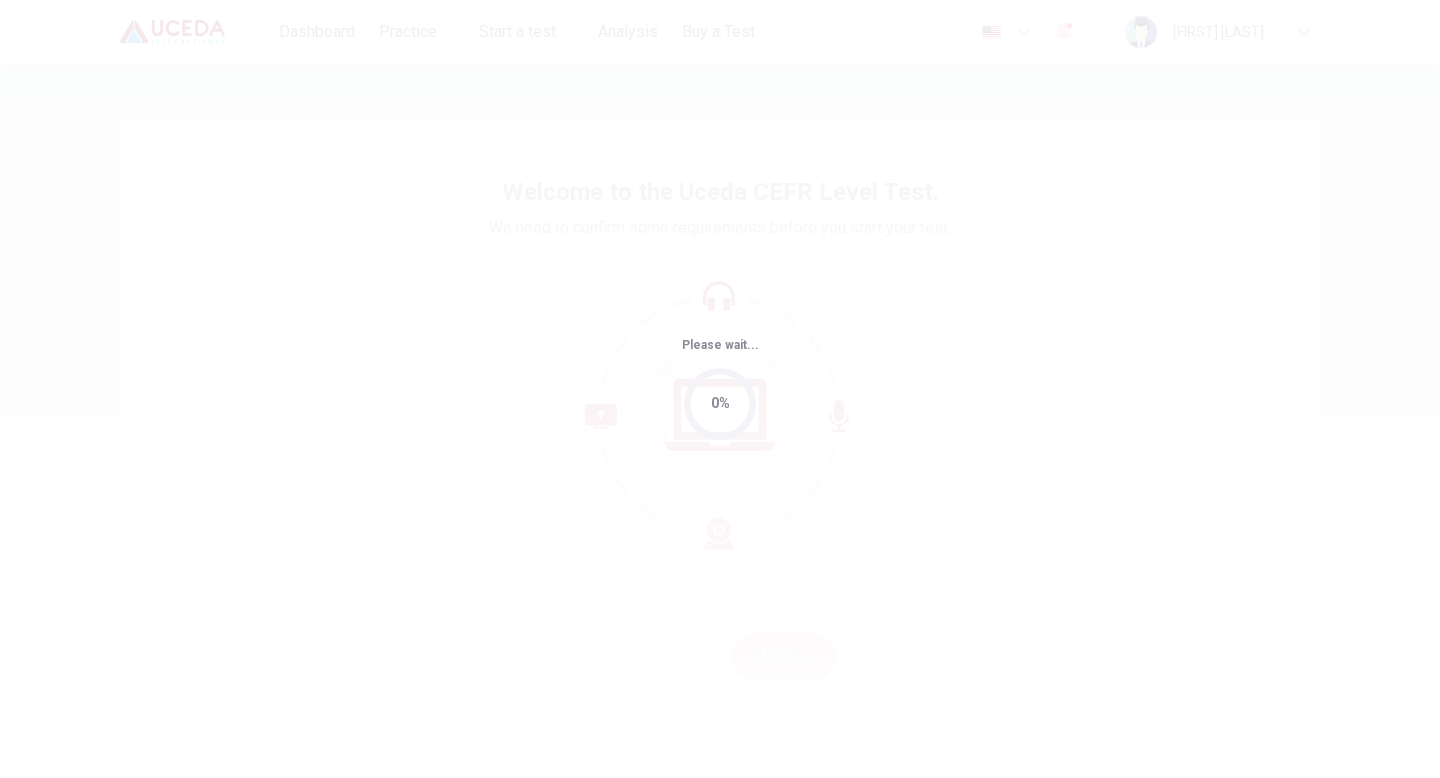 scroll, scrollTop: 0, scrollLeft: 0, axis: both 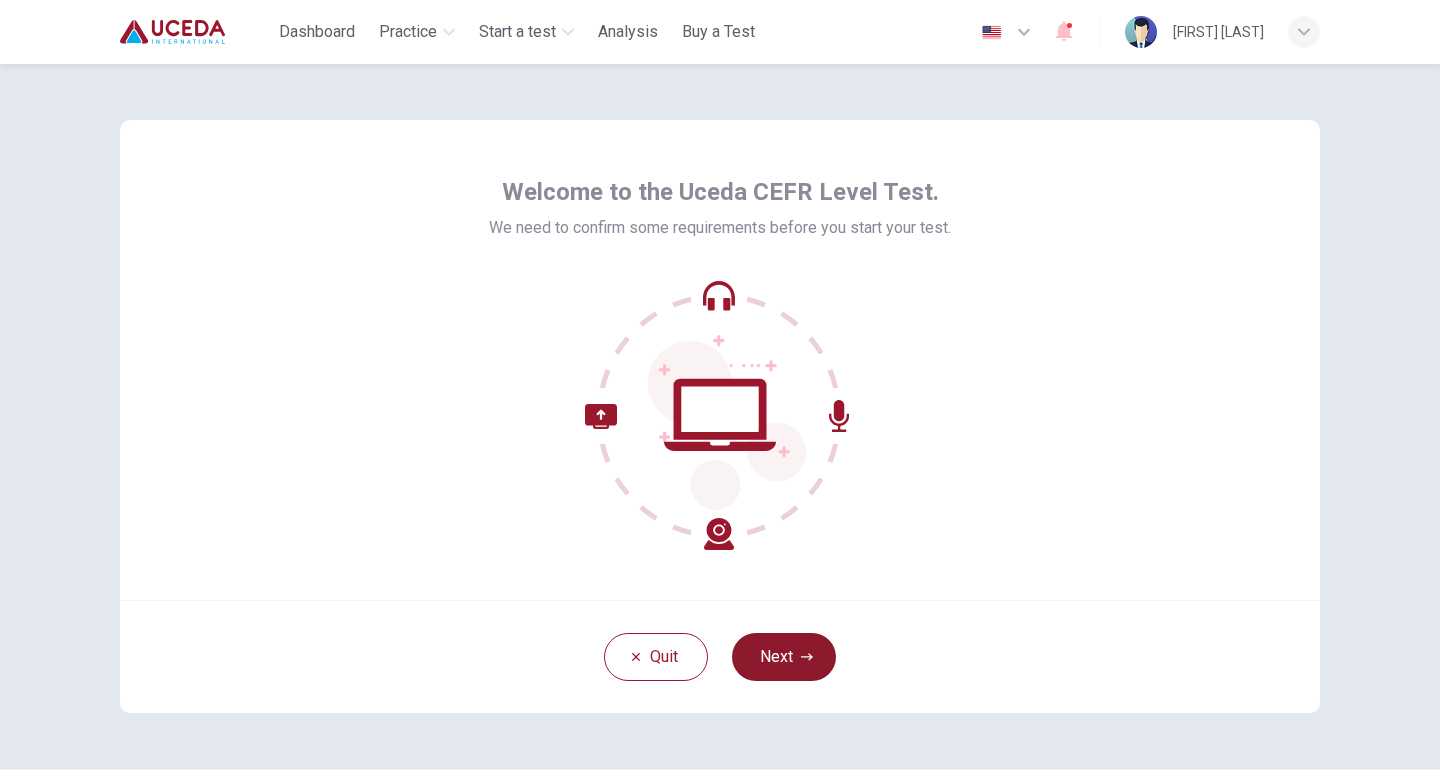 click on "Next" at bounding box center [784, 657] 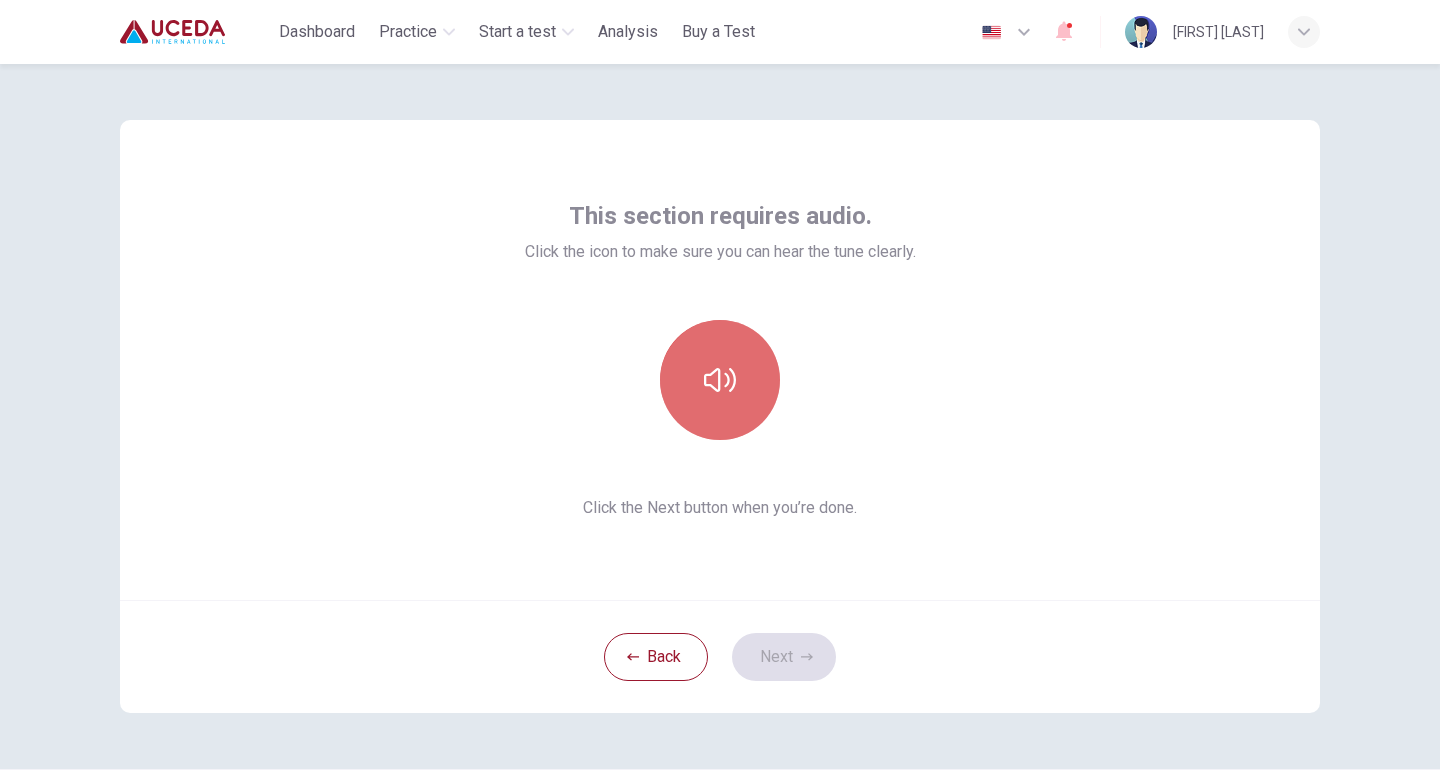 click 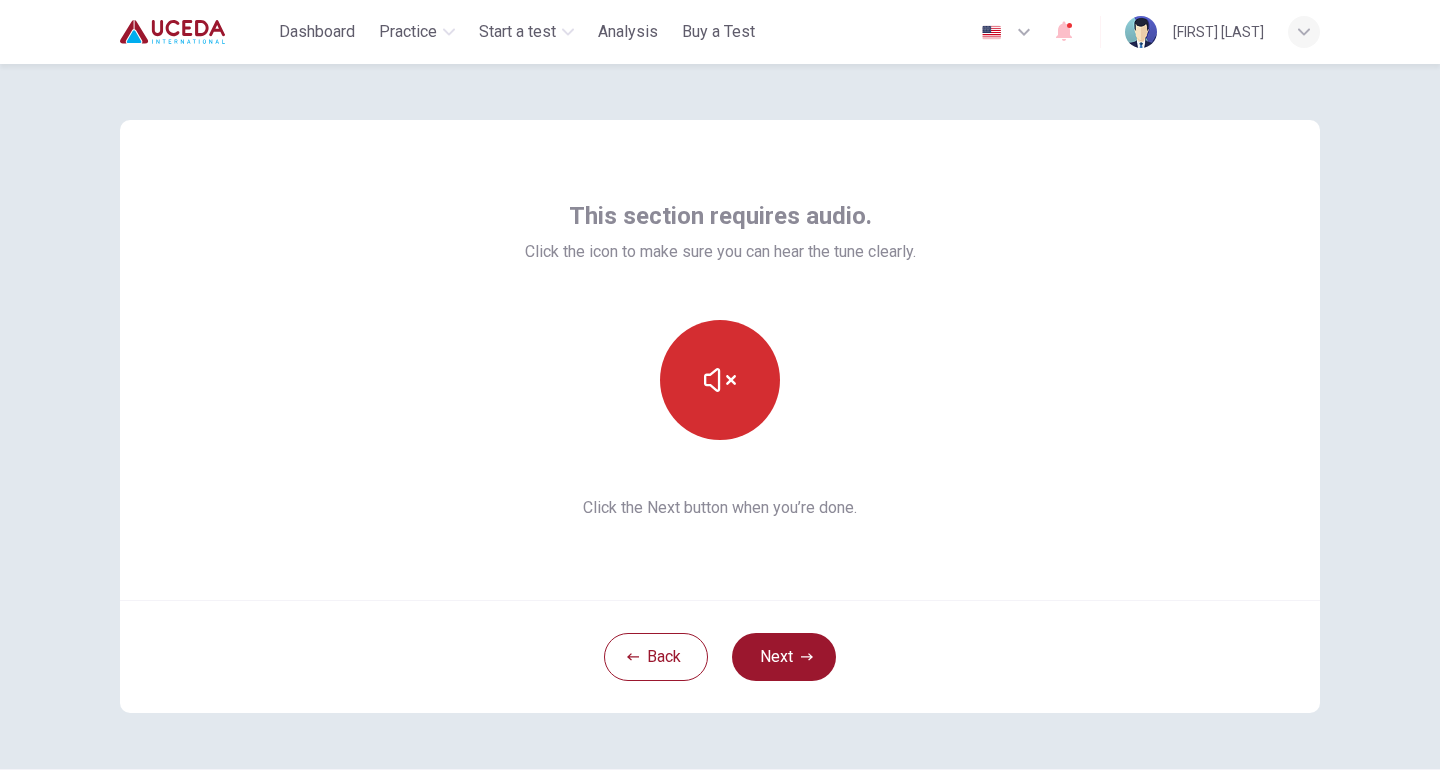 click 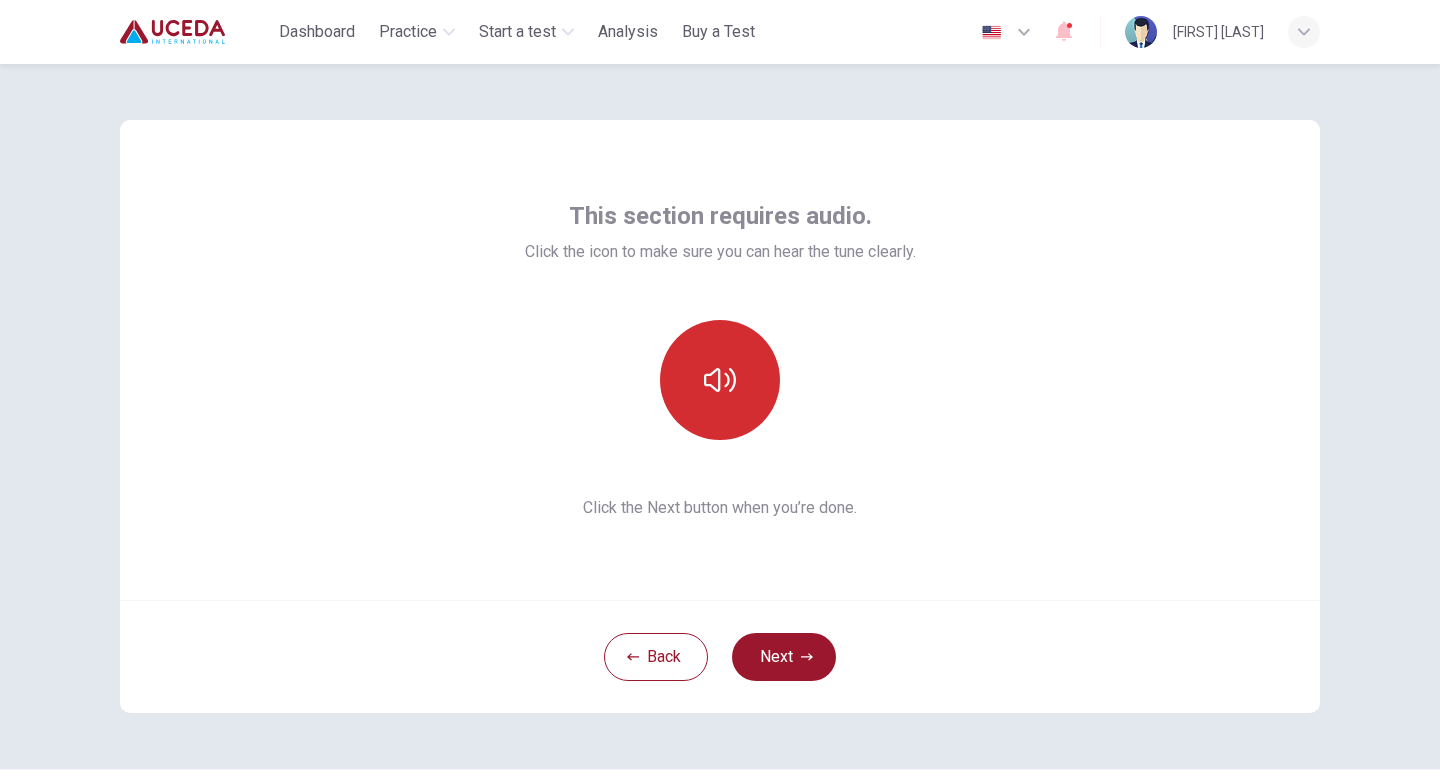 click 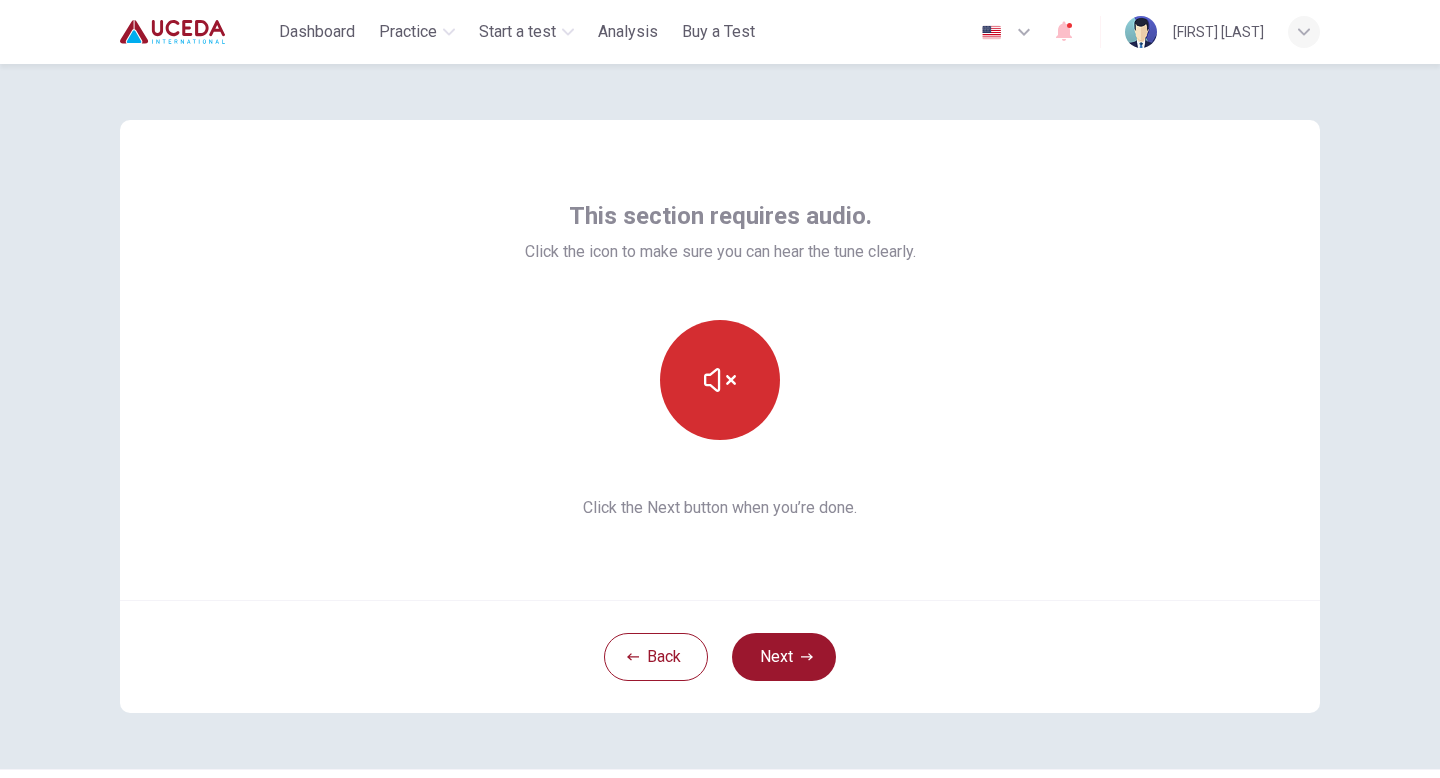 click at bounding box center (720, 380) 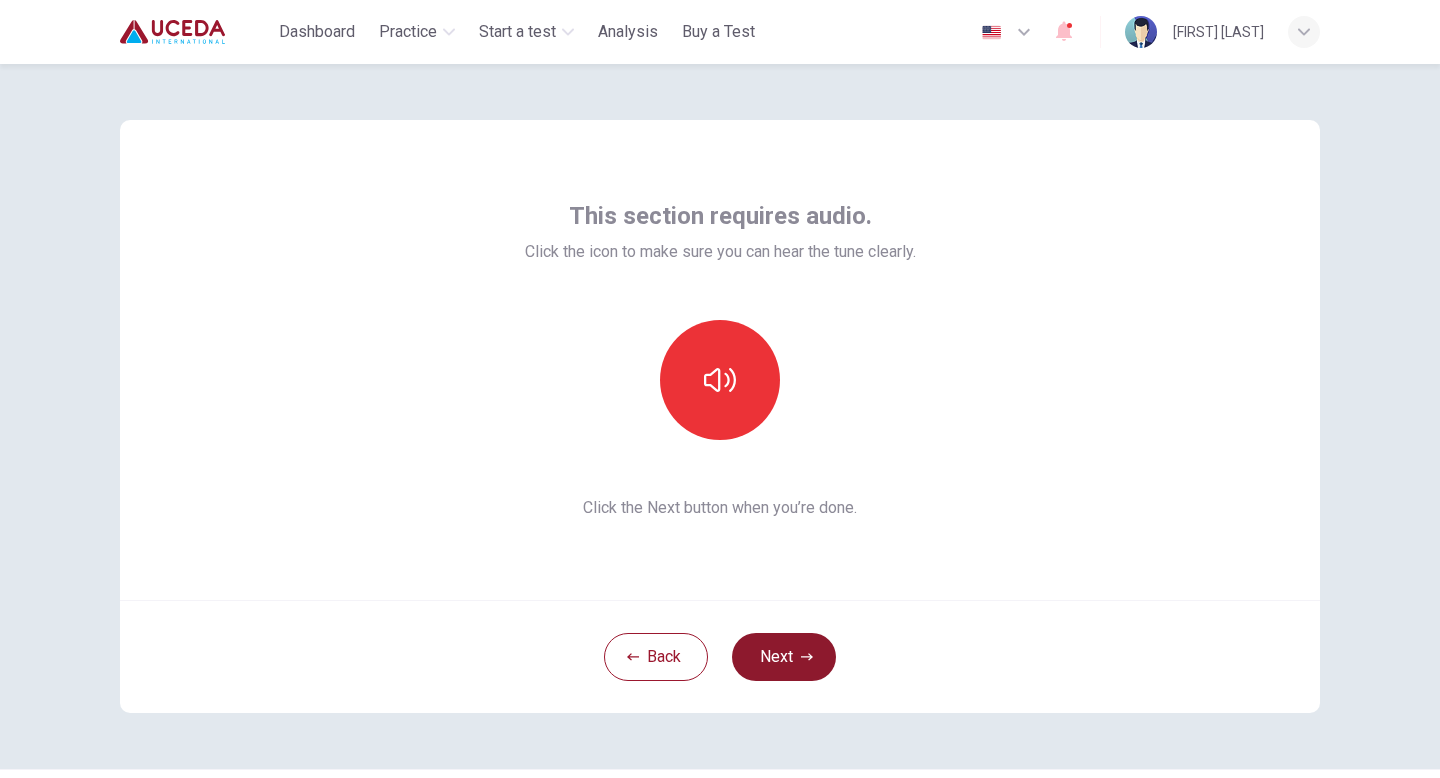 click on "Next" at bounding box center [784, 657] 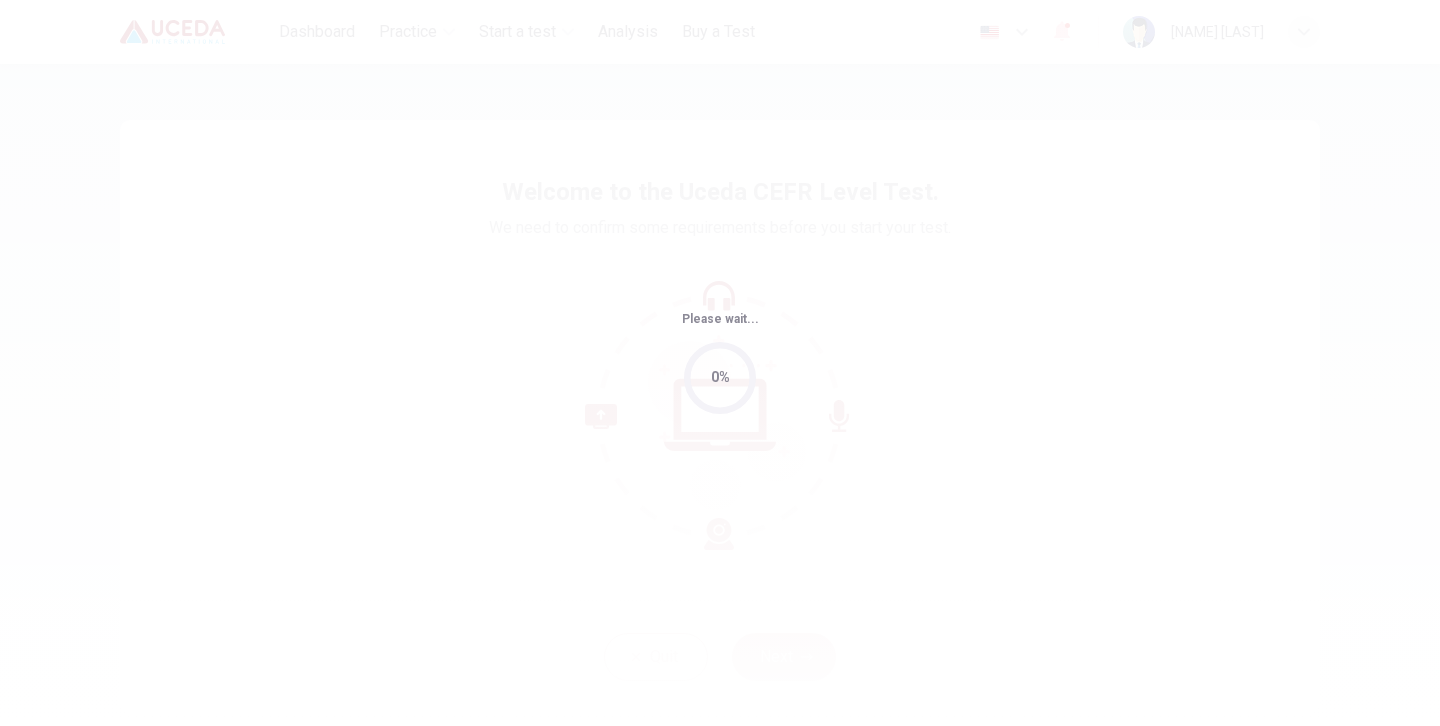 scroll, scrollTop: 0, scrollLeft: 0, axis: both 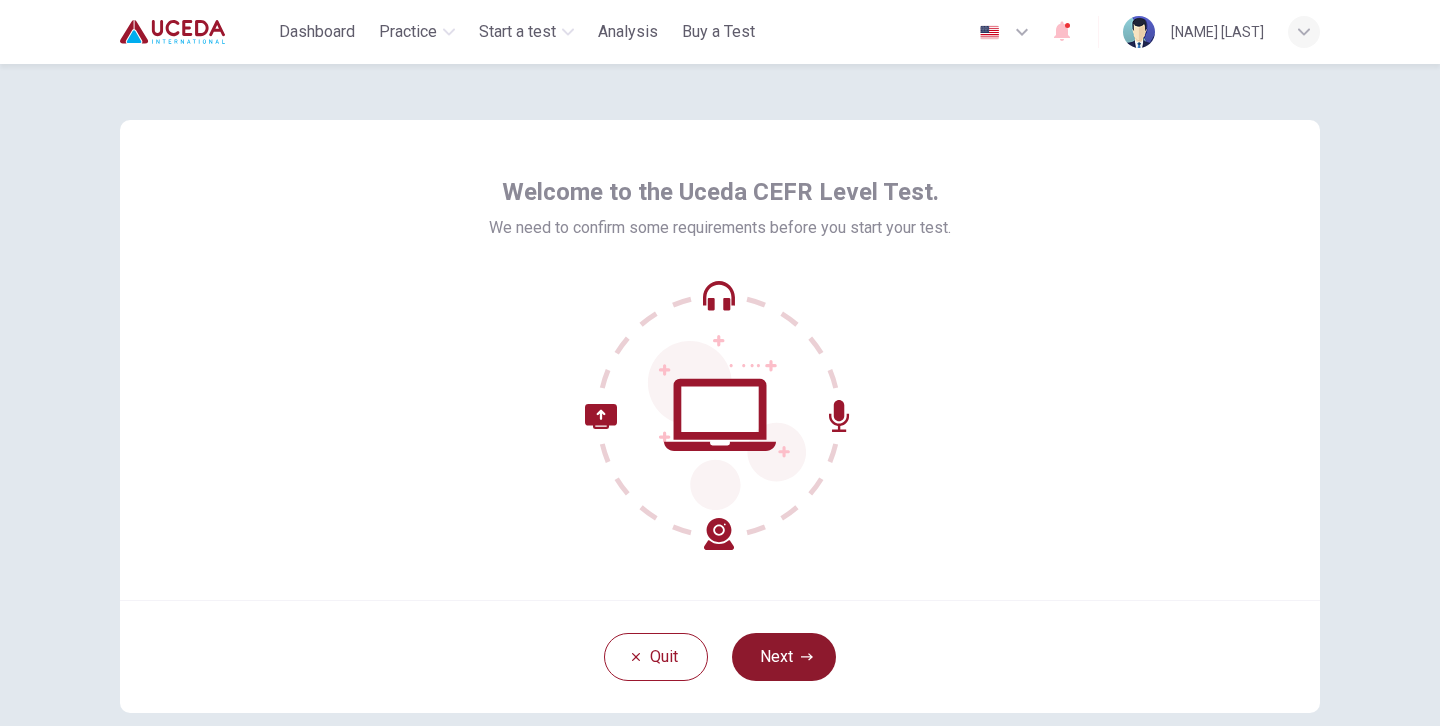 click on "Next" at bounding box center [784, 657] 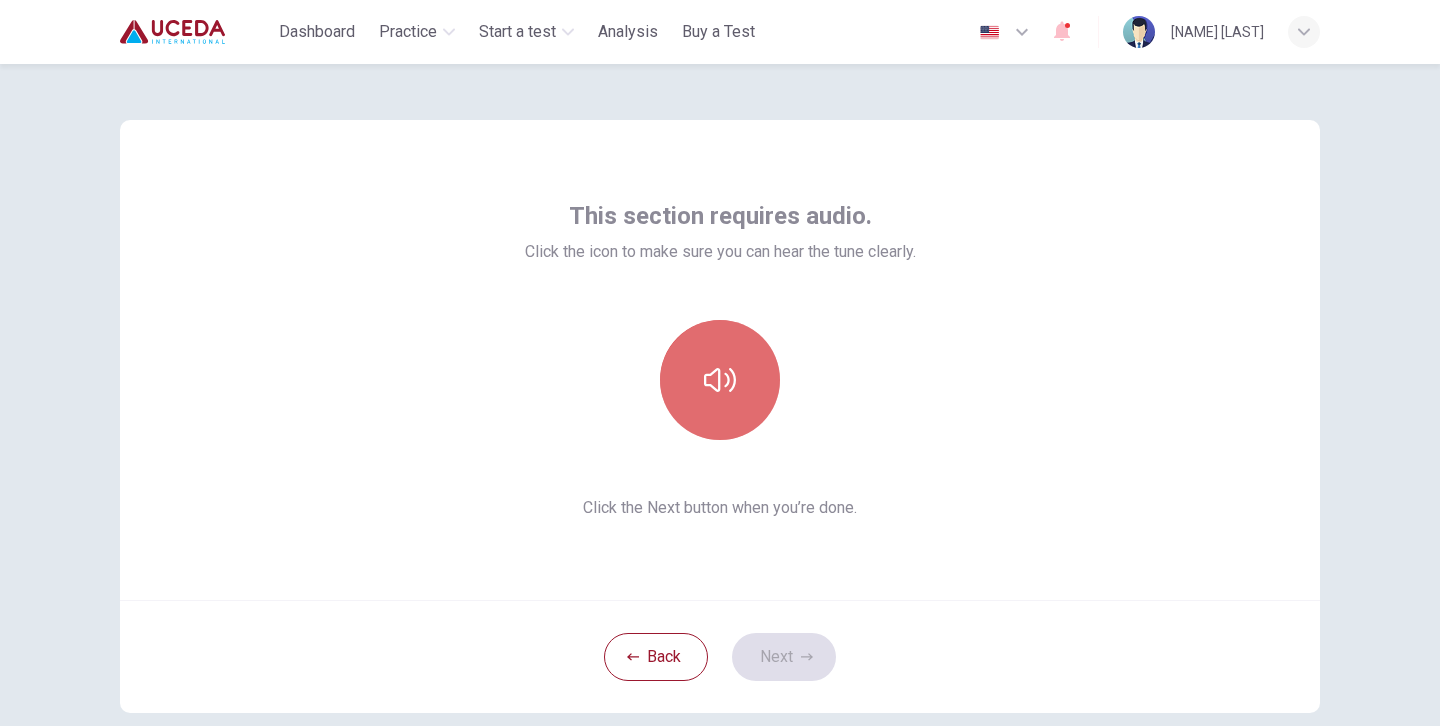 click at bounding box center (720, 380) 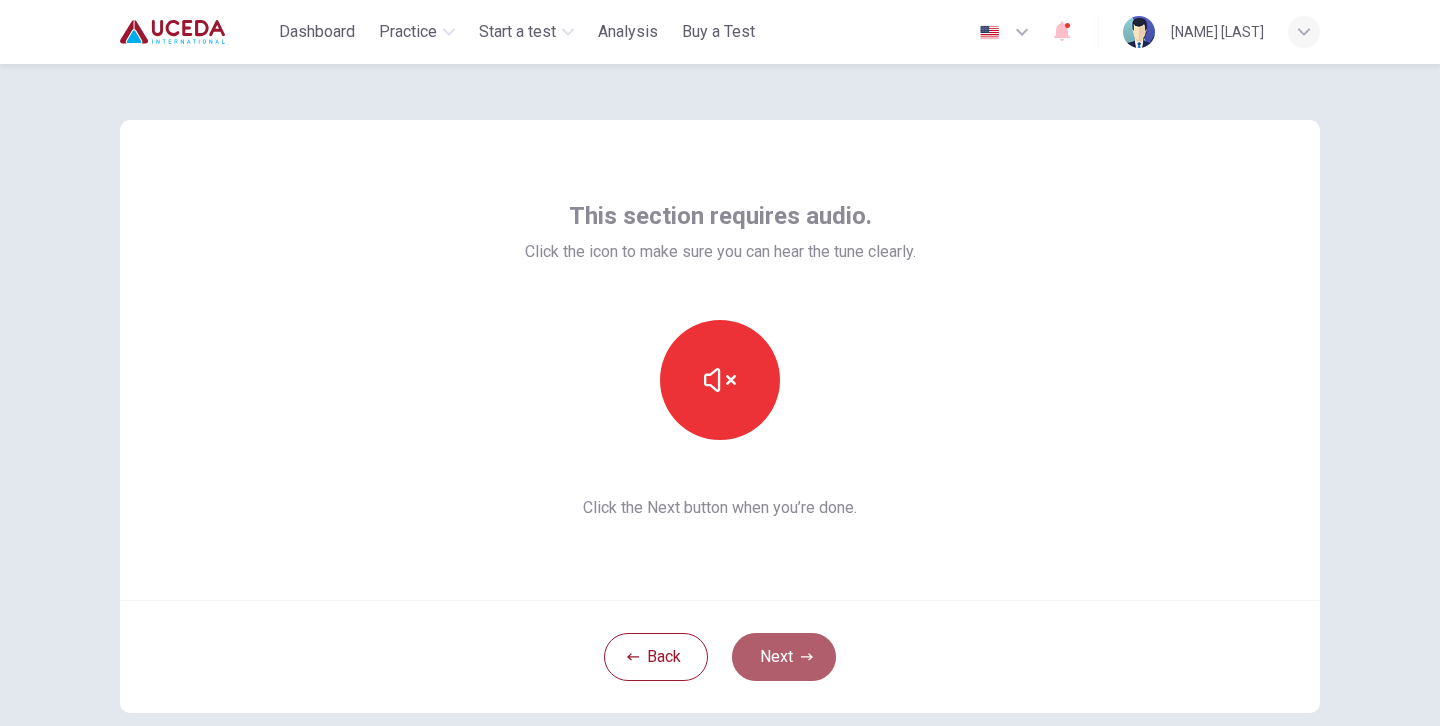 click on "Next" at bounding box center [784, 657] 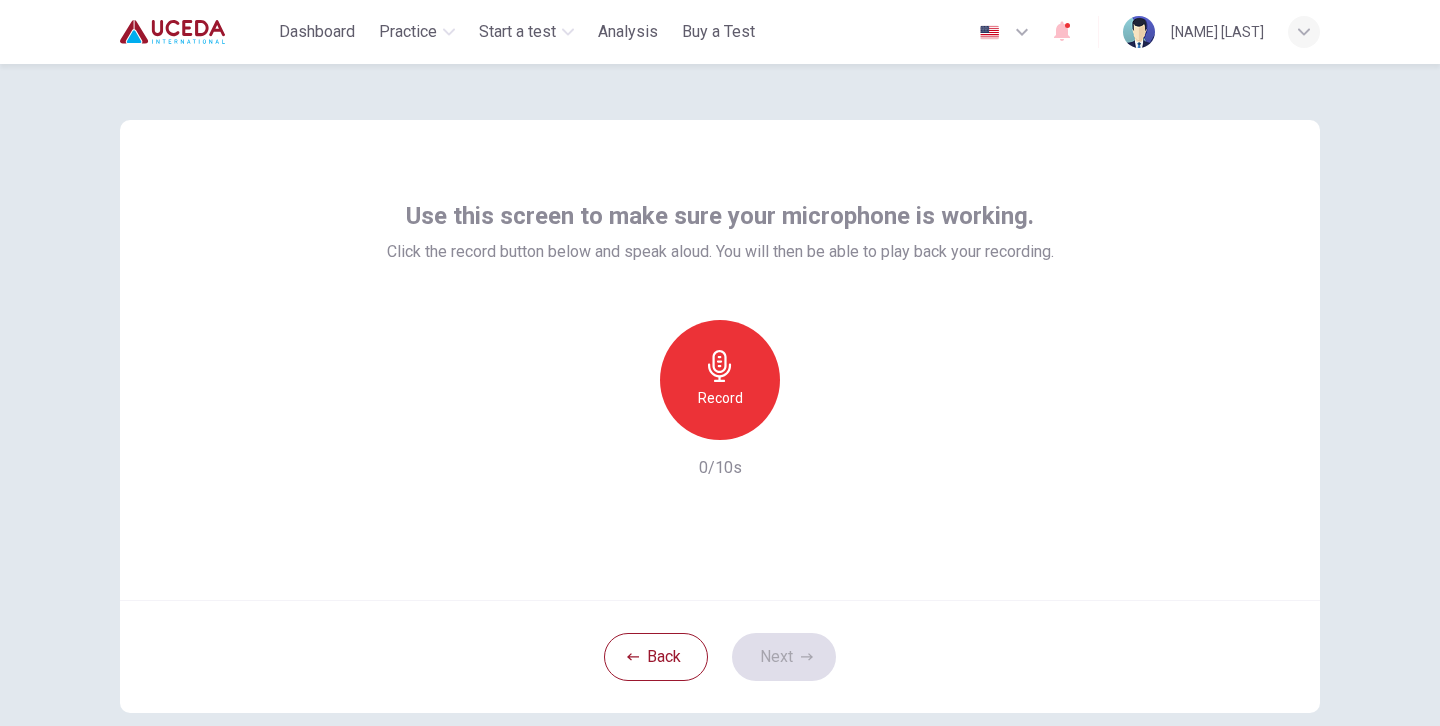 click 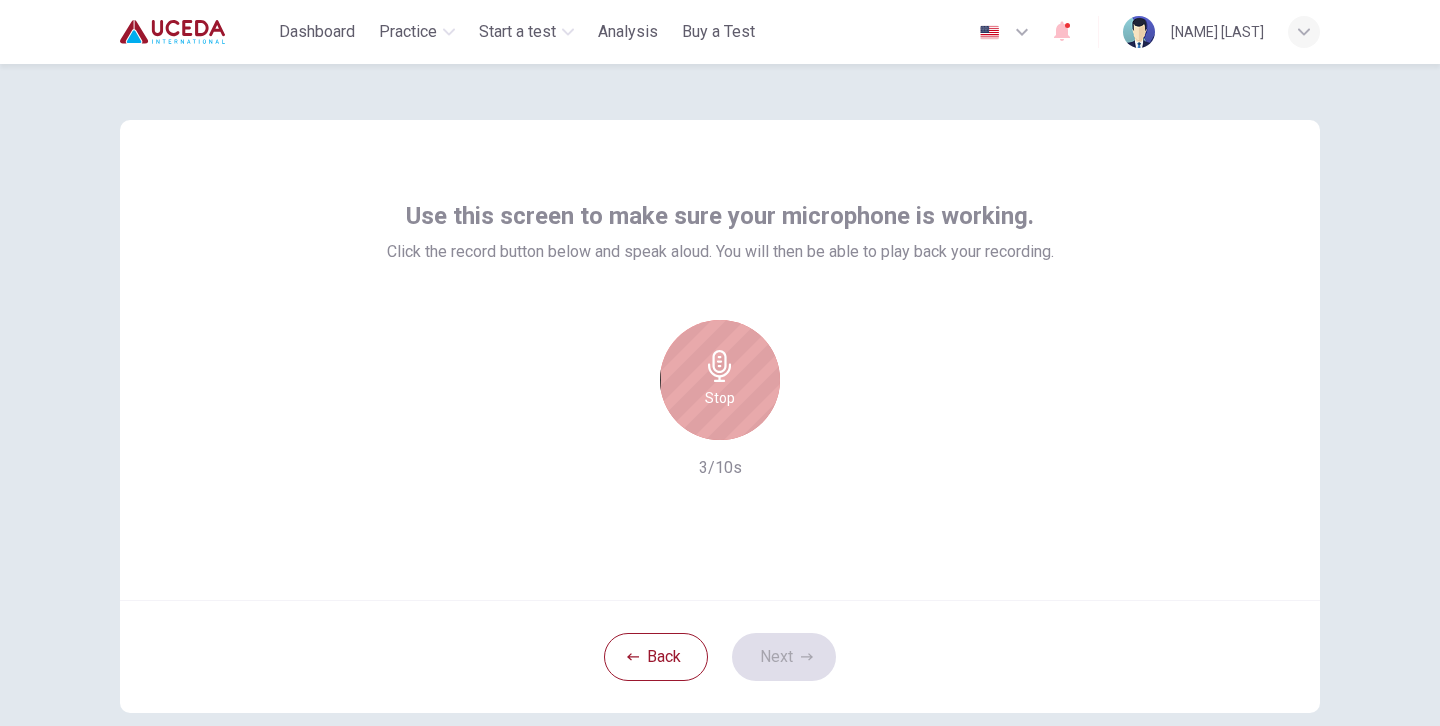 click 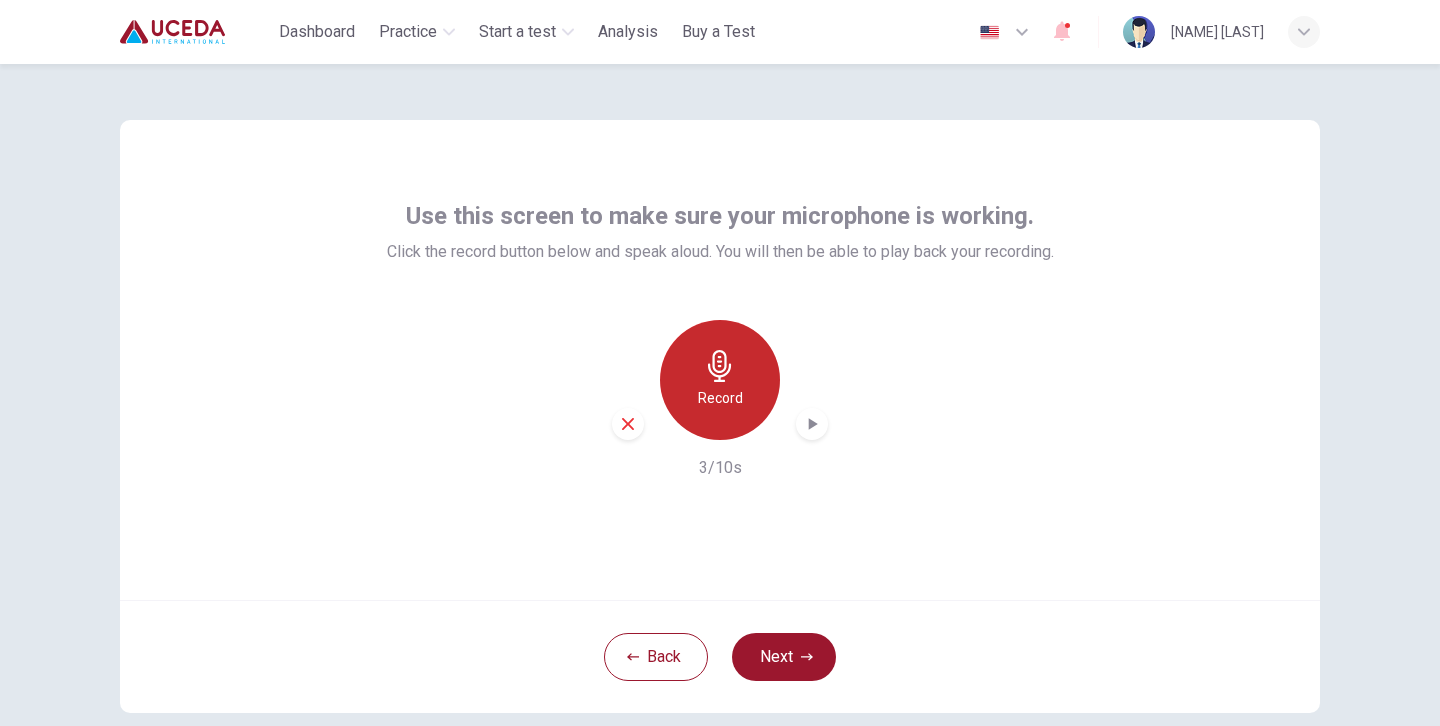 click on "Record" at bounding box center [720, 398] 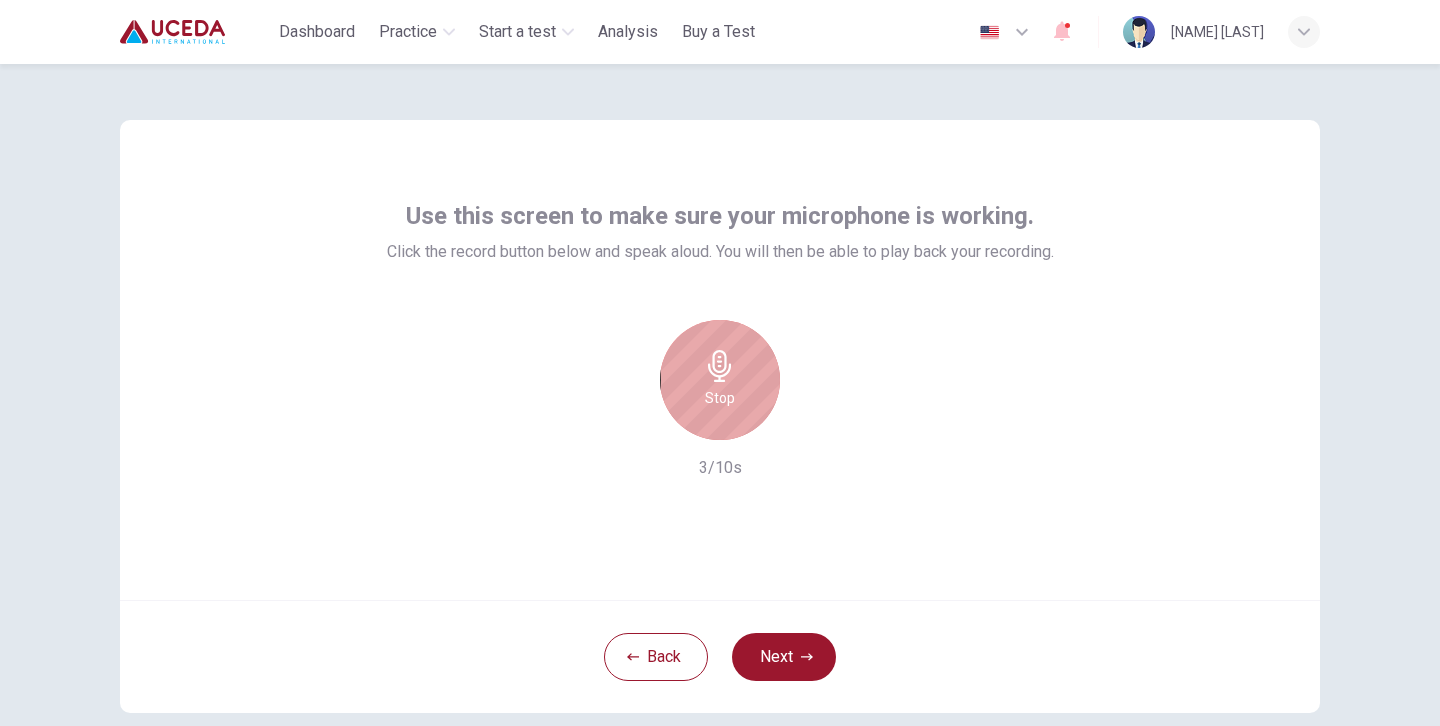 click on "Stop" at bounding box center [720, 398] 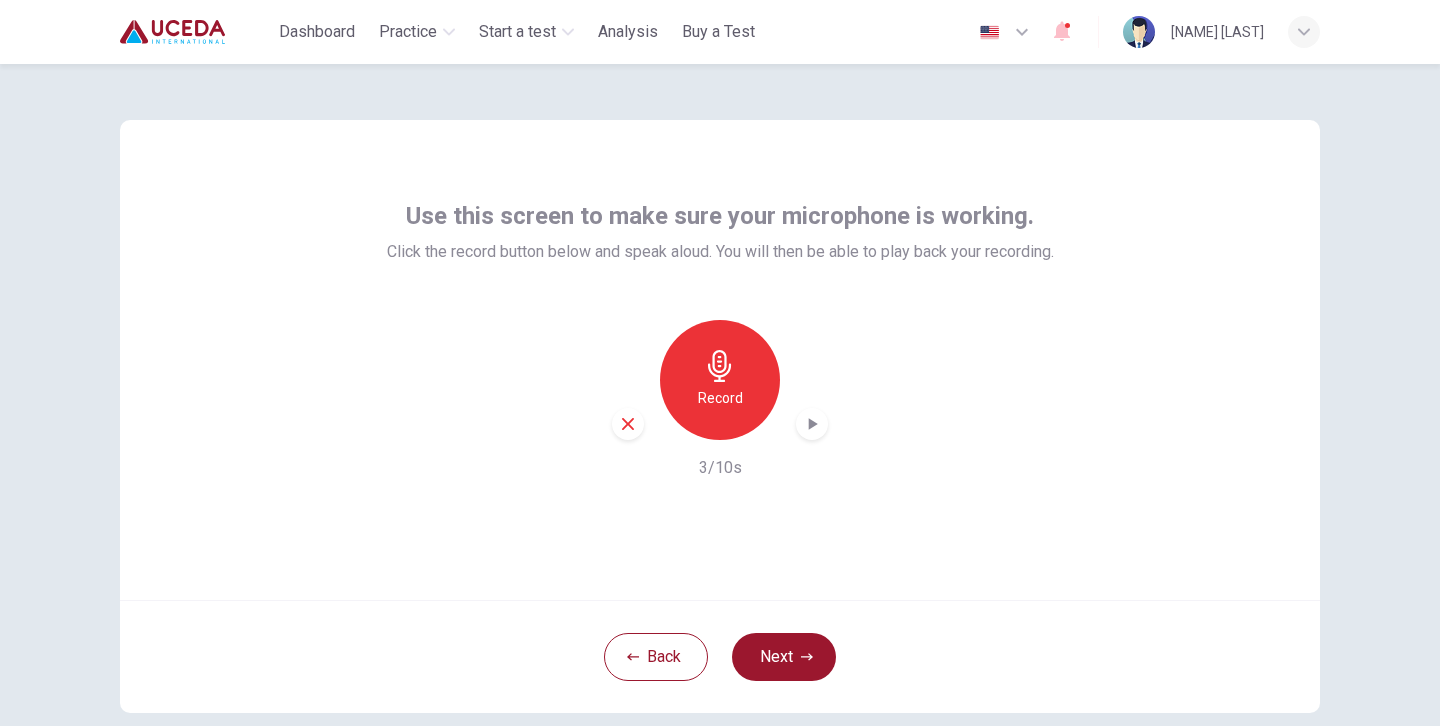 click 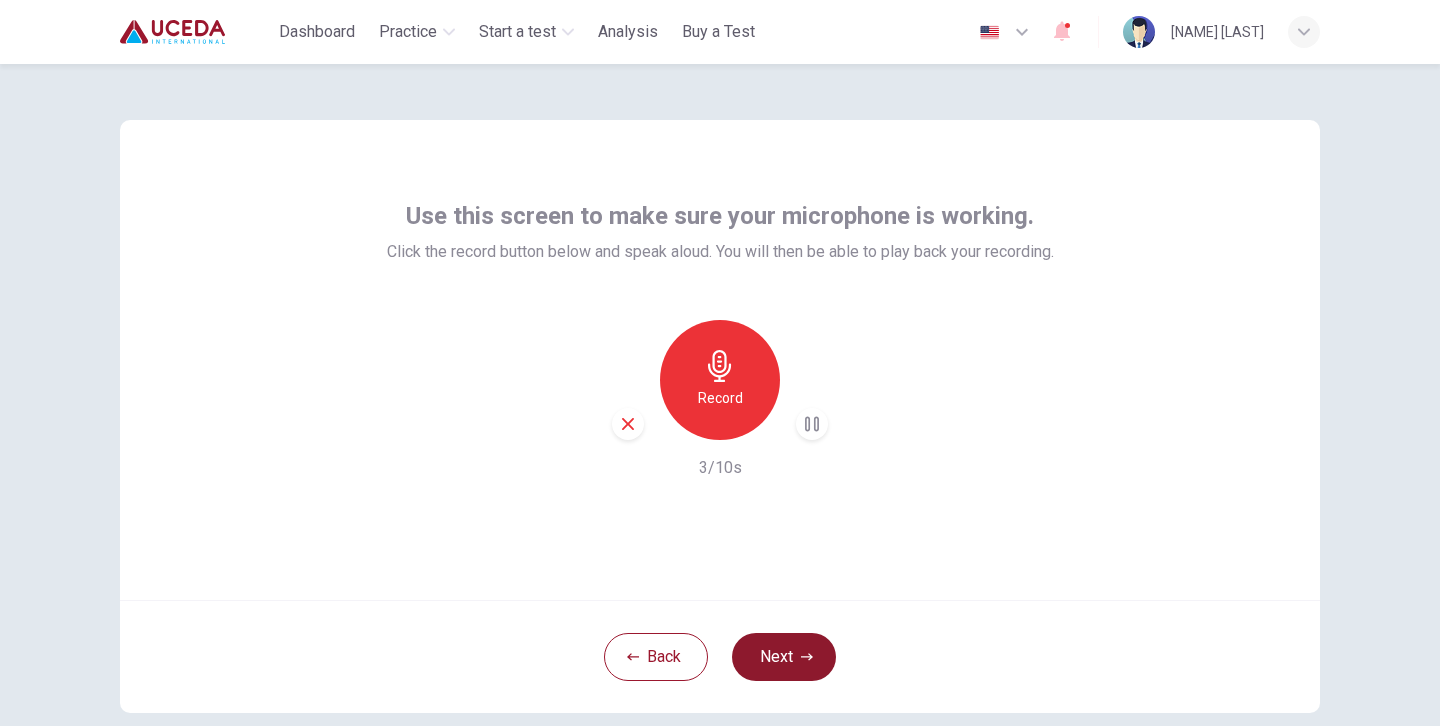 click on "Next" at bounding box center (784, 657) 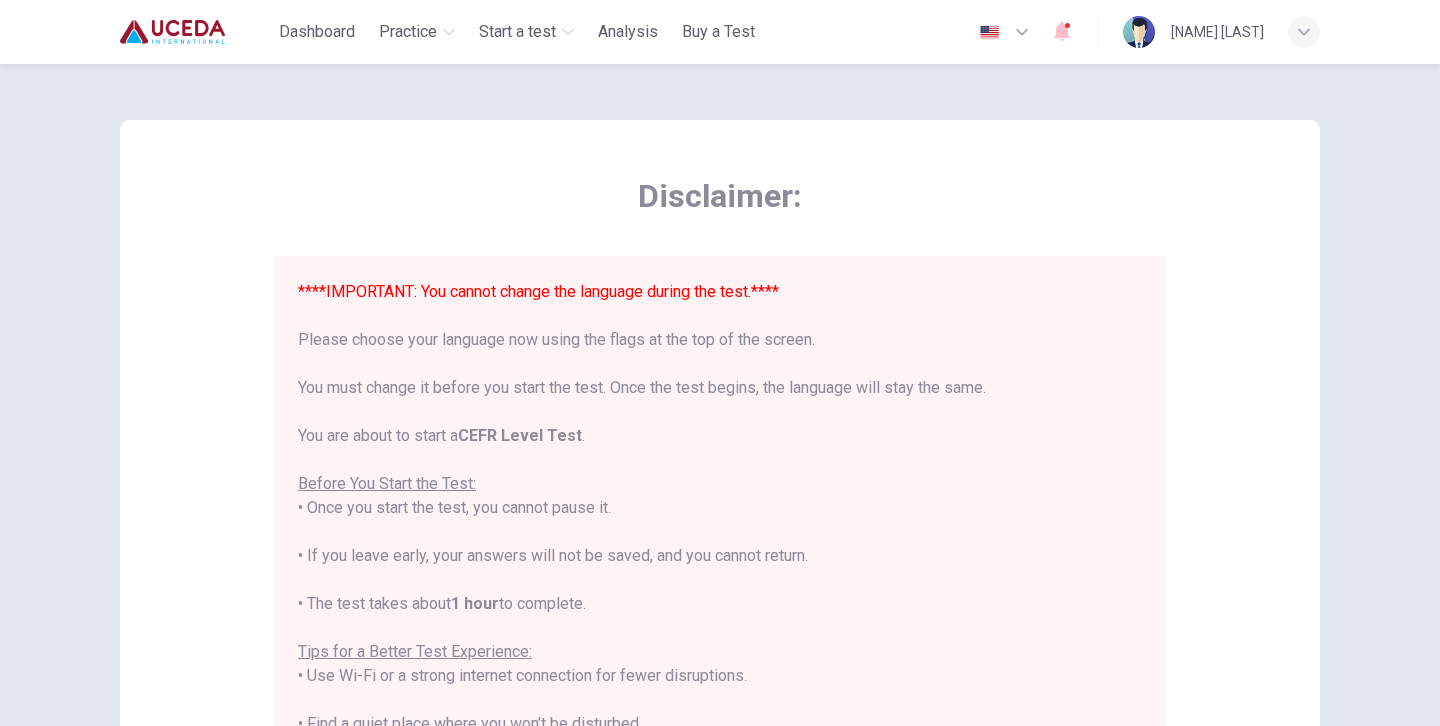 scroll, scrollTop: 0, scrollLeft: 0, axis: both 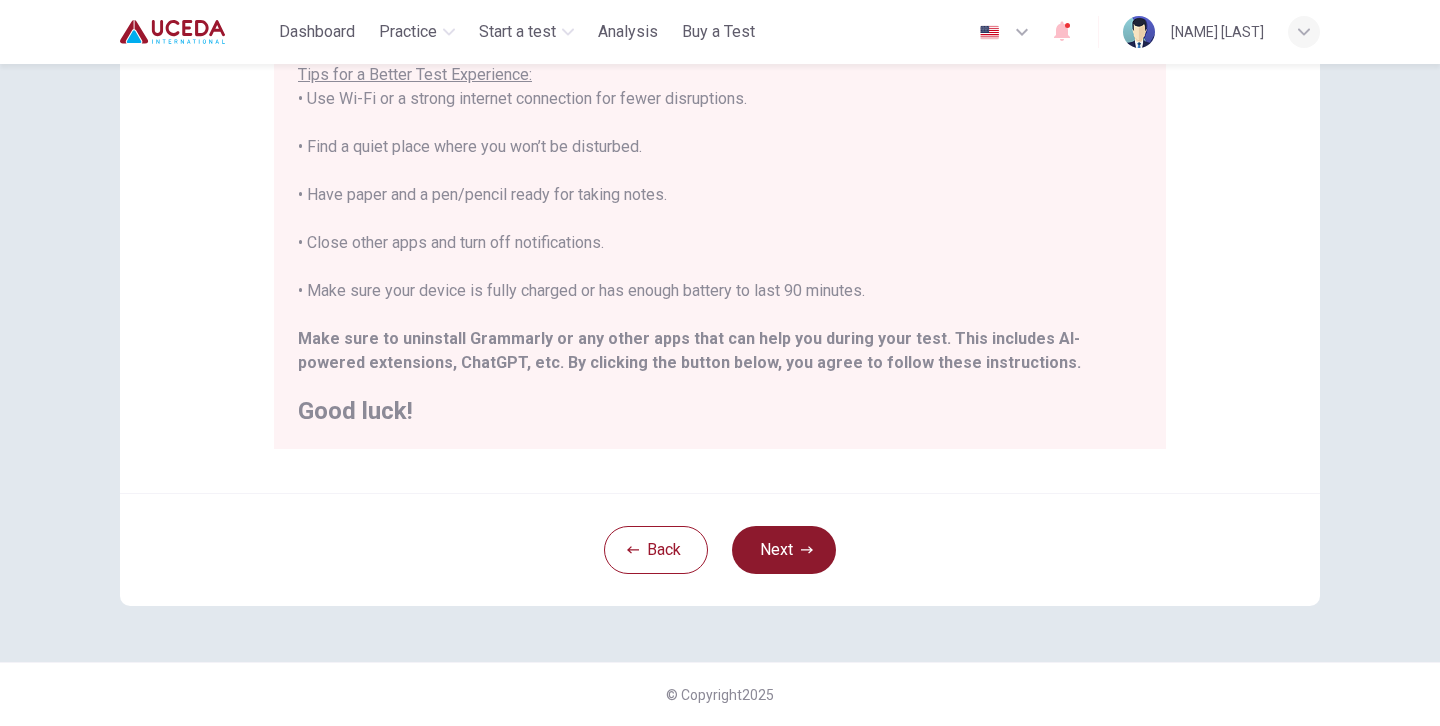 click on "Next" at bounding box center (784, 550) 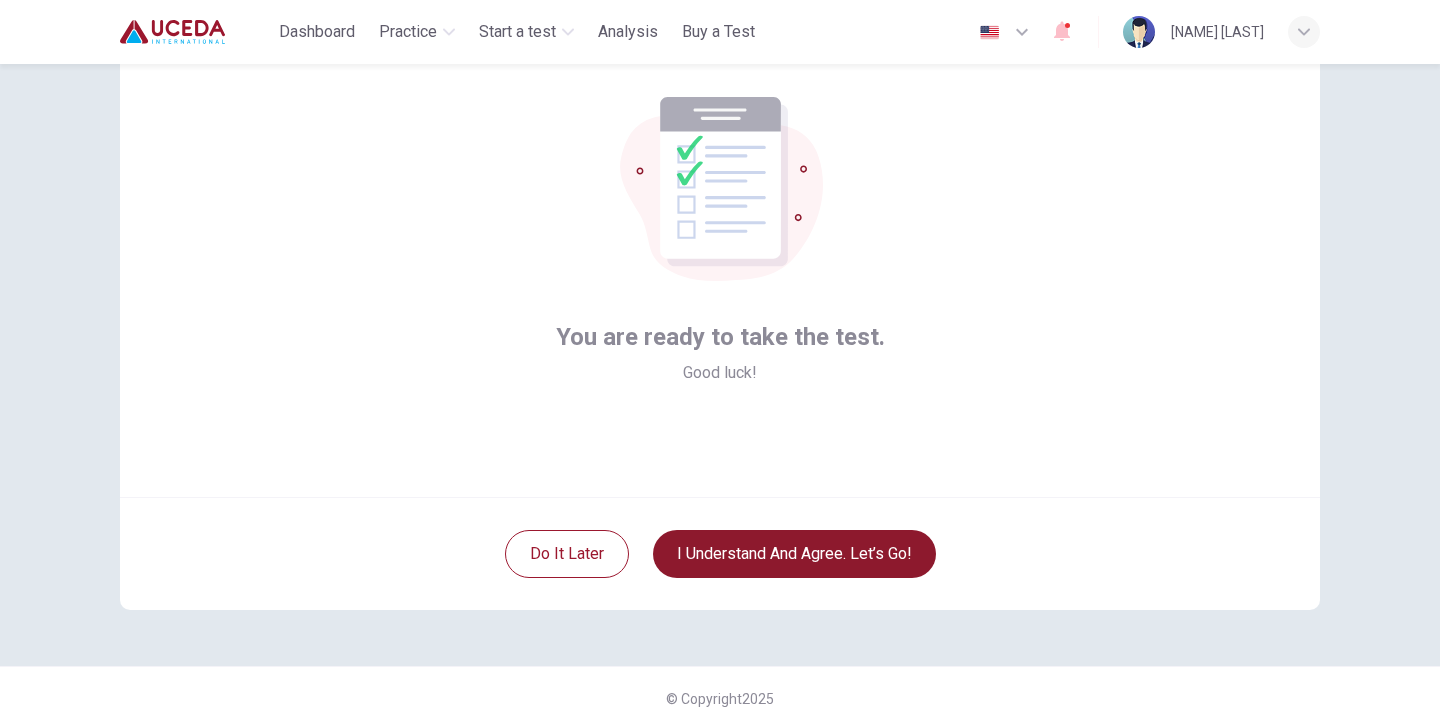 scroll, scrollTop: 103, scrollLeft: 0, axis: vertical 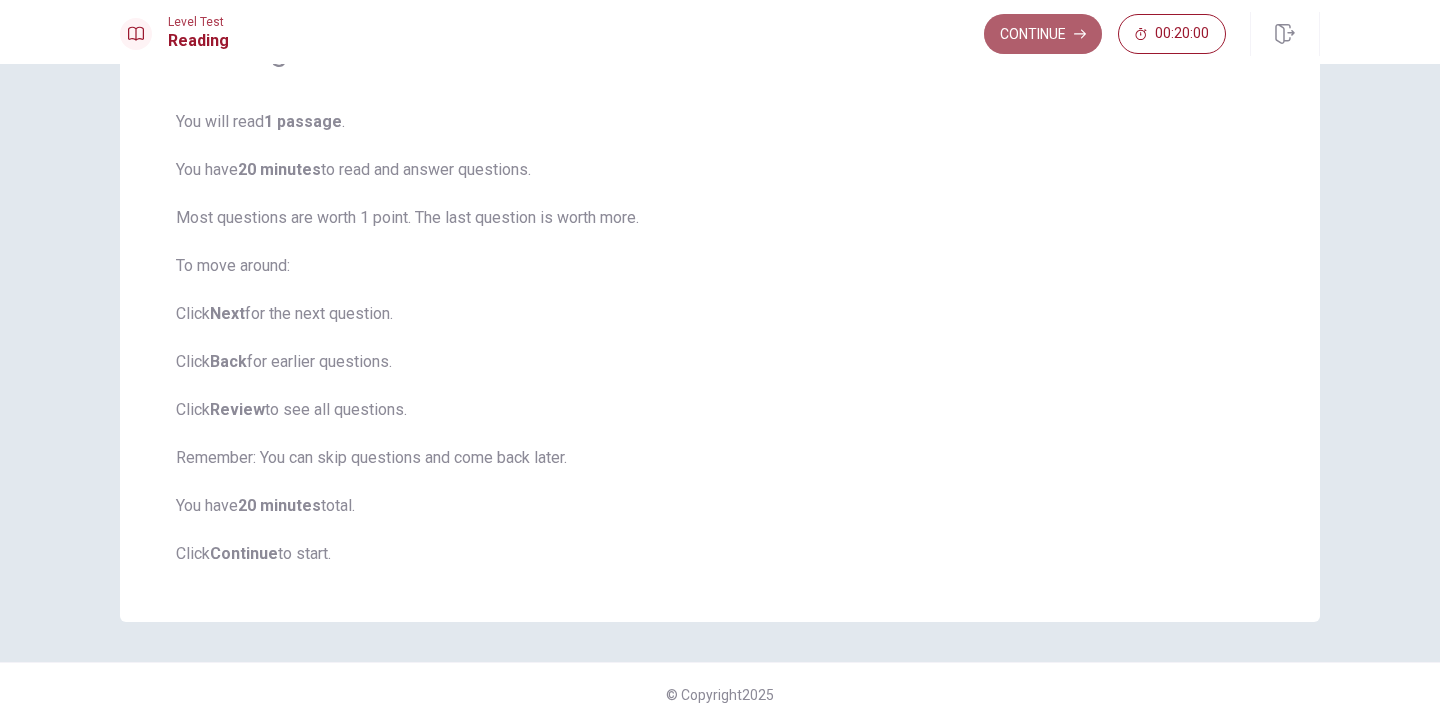 click on "Continue" at bounding box center (1043, 34) 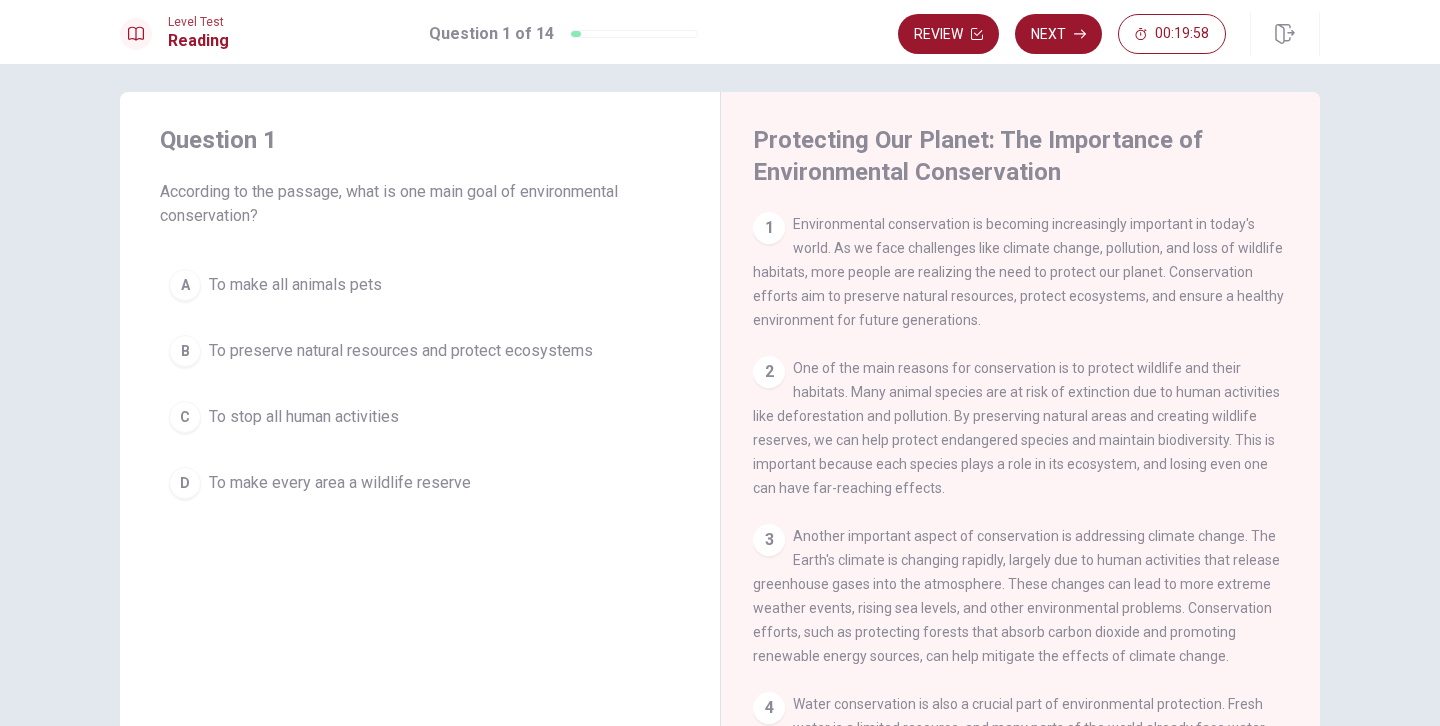 scroll, scrollTop: 13, scrollLeft: 0, axis: vertical 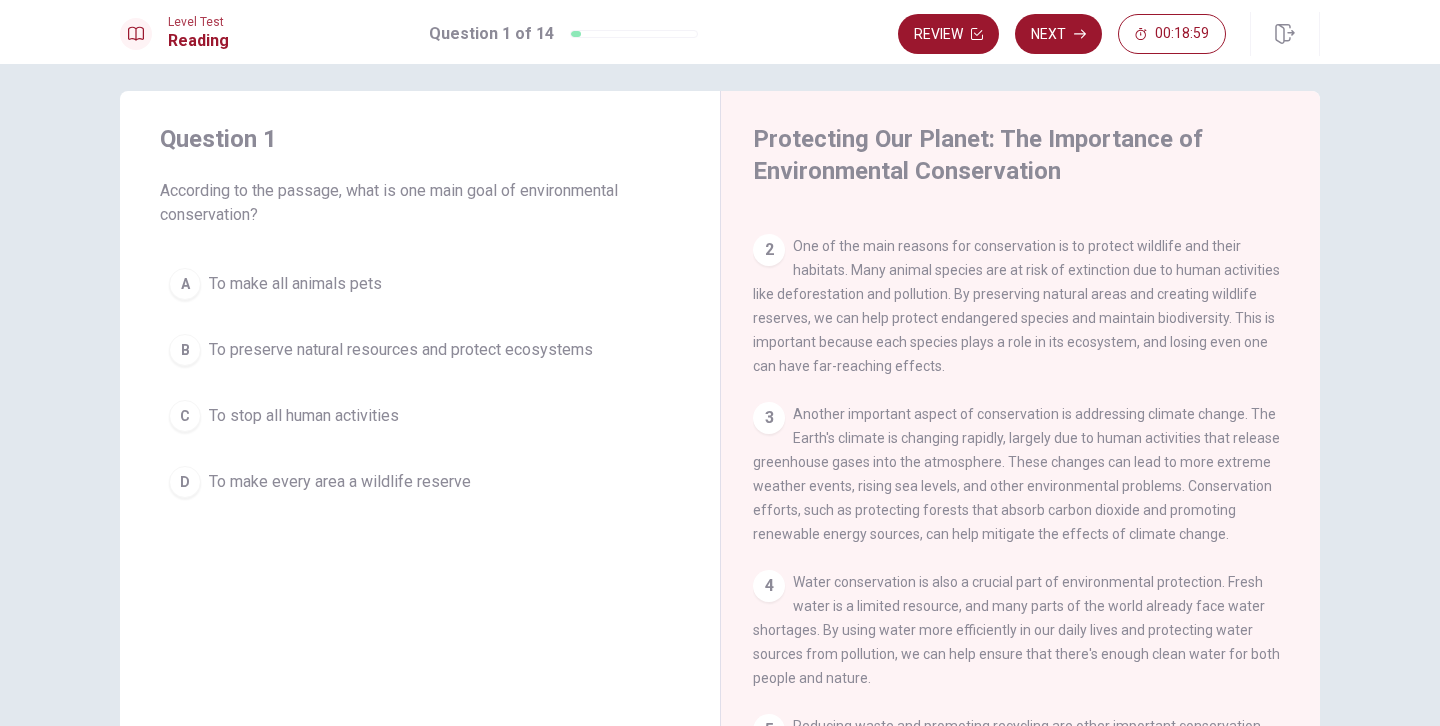 click on "To preserve natural resources and protect ecosystems" at bounding box center (401, 350) 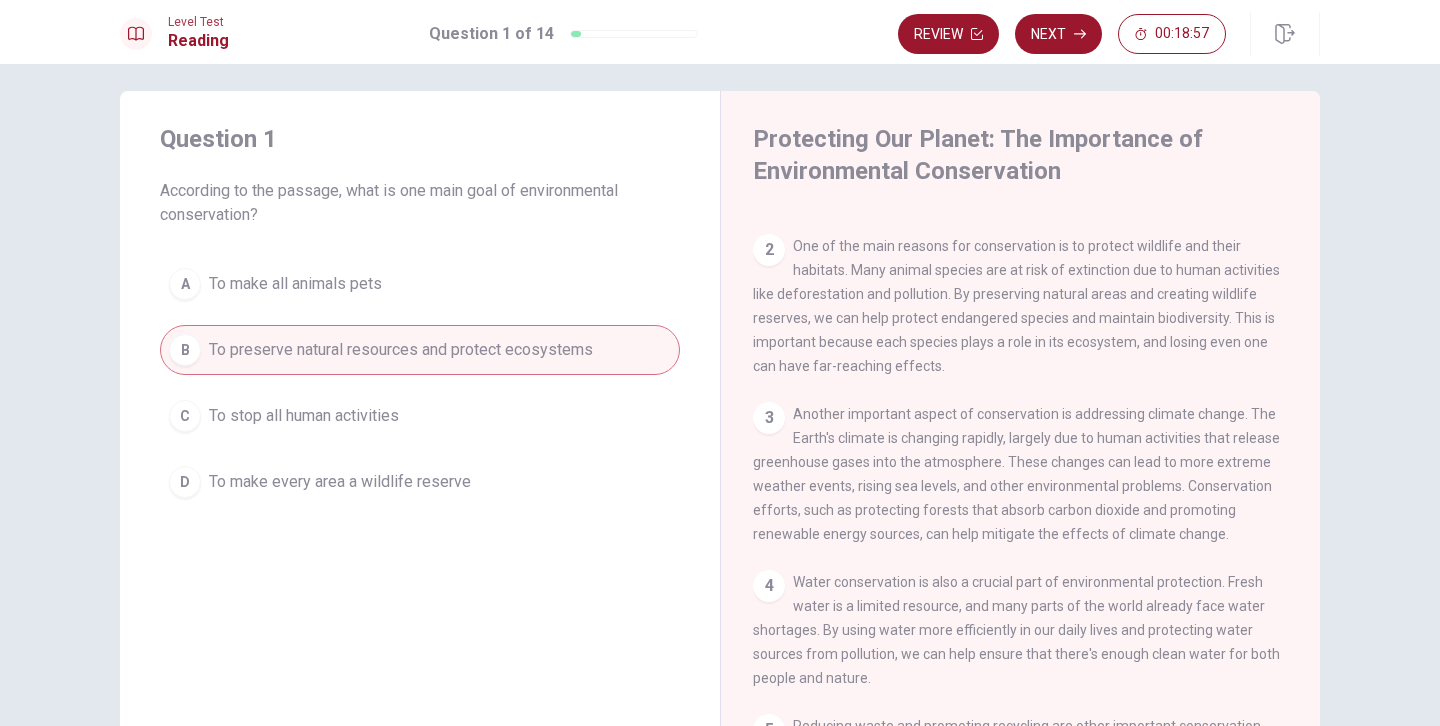 scroll, scrollTop: 125, scrollLeft: 0, axis: vertical 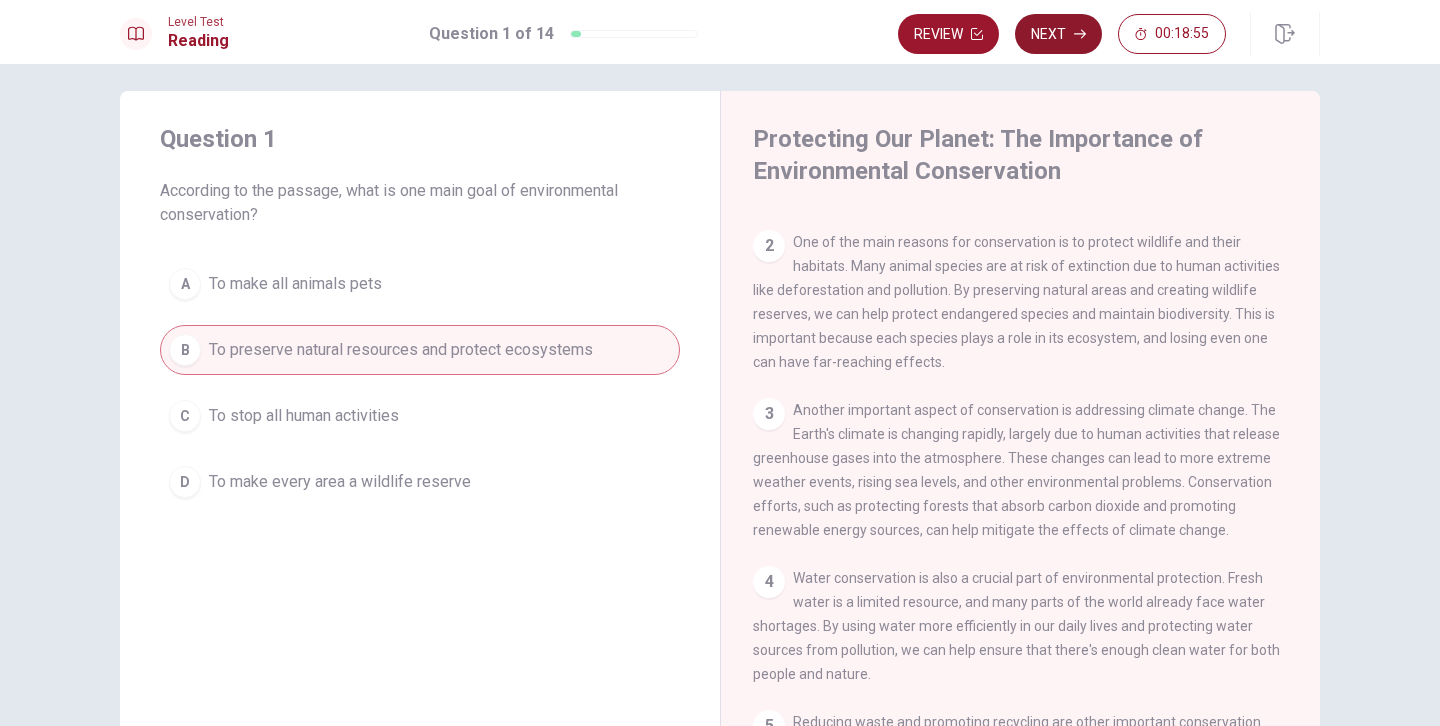 click on "Next" at bounding box center [1058, 34] 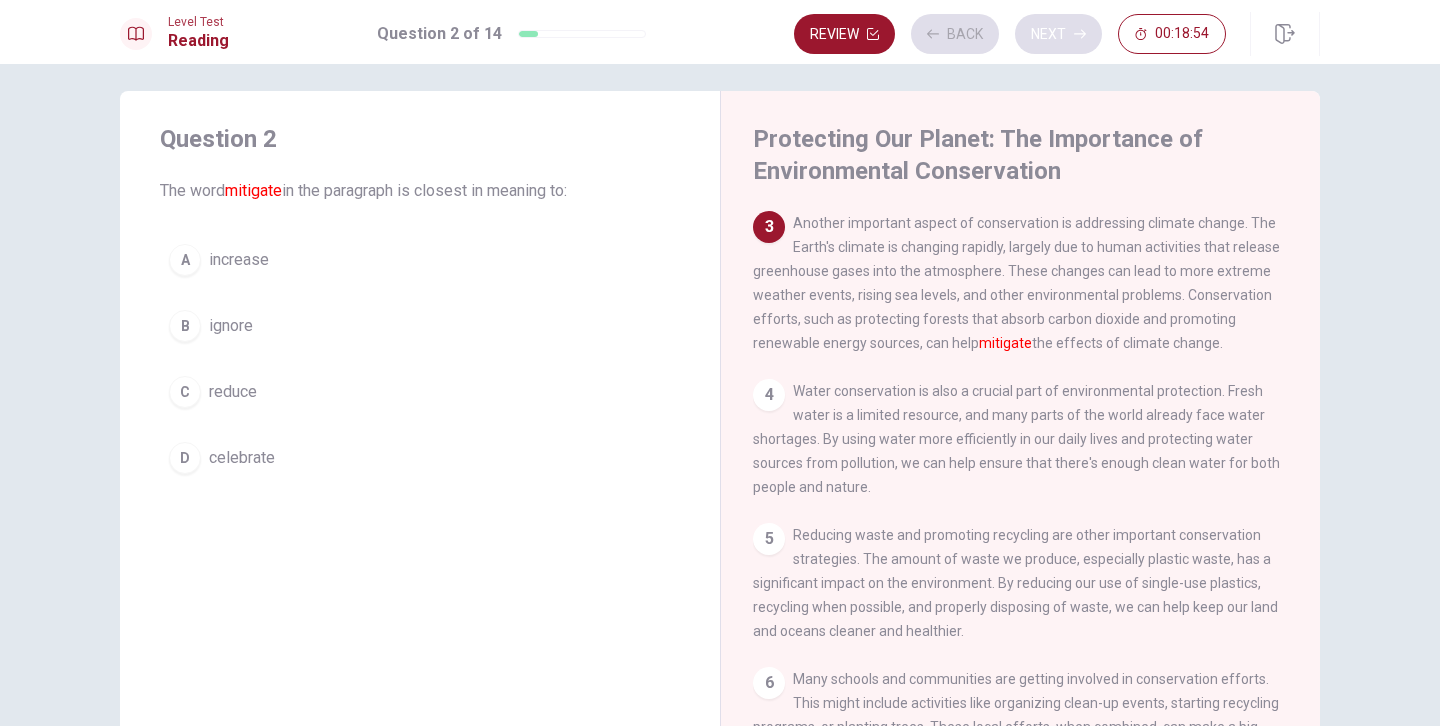 scroll, scrollTop: 323, scrollLeft: 0, axis: vertical 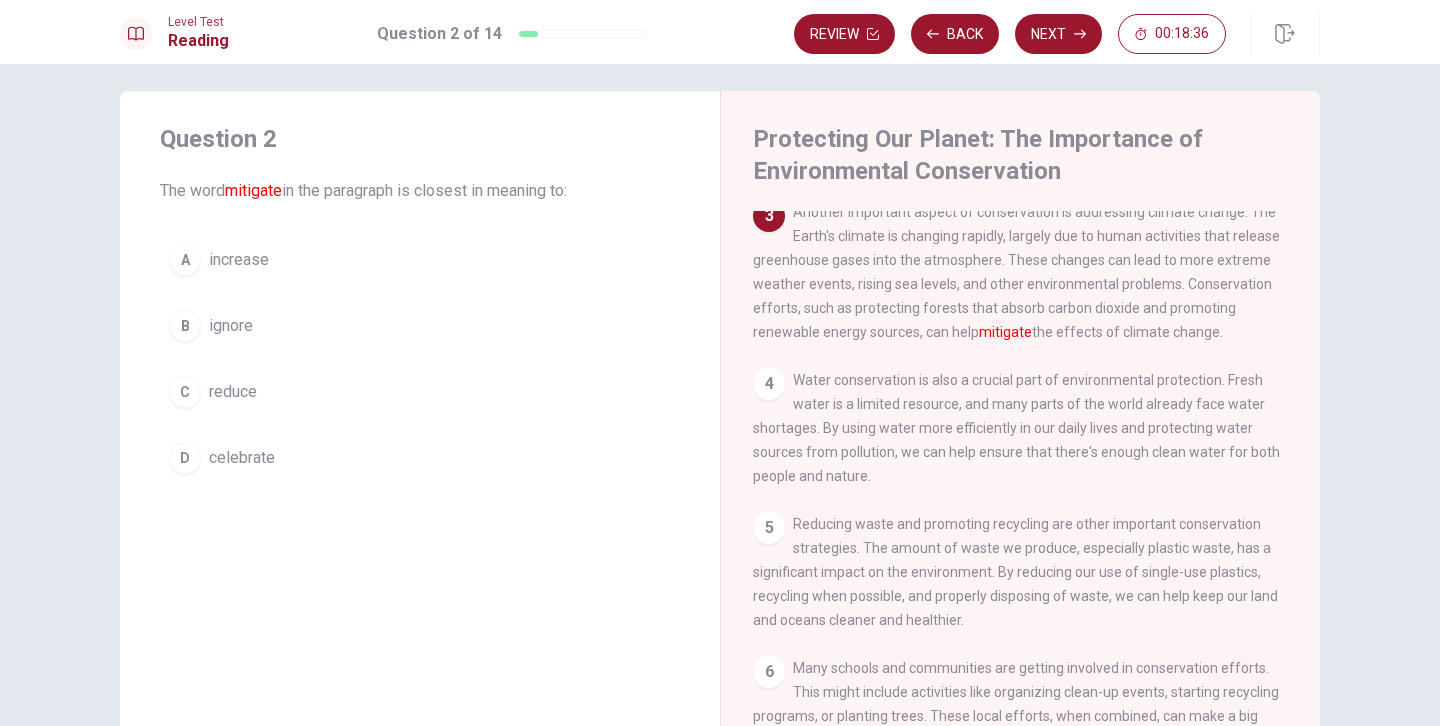 click on "C reduce" at bounding box center (420, 392) 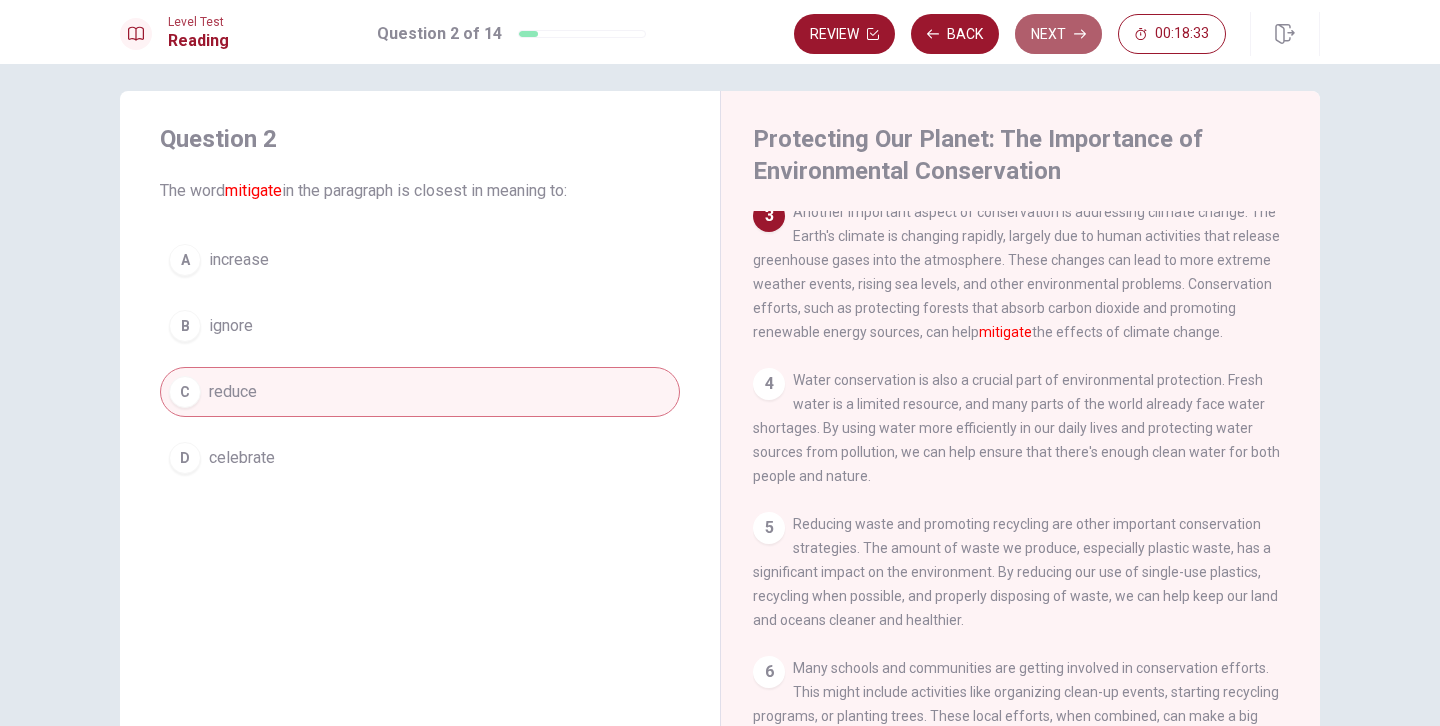 click on "Next" at bounding box center [1058, 34] 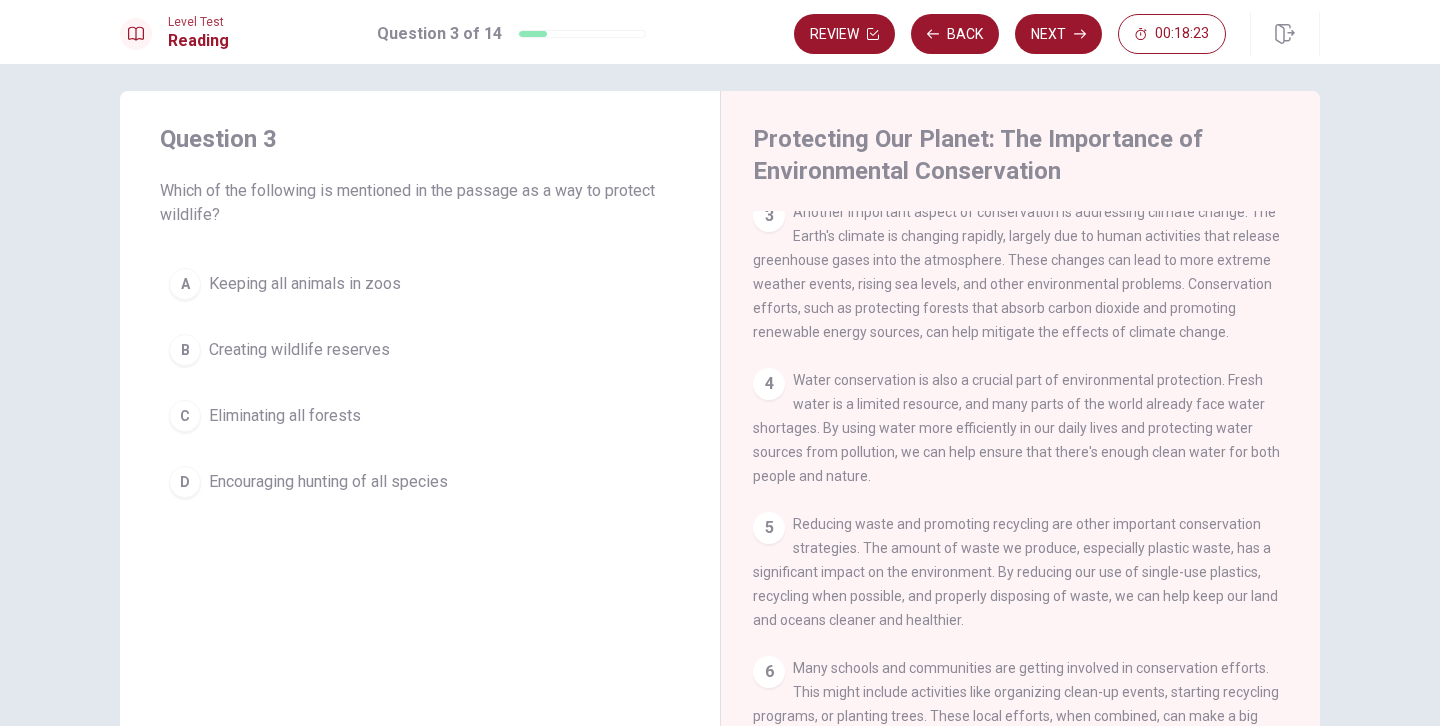 click on "Creating wildlife reserves" at bounding box center (299, 350) 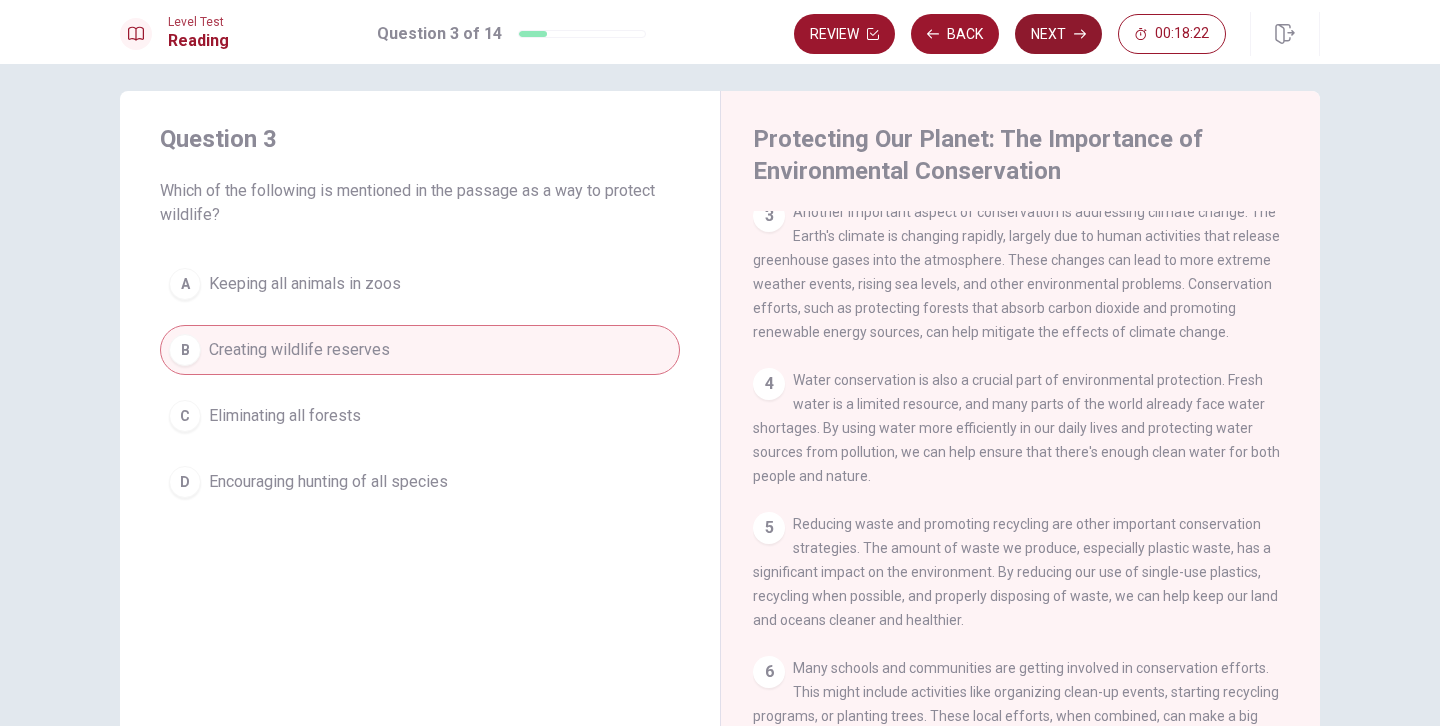 click on "Next" at bounding box center (1058, 34) 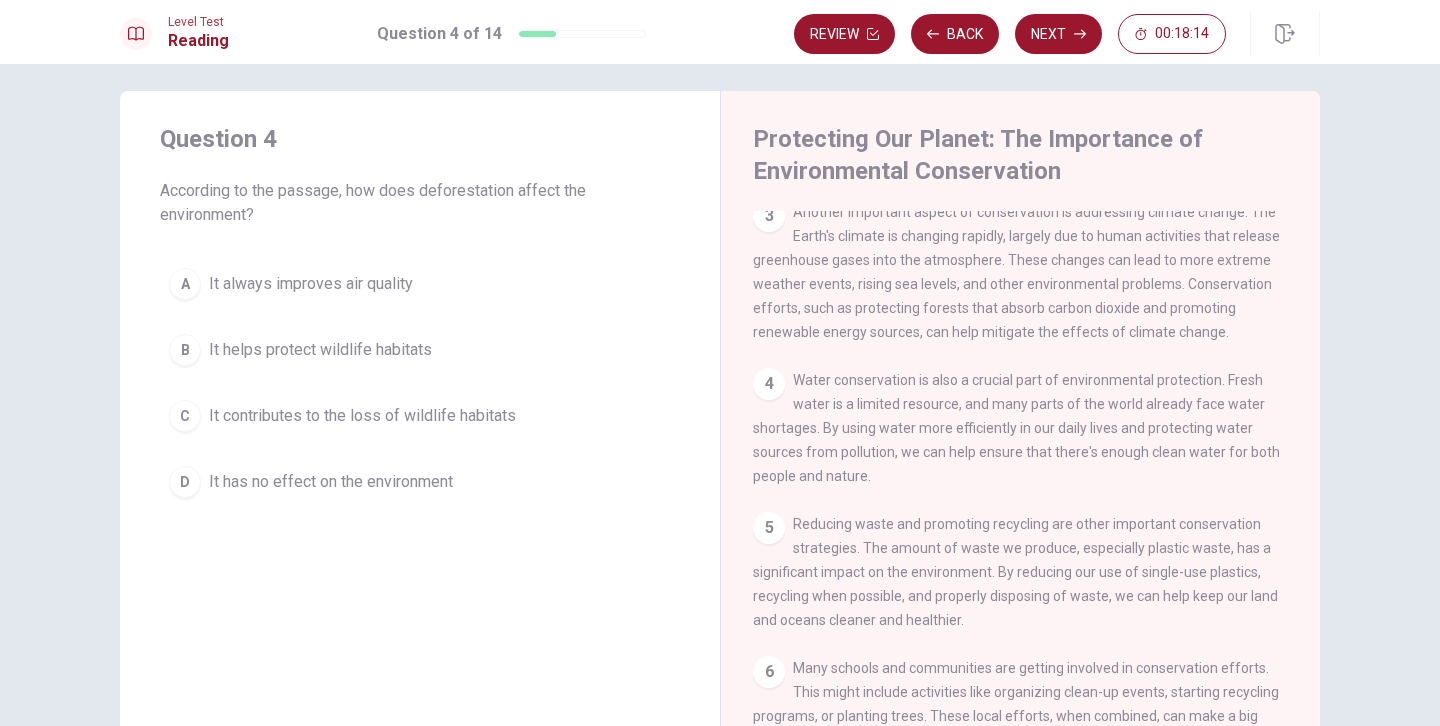 drag, startPoint x: 1298, startPoint y: 442, endPoint x: 1291, endPoint y: 511, distance: 69.354164 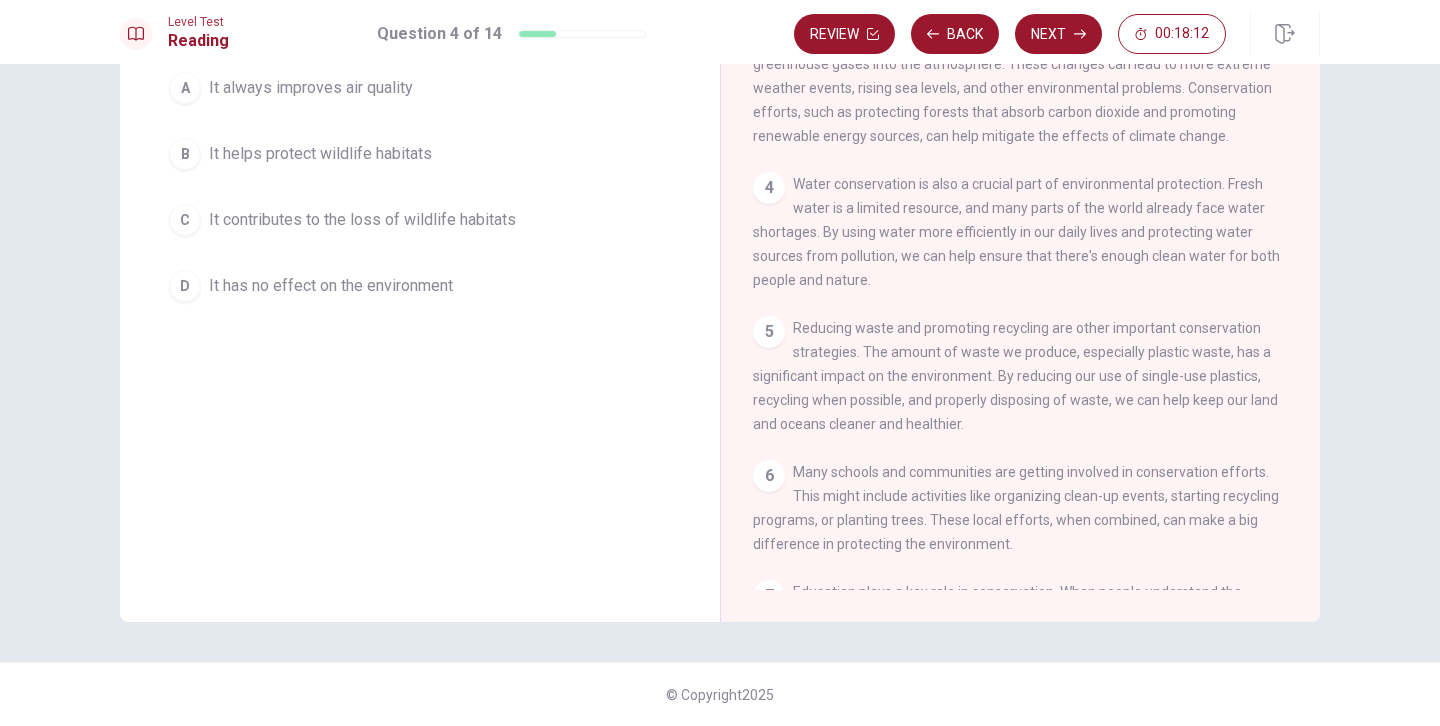 scroll, scrollTop: 187, scrollLeft: 0, axis: vertical 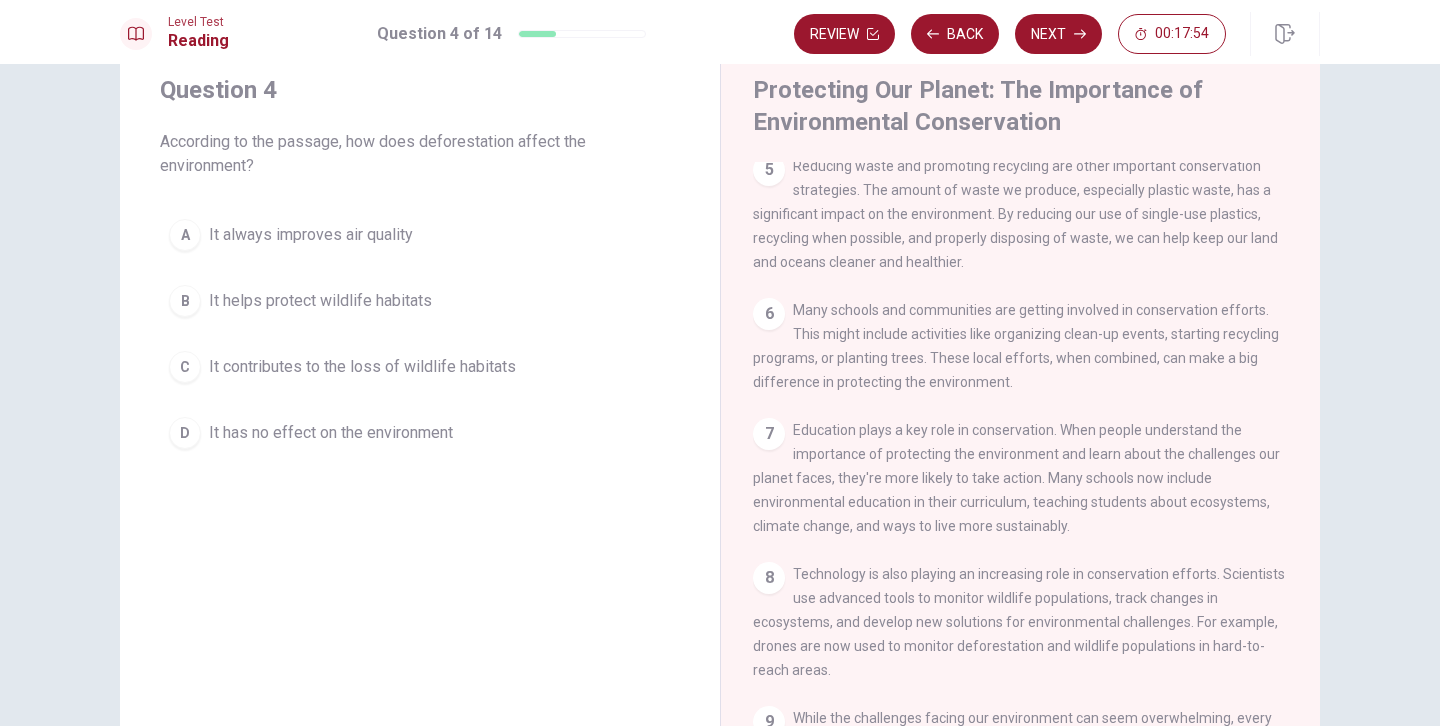 click on "It contributes to the loss of wildlife habitats" at bounding box center [362, 367] 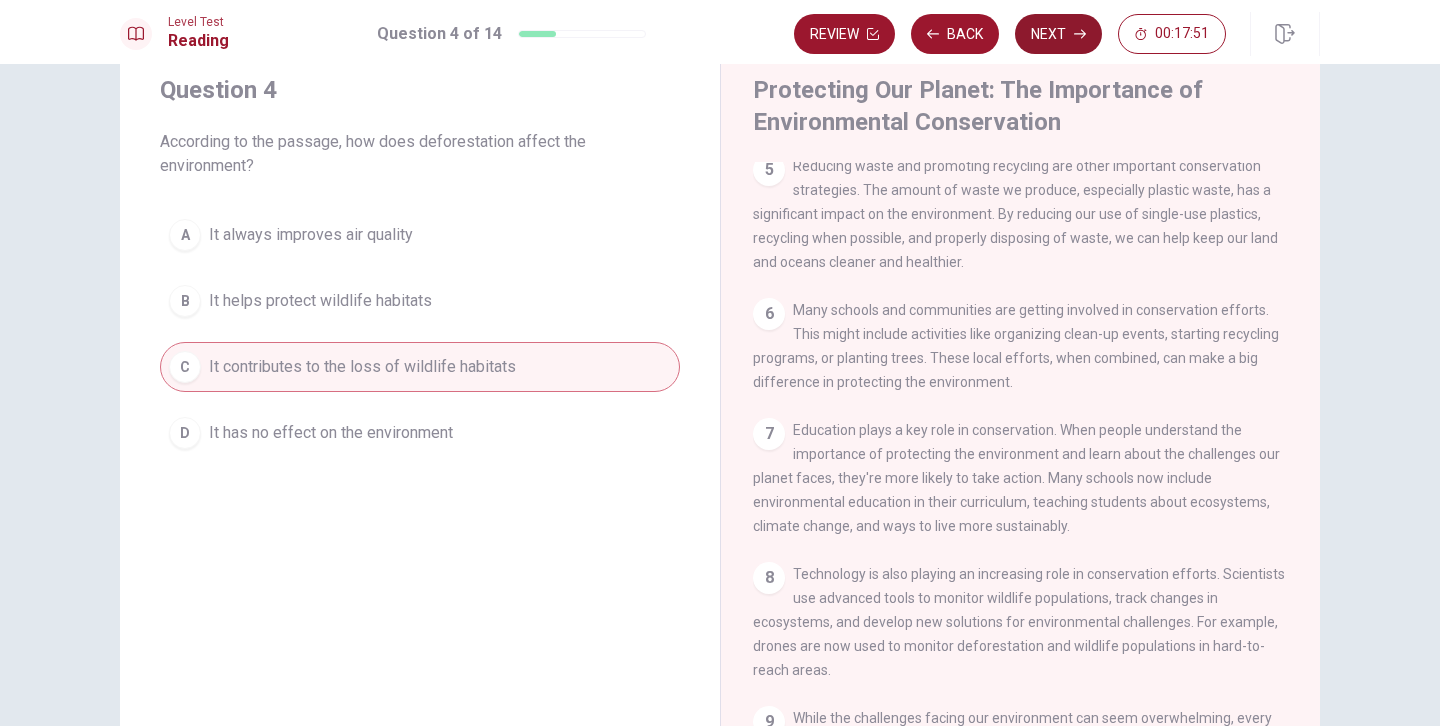 click on "Next" at bounding box center (1058, 34) 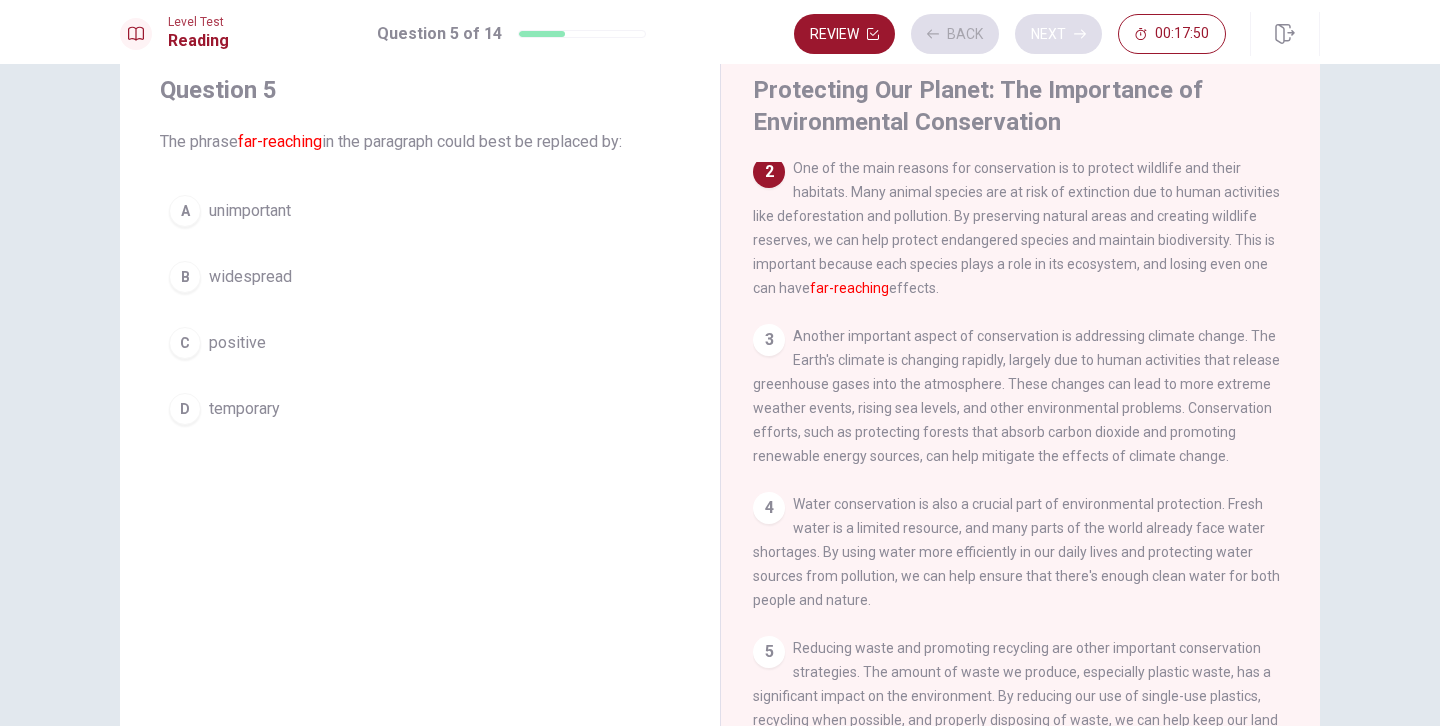 scroll, scrollTop: 149, scrollLeft: 0, axis: vertical 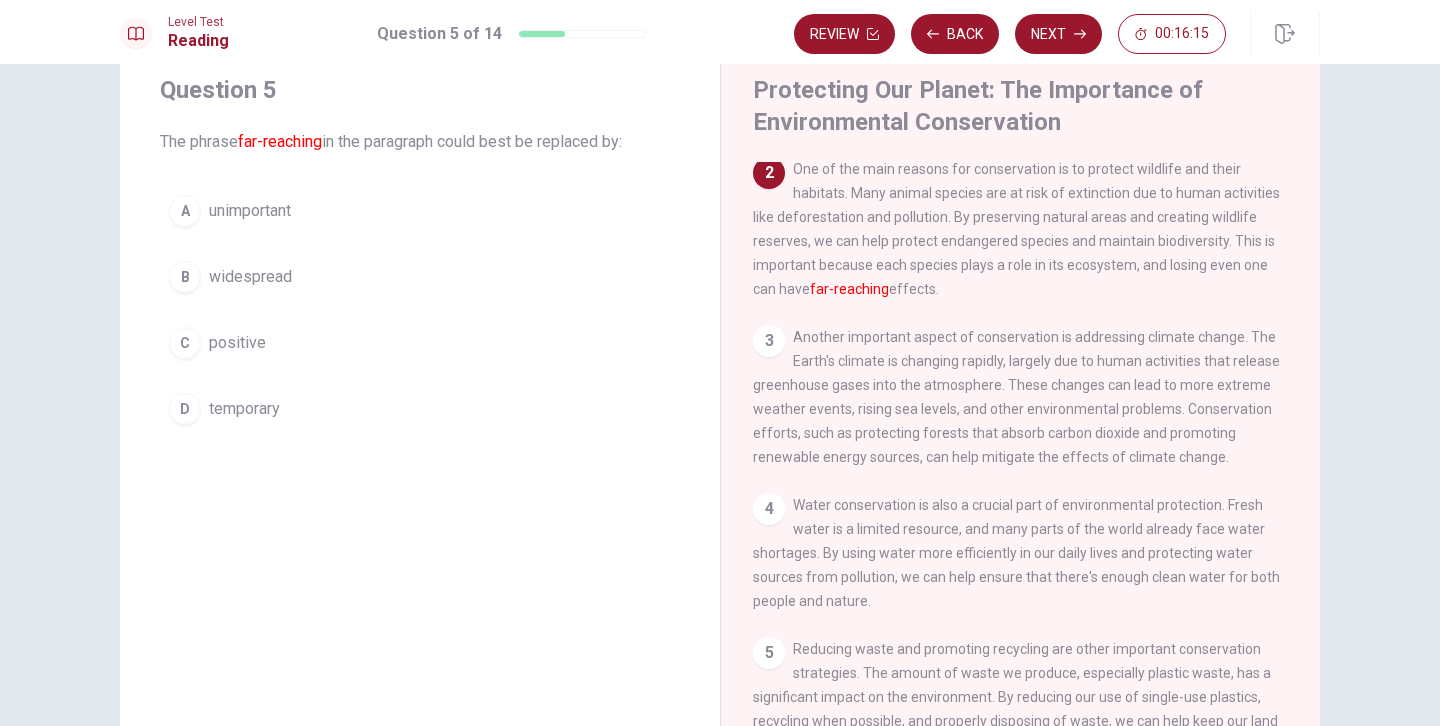 click on "B" at bounding box center [185, 277] 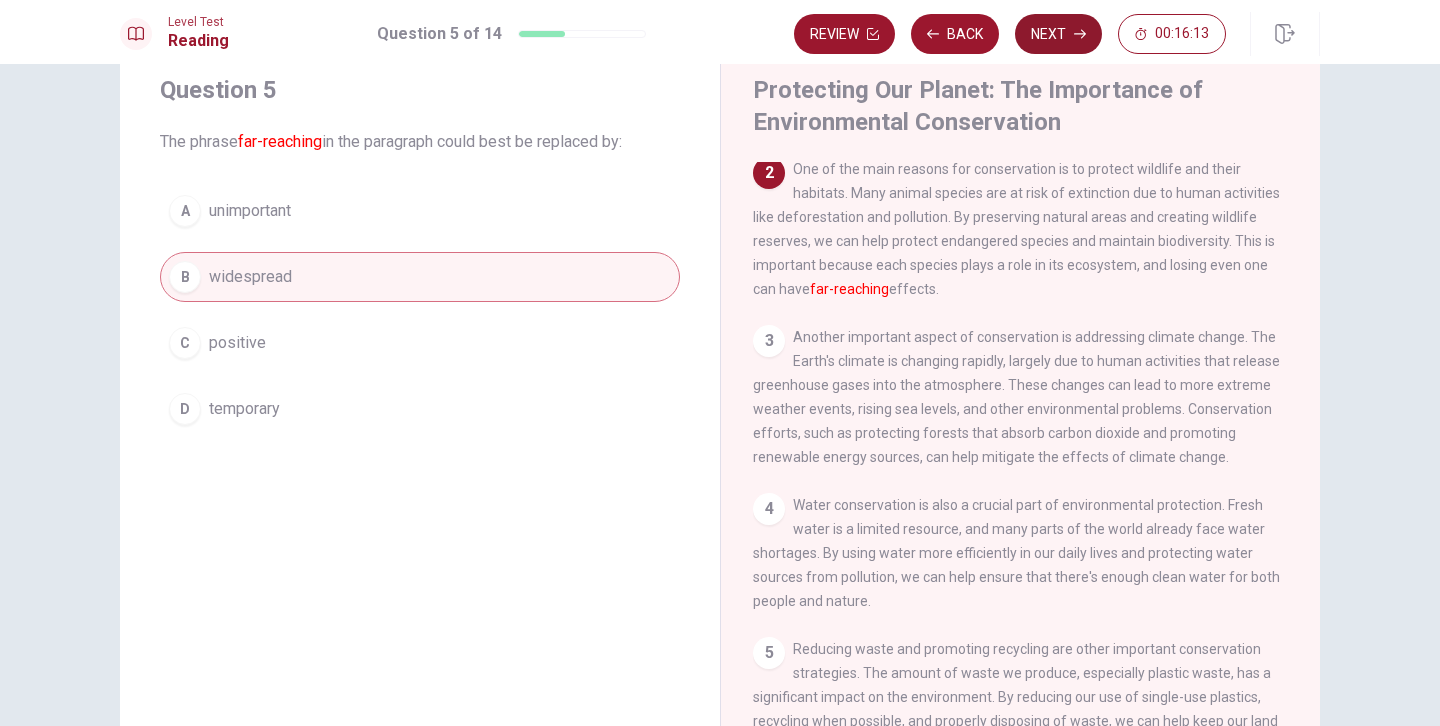 click on "Next" at bounding box center (1058, 34) 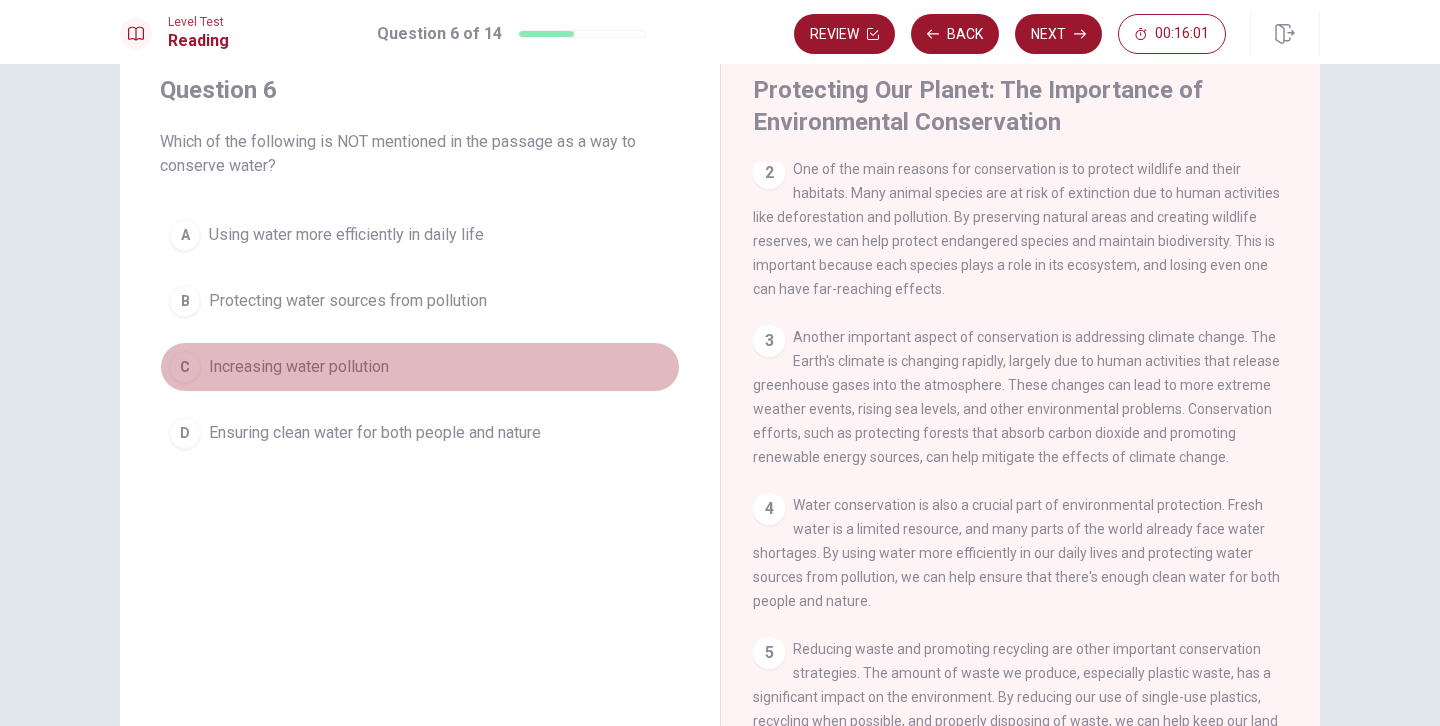 click on "Increasing water pollution" at bounding box center [299, 367] 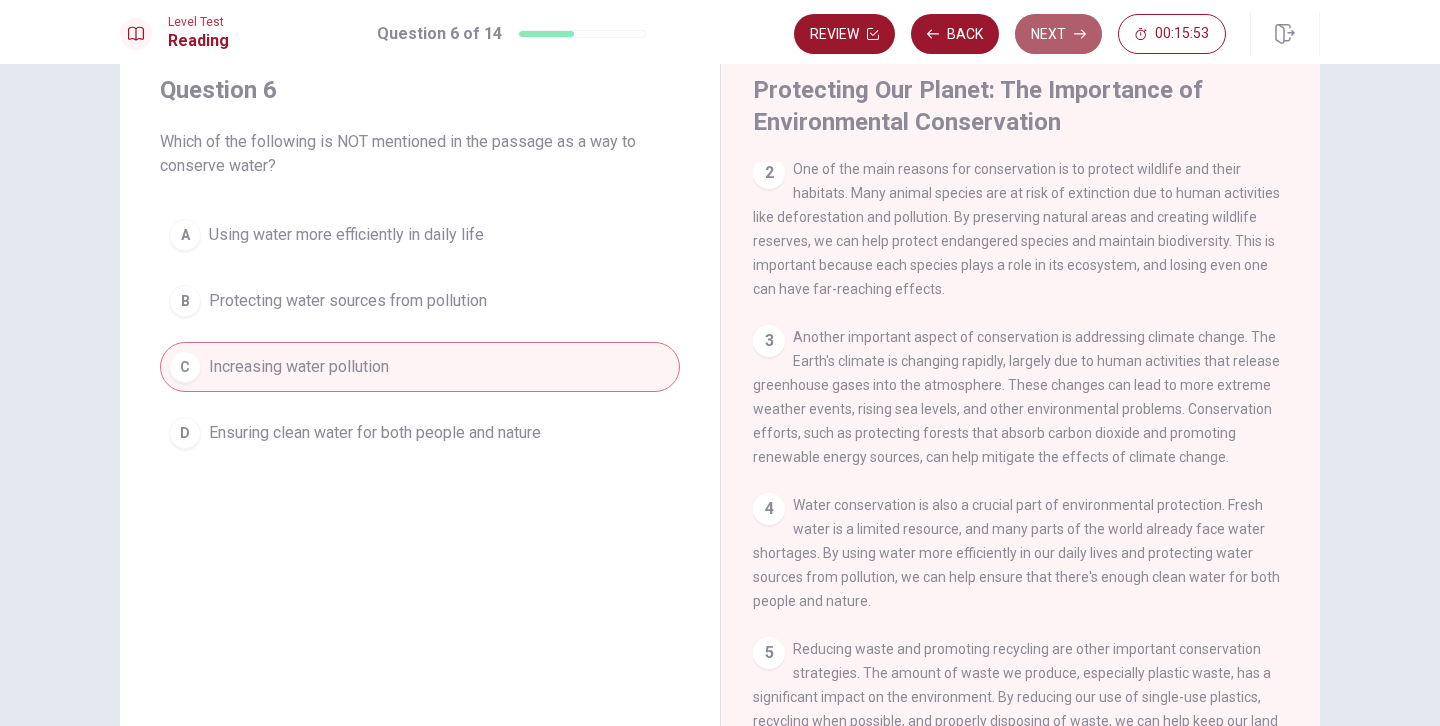 click 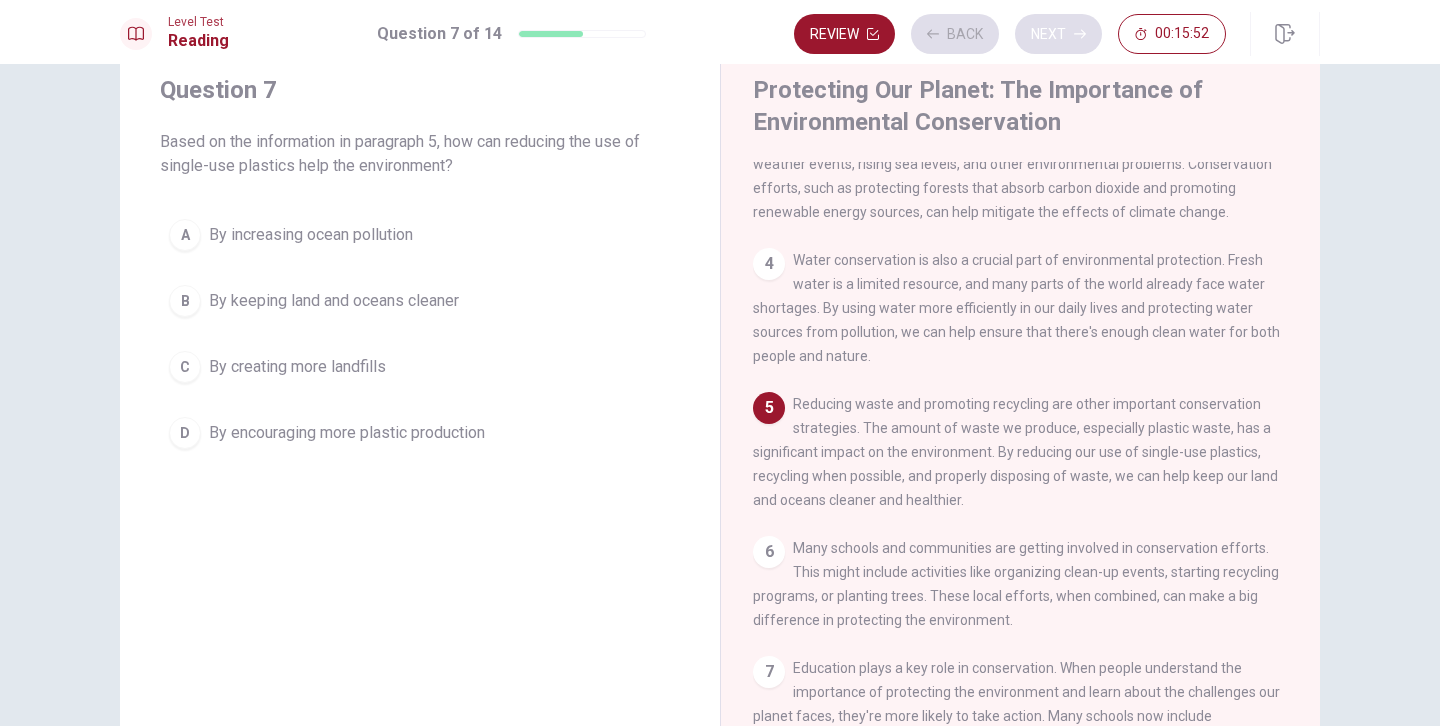 scroll, scrollTop: 396, scrollLeft: 0, axis: vertical 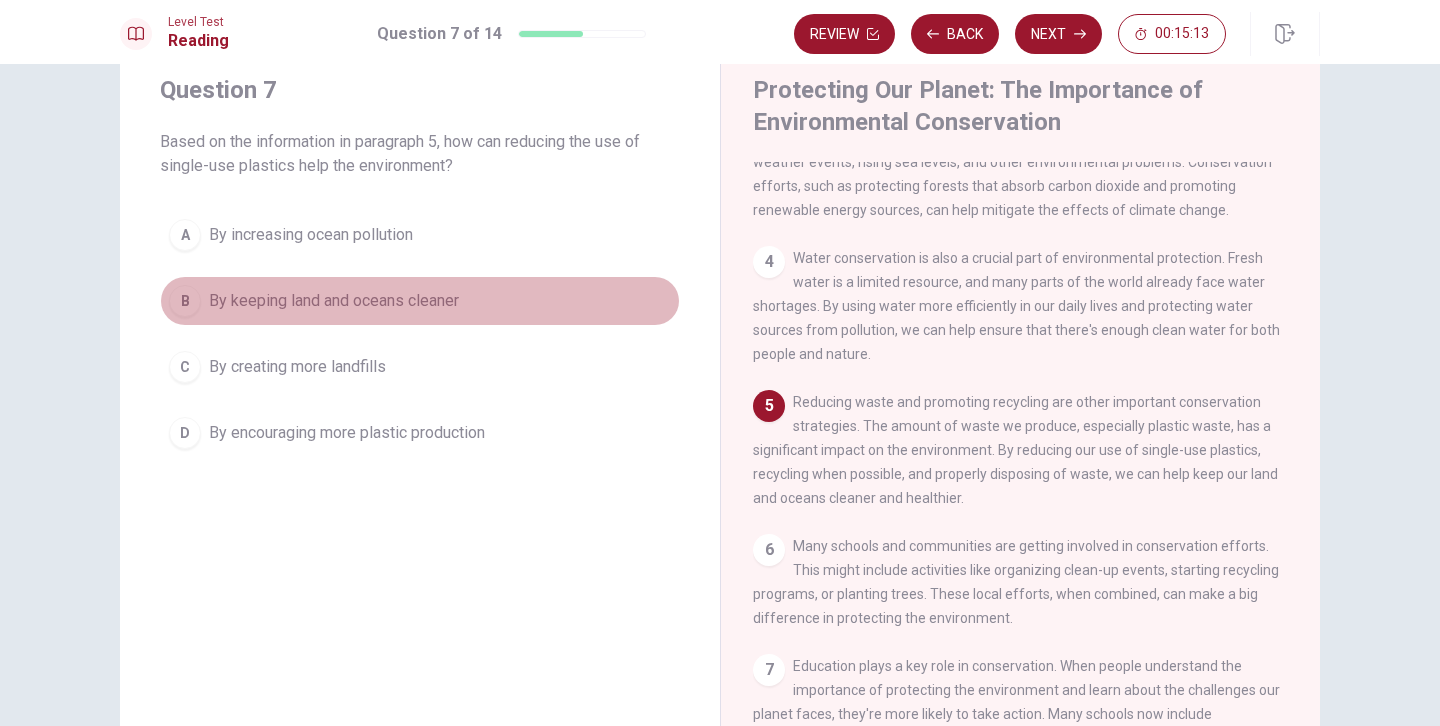 click on "By keeping land and oceans cleaner" at bounding box center (334, 301) 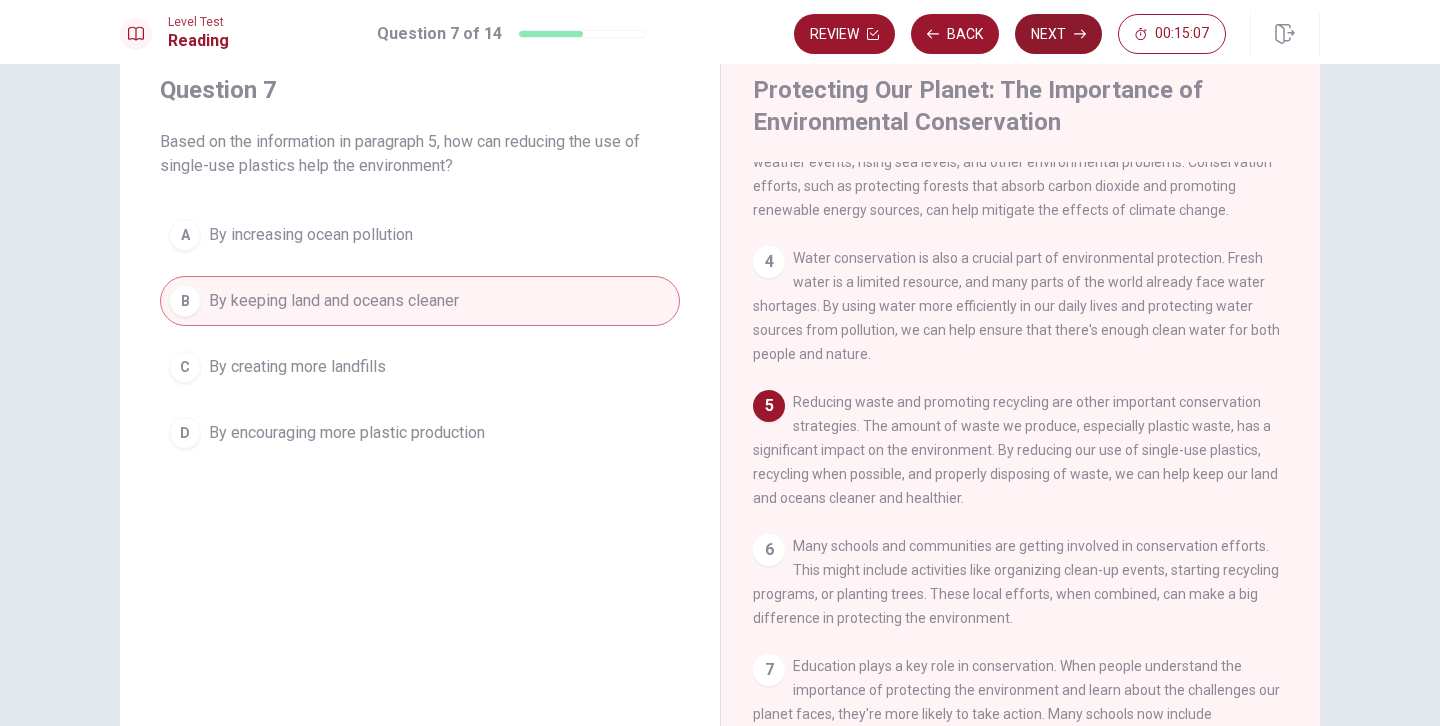 click 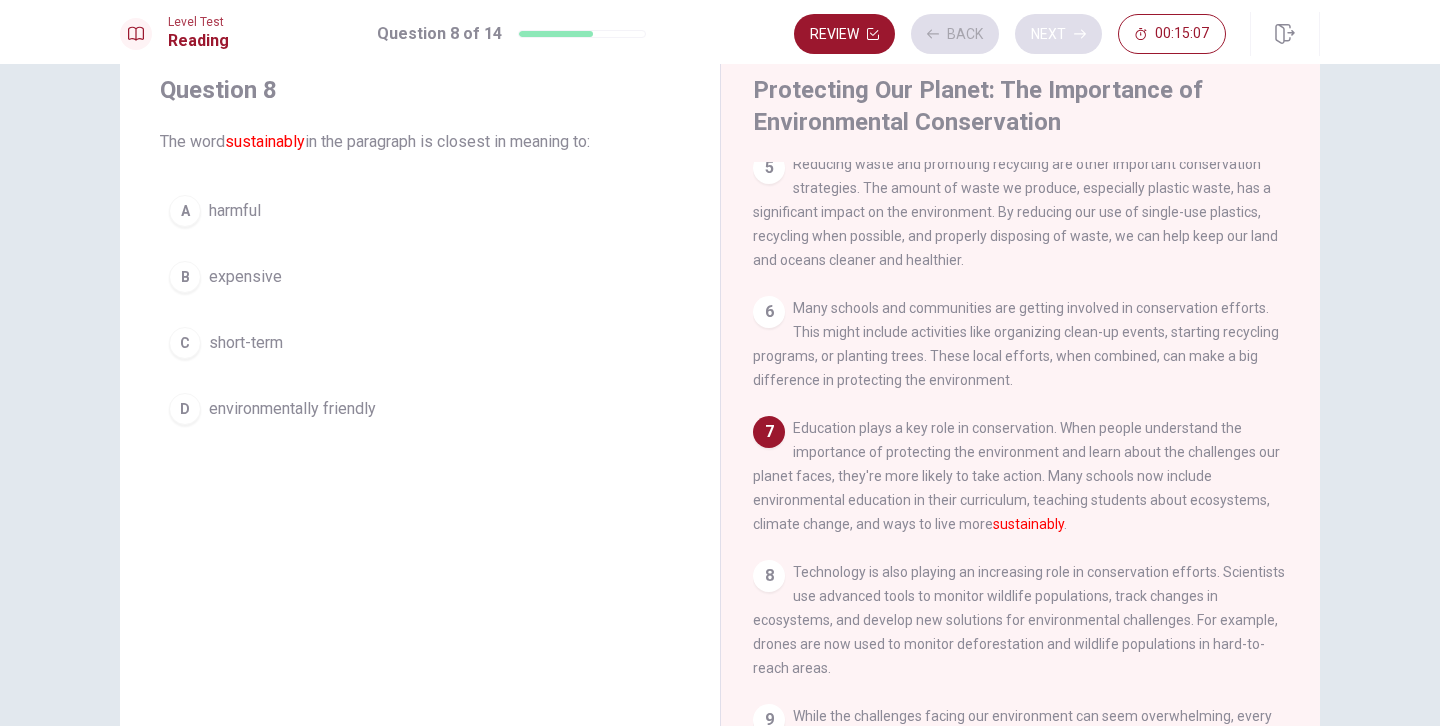 scroll, scrollTop: 669, scrollLeft: 0, axis: vertical 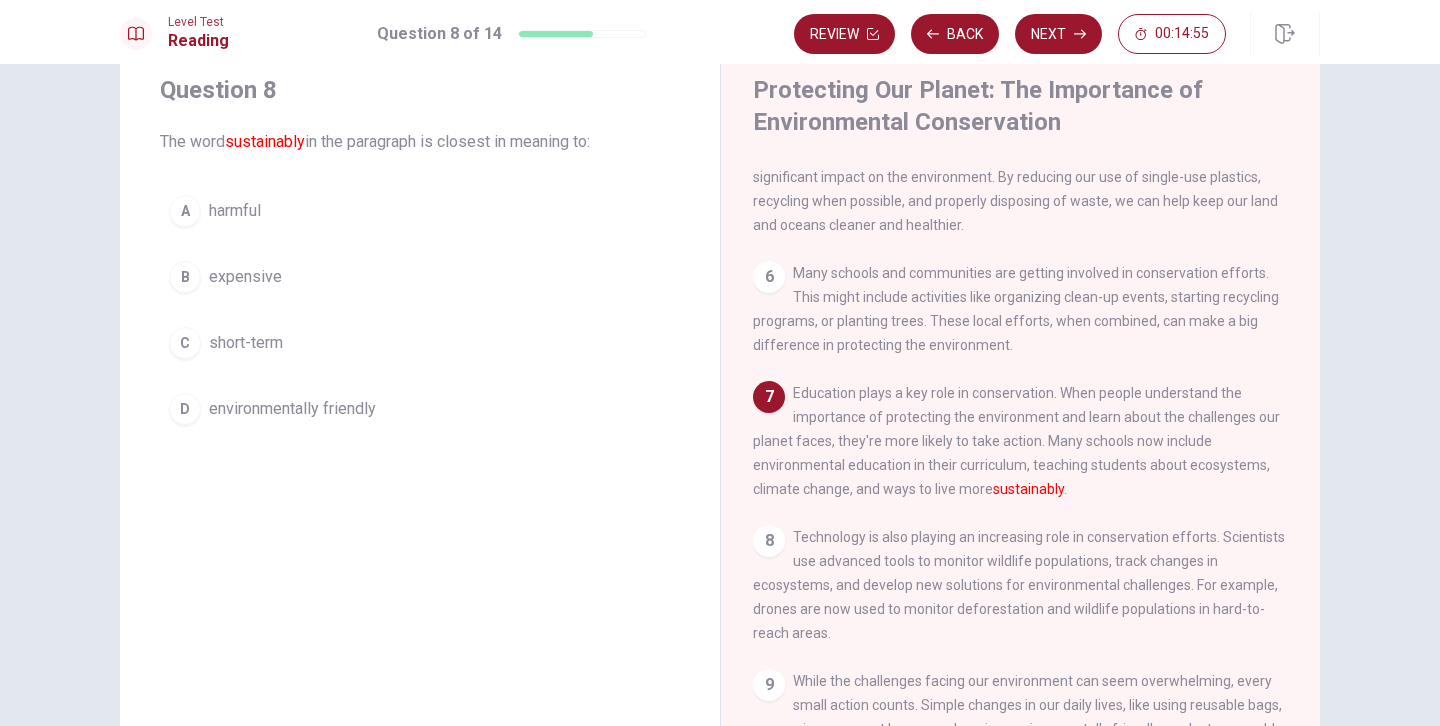click on "environmentally friendly" at bounding box center [292, 409] 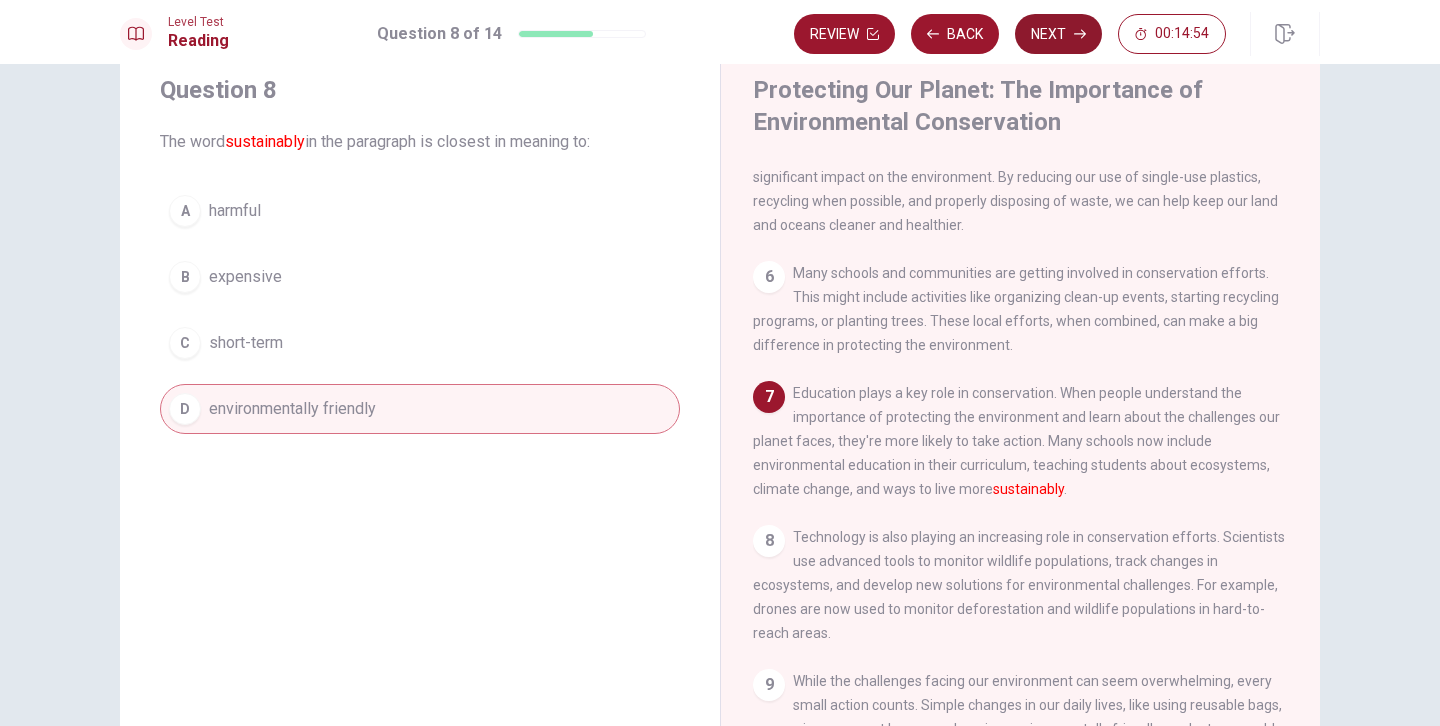 click 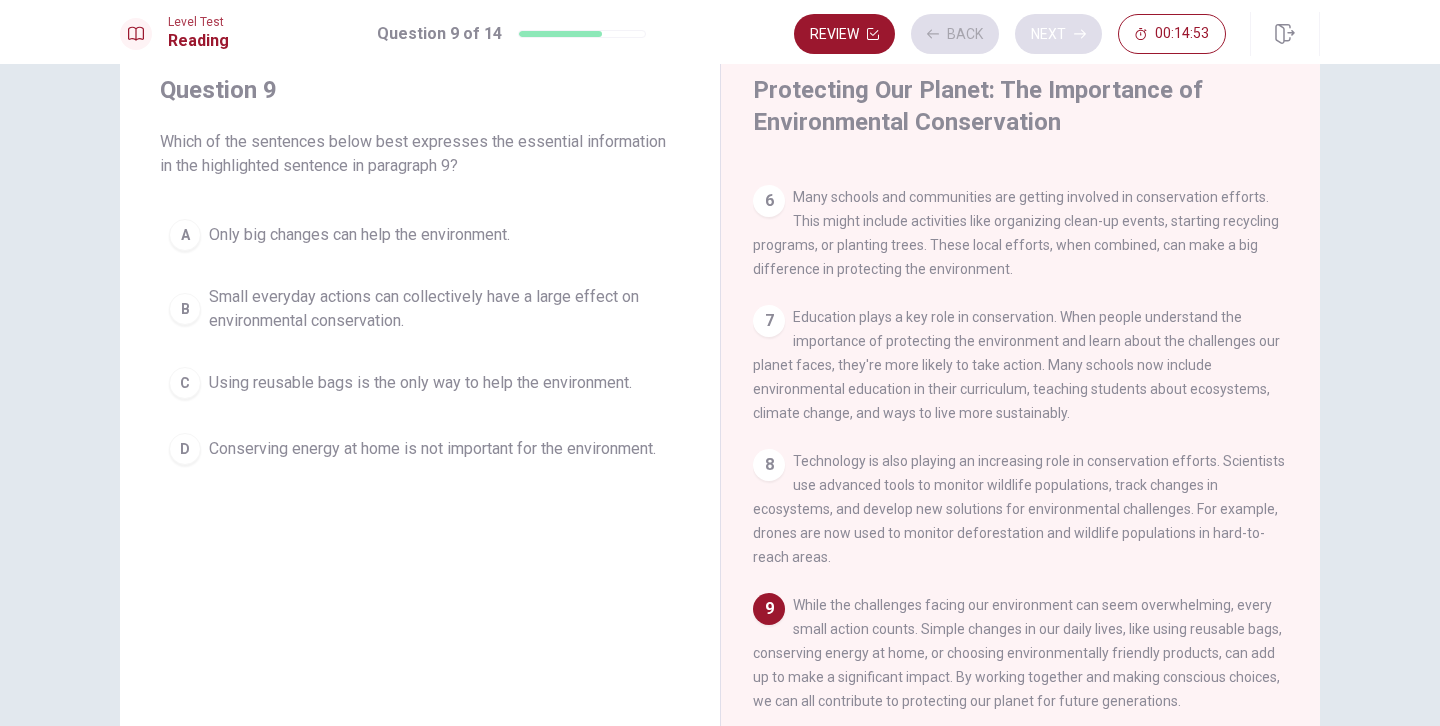 scroll, scrollTop: 791, scrollLeft: 0, axis: vertical 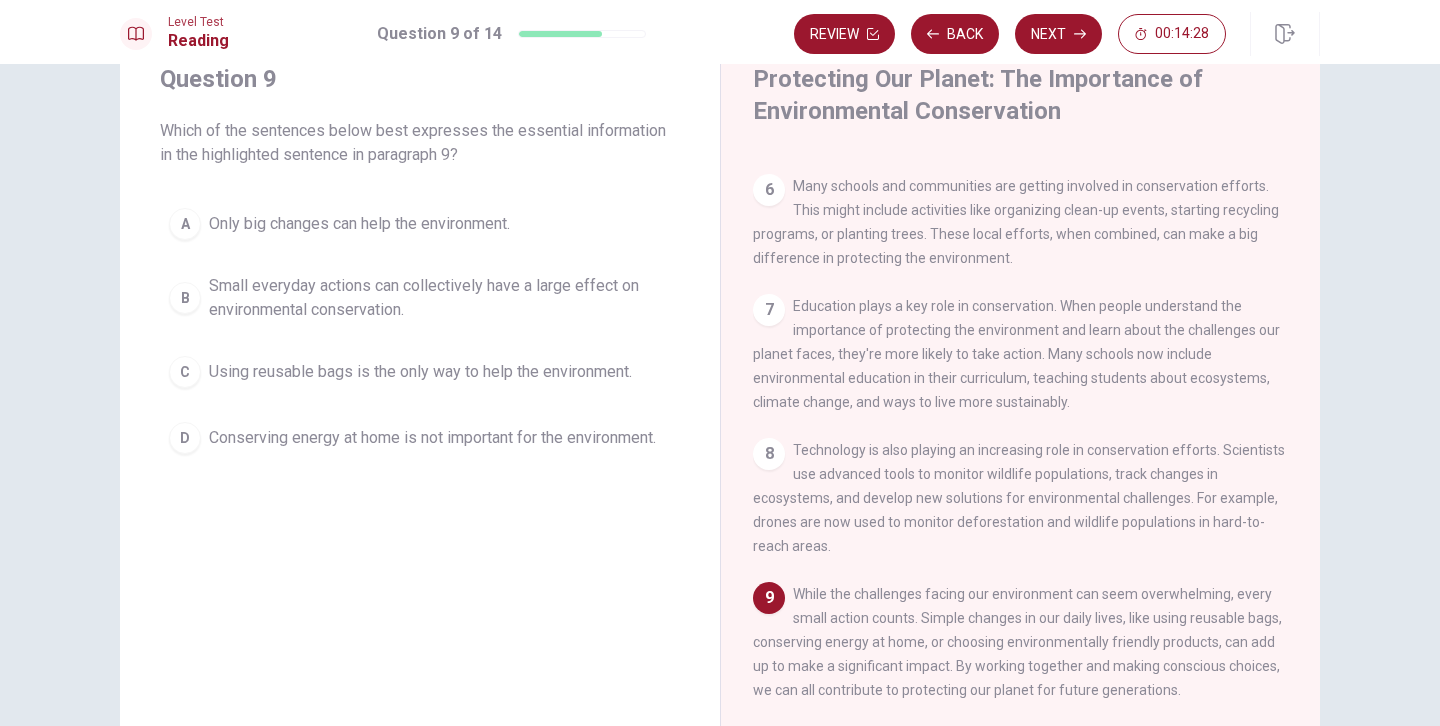 click on "Small everyday actions can collectively have a large effect on environmental conservation." at bounding box center (440, 298) 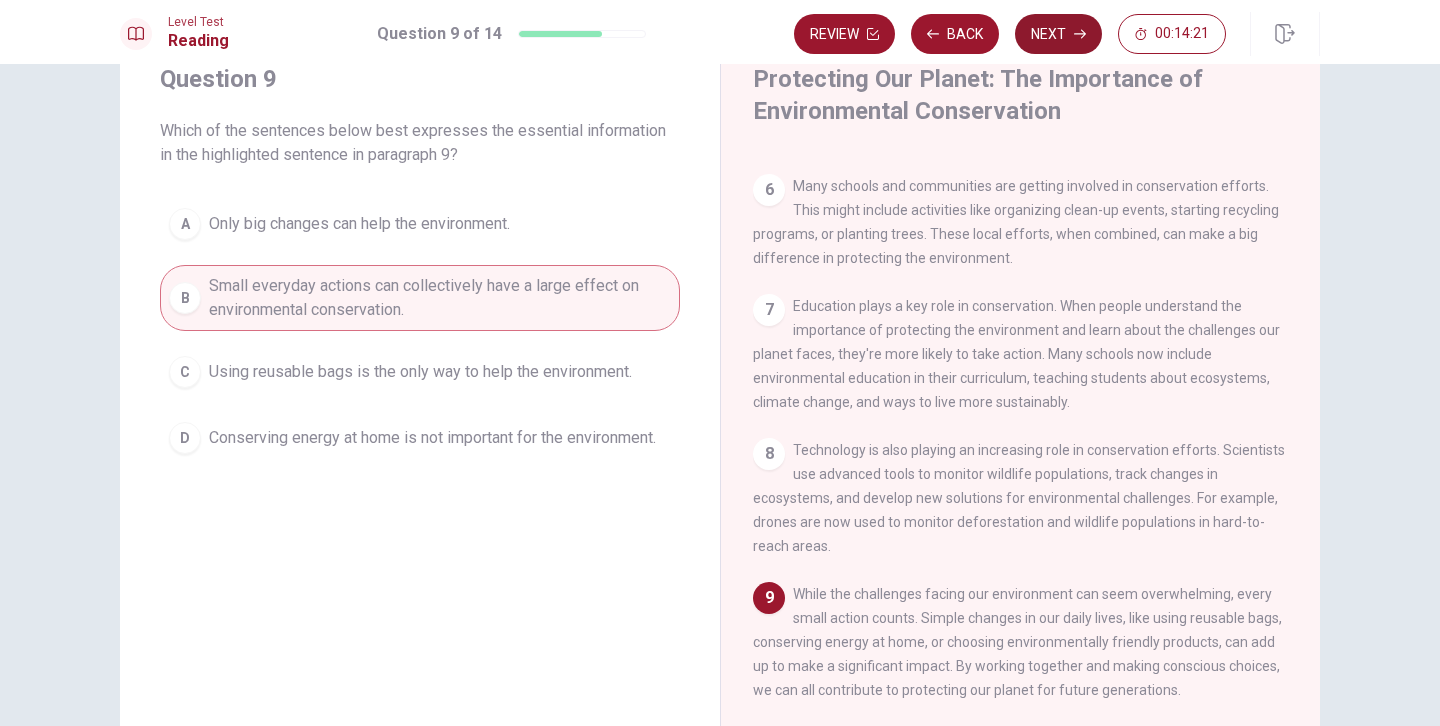 click 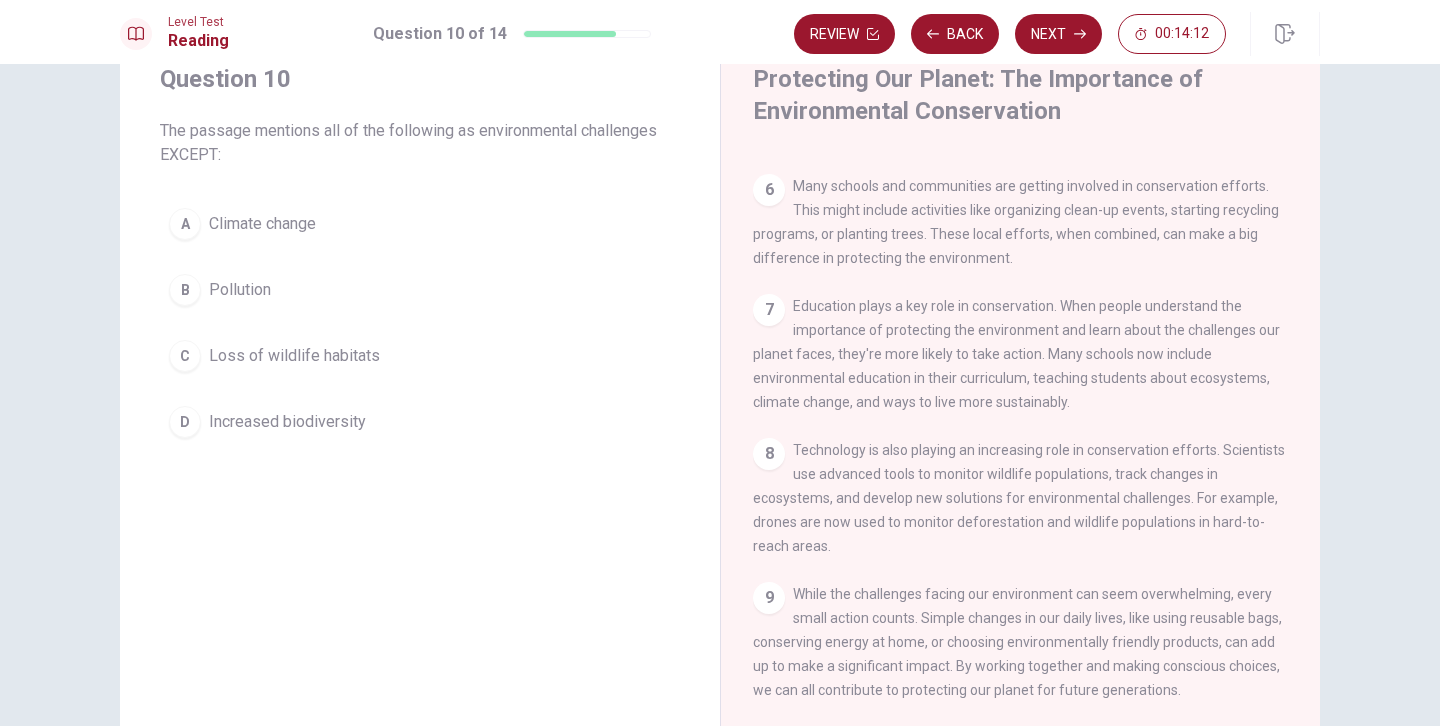 click on "Increased biodiversity" at bounding box center [287, 422] 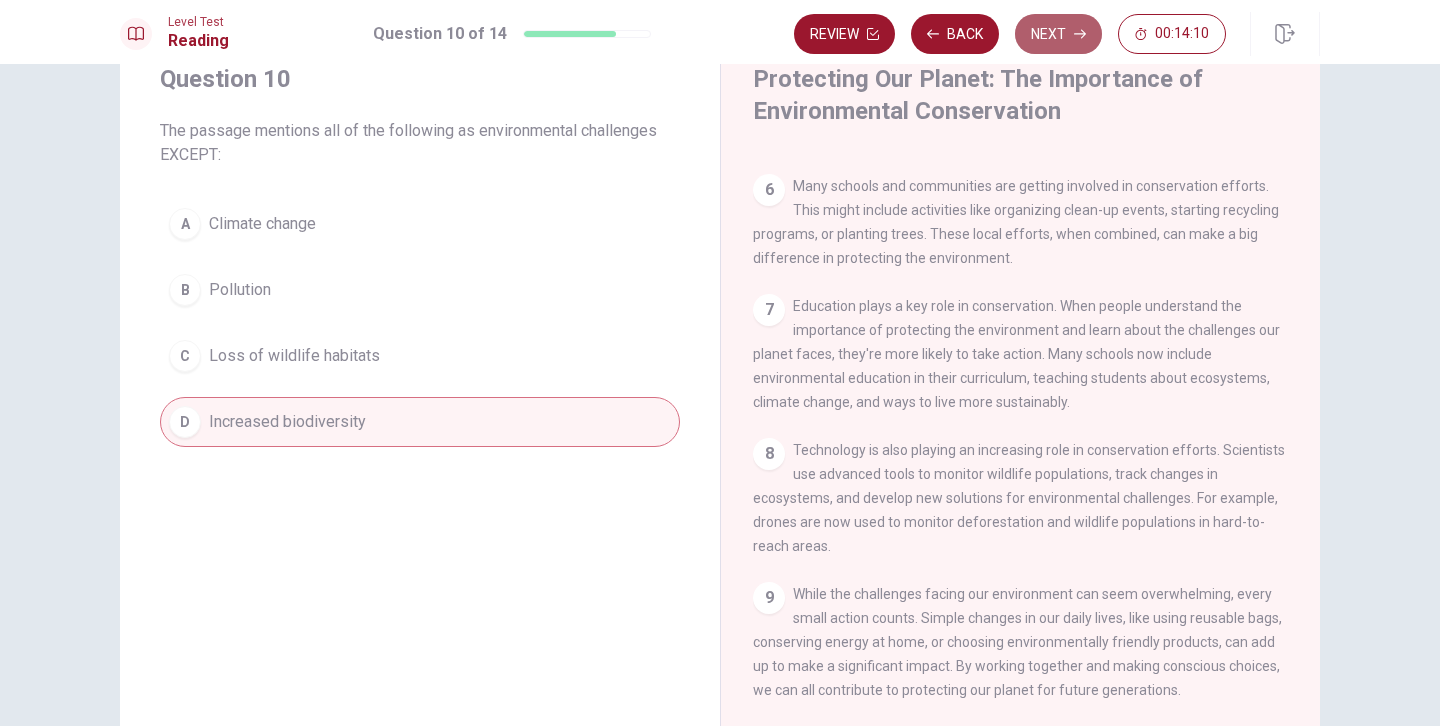 click on "Next" at bounding box center (1058, 34) 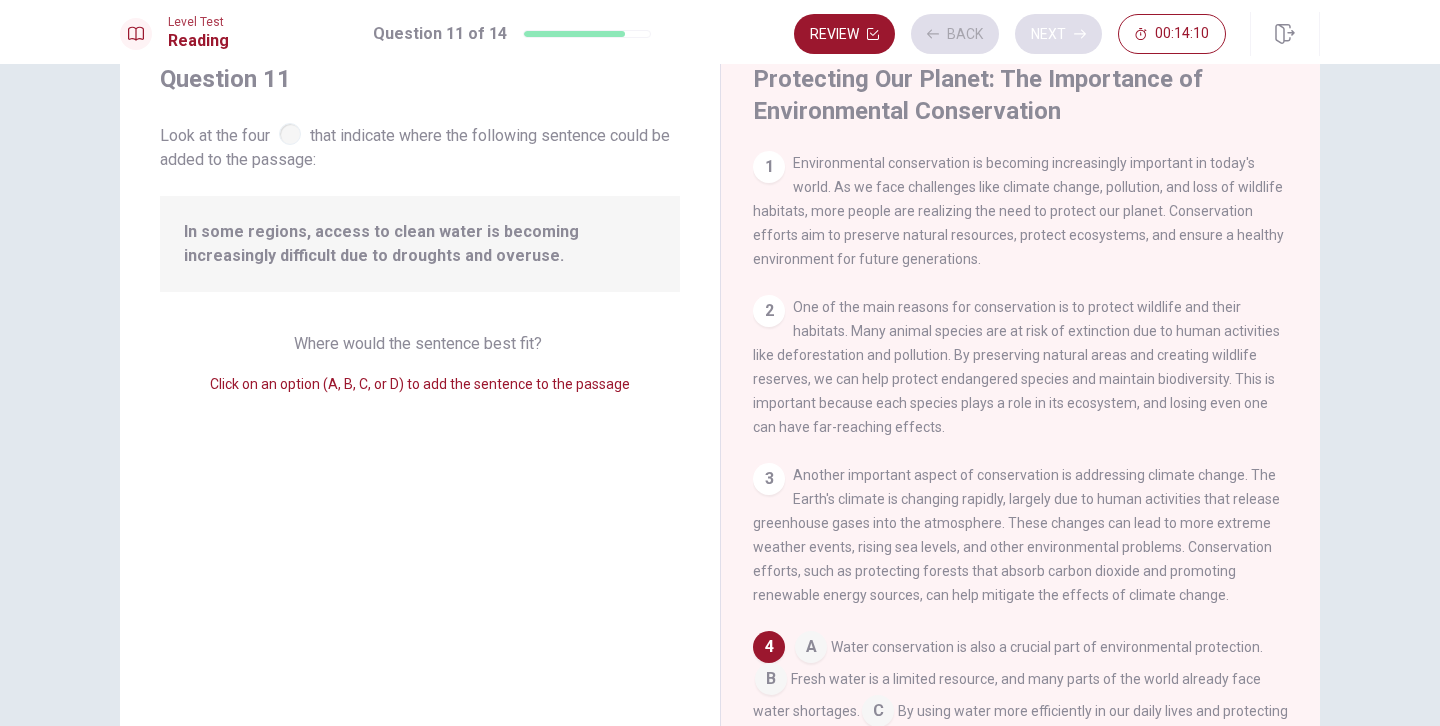 scroll, scrollTop: 274, scrollLeft: 0, axis: vertical 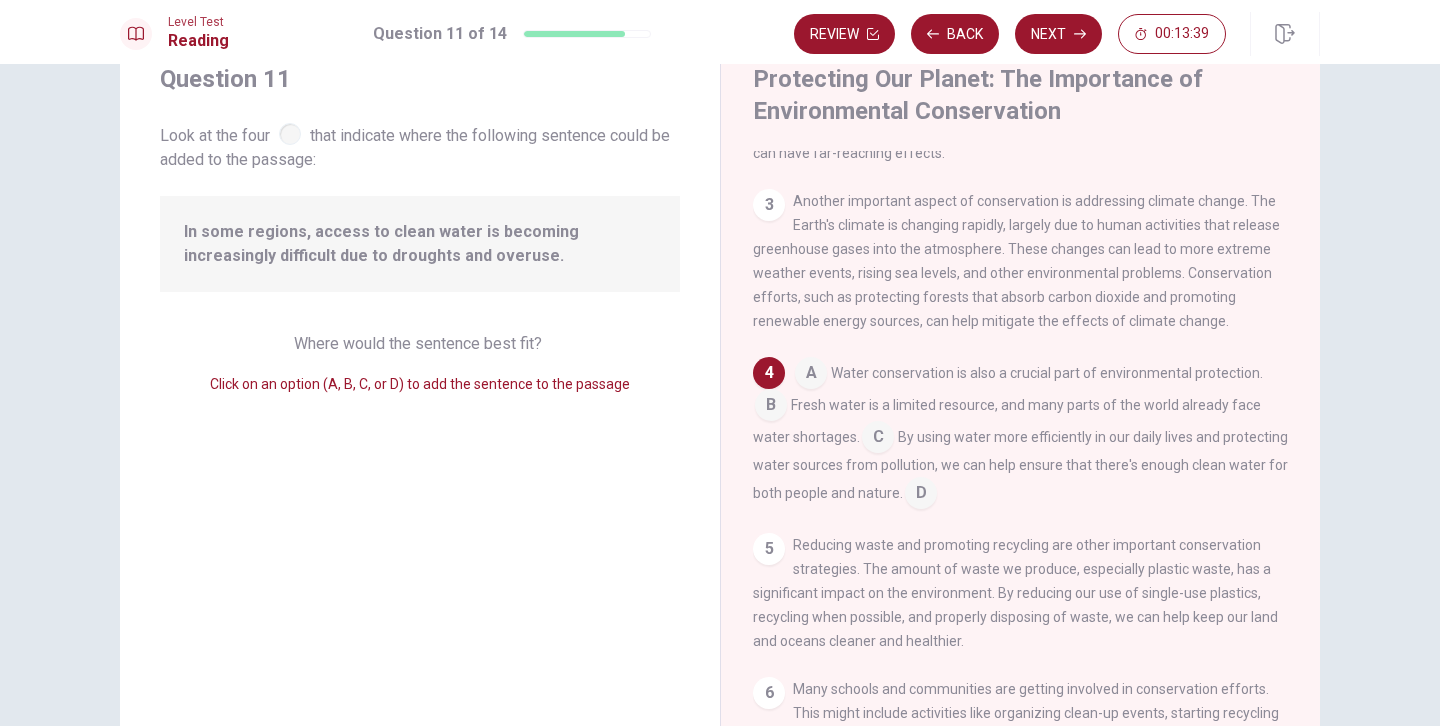 click at bounding box center [811, 375] 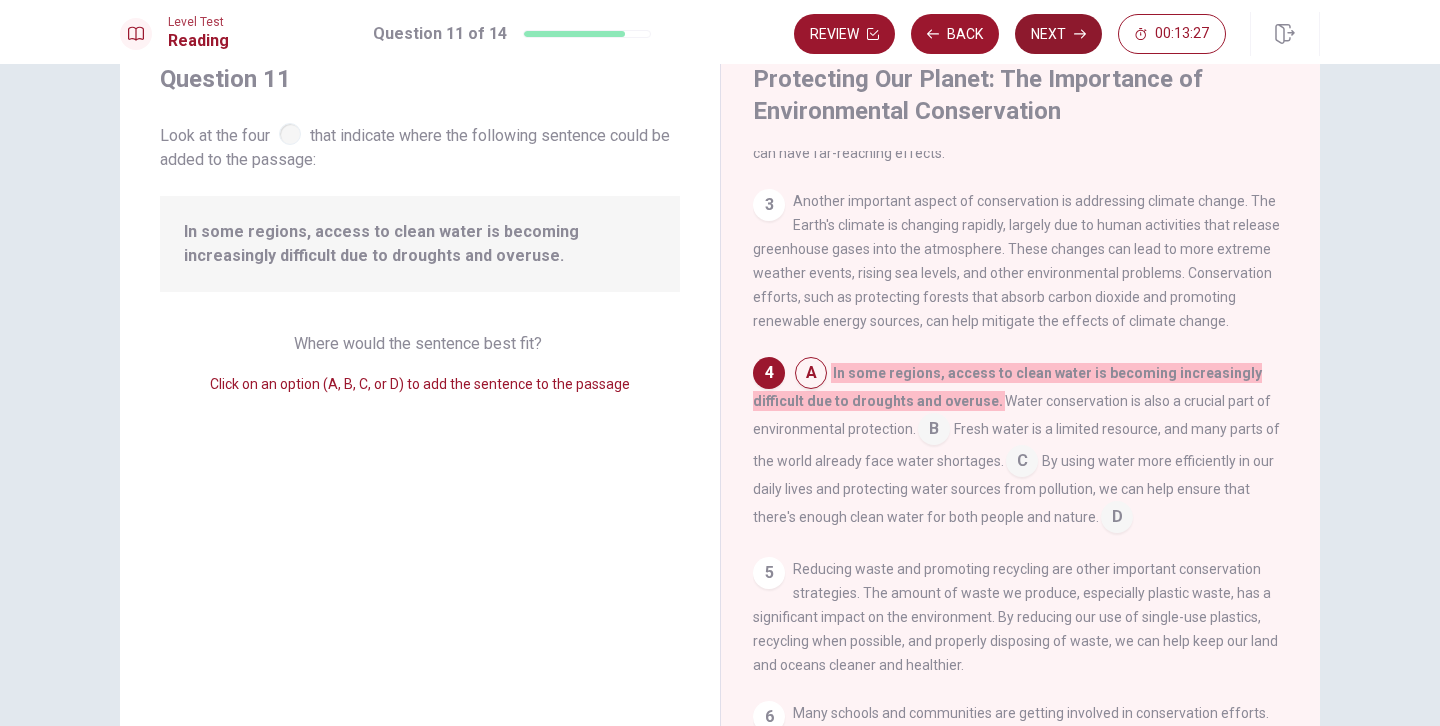 click 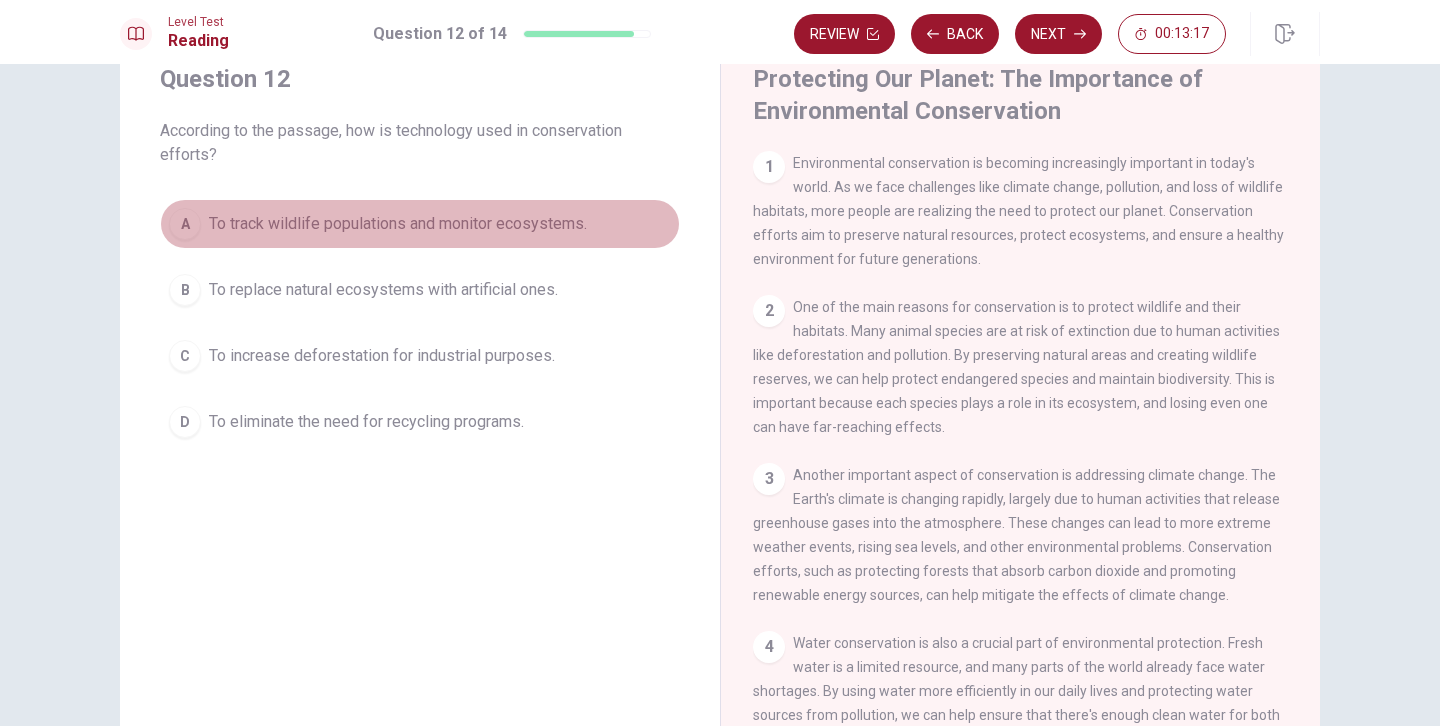 click on "To track wildlife populations and monitor ecosystems." at bounding box center (398, 224) 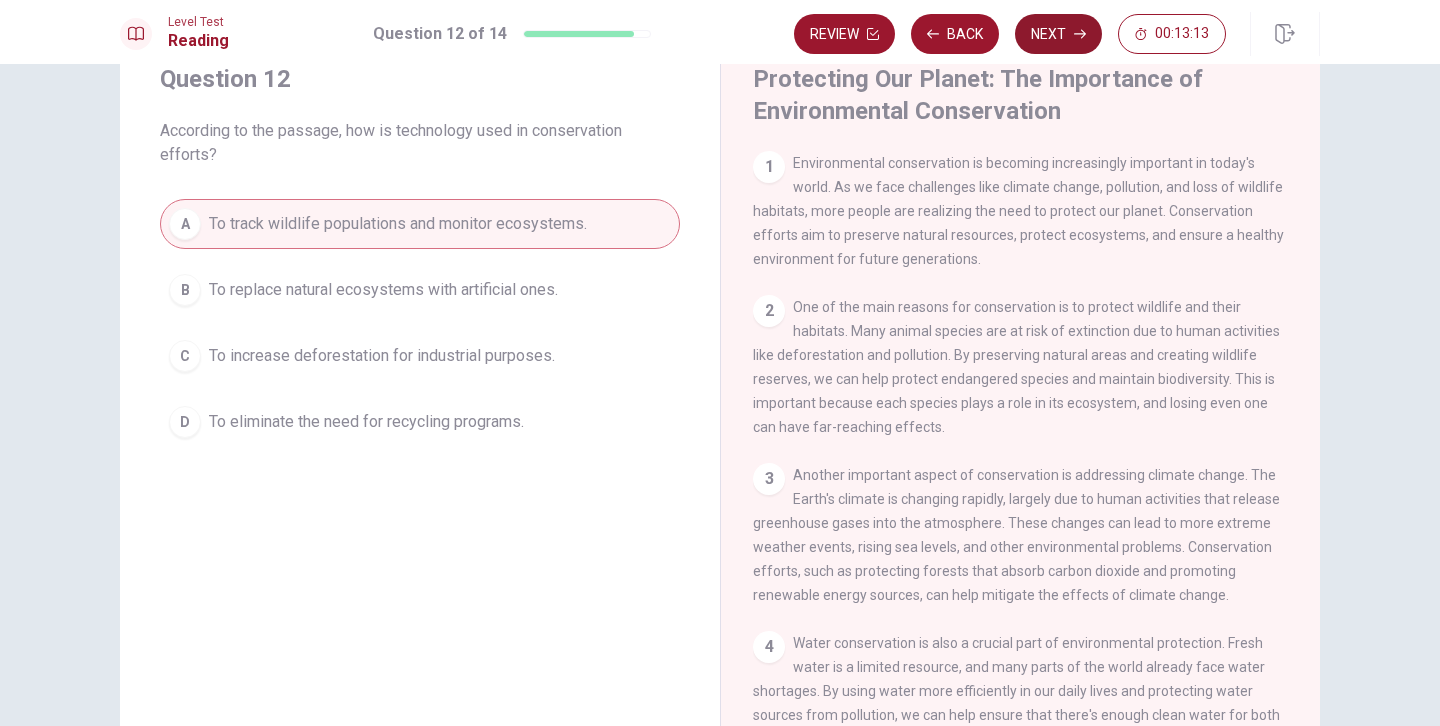 click on "Next" at bounding box center (1058, 34) 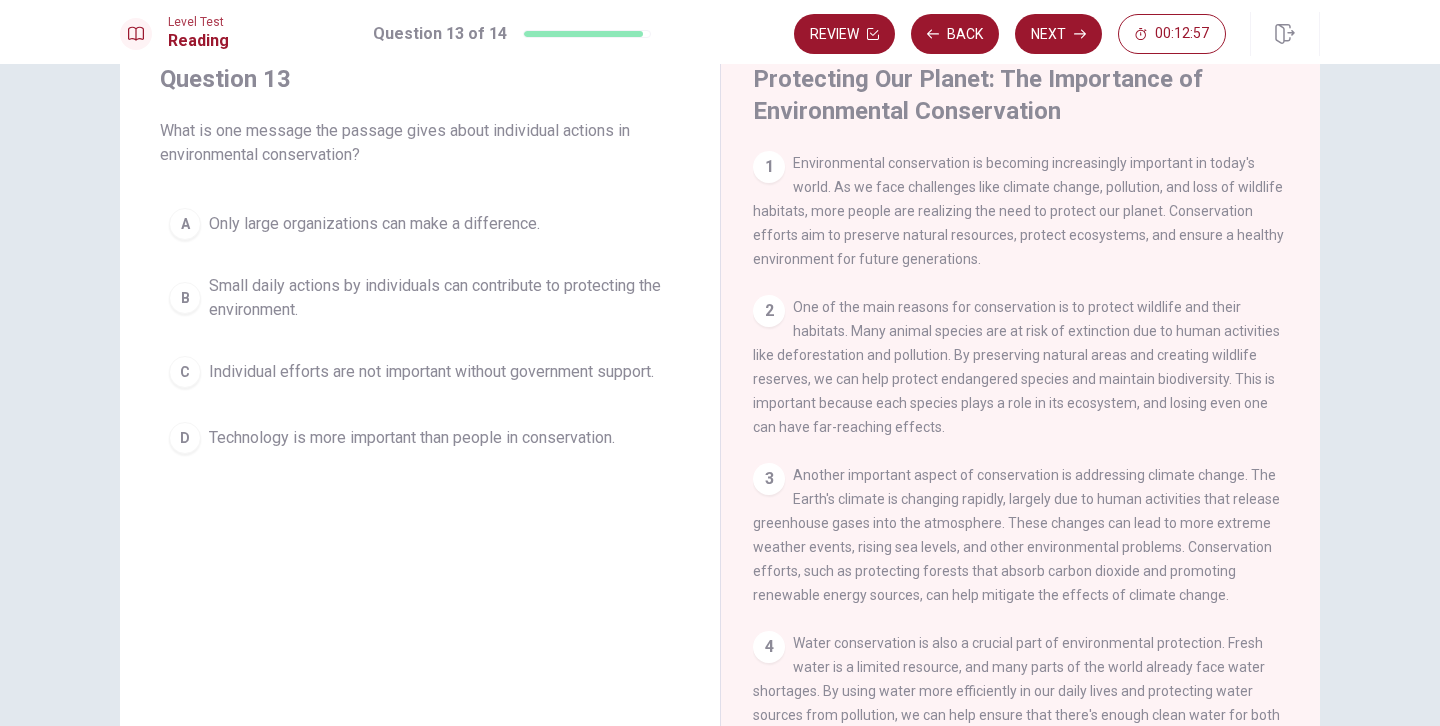 click on "Small daily actions by individuals can contribute to protecting the environment." at bounding box center [440, 298] 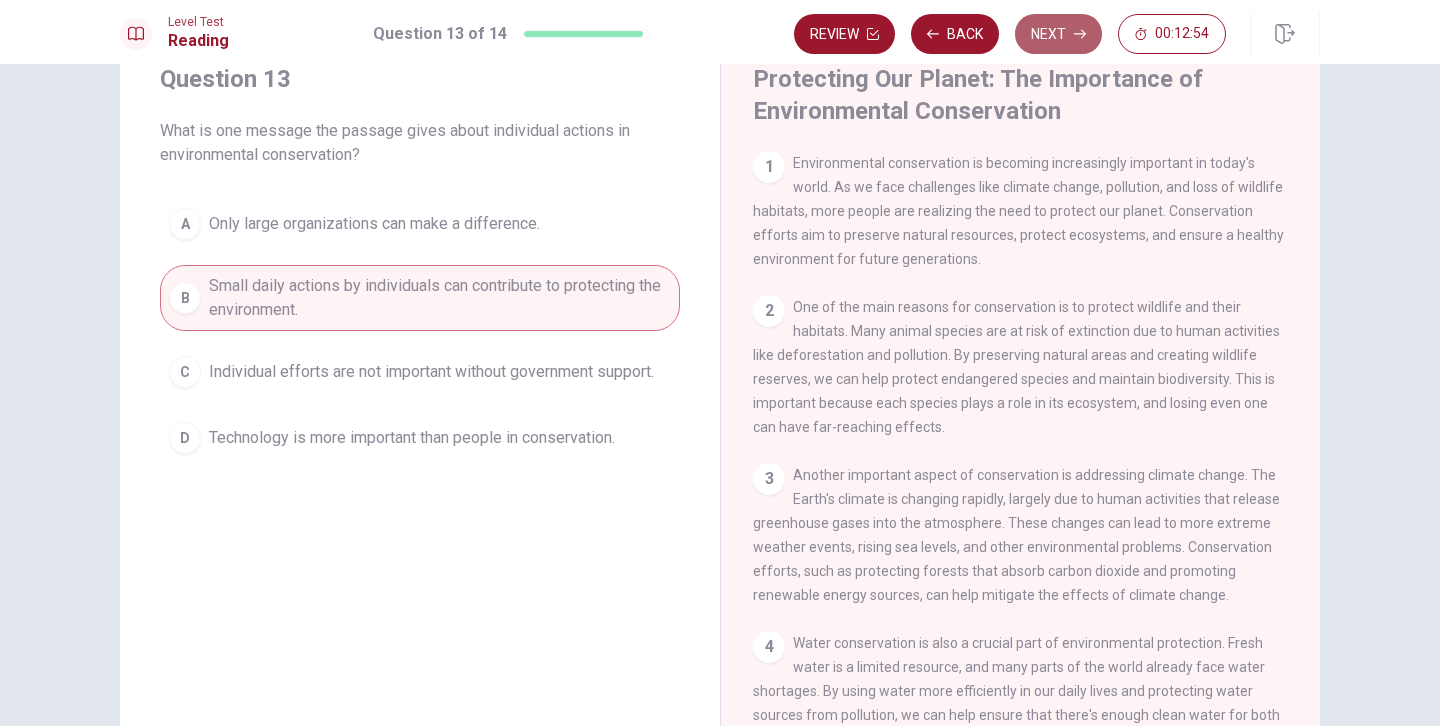 click on "Next" at bounding box center (1058, 34) 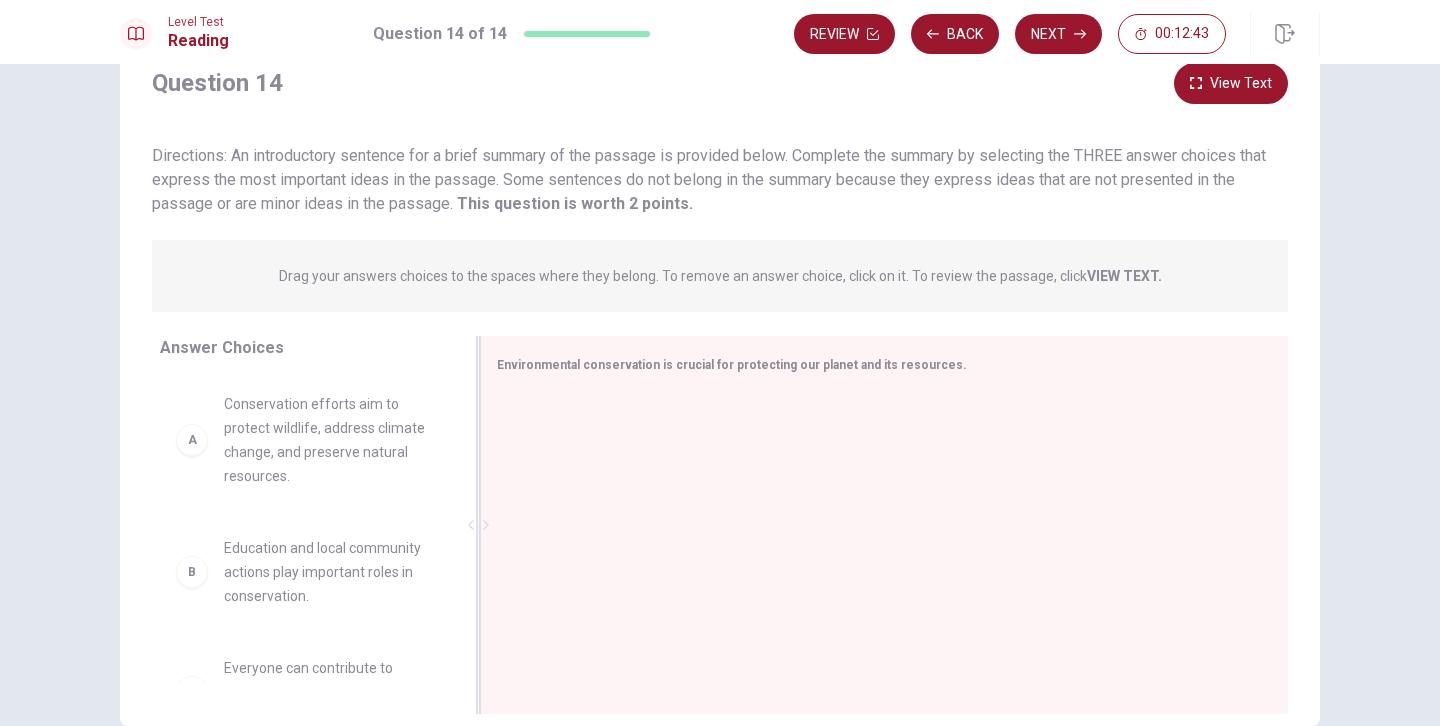 click on "Environmental conservation is crucial for protecting our planet and its resources." at bounding box center [732, 365] 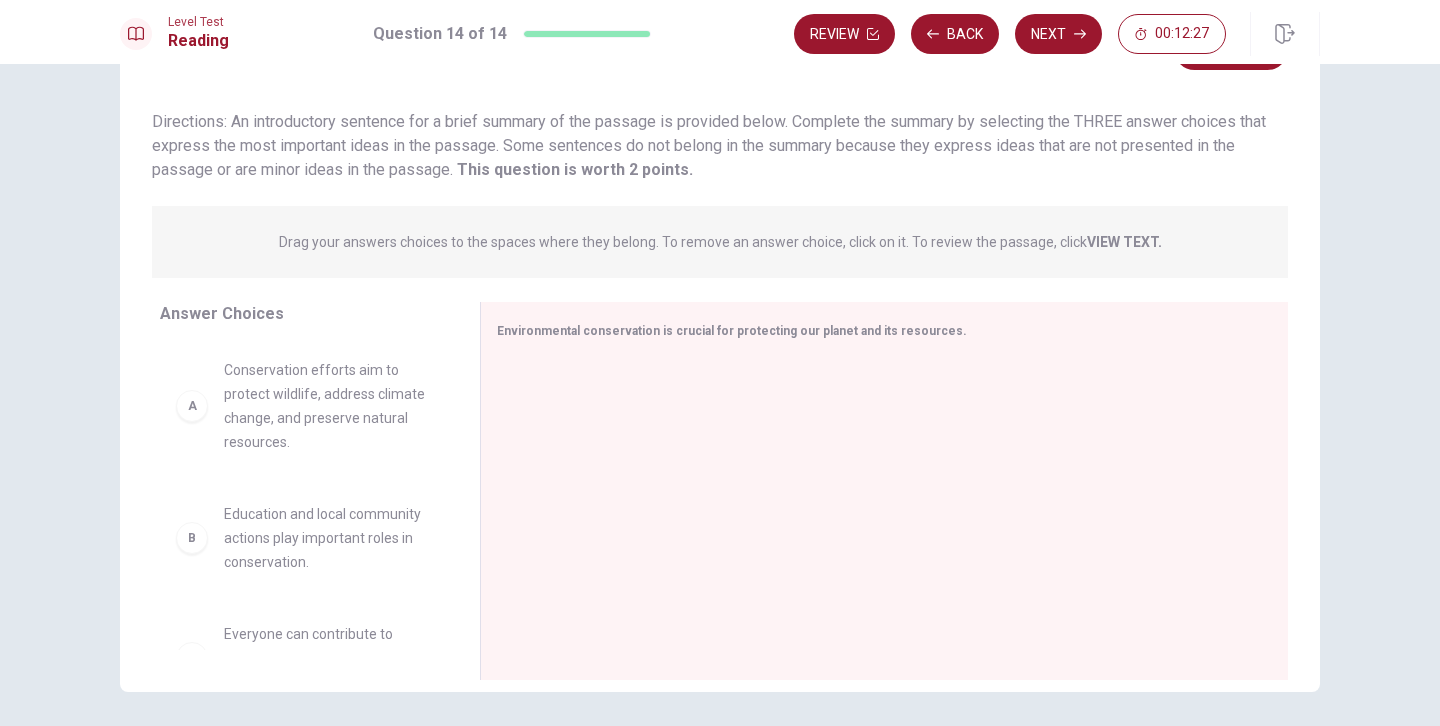 scroll, scrollTop: 177, scrollLeft: 0, axis: vertical 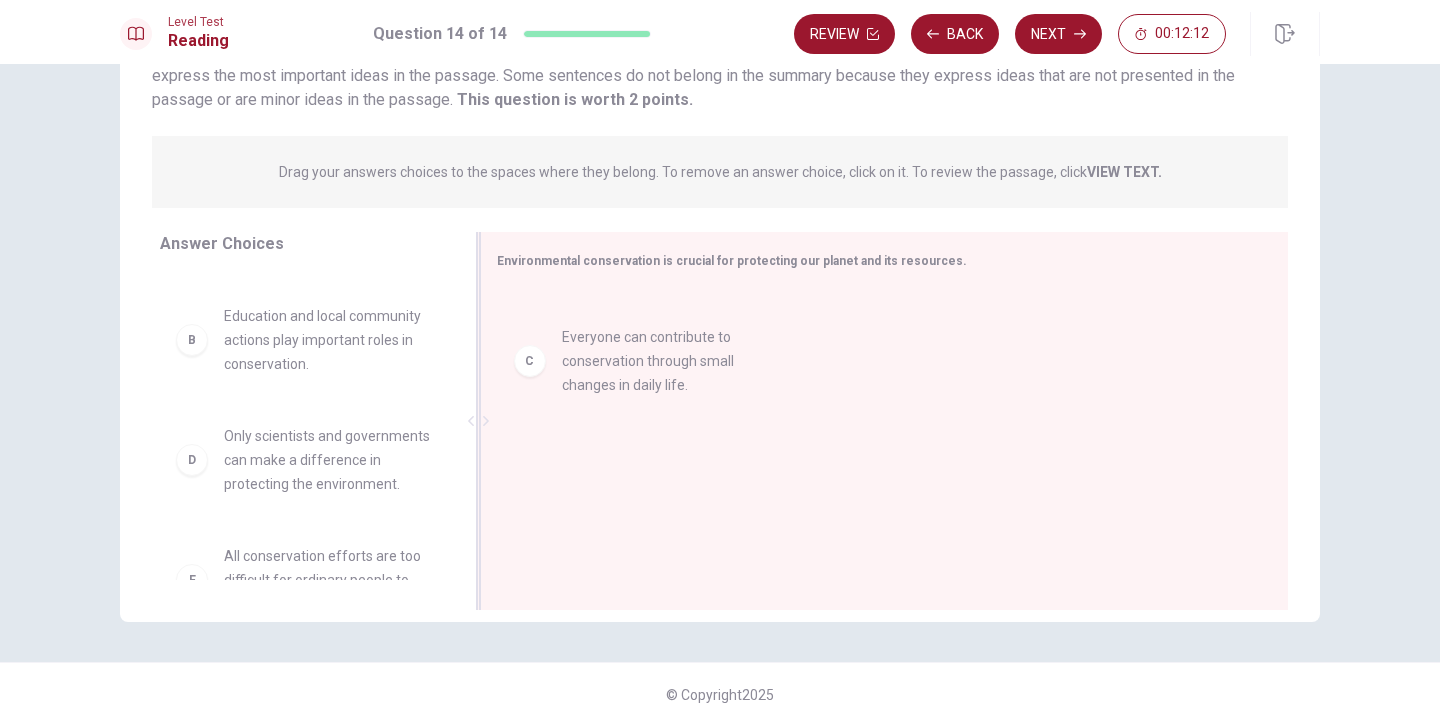 drag, startPoint x: 280, startPoint y: 473, endPoint x: 629, endPoint y: 373, distance: 363.04407 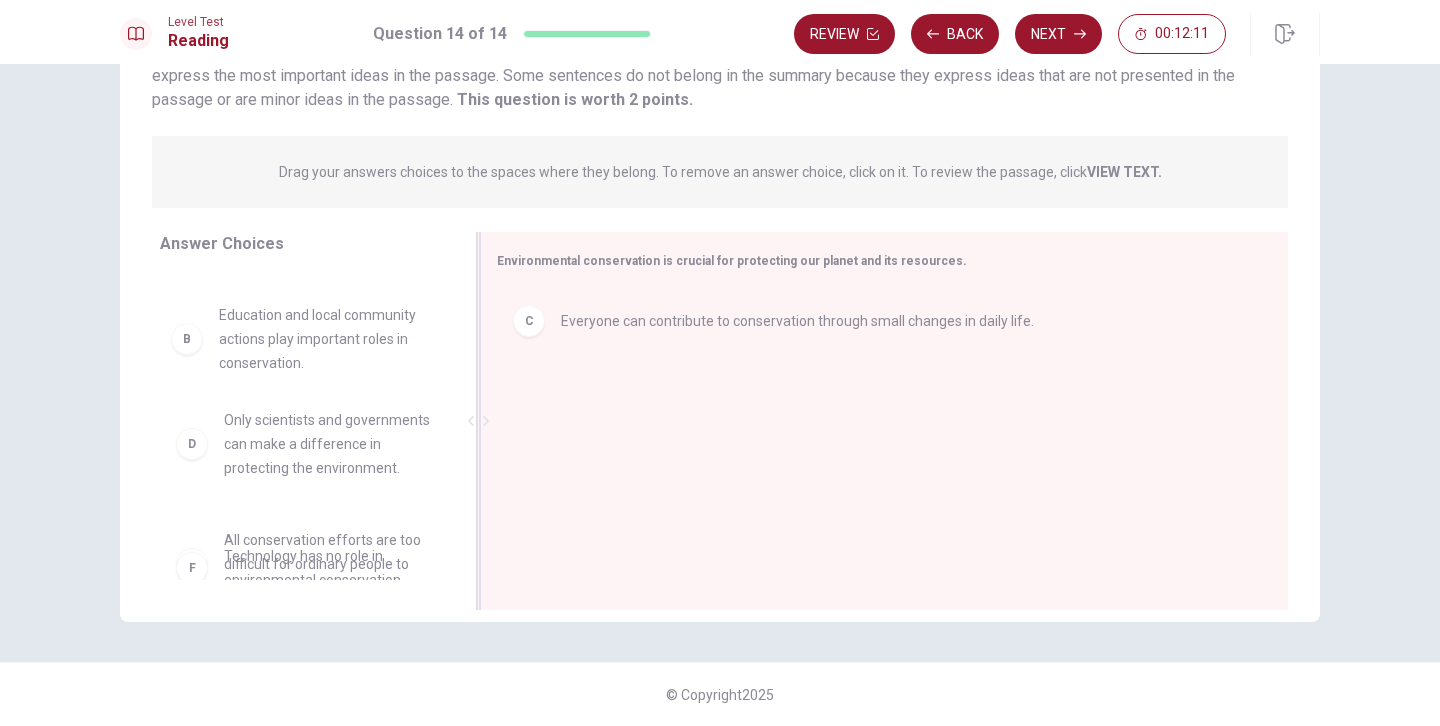 scroll, scrollTop: 126, scrollLeft: 0, axis: vertical 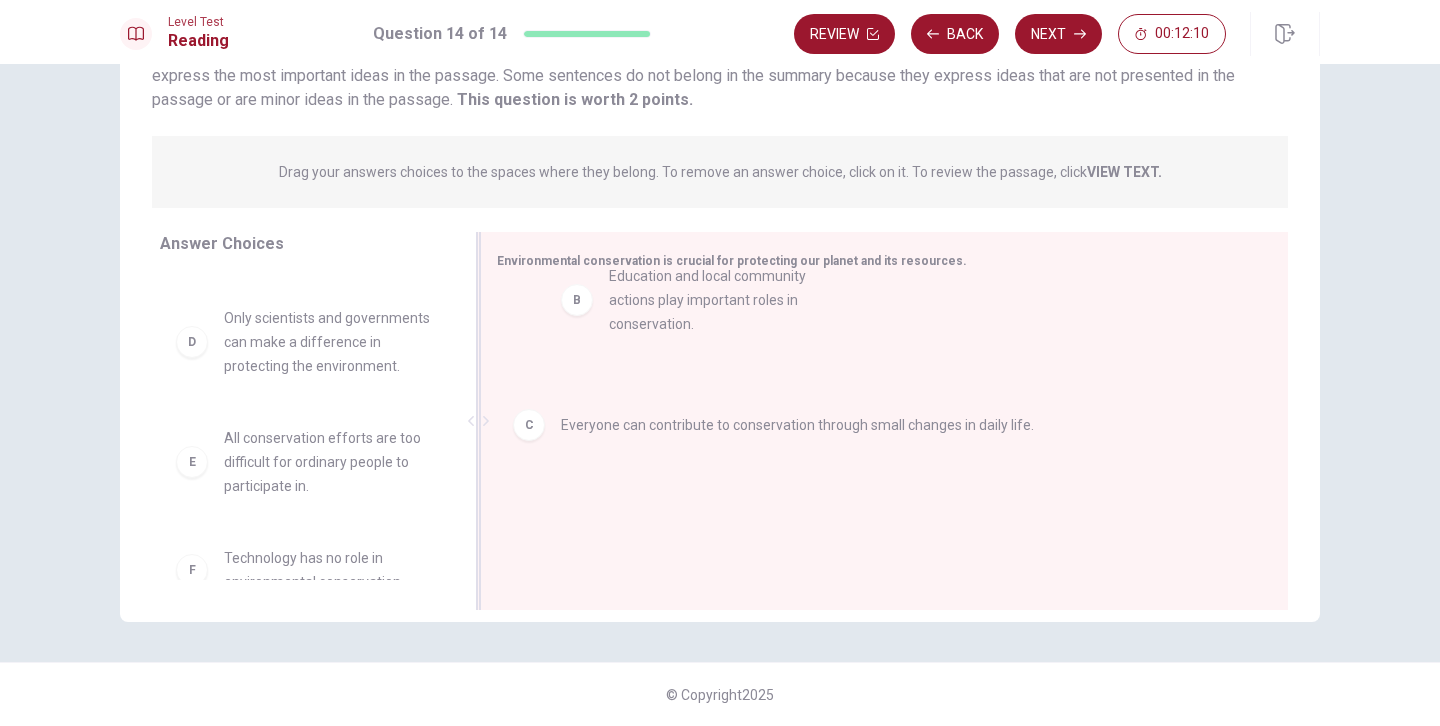 drag, startPoint x: 338, startPoint y: 345, endPoint x: 734, endPoint y: 309, distance: 397.633 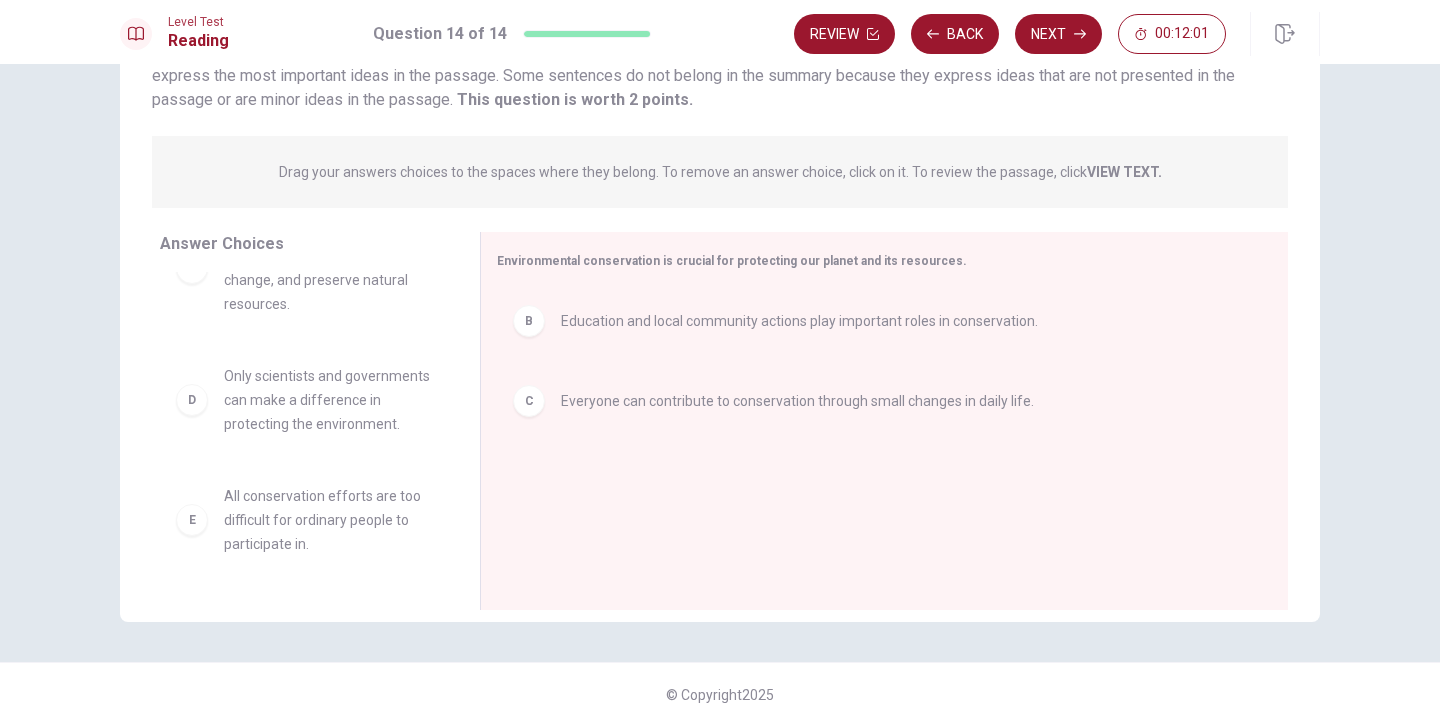 scroll, scrollTop: 0, scrollLeft: 0, axis: both 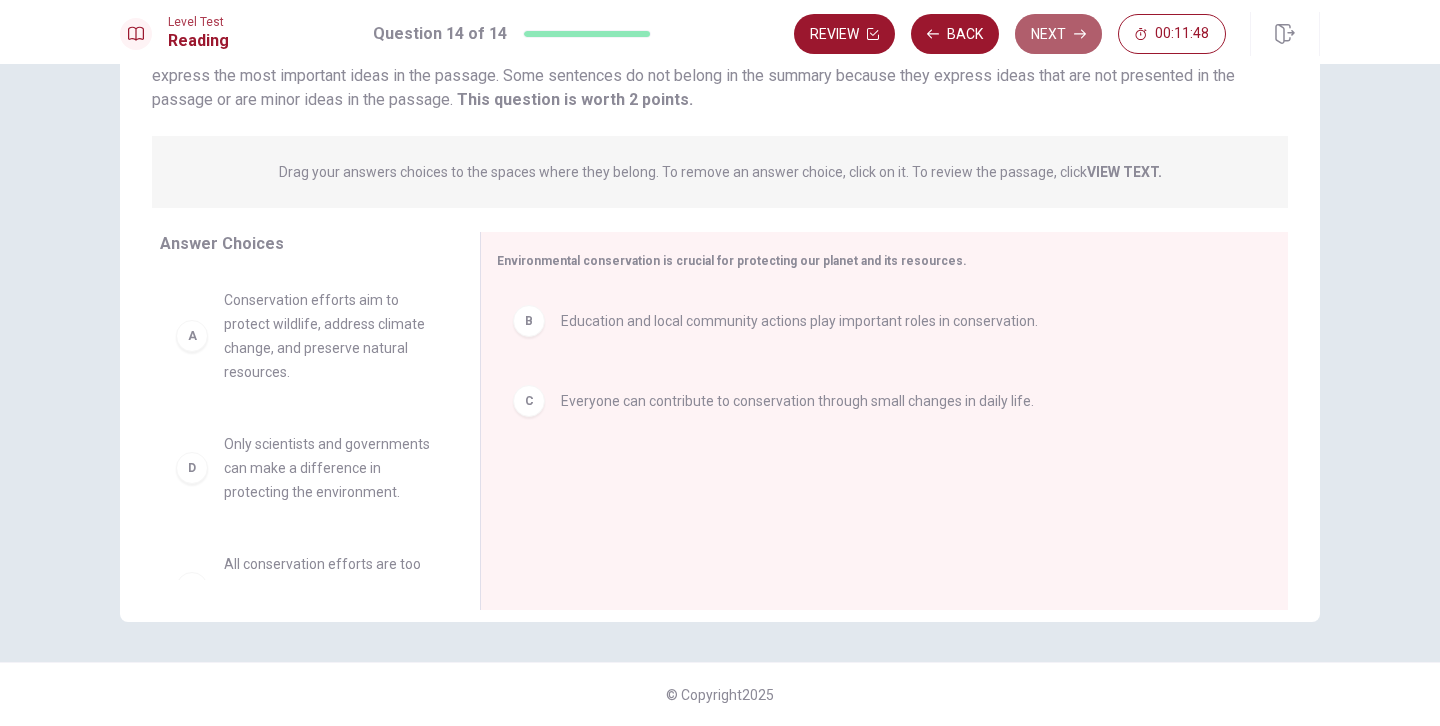 click on "Next" at bounding box center (1058, 34) 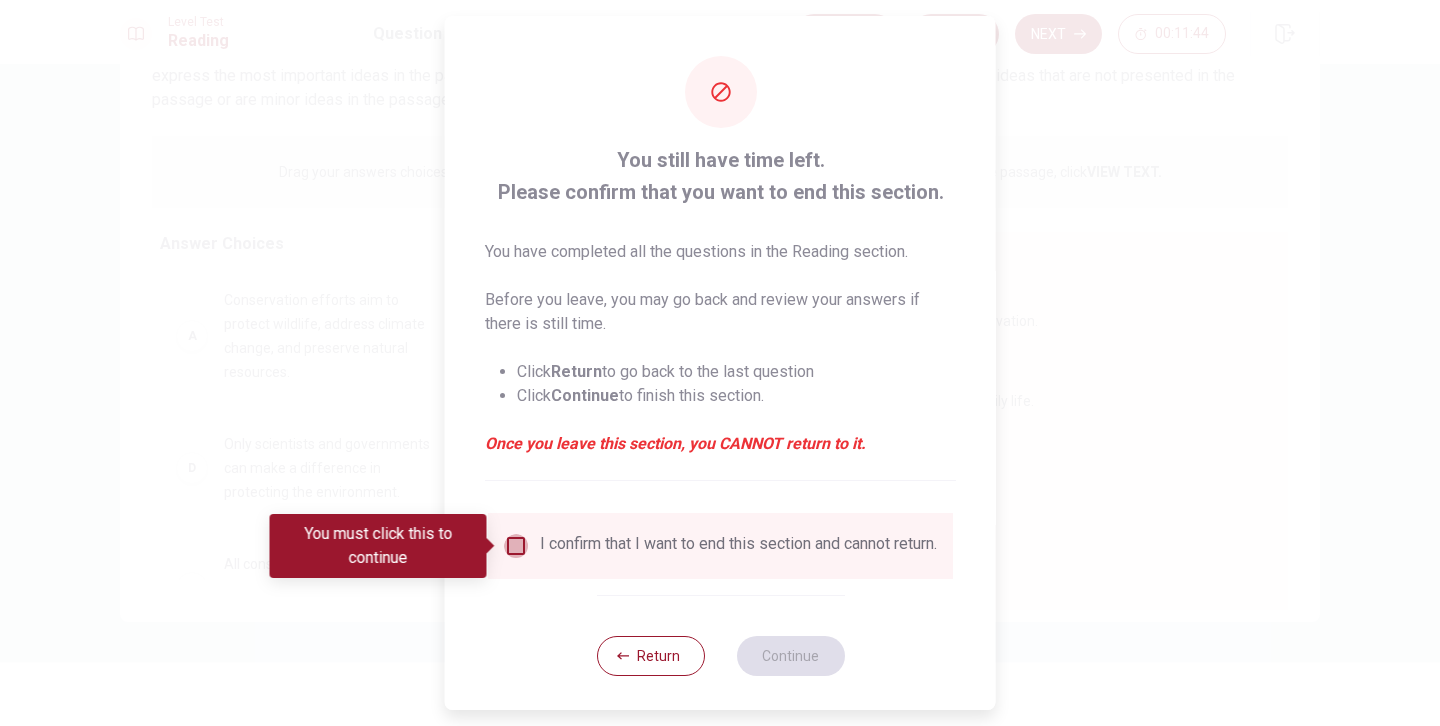 click at bounding box center [516, 546] 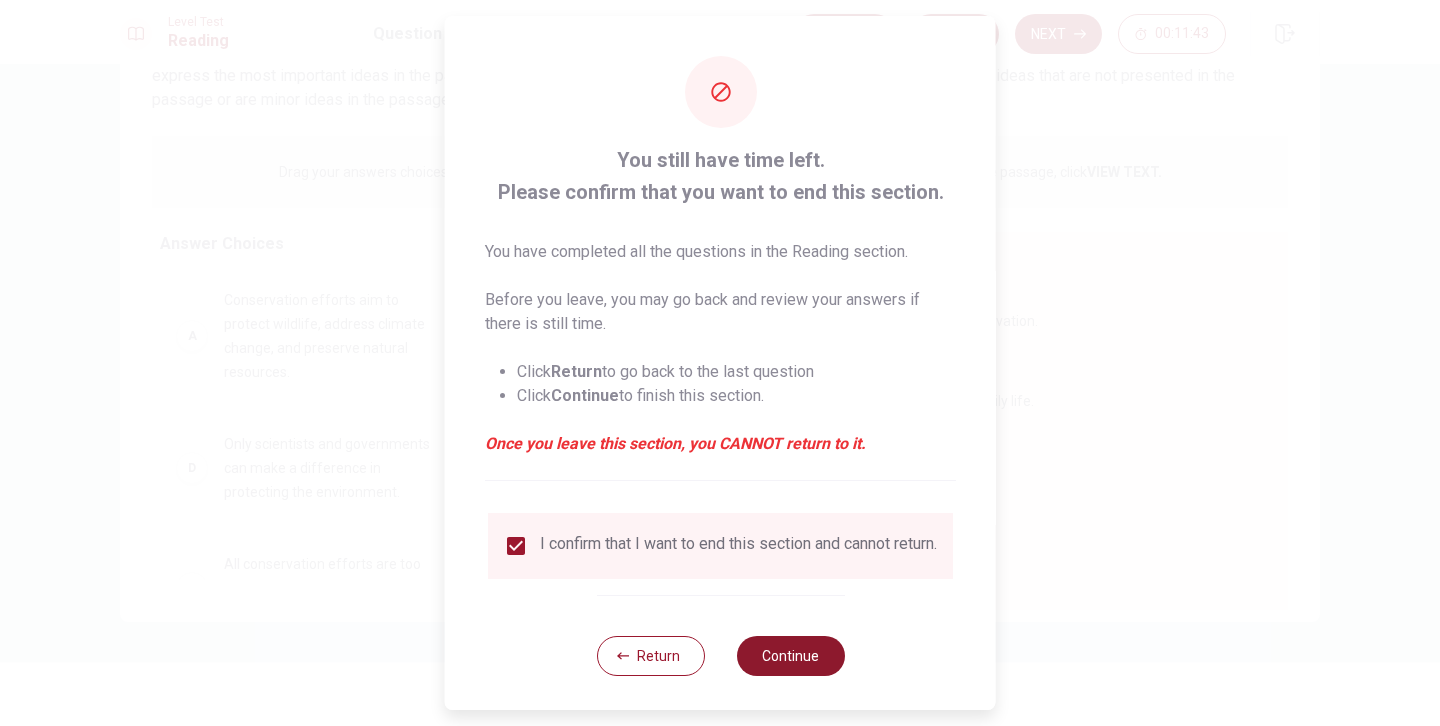 click on "Continue" at bounding box center [790, 656] 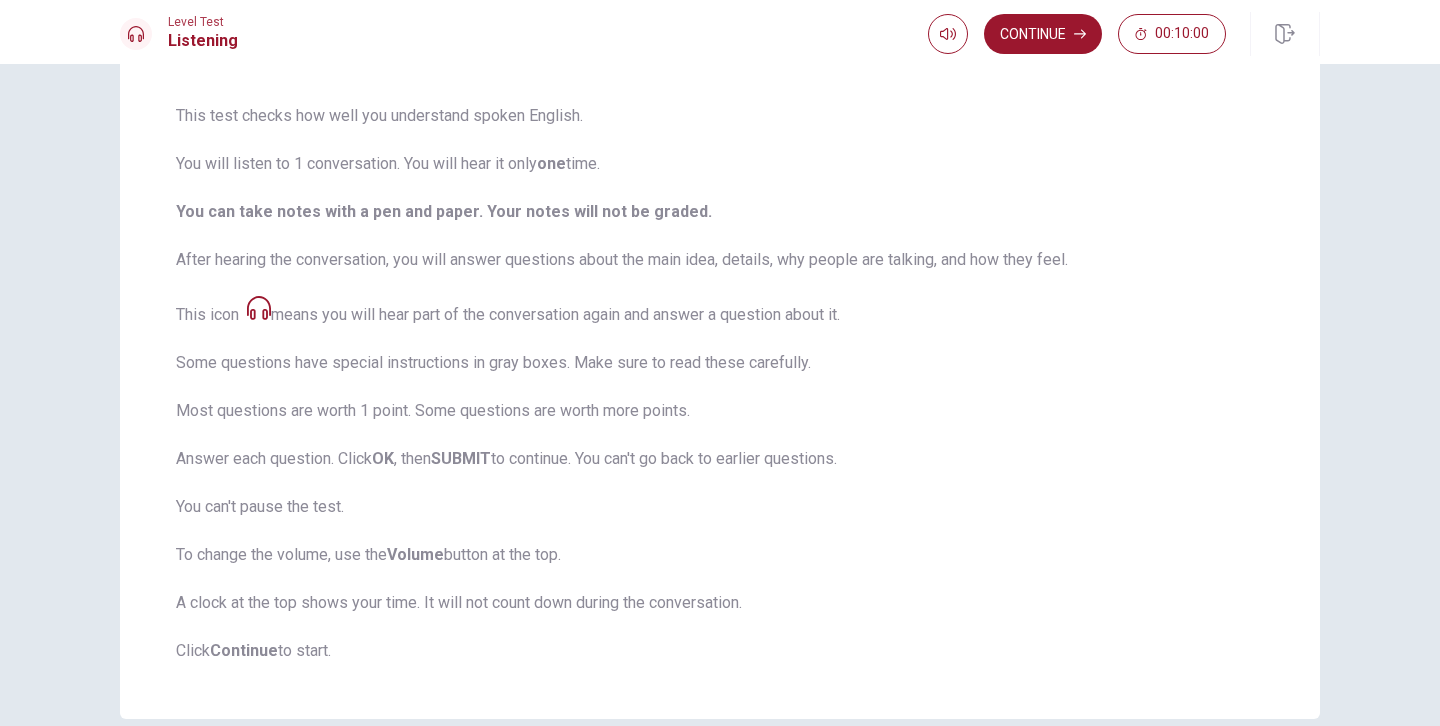 scroll, scrollTop: 135, scrollLeft: 0, axis: vertical 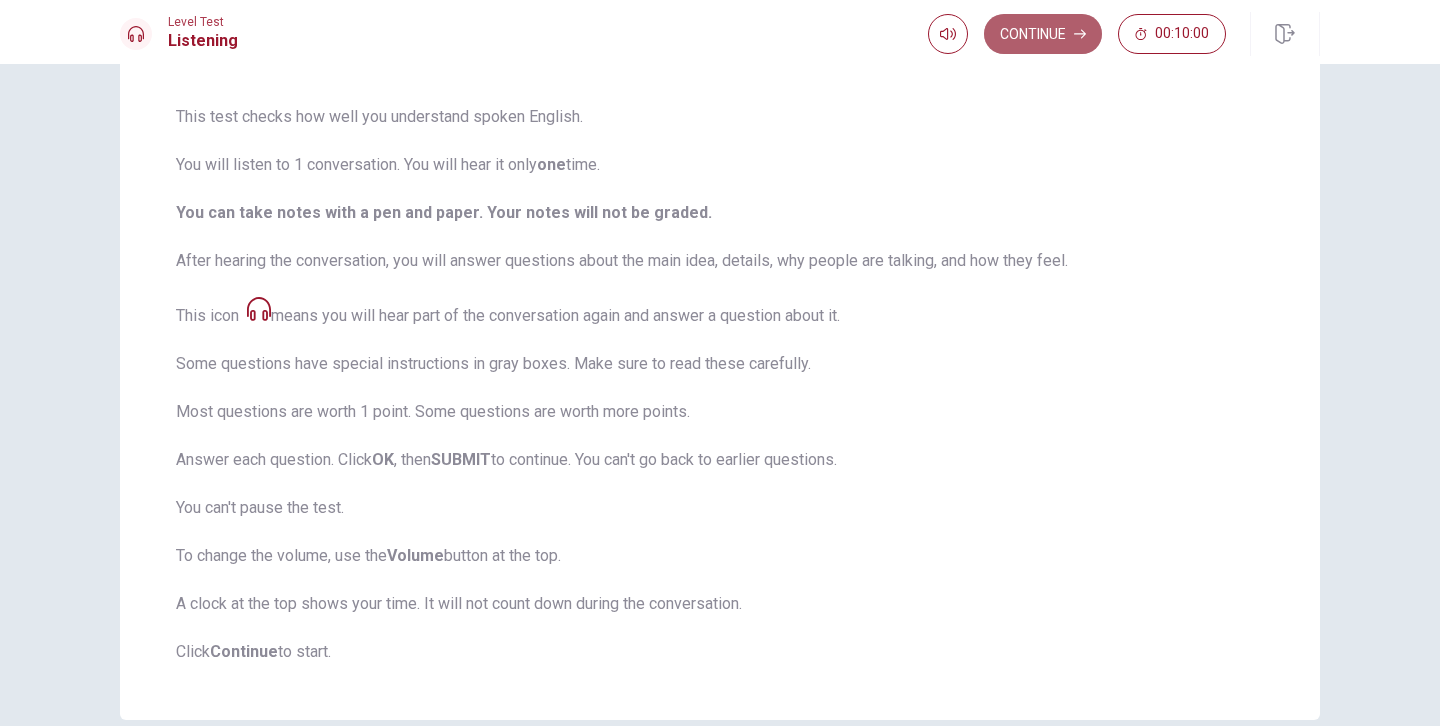 click on "Continue" at bounding box center (1043, 34) 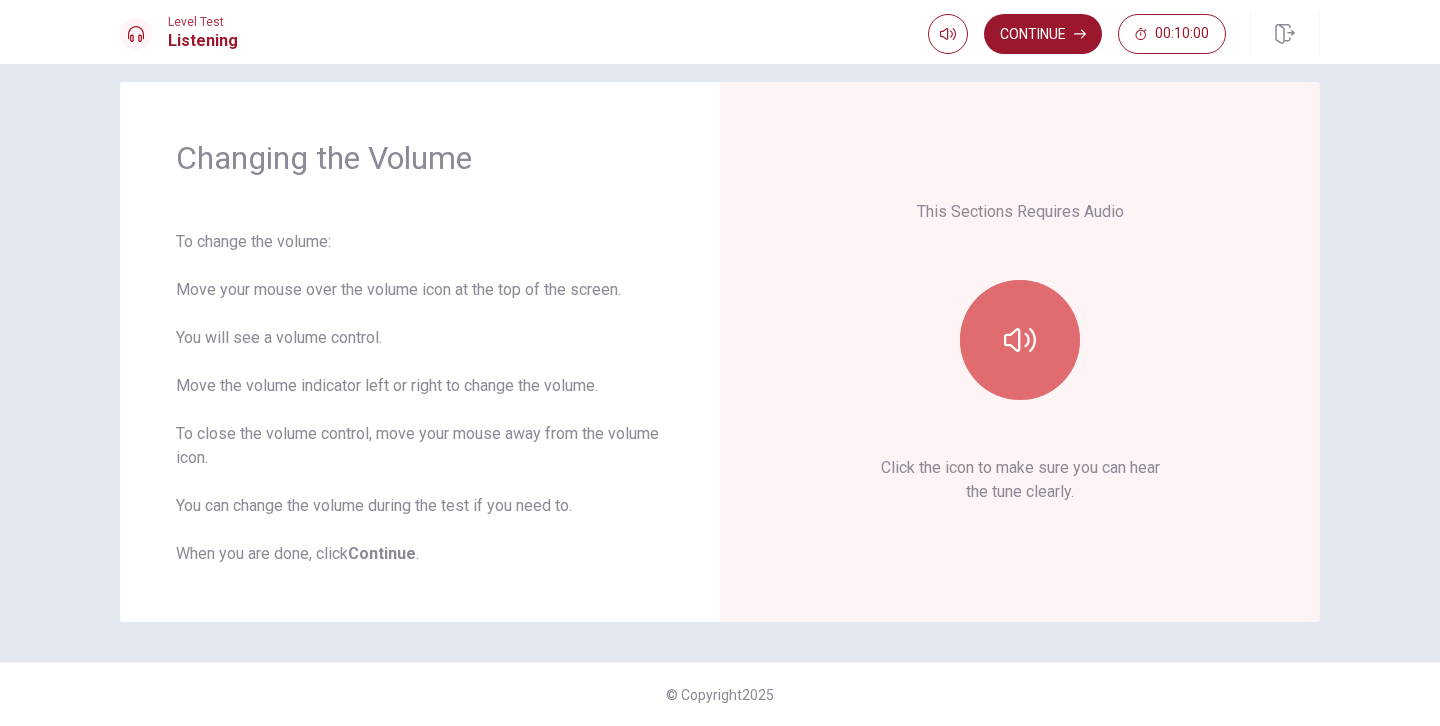 click at bounding box center [1020, 340] 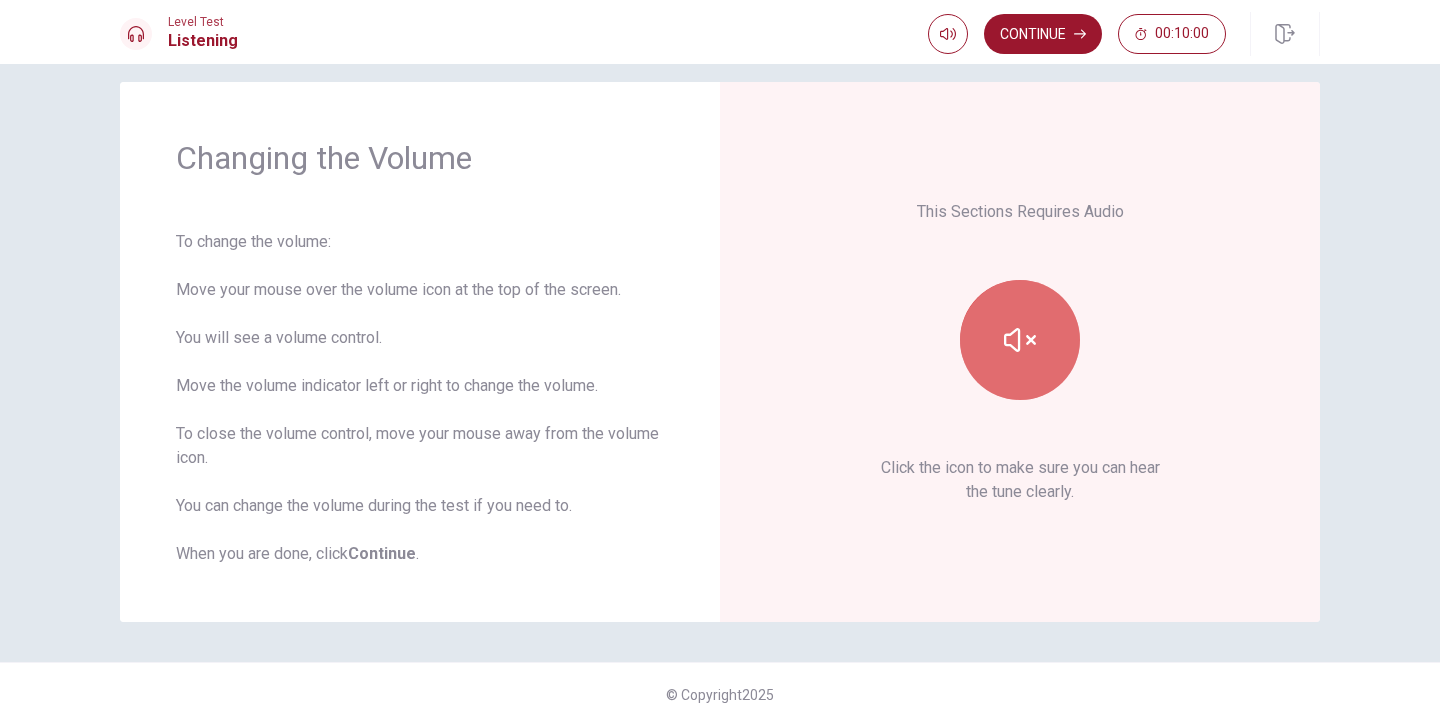 click at bounding box center [1020, 340] 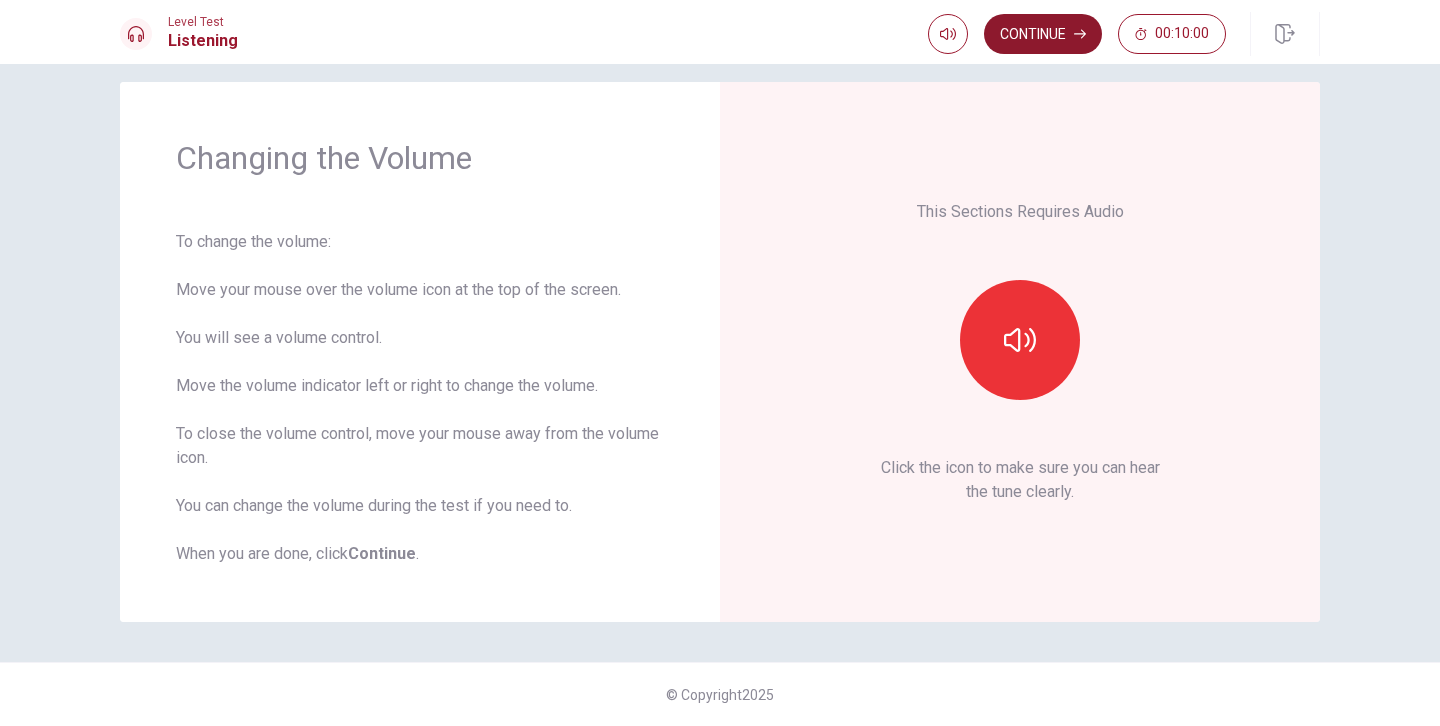 click on "Continue" at bounding box center [1043, 34] 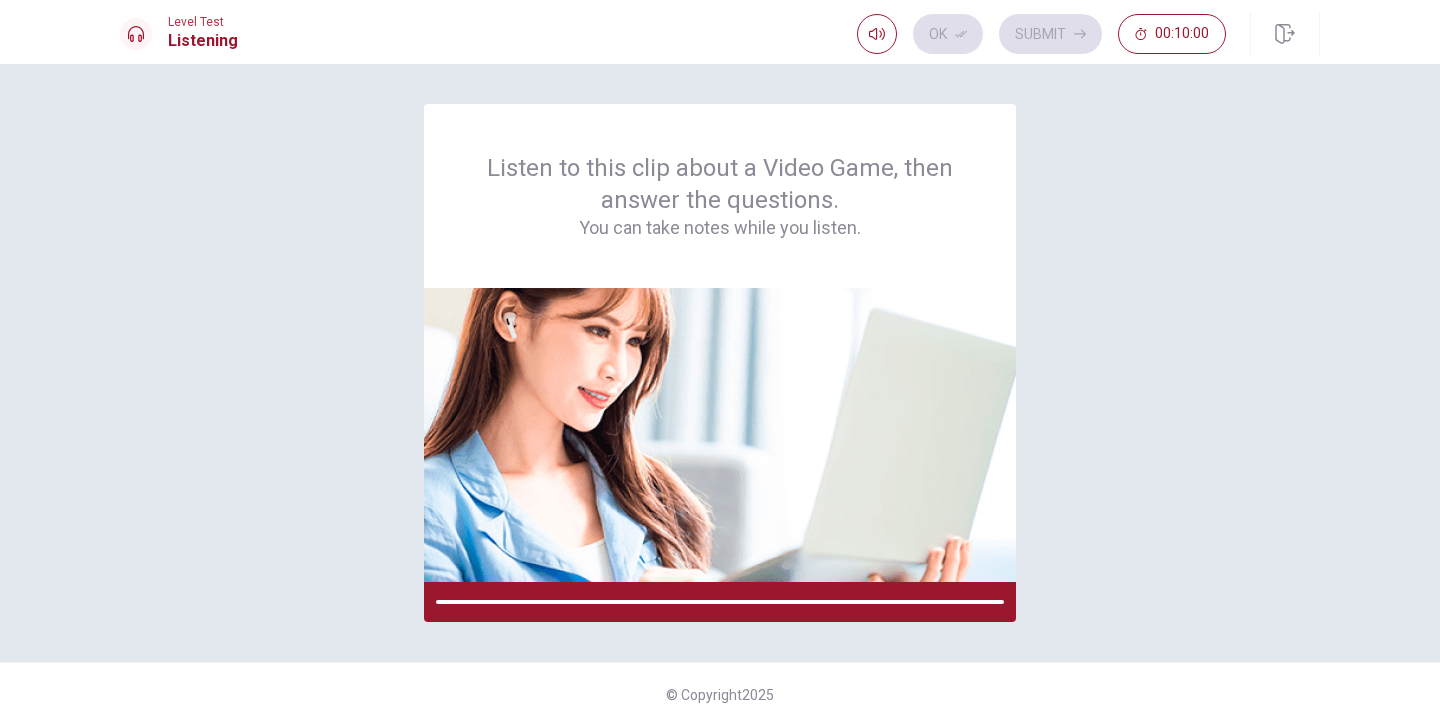 scroll, scrollTop: 0, scrollLeft: 0, axis: both 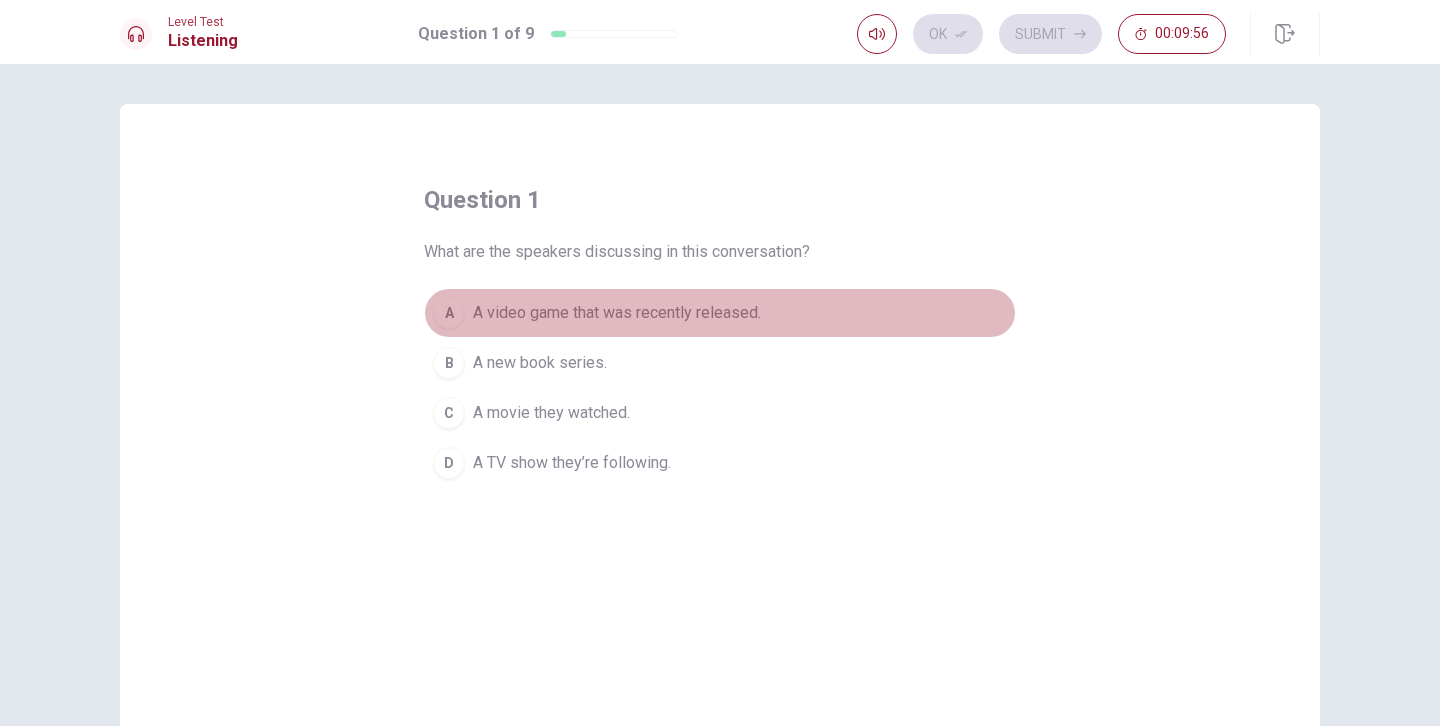 click on "A video game that was recently released." at bounding box center [617, 313] 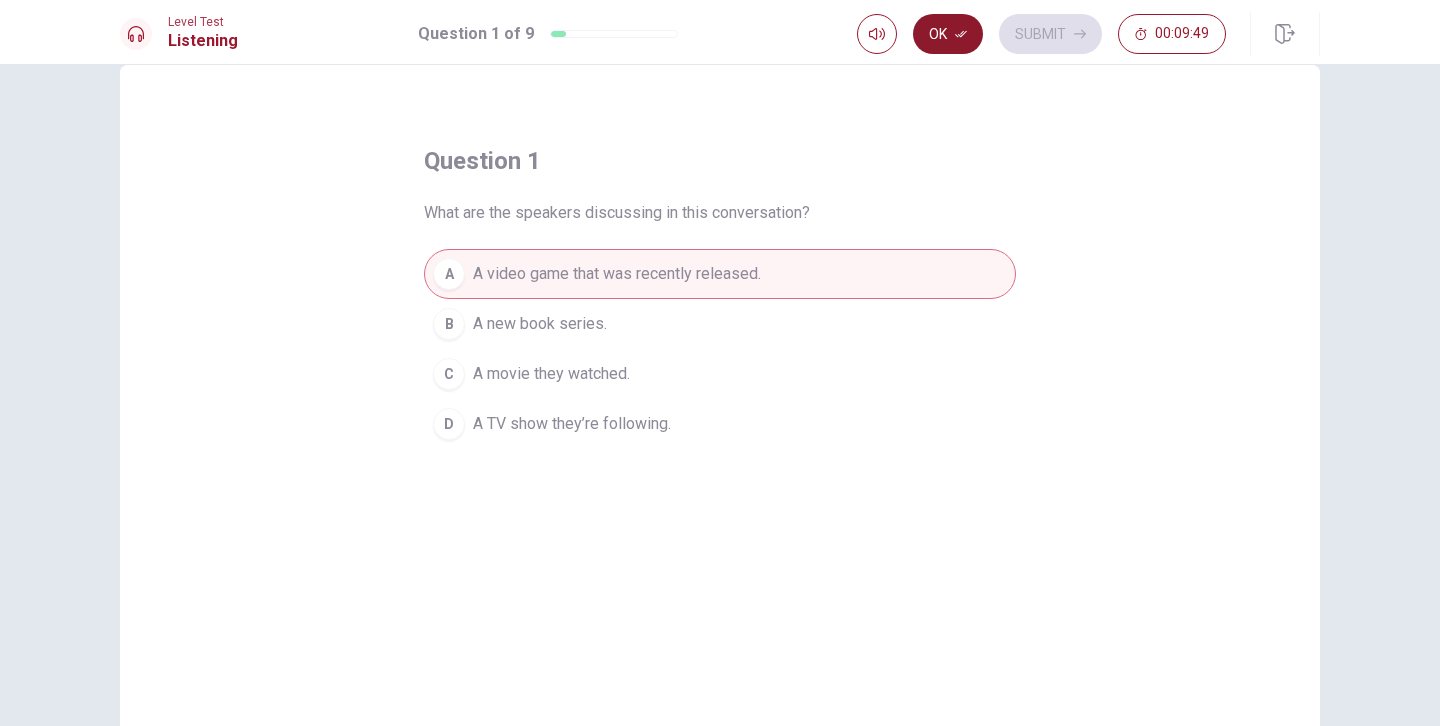 scroll, scrollTop: 0, scrollLeft: 0, axis: both 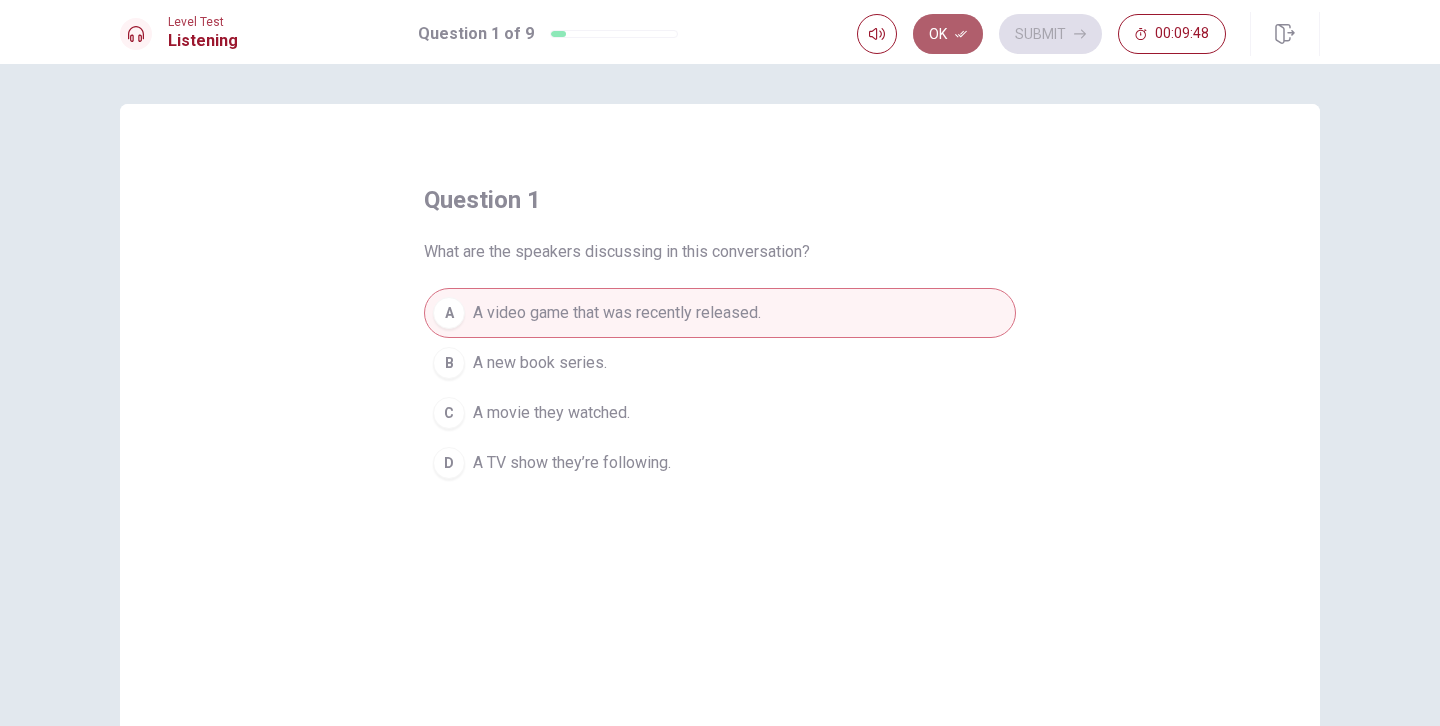 click on "Ok" at bounding box center (948, 34) 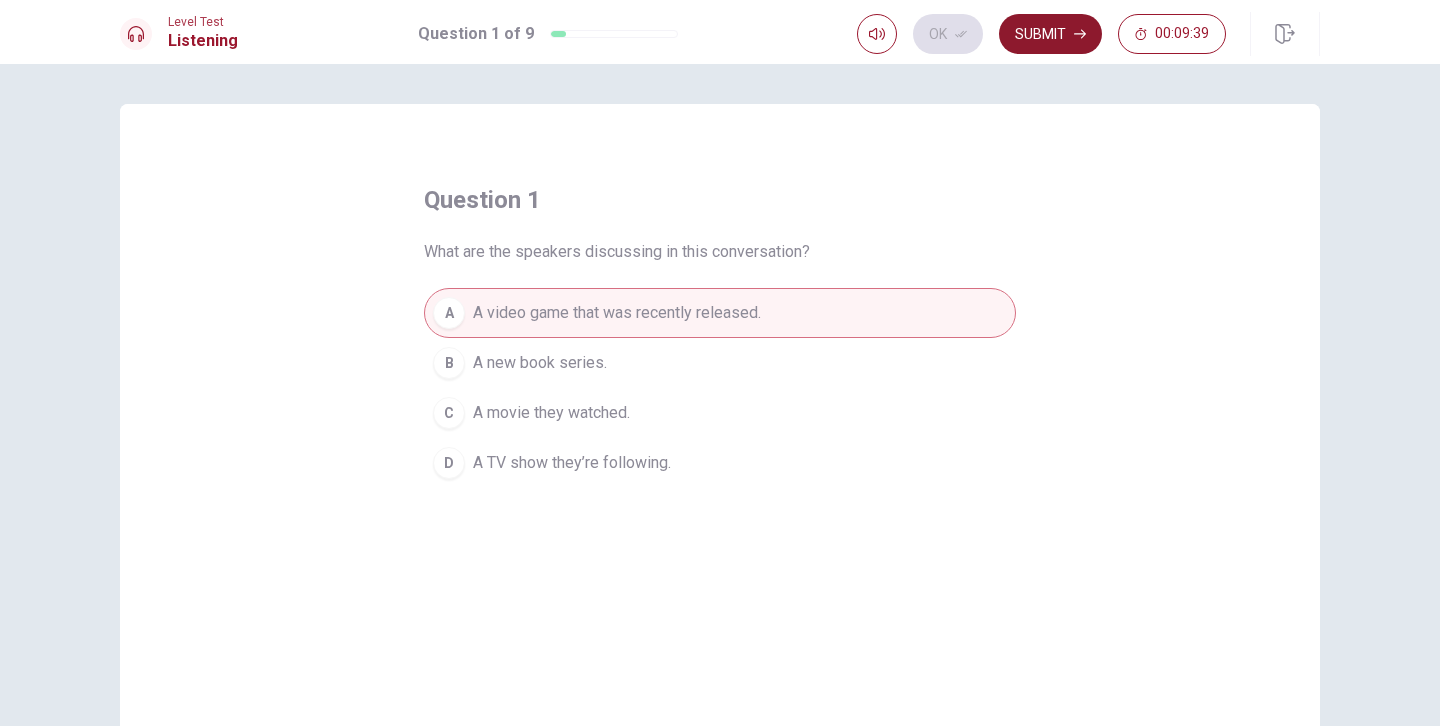 click on "Submit" at bounding box center [1050, 34] 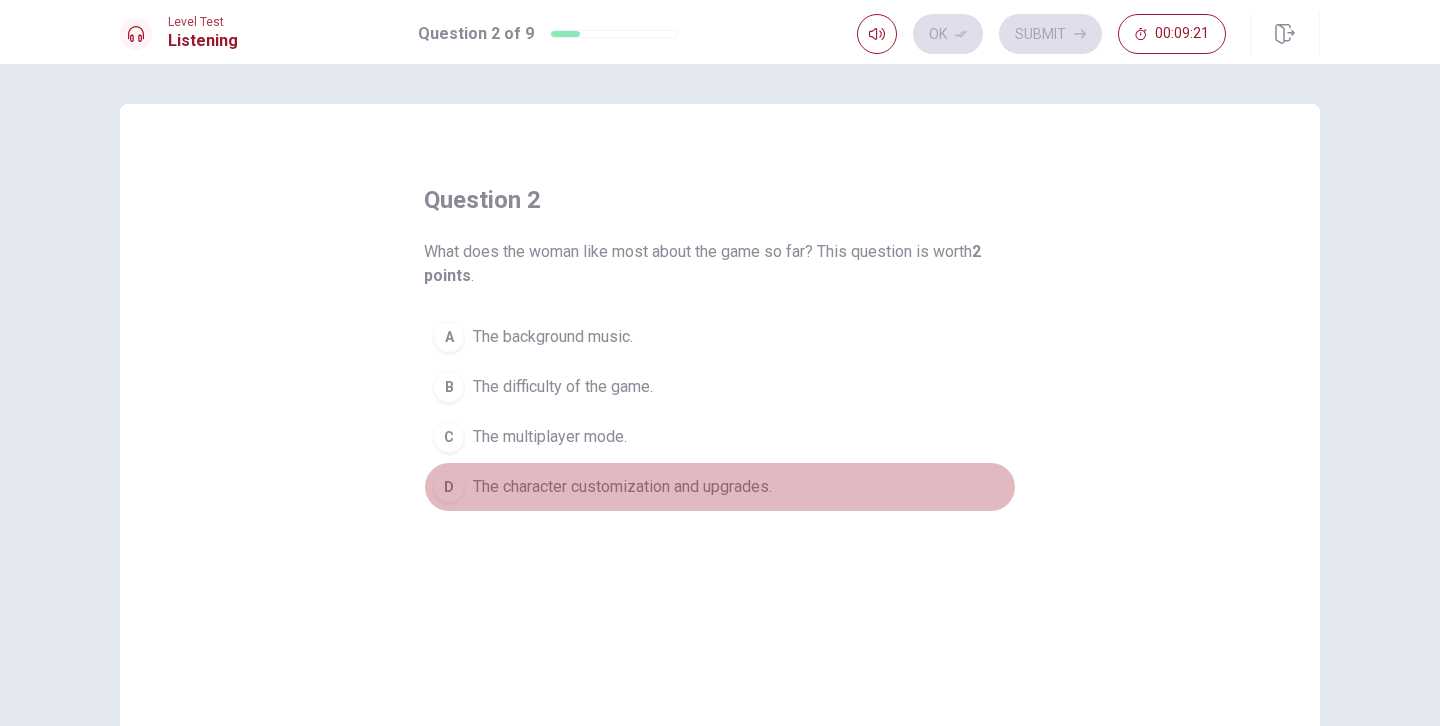 click on "The character customization and upgrades." at bounding box center (622, 487) 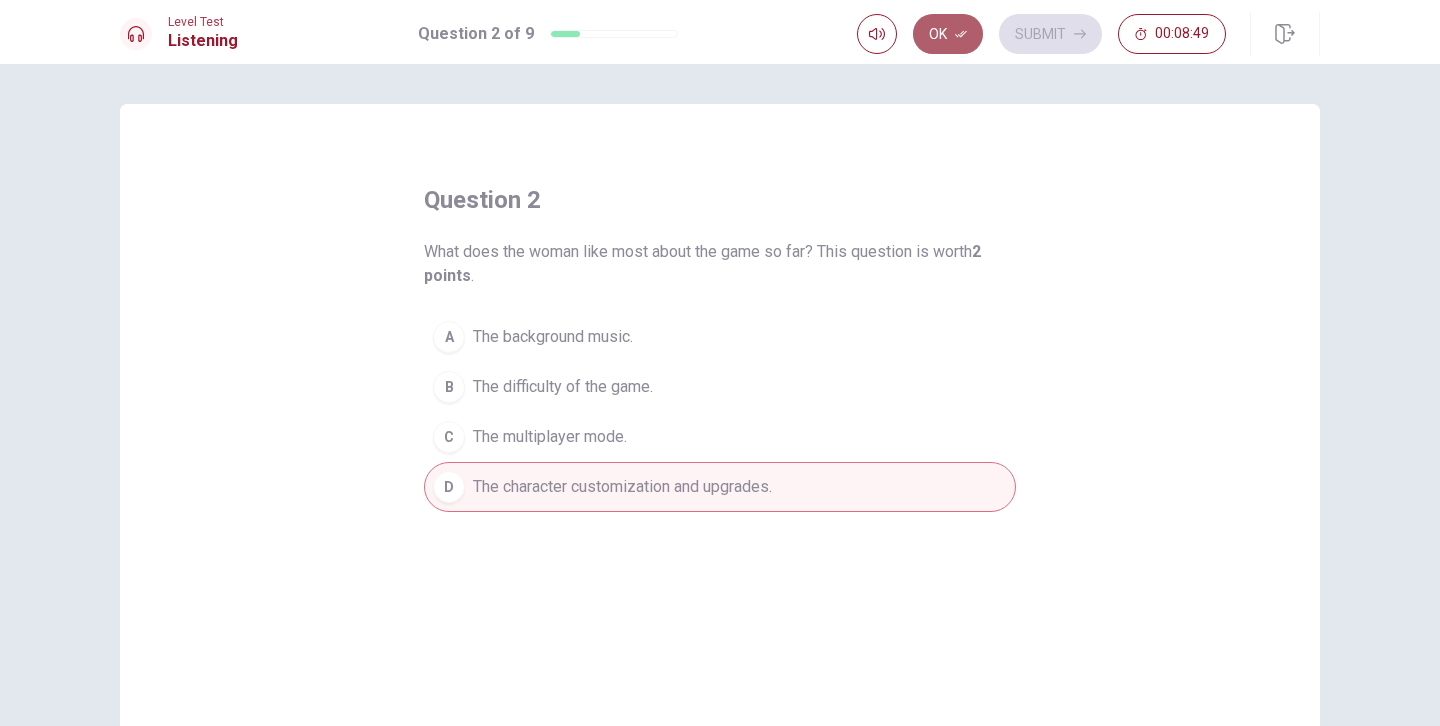 click on "Ok" at bounding box center (948, 34) 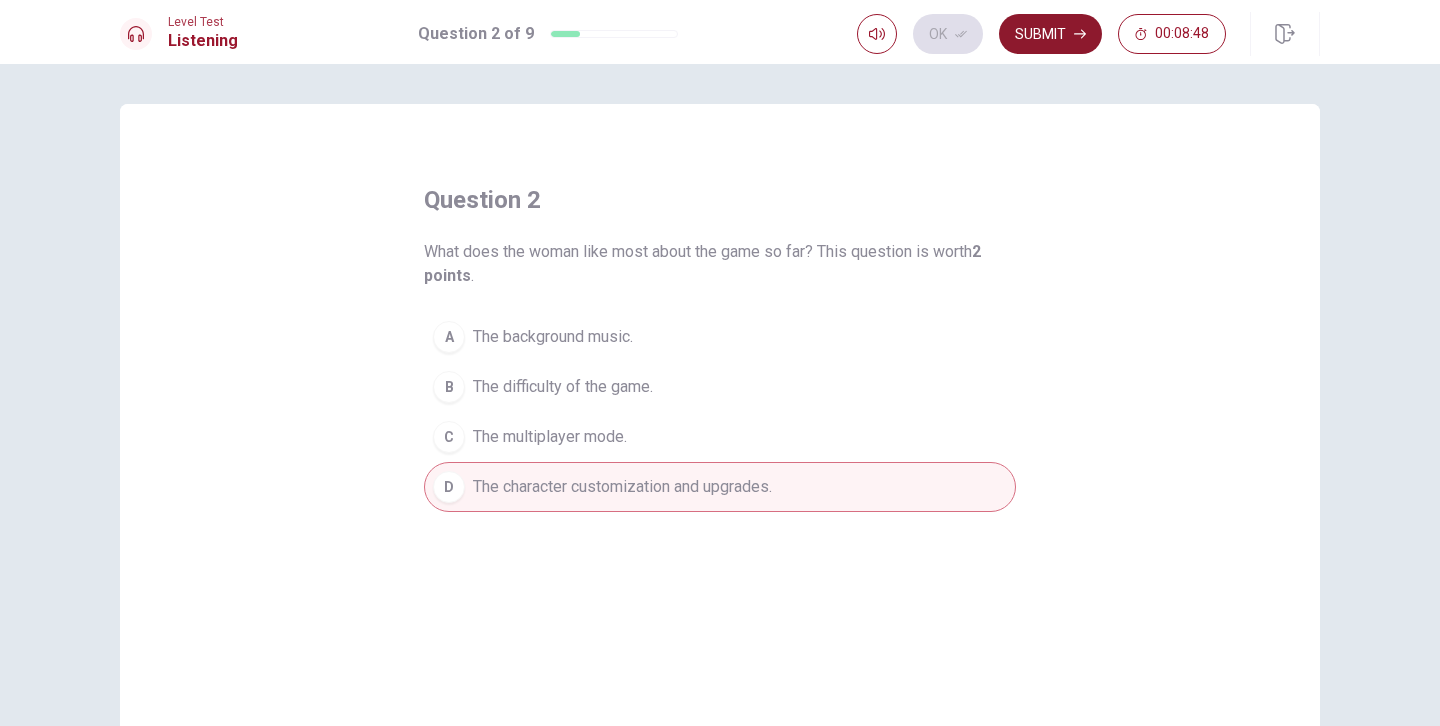 click on "Submit" at bounding box center (1050, 34) 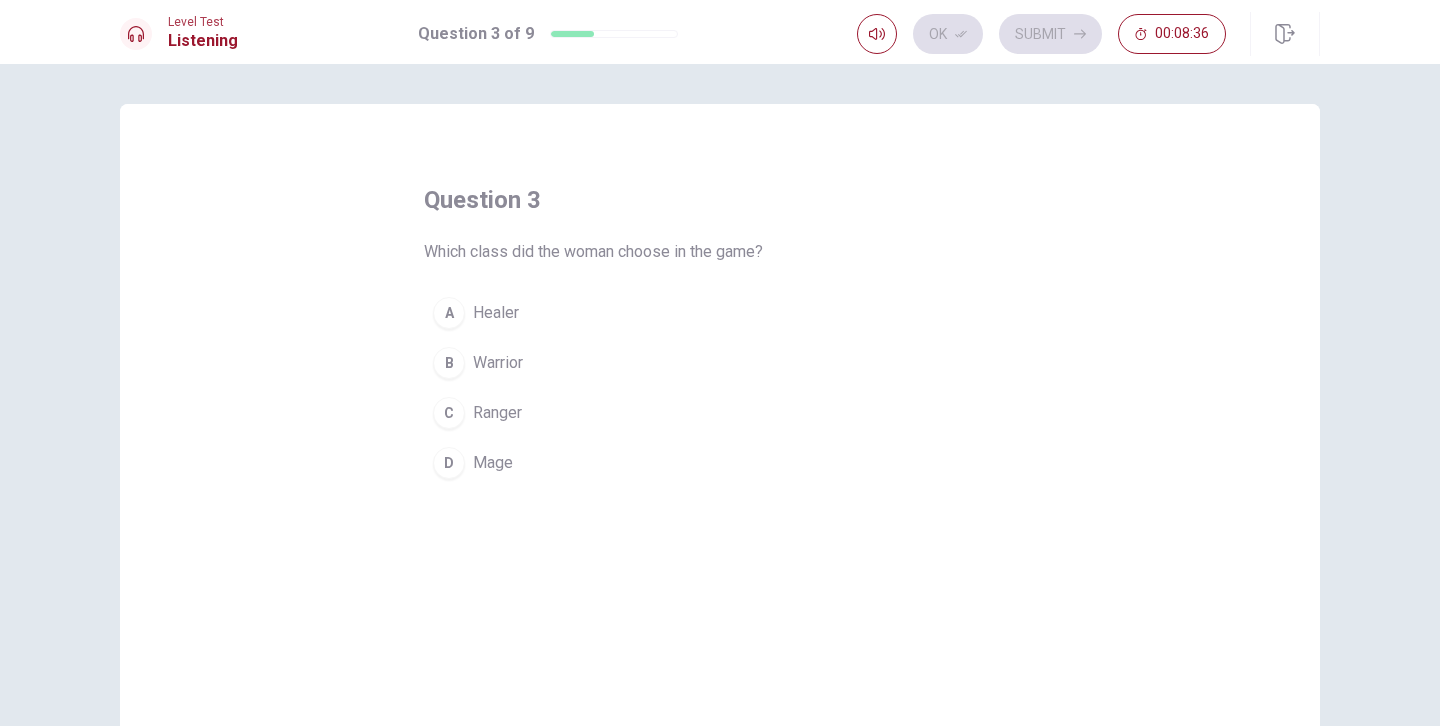 click on "[FIRST] [LAST]" at bounding box center (720, 363) 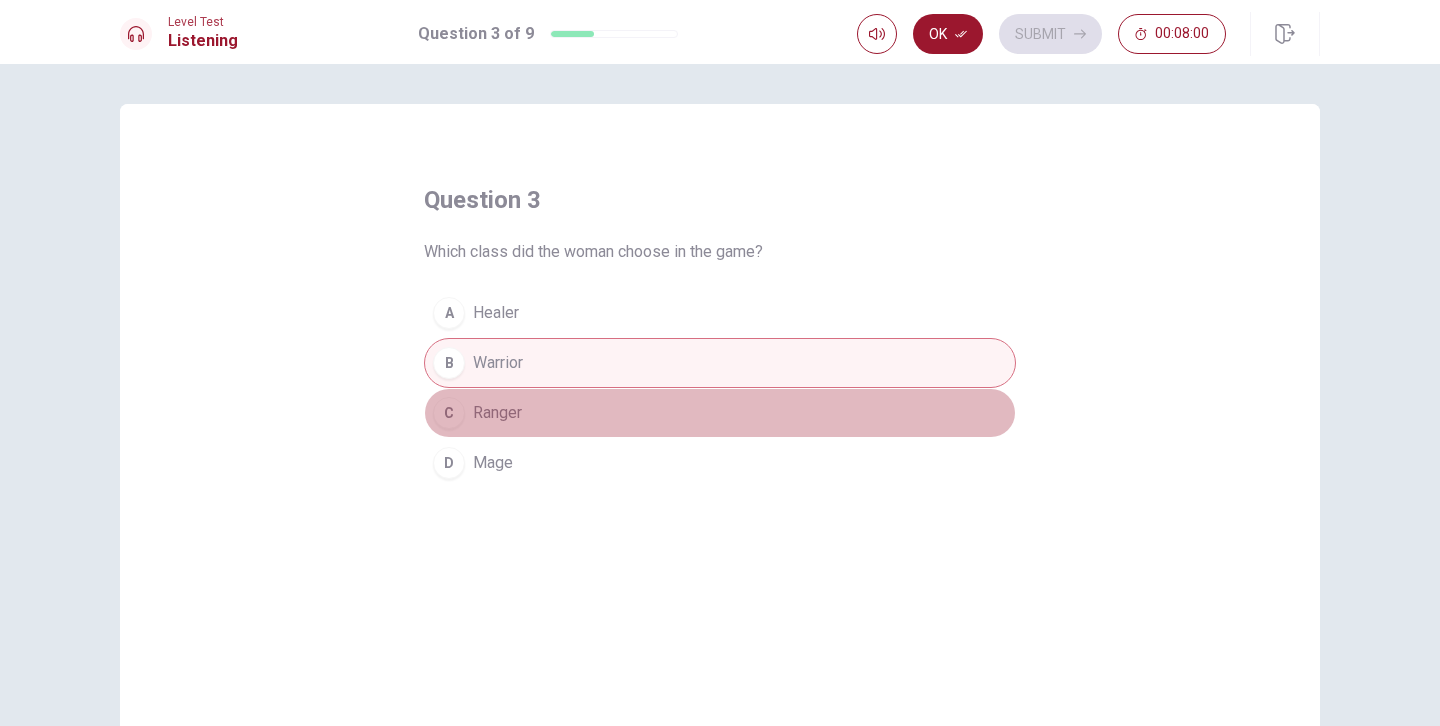 click on "C [LAST]" at bounding box center [720, 413] 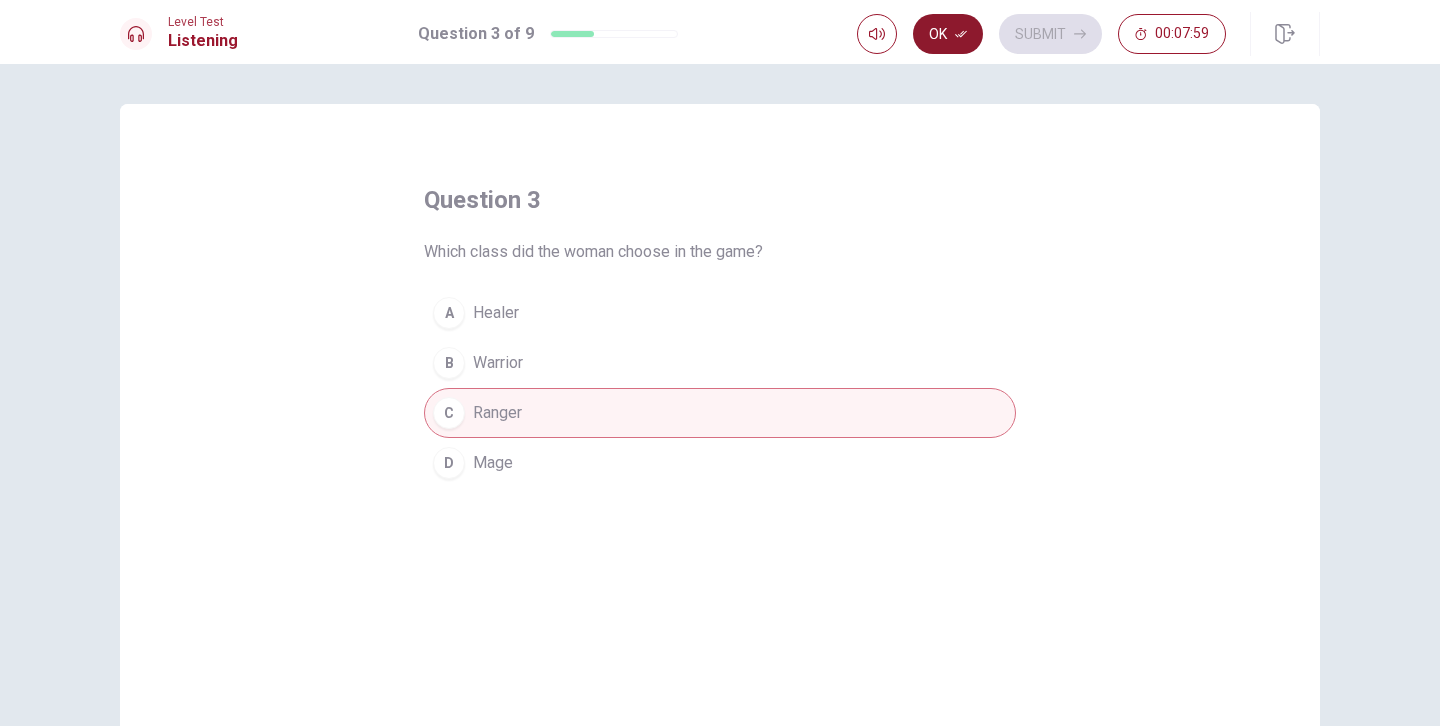 click 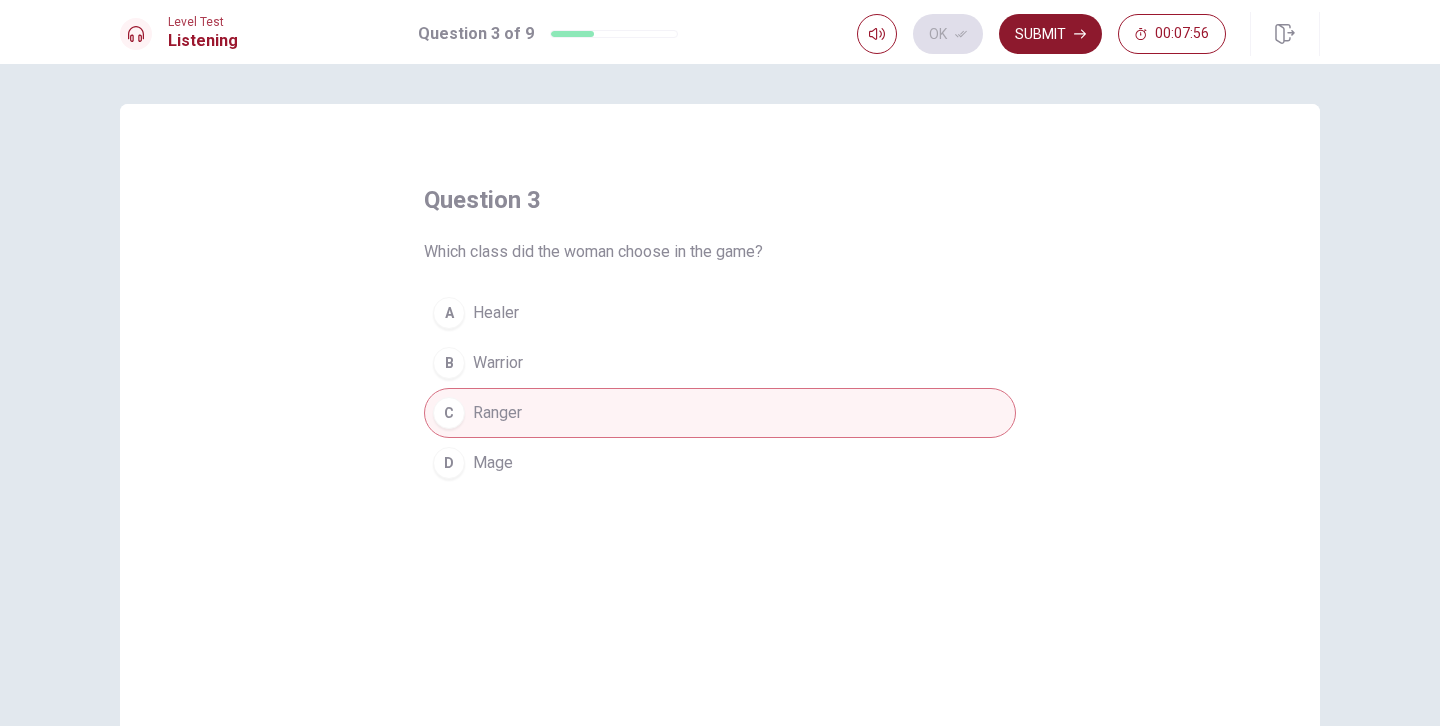click on "Submit" at bounding box center [1050, 34] 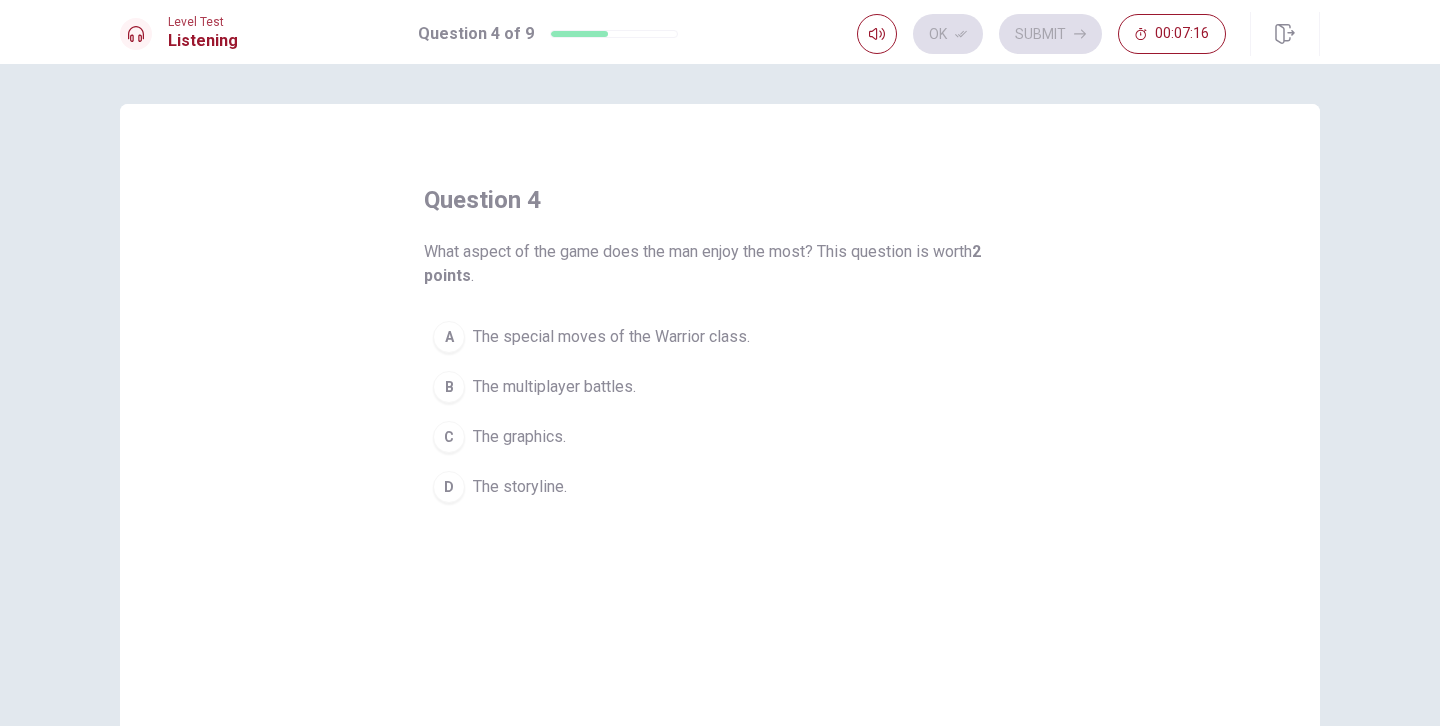 click on "The graphics." at bounding box center (519, 437) 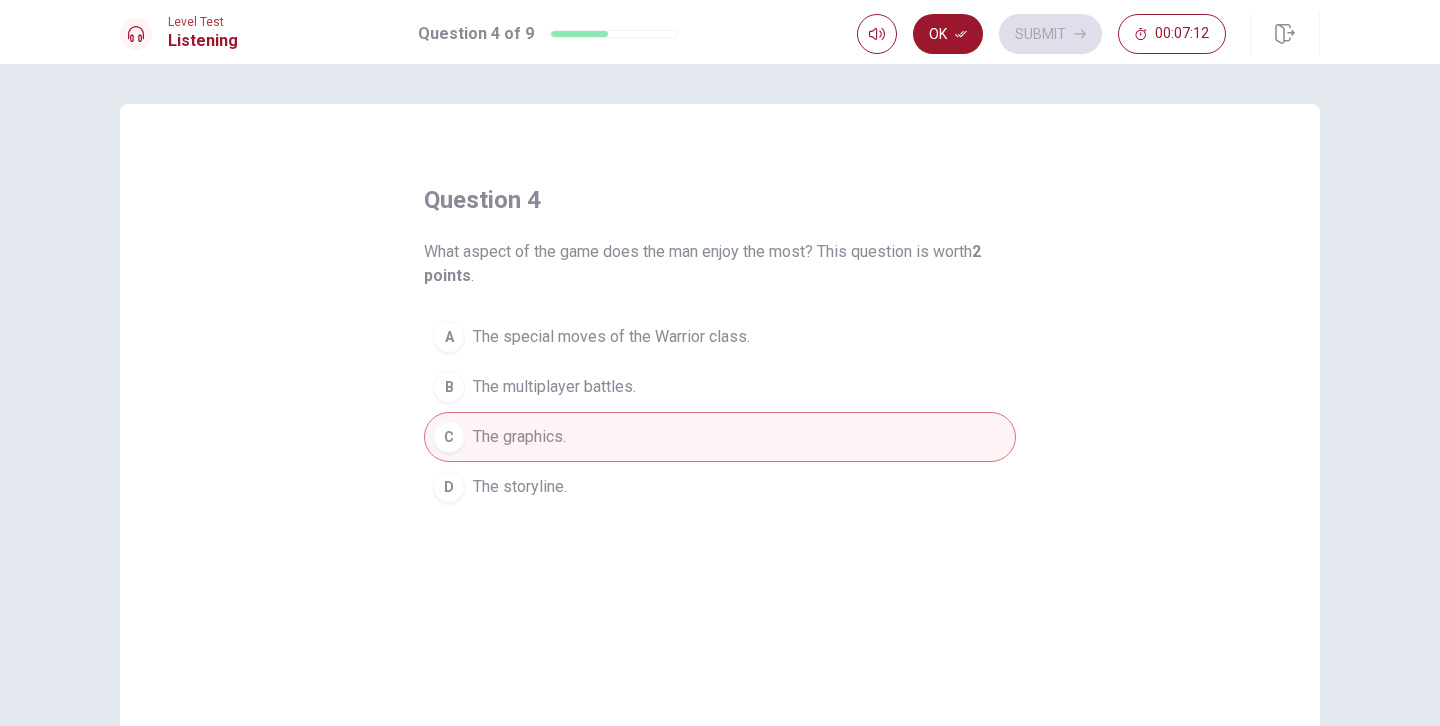 click on "Ok" at bounding box center [948, 34] 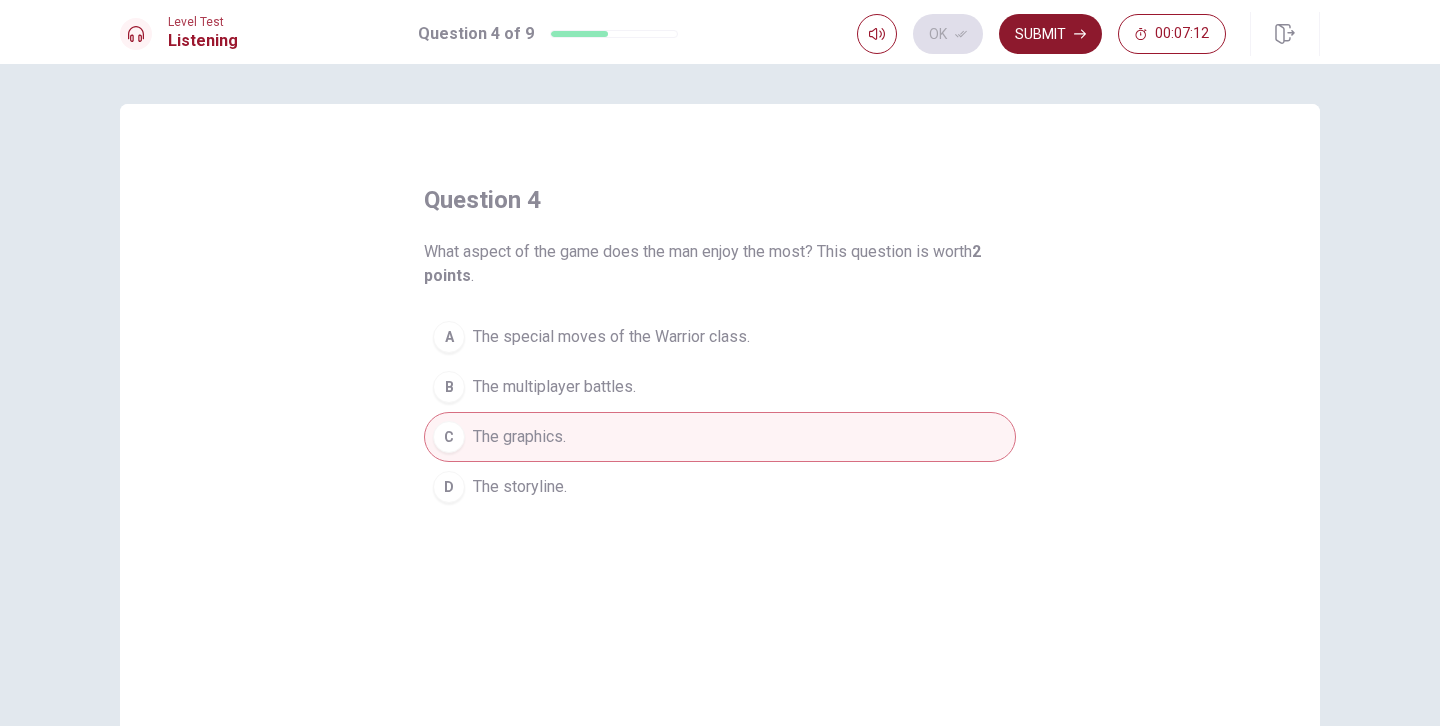 click on "Submit" at bounding box center [1050, 34] 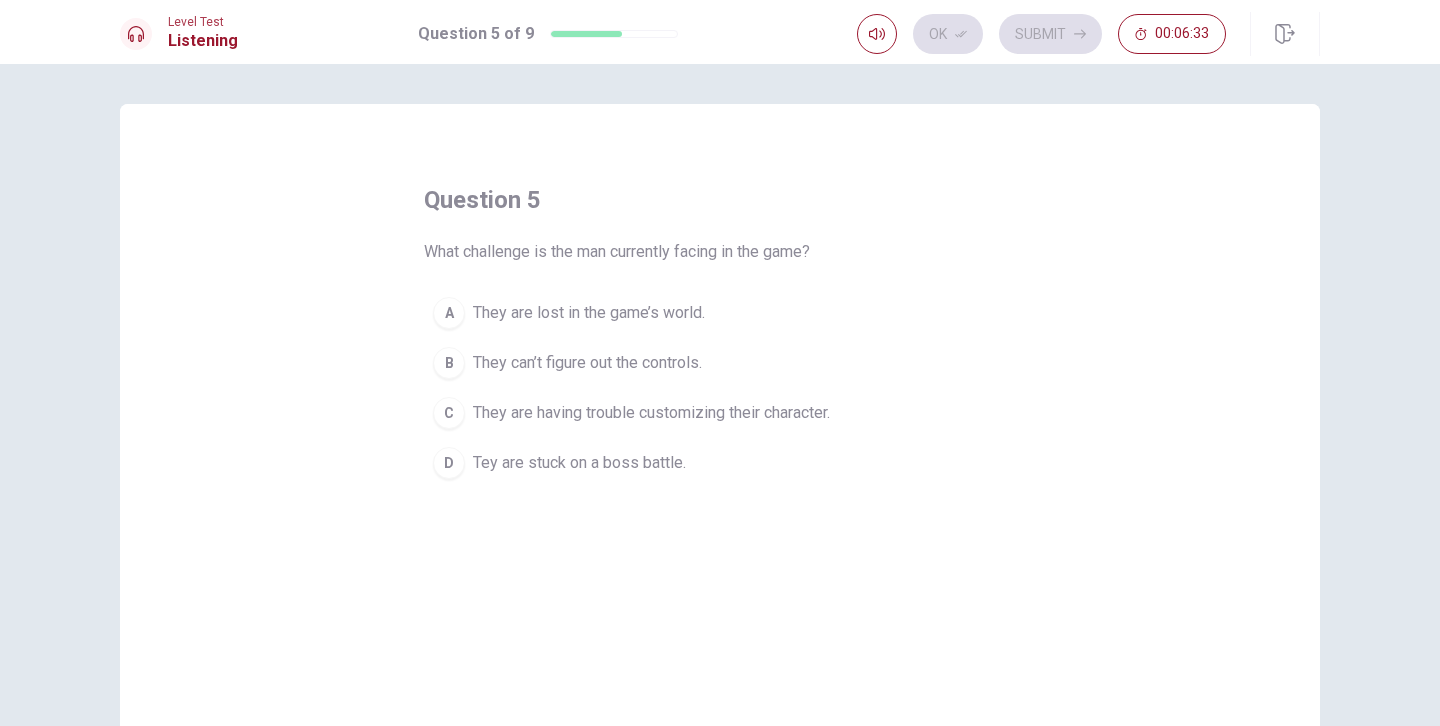 click on "Tey are stuck on a boss battle." at bounding box center [579, 463] 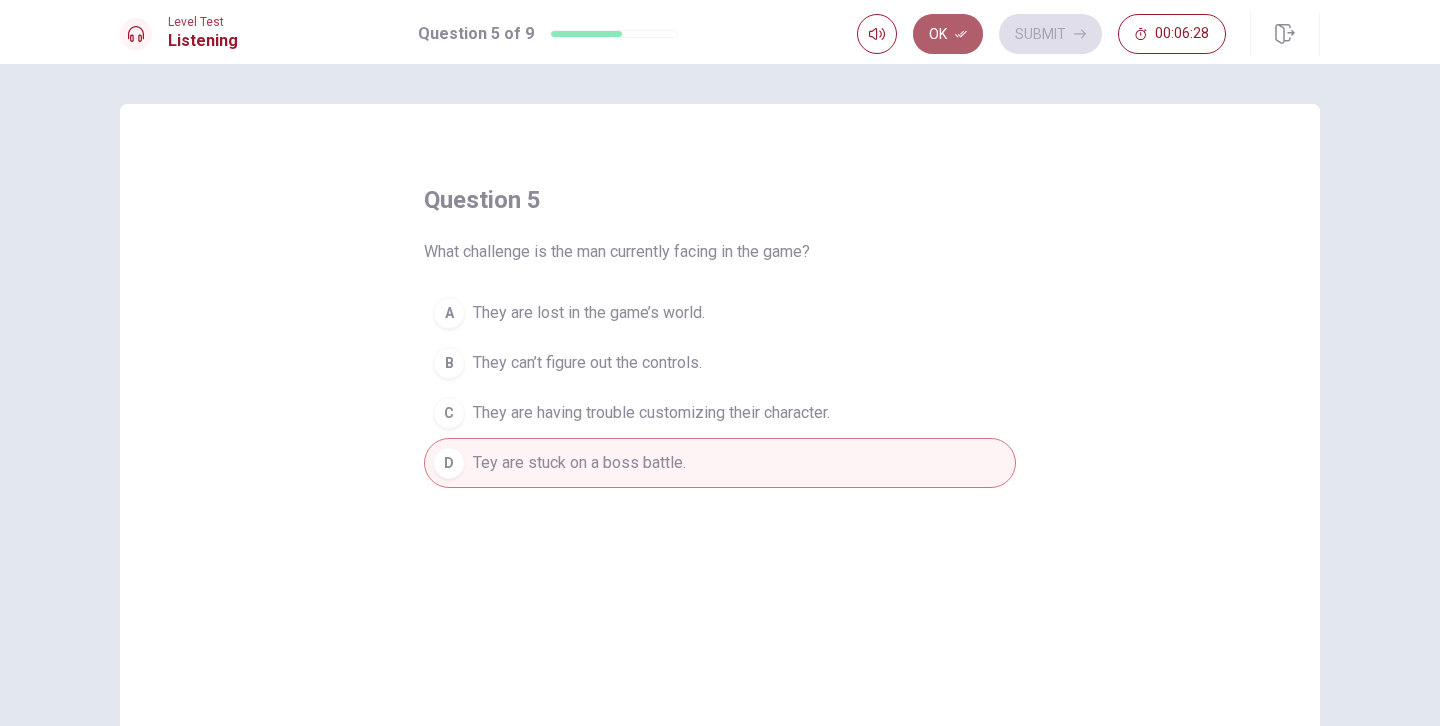 click 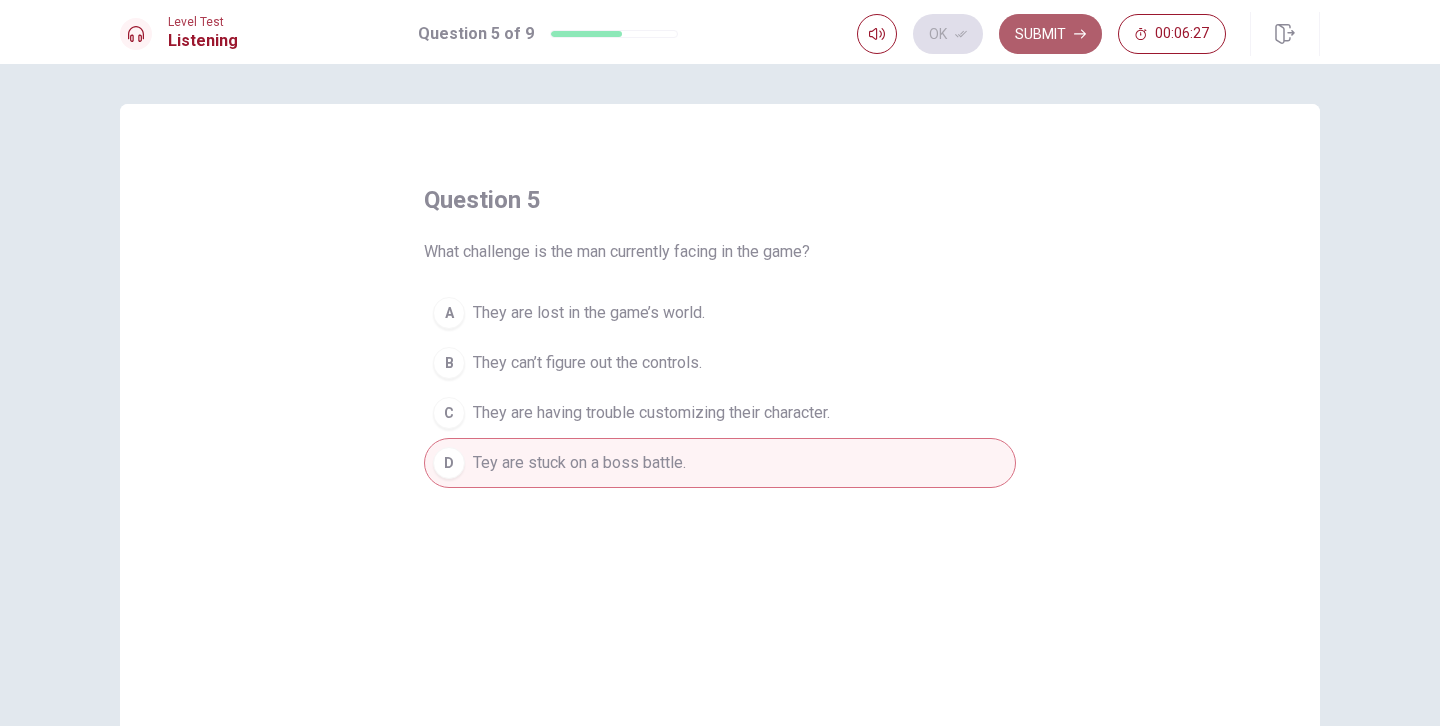 click on "Submit" at bounding box center [1050, 34] 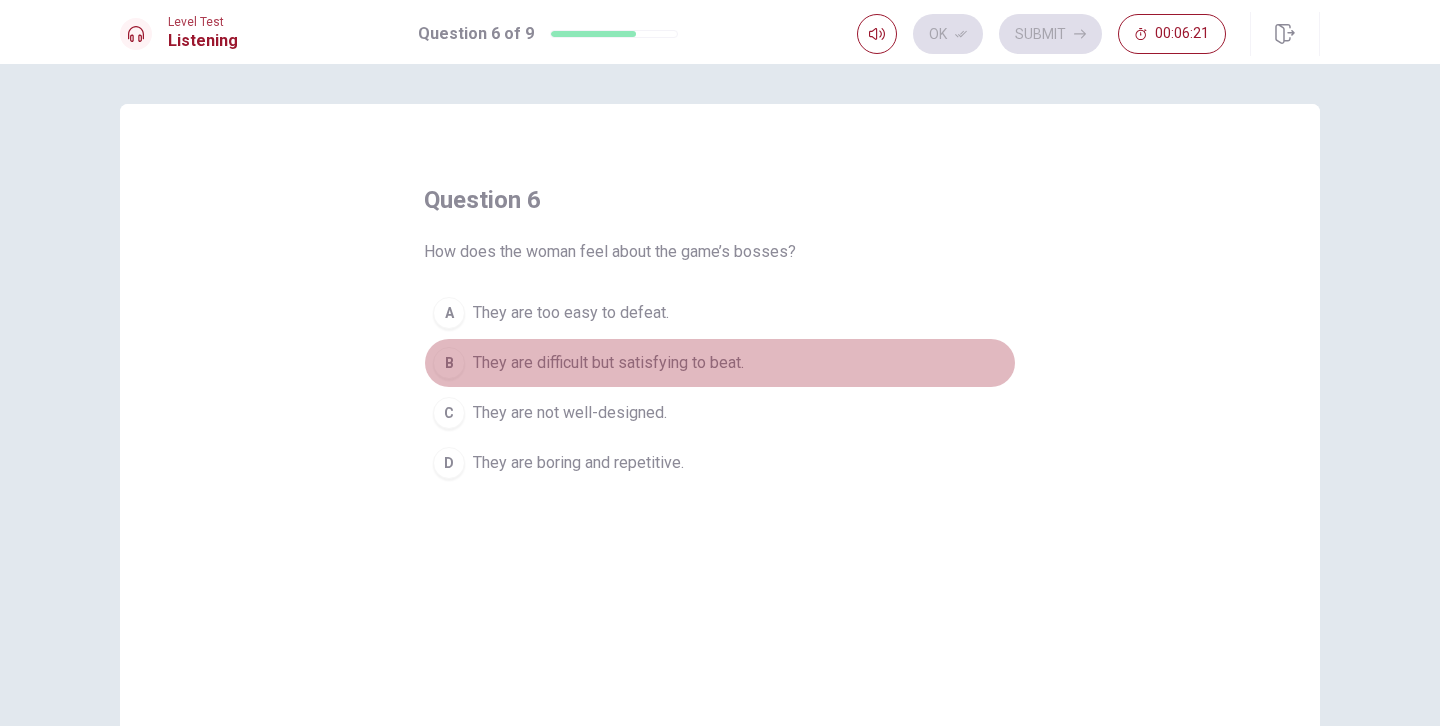 click on "They are difficult but satisfying to beat." at bounding box center [608, 363] 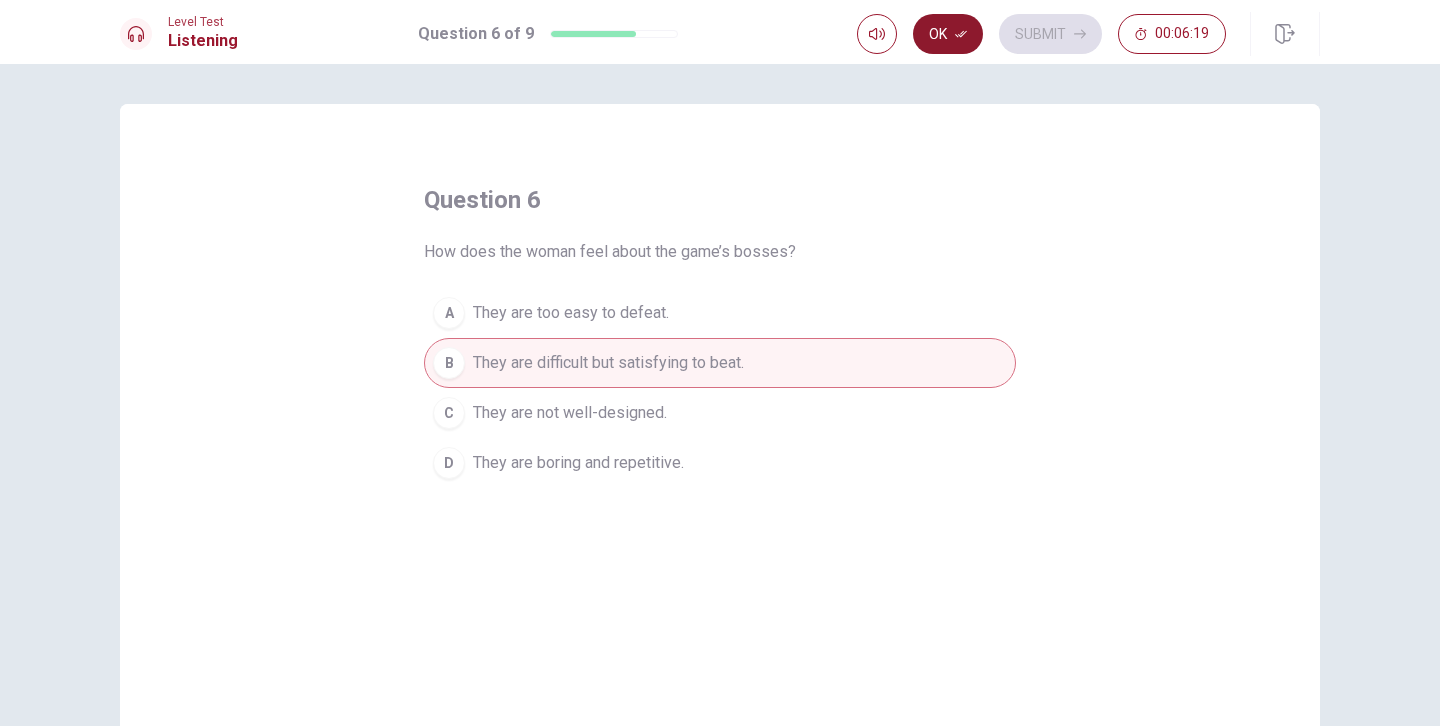 click 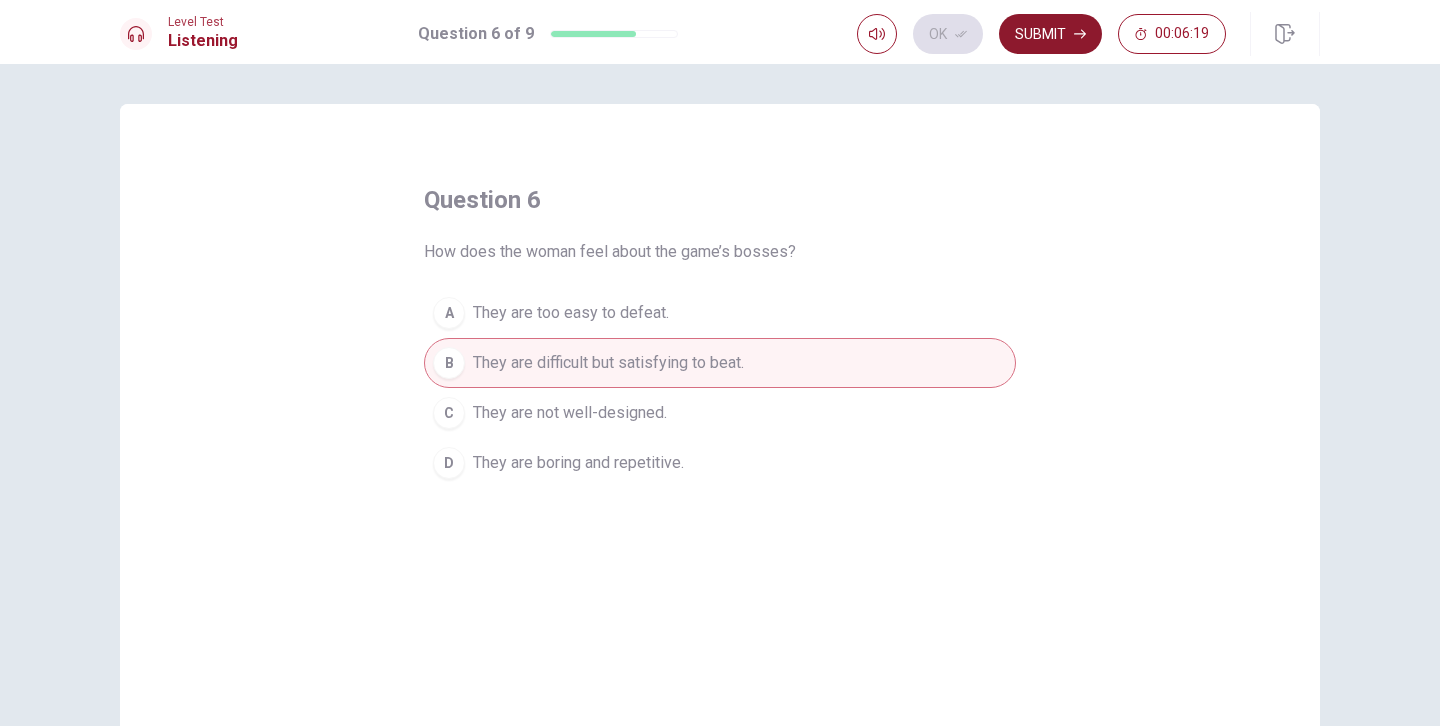 click on "Submit" at bounding box center (1050, 34) 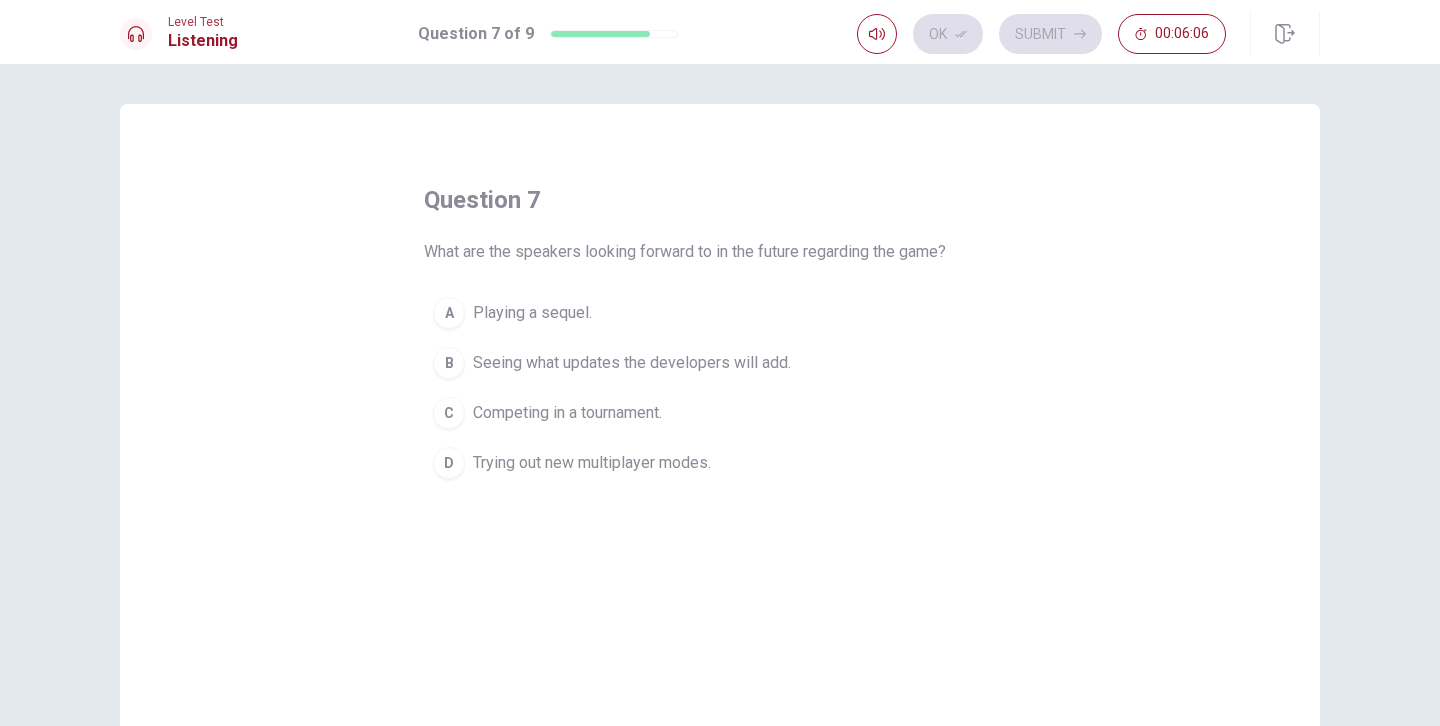 click on "Seeing what updates the developers will add." at bounding box center [632, 363] 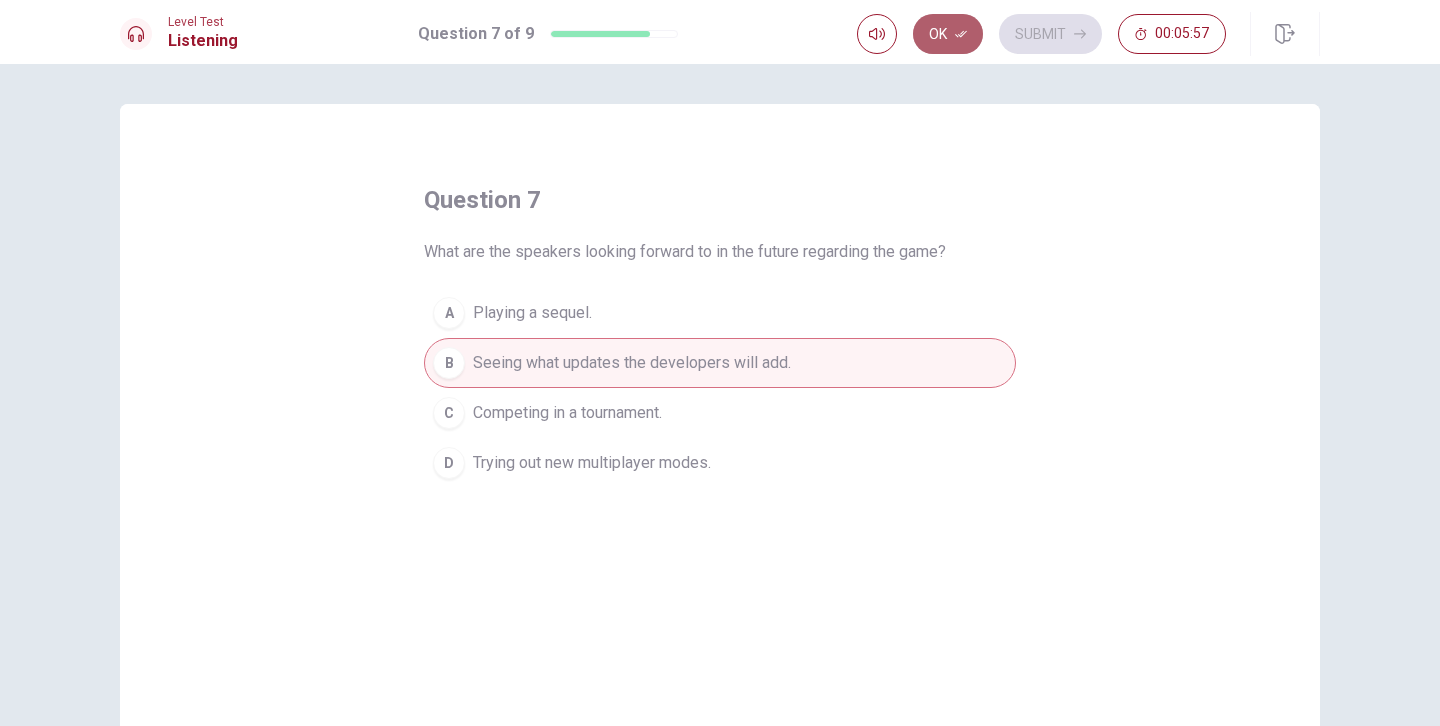 click on "Ok" at bounding box center [948, 34] 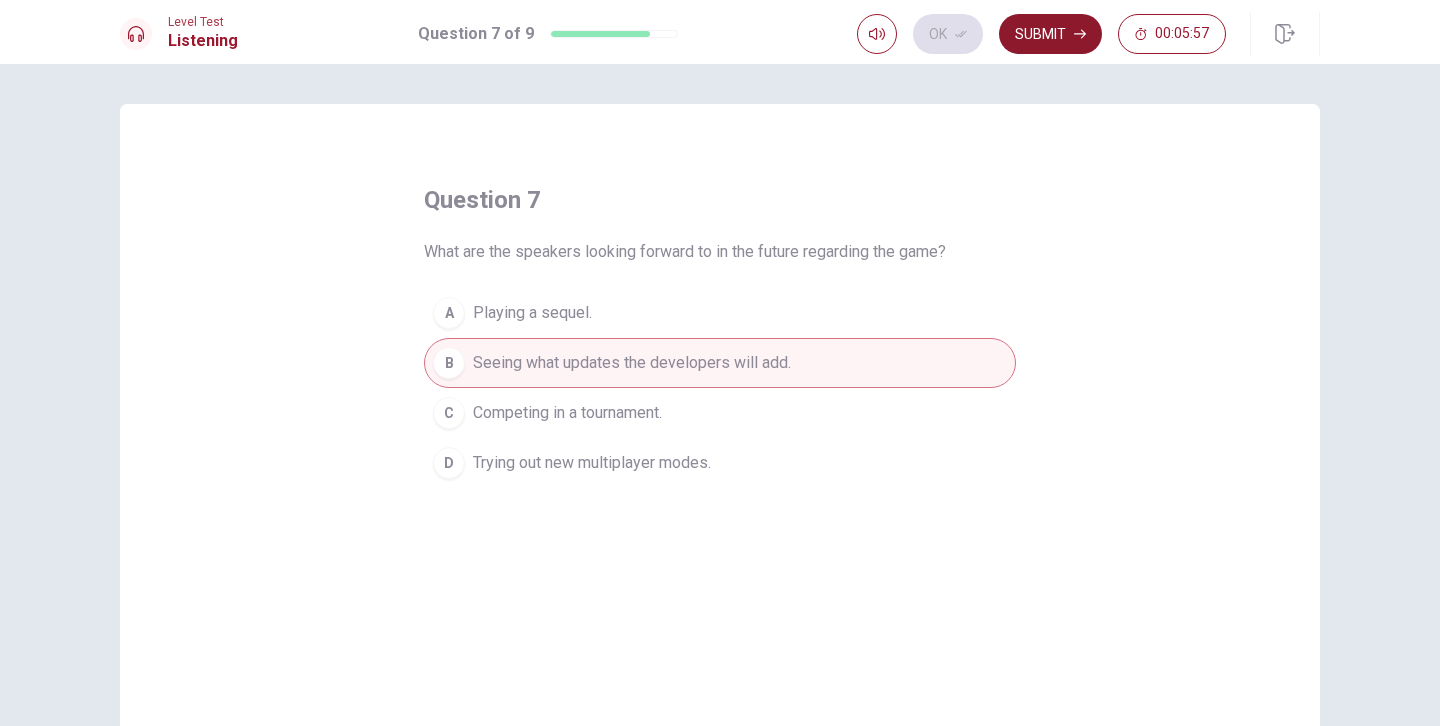 click on "Submit" at bounding box center (1050, 34) 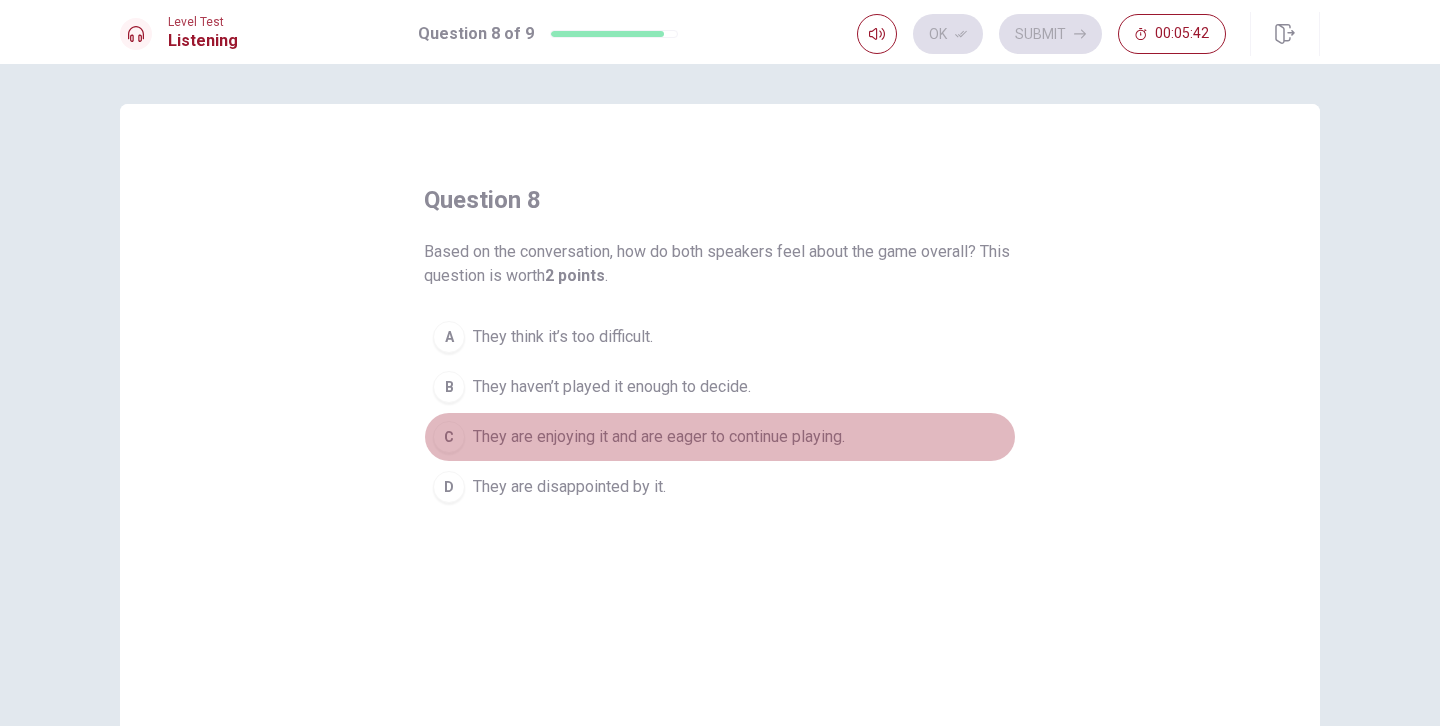 click on "They are enjoying it and are eager to continue playing." at bounding box center (659, 437) 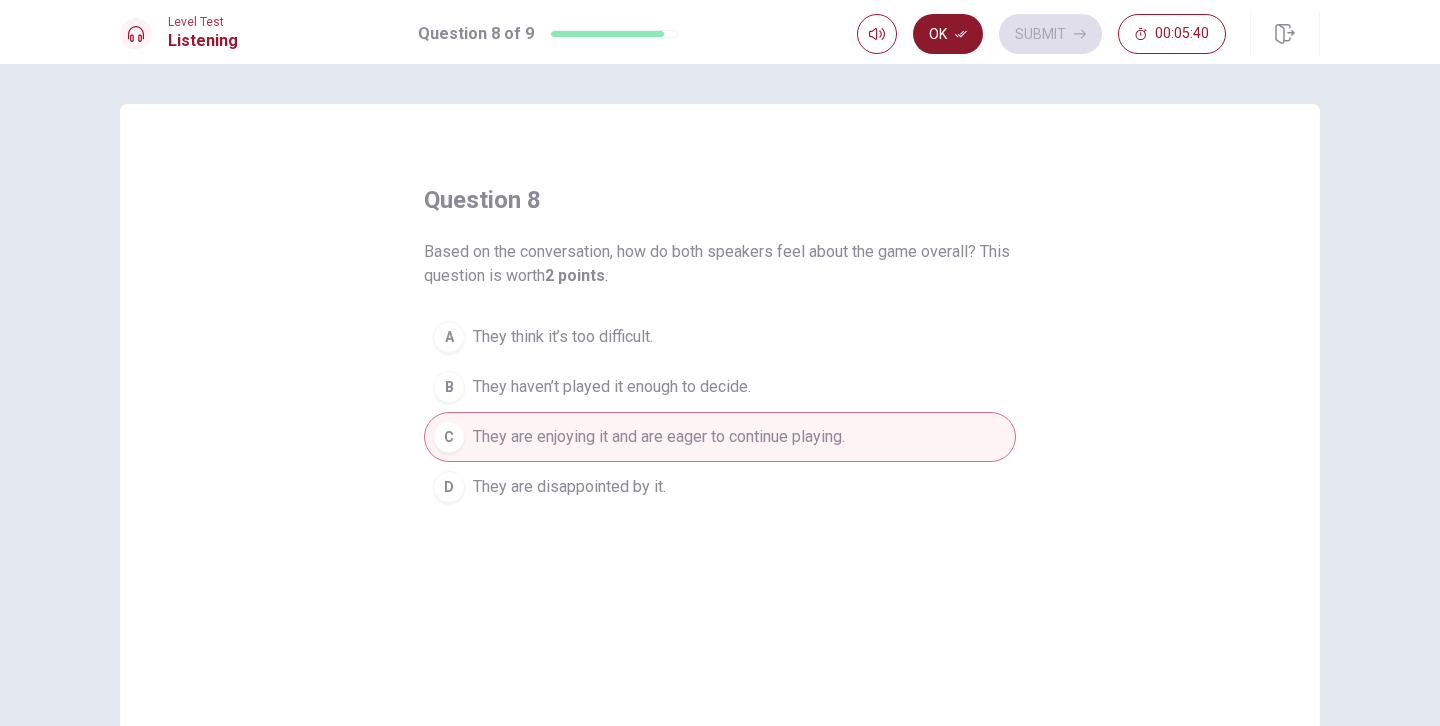 click on "Ok" at bounding box center [948, 34] 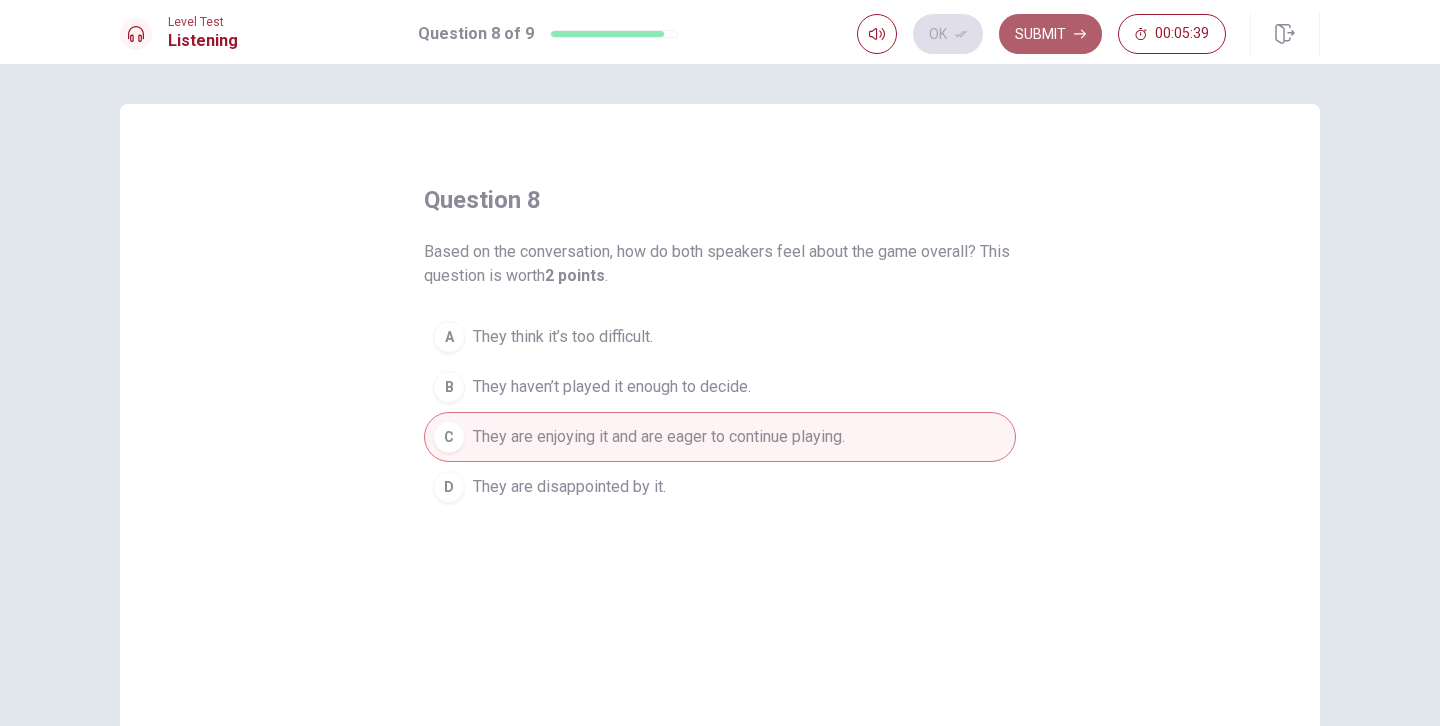 click on "Submit" at bounding box center (1050, 34) 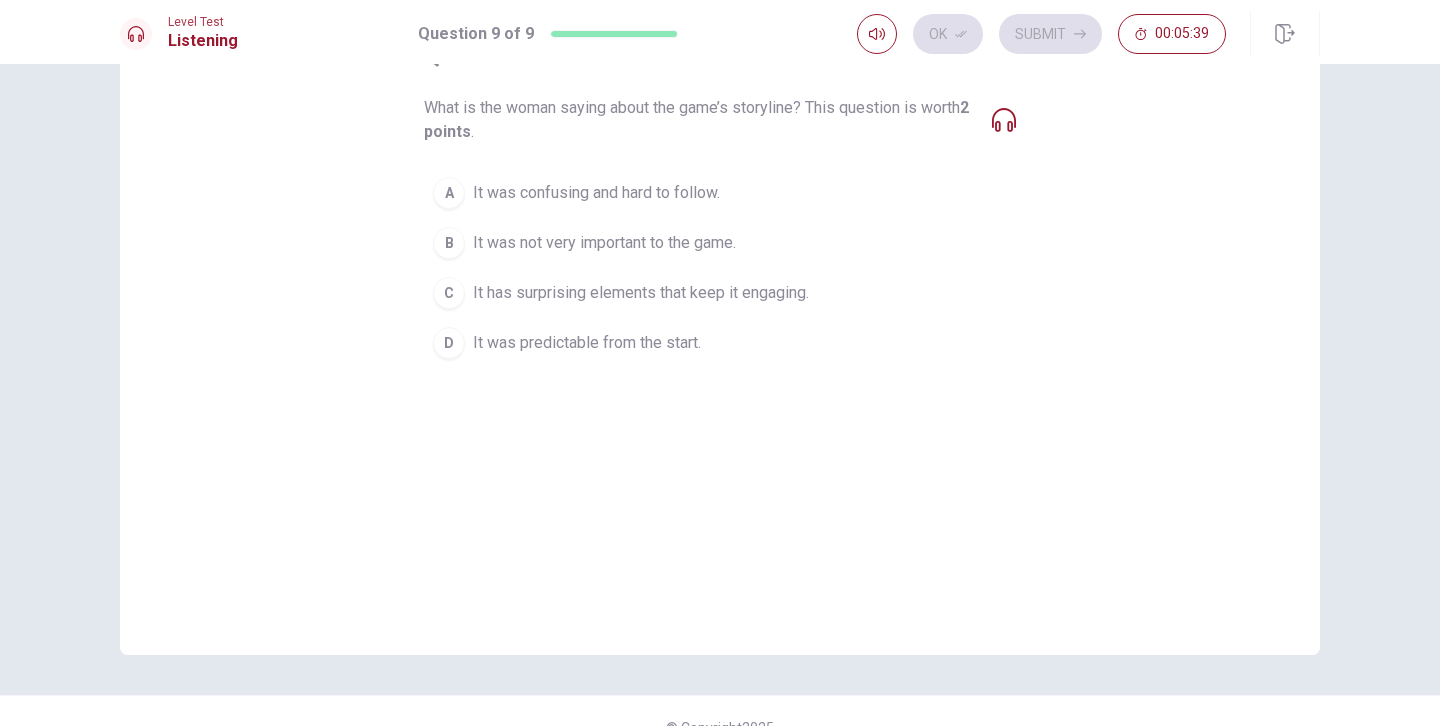scroll, scrollTop: 140, scrollLeft: 0, axis: vertical 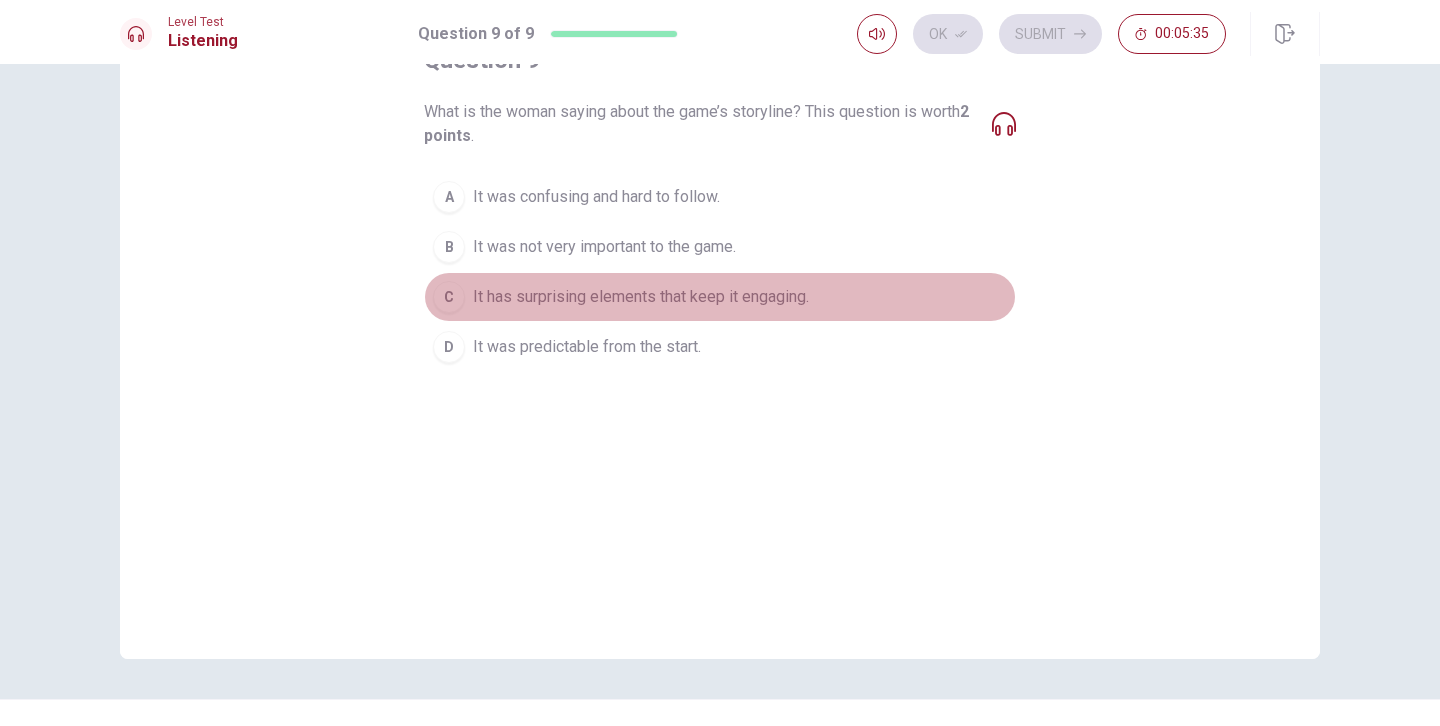 click on "It has surprising elements that keep it engaging." at bounding box center (641, 297) 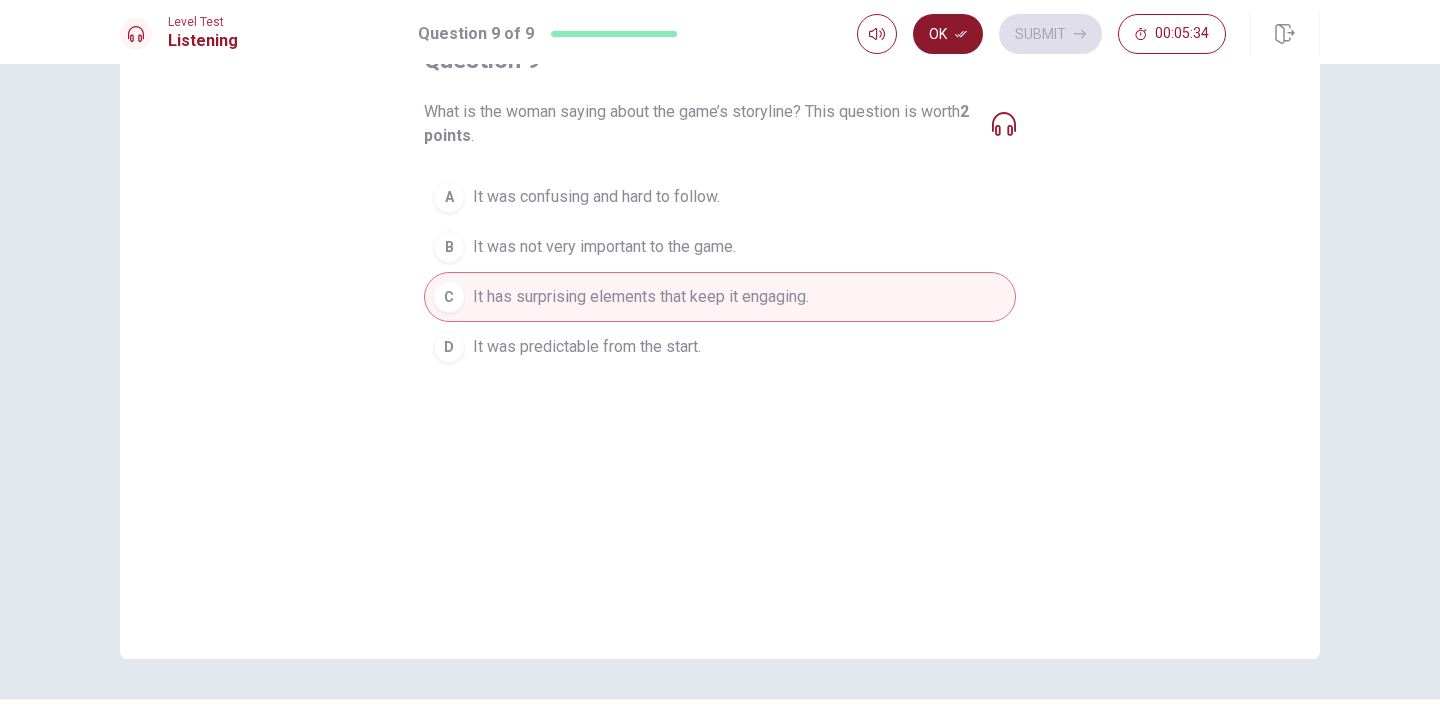 click on "Ok" at bounding box center [948, 34] 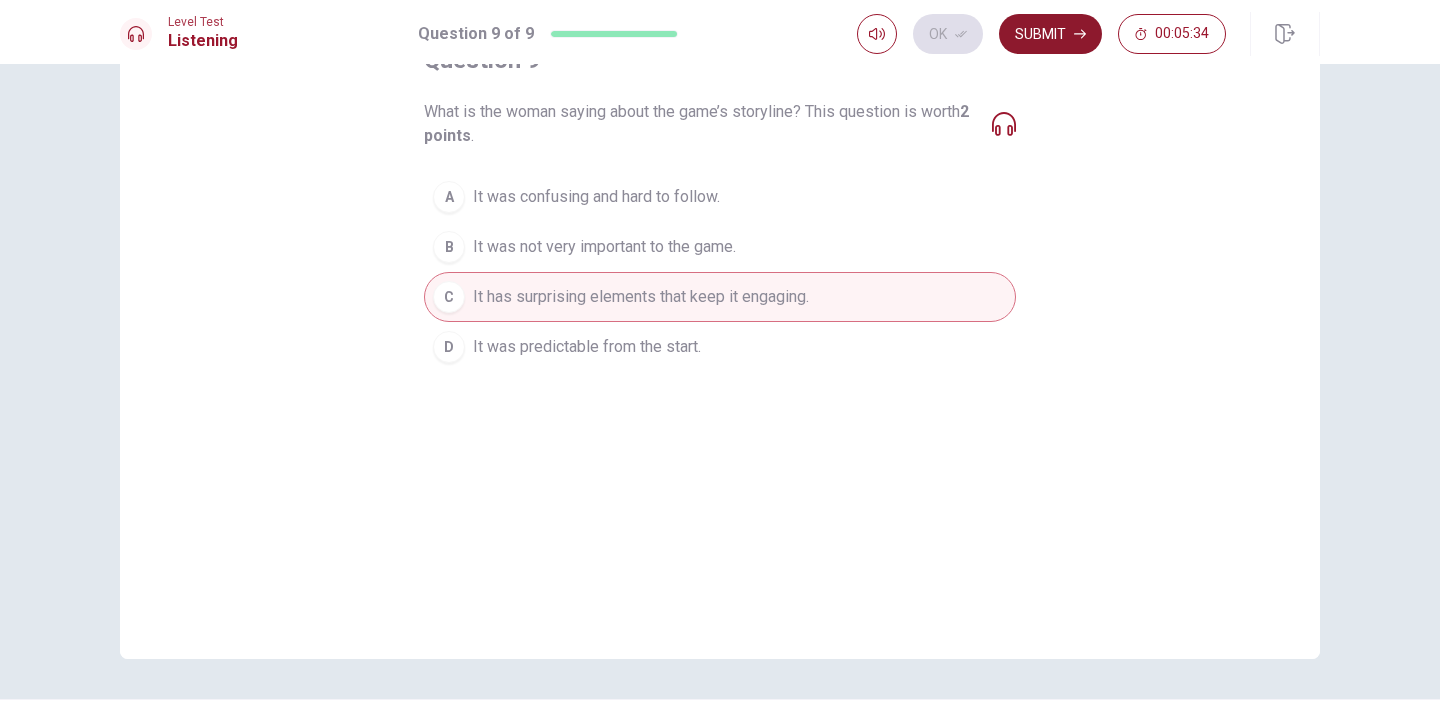 click on "Submit" at bounding box center [1050, 34] 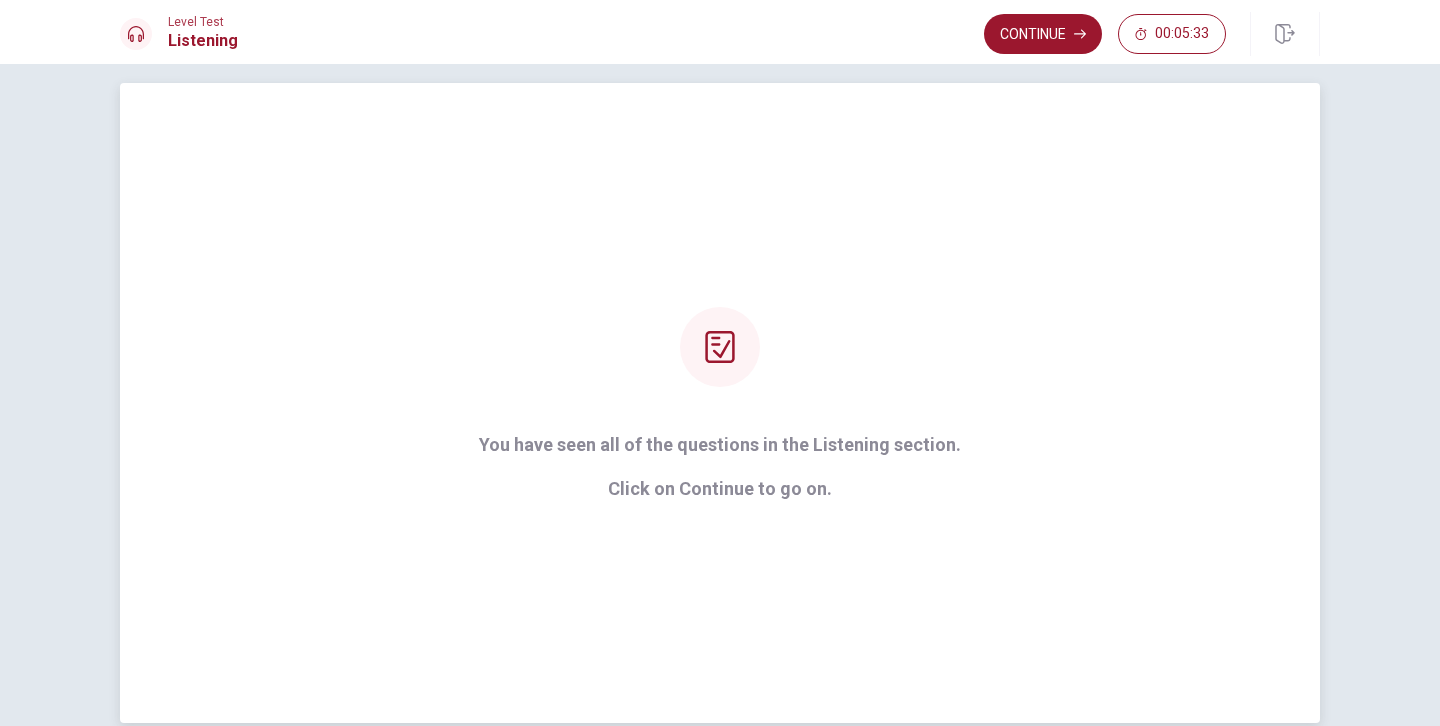 scroll, scrollTop: 0, scrollLeft: 0, axis: both 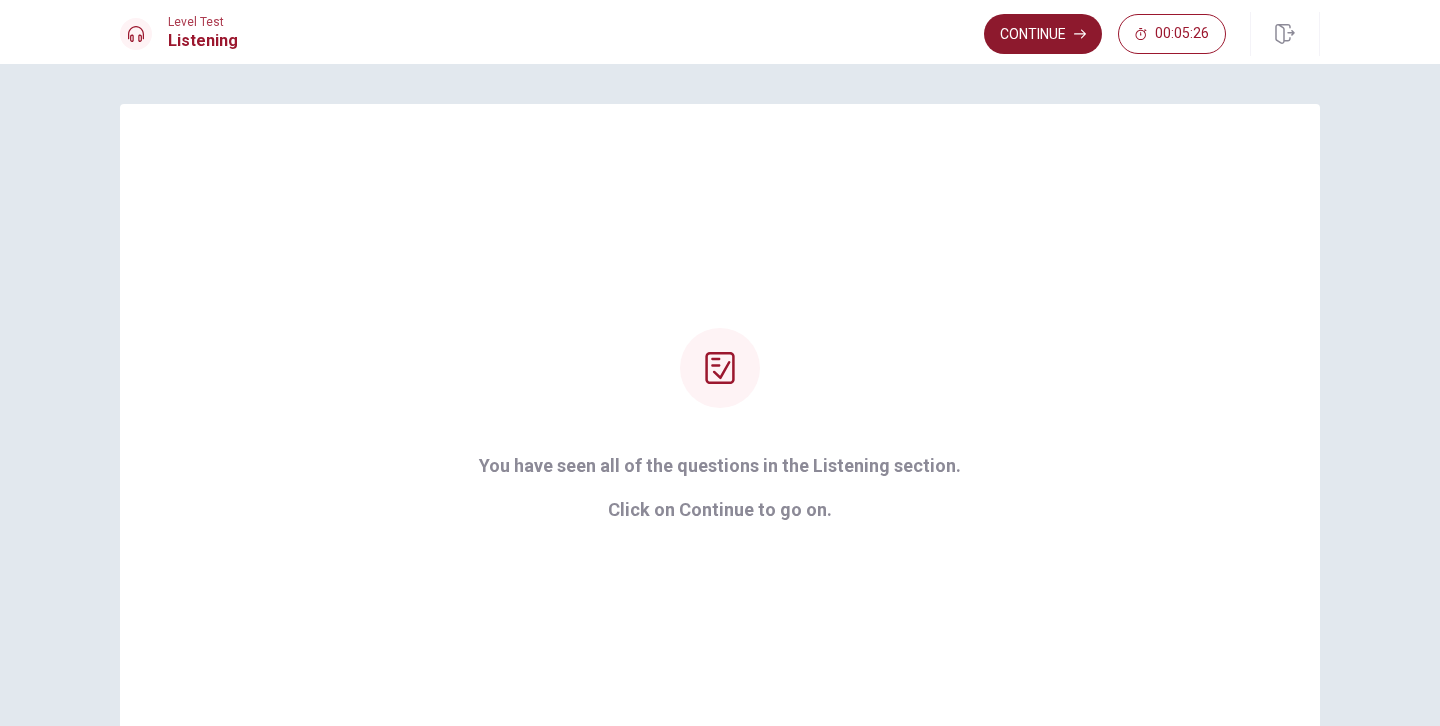 click on "Continue" at bounding box center [1043, 34] 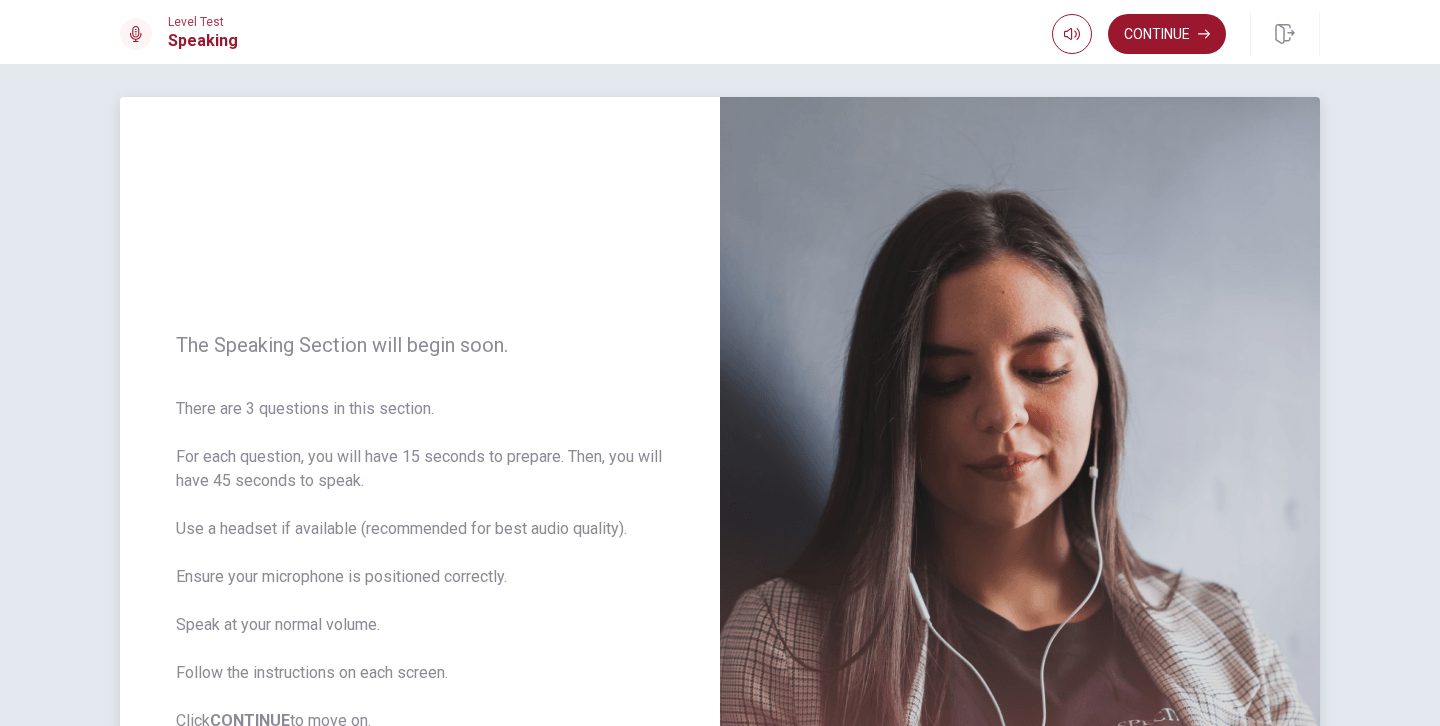 scroll, scrollTop: 8, scrollLeft: 0, axis: vertical 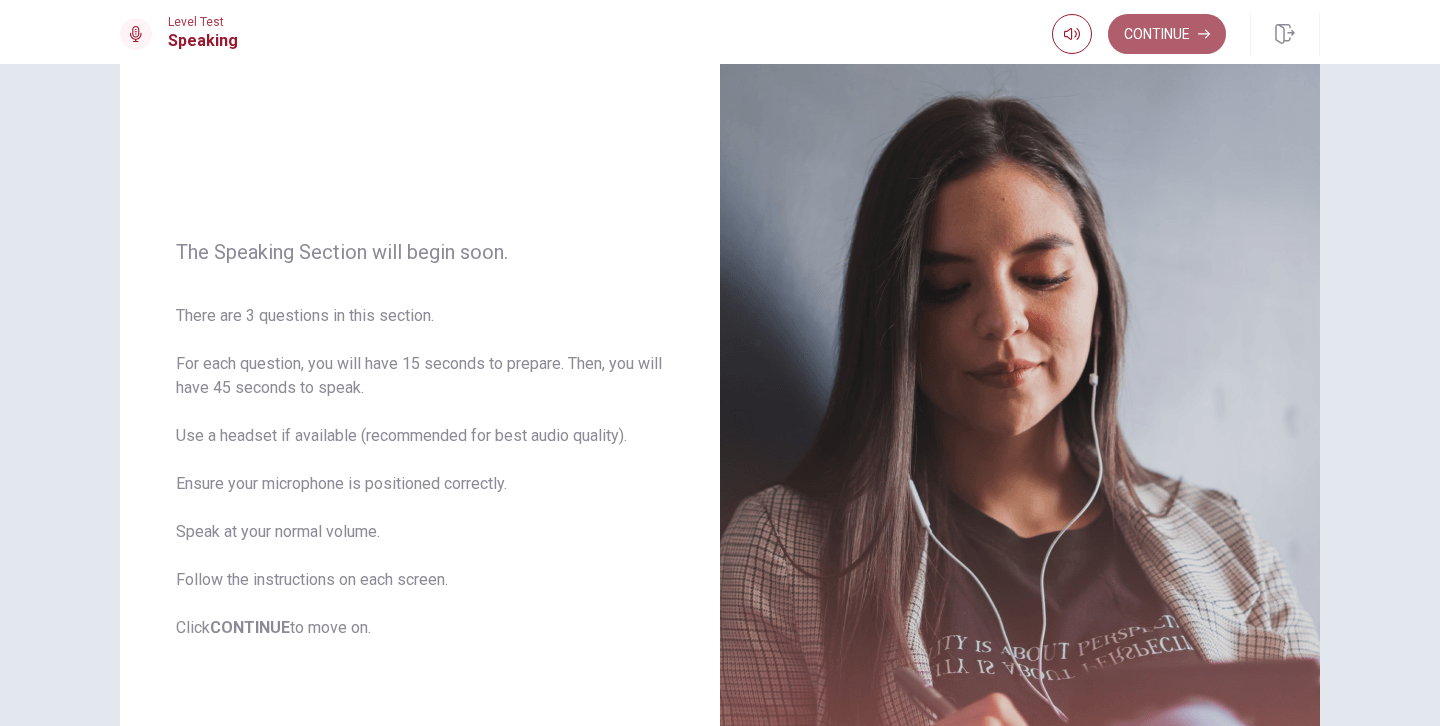 click on "Continue" at bounding box center (1167, 34) 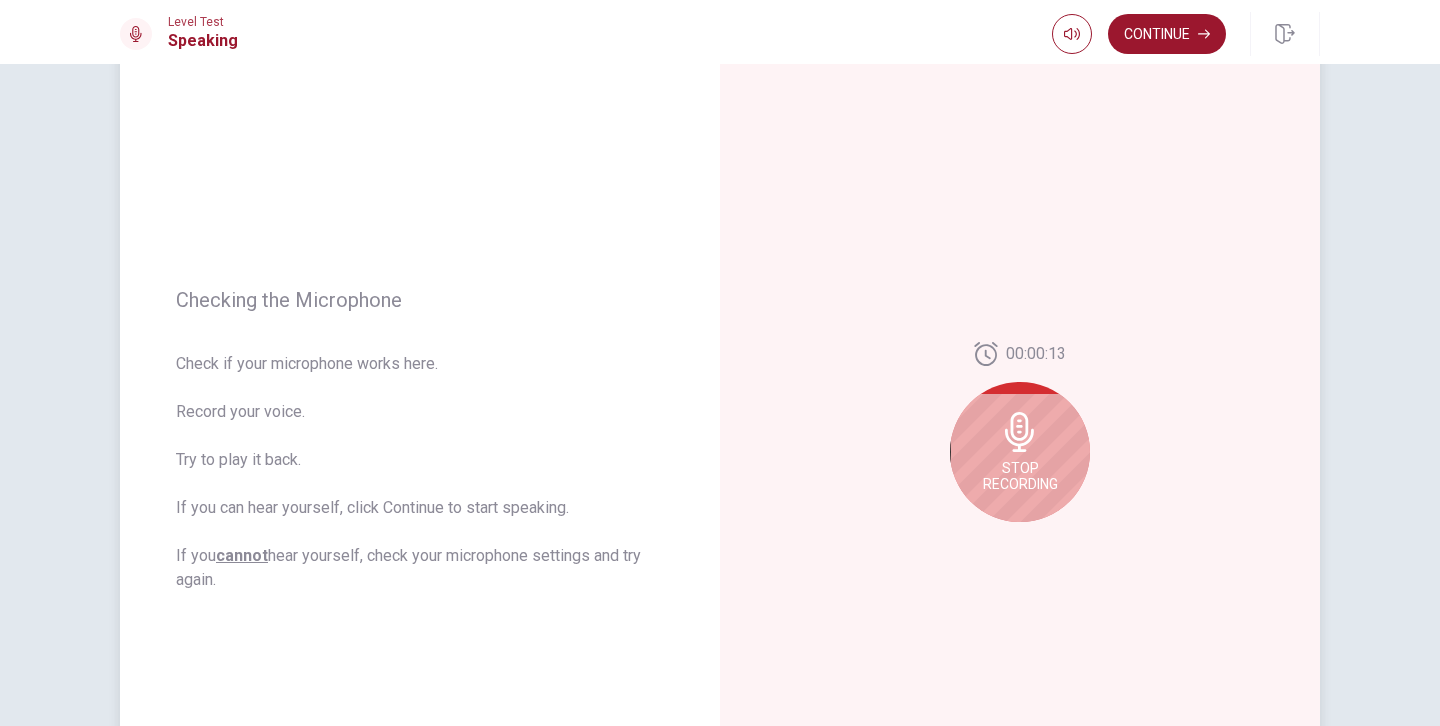 click on "Stop   Recording" at bounding box center (1020, 476) 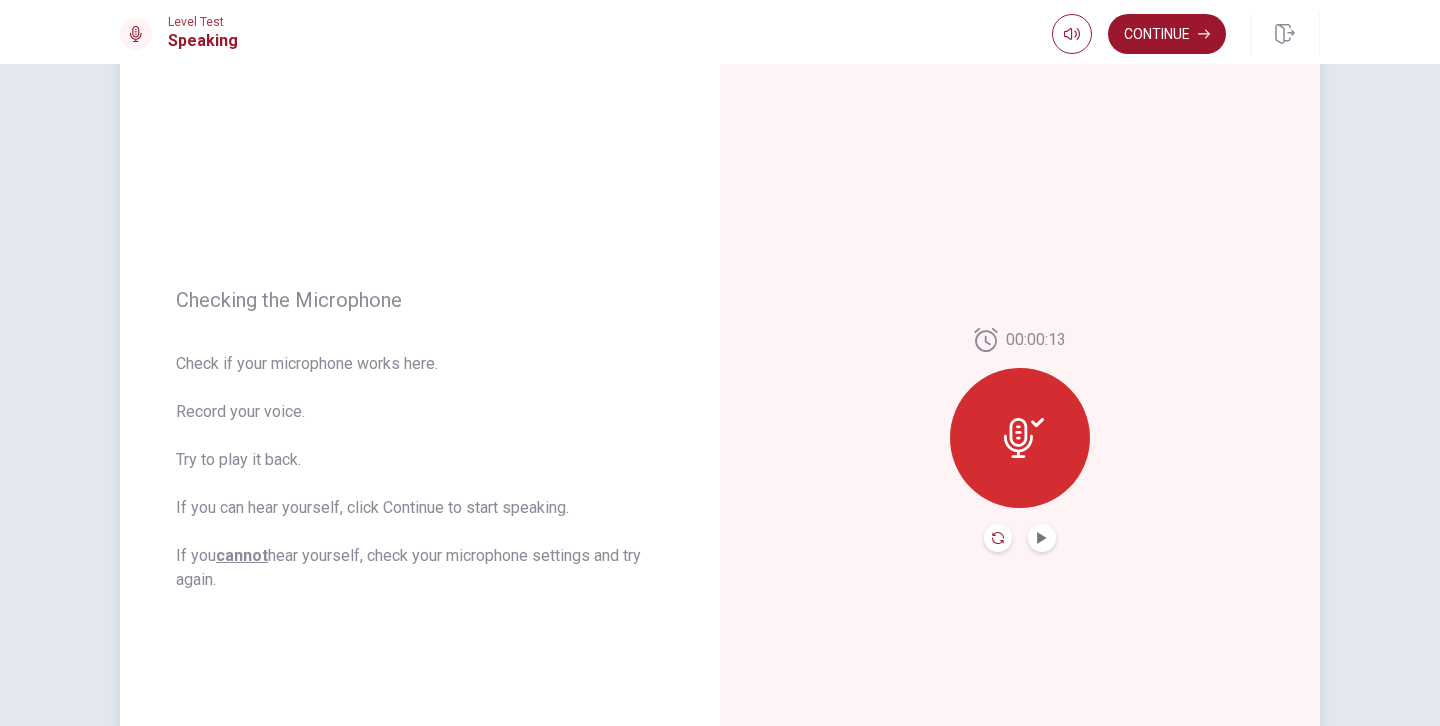 click 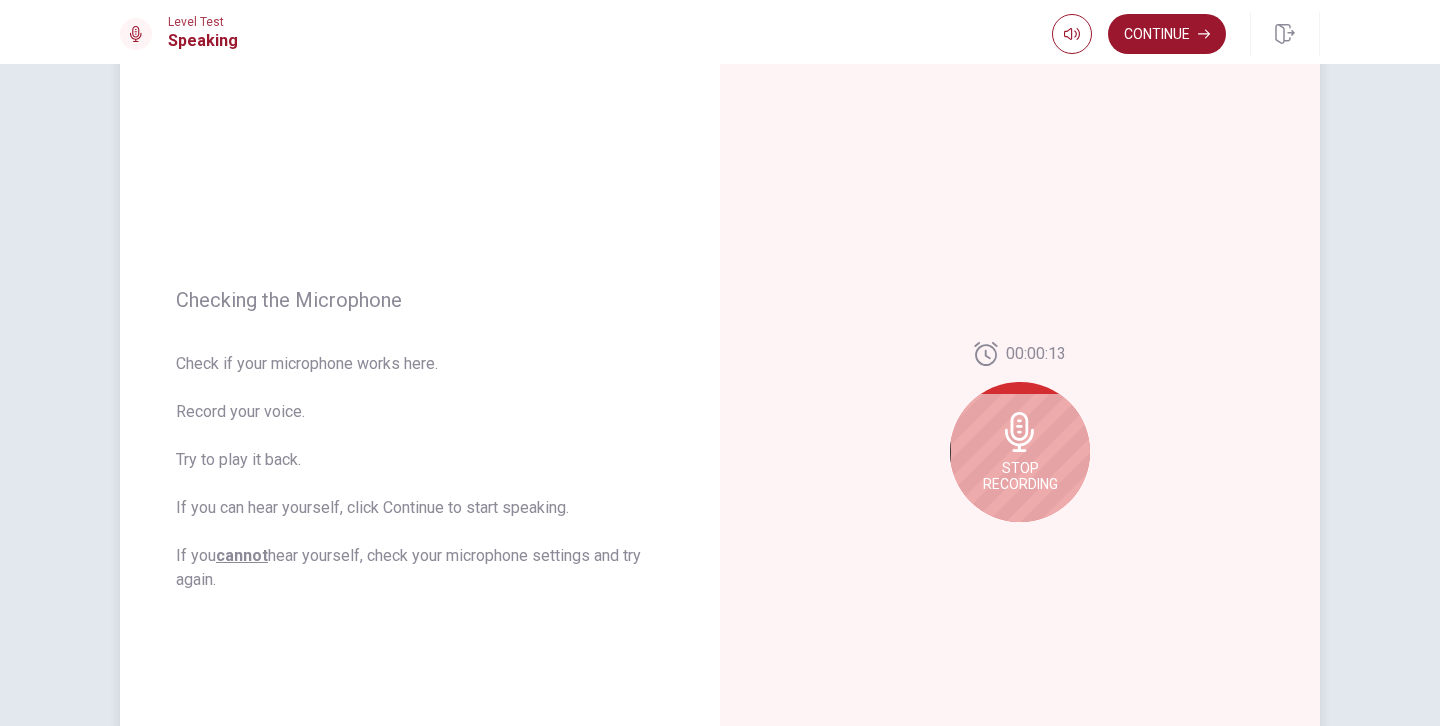 click on "Stop   Recording" at bounding box center (1020, 476) 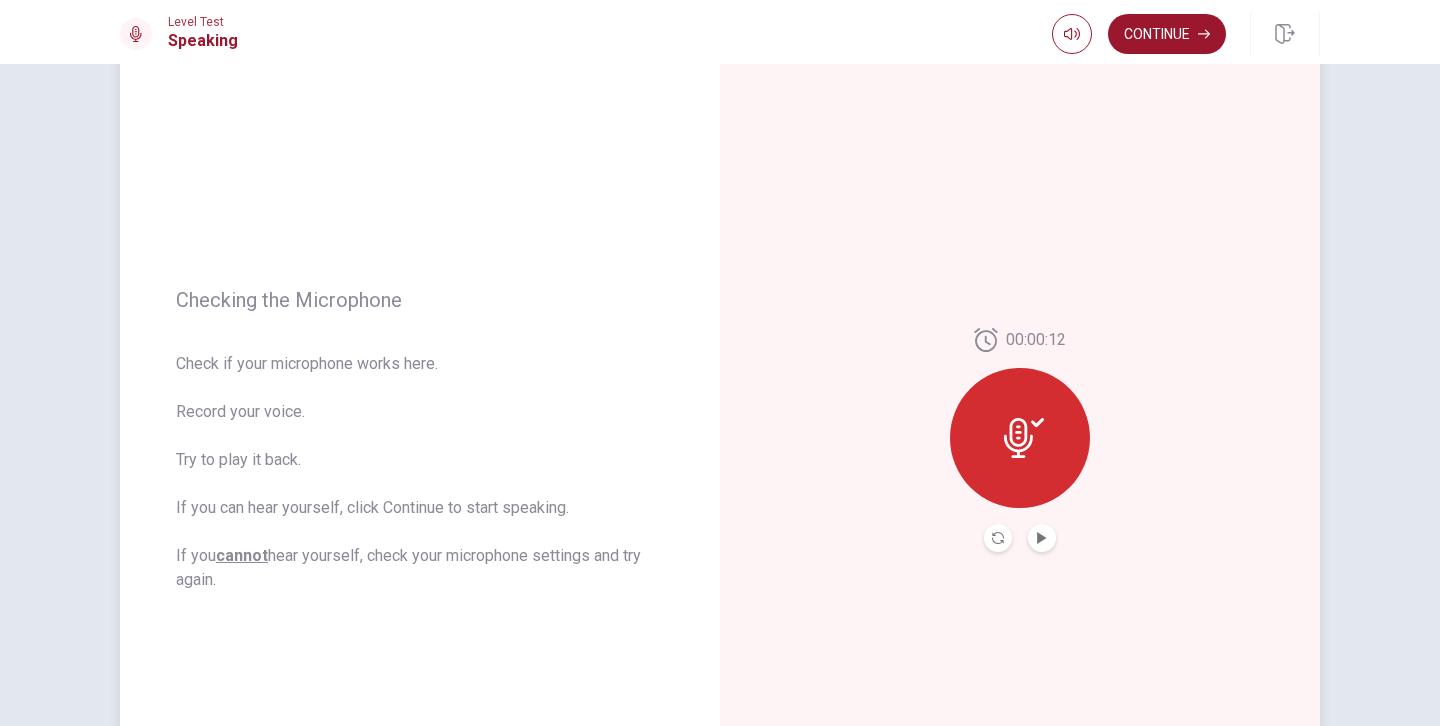 click at bounding box center [1042, 538] 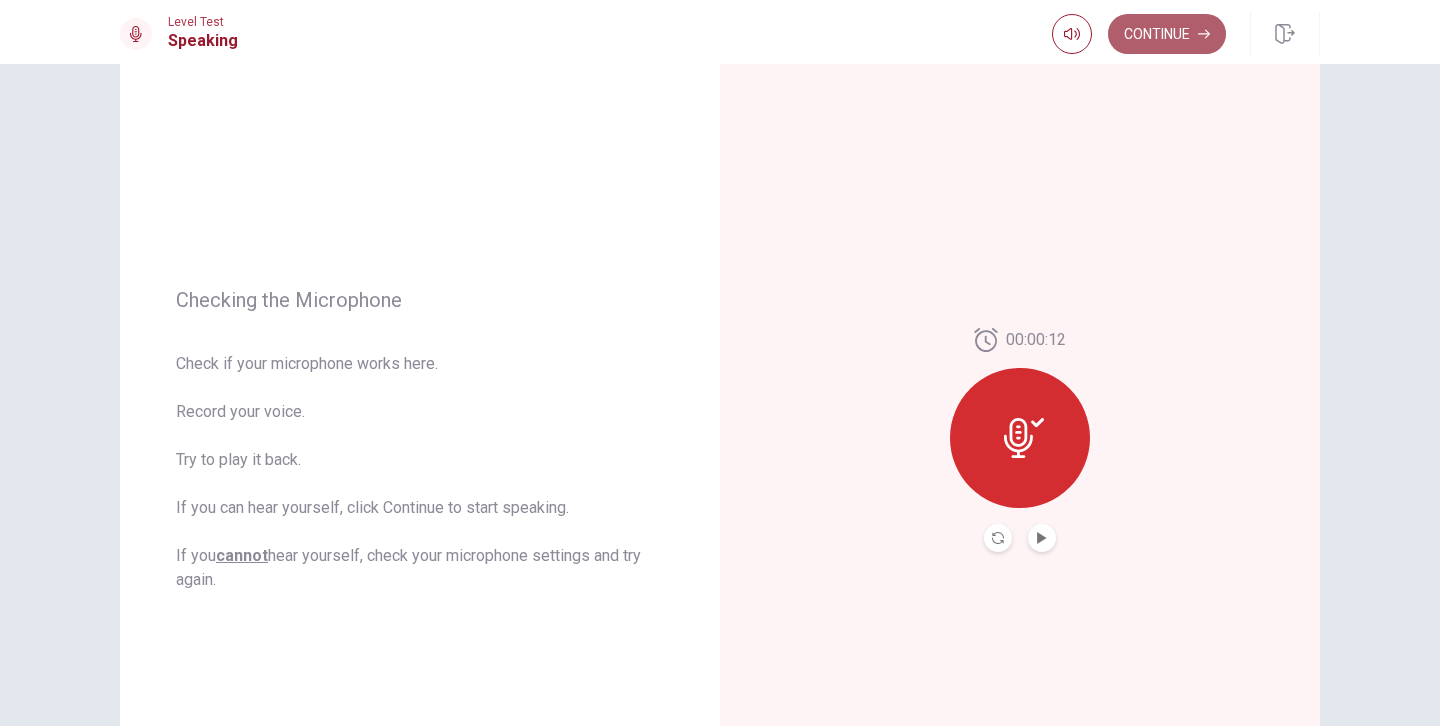 click on "Continue" at bounding box center [1167, 34] 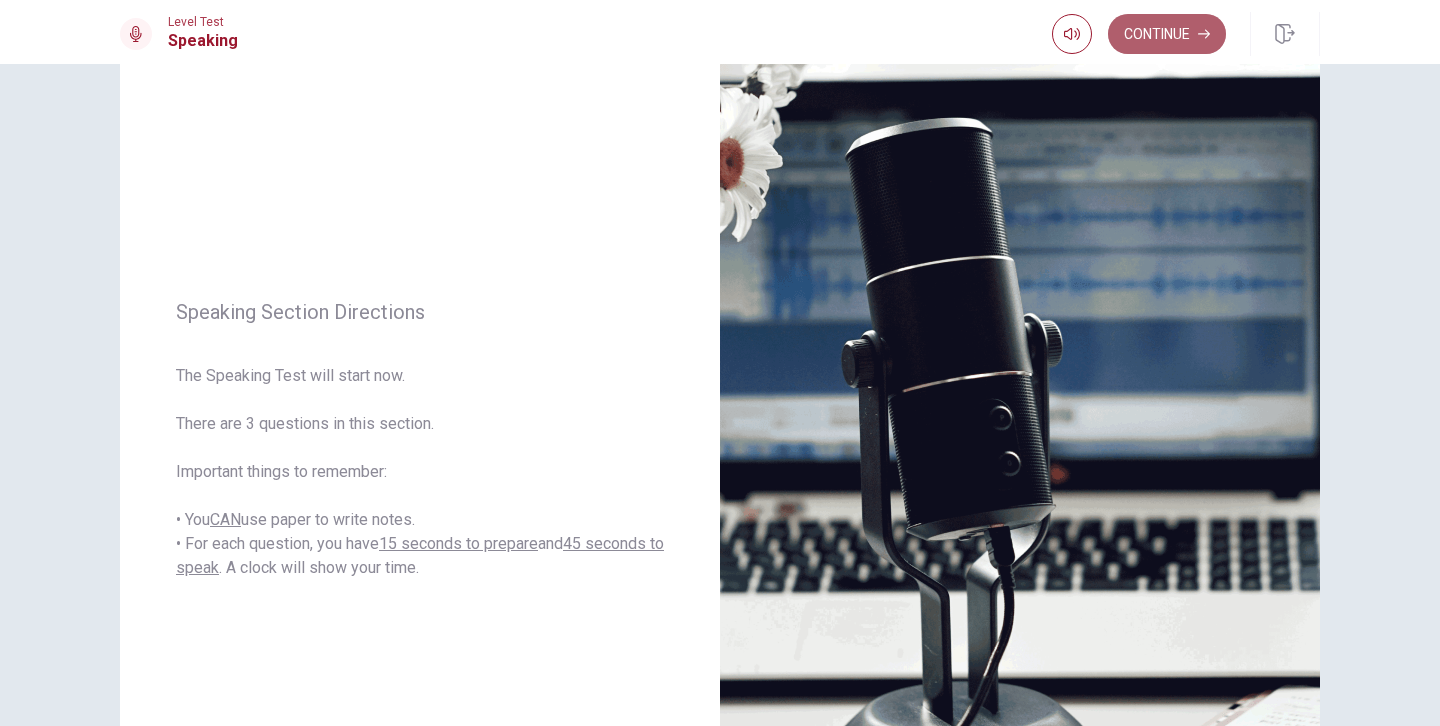 click on "Continue" at bounding box center (1167, 34) 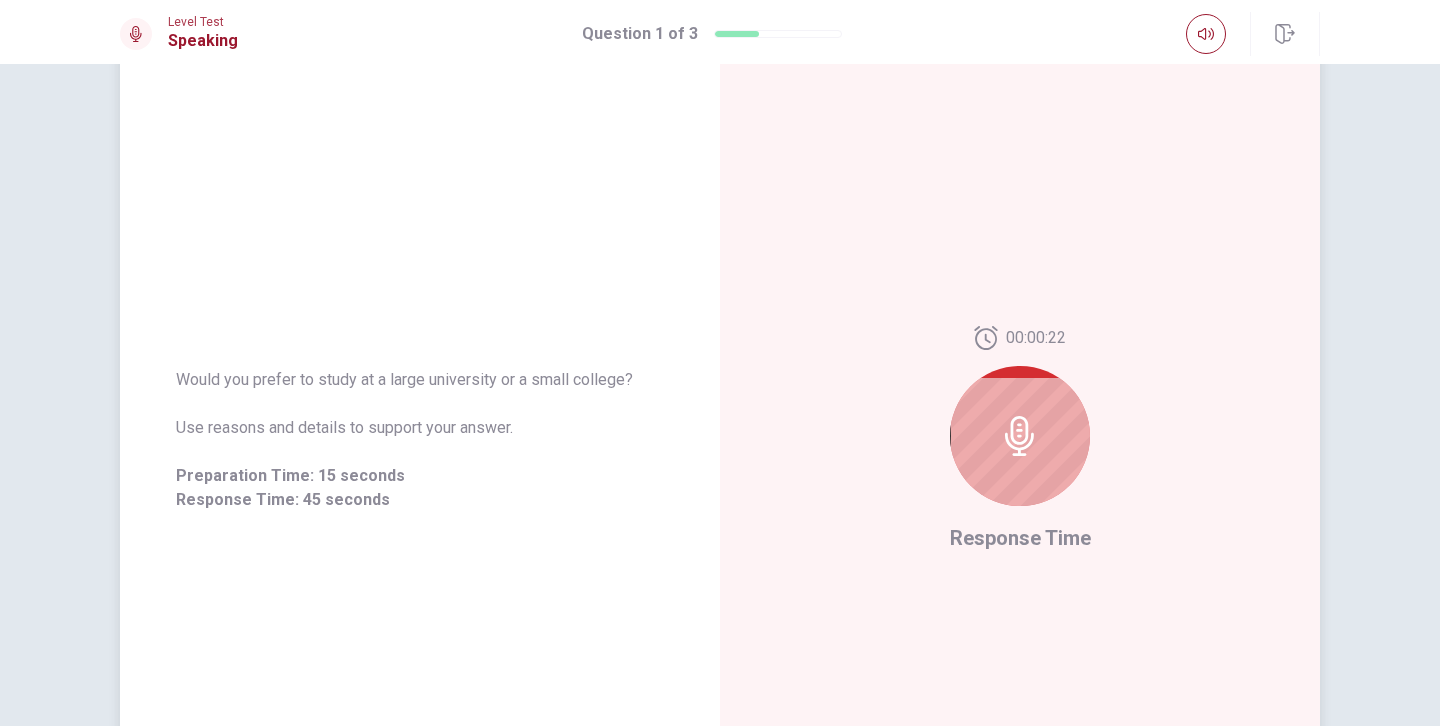 click 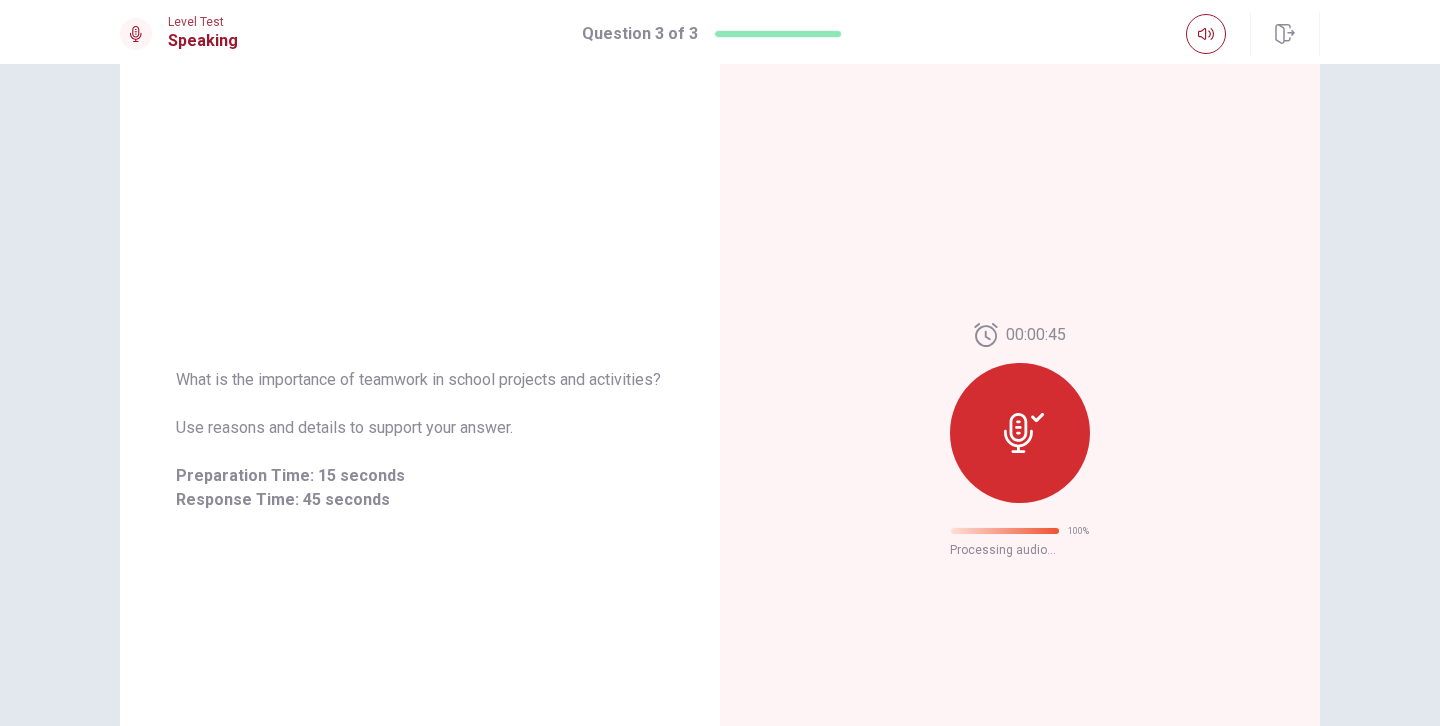 scroll, scrollTop: 2, scrollLeft: 0, axis: vertical 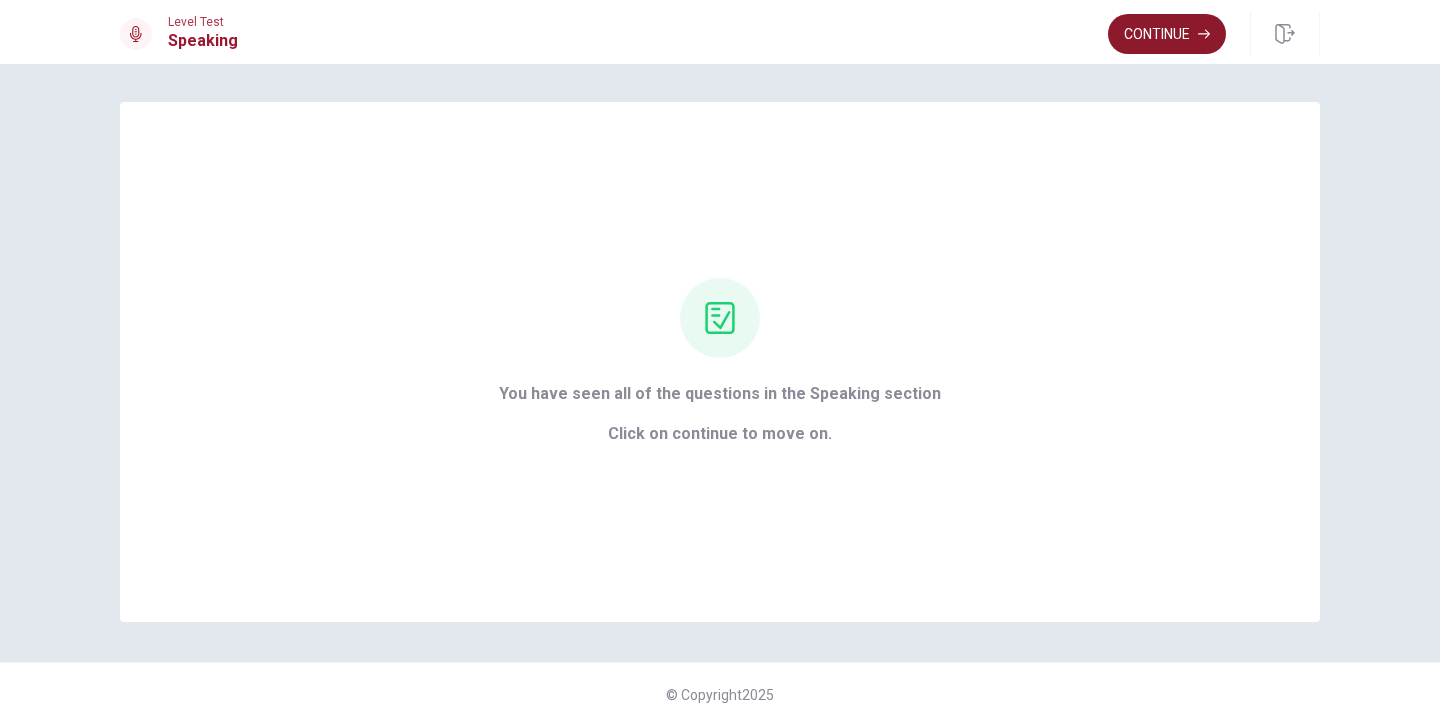 click on "Continue" at bounding box center [1167, 34] 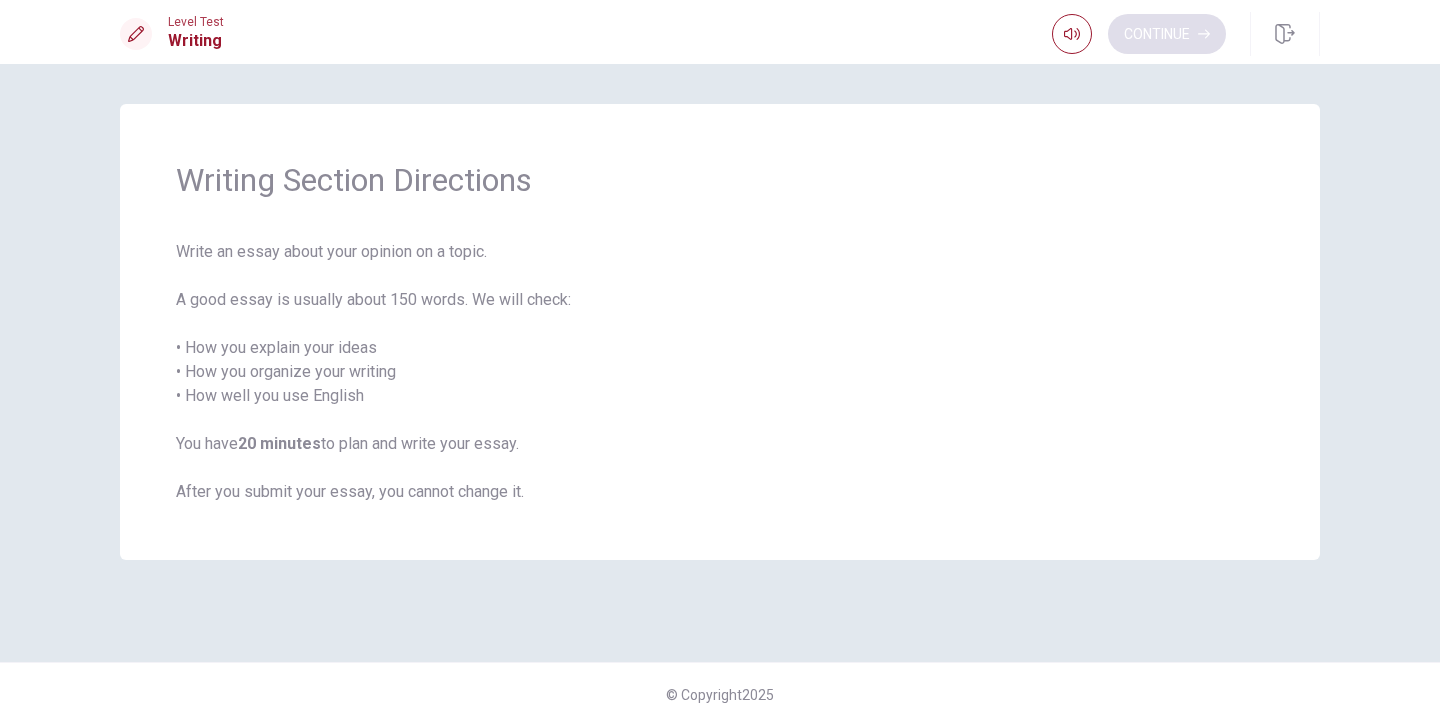 scroll, scrollTop: 0, scrollLeft: 0, axis: both 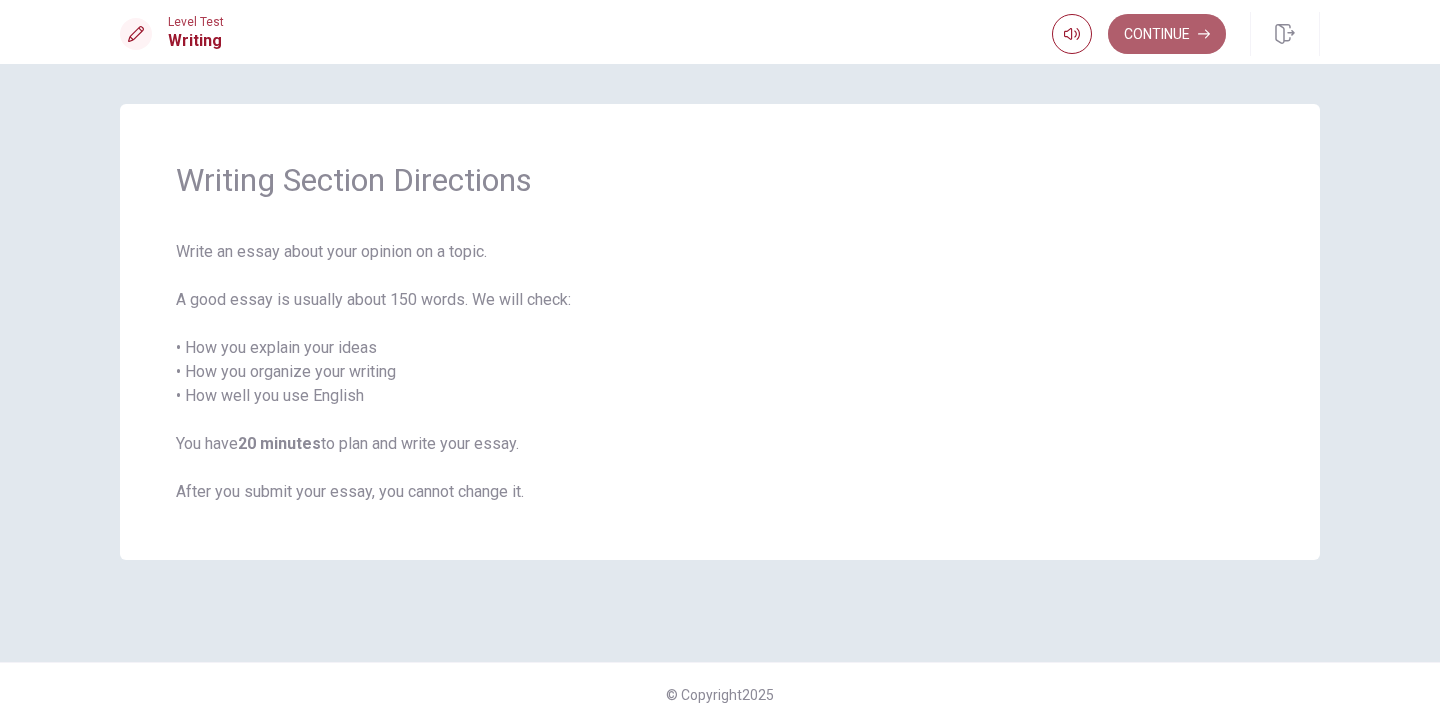 click on "Continue" at bounding box center [1167, 34] 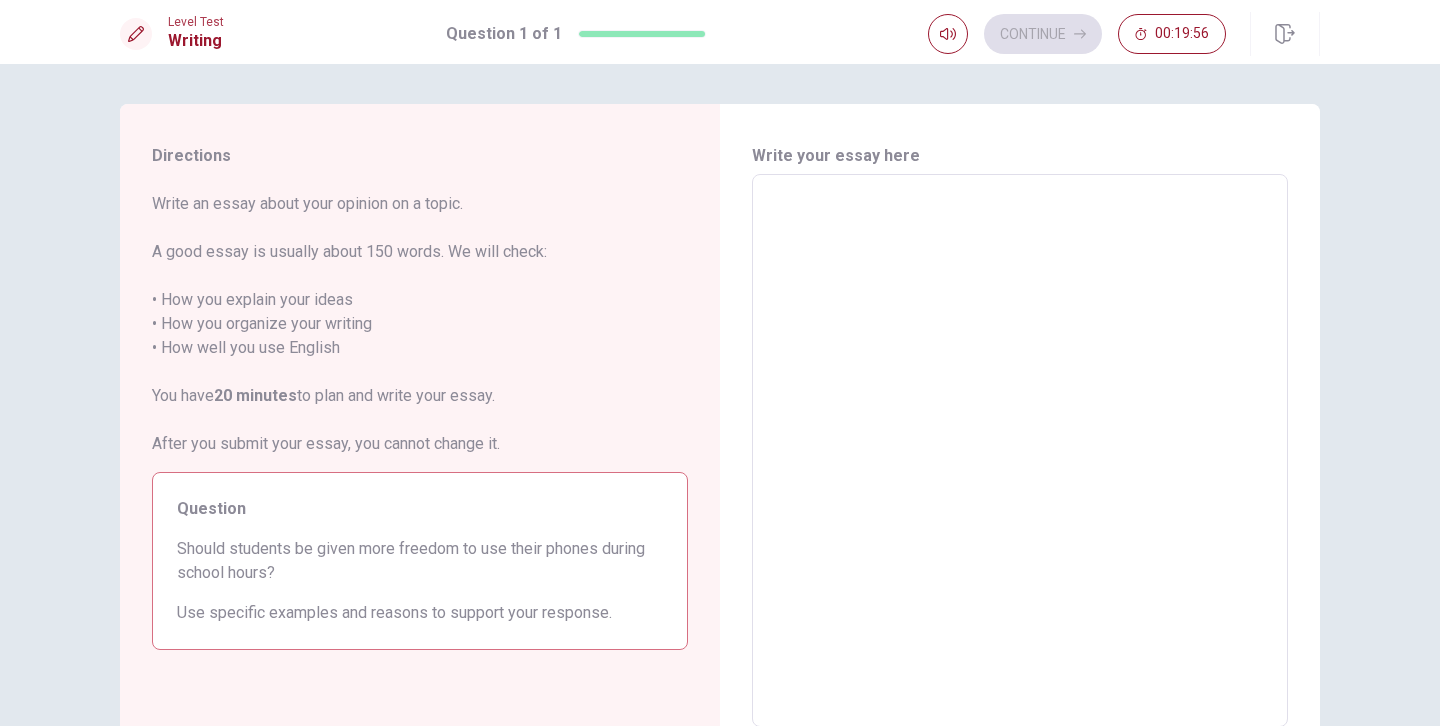 click at bounding box center (1020, 451) 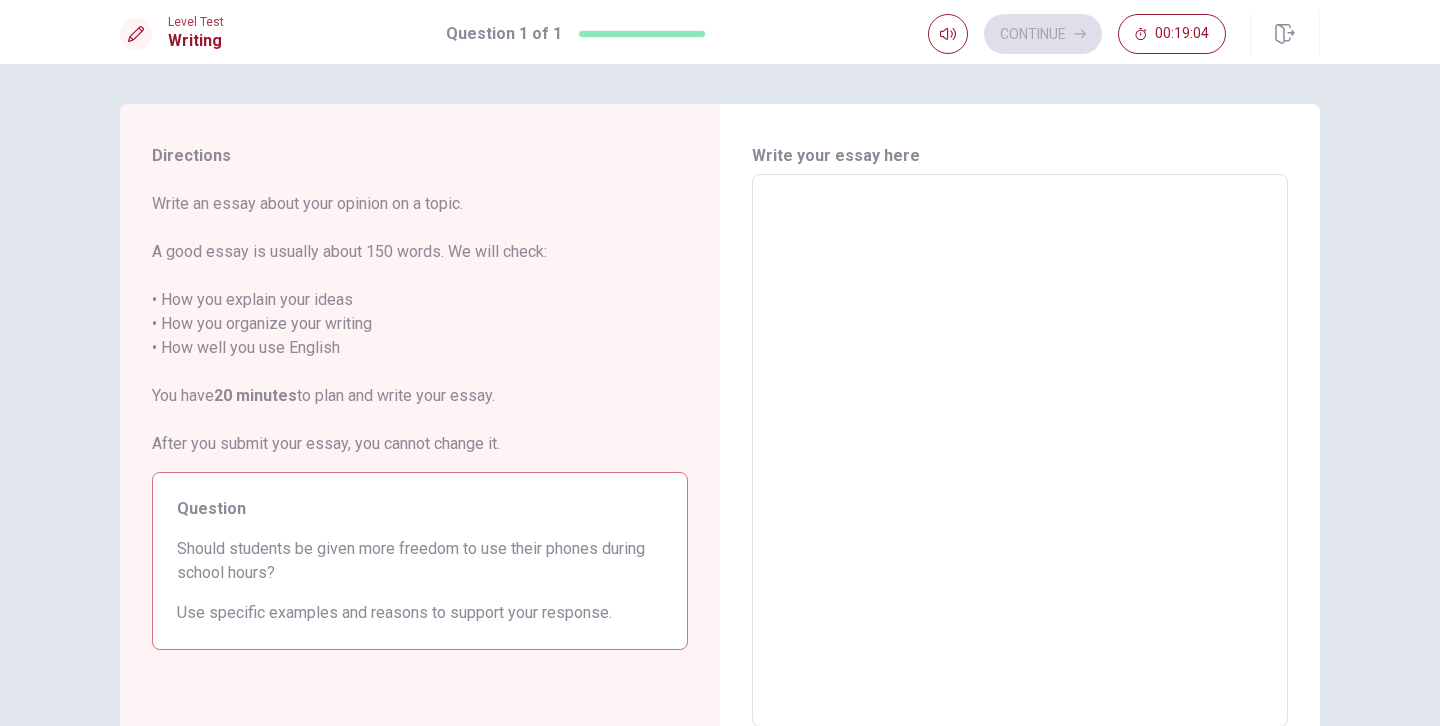 type on "I" 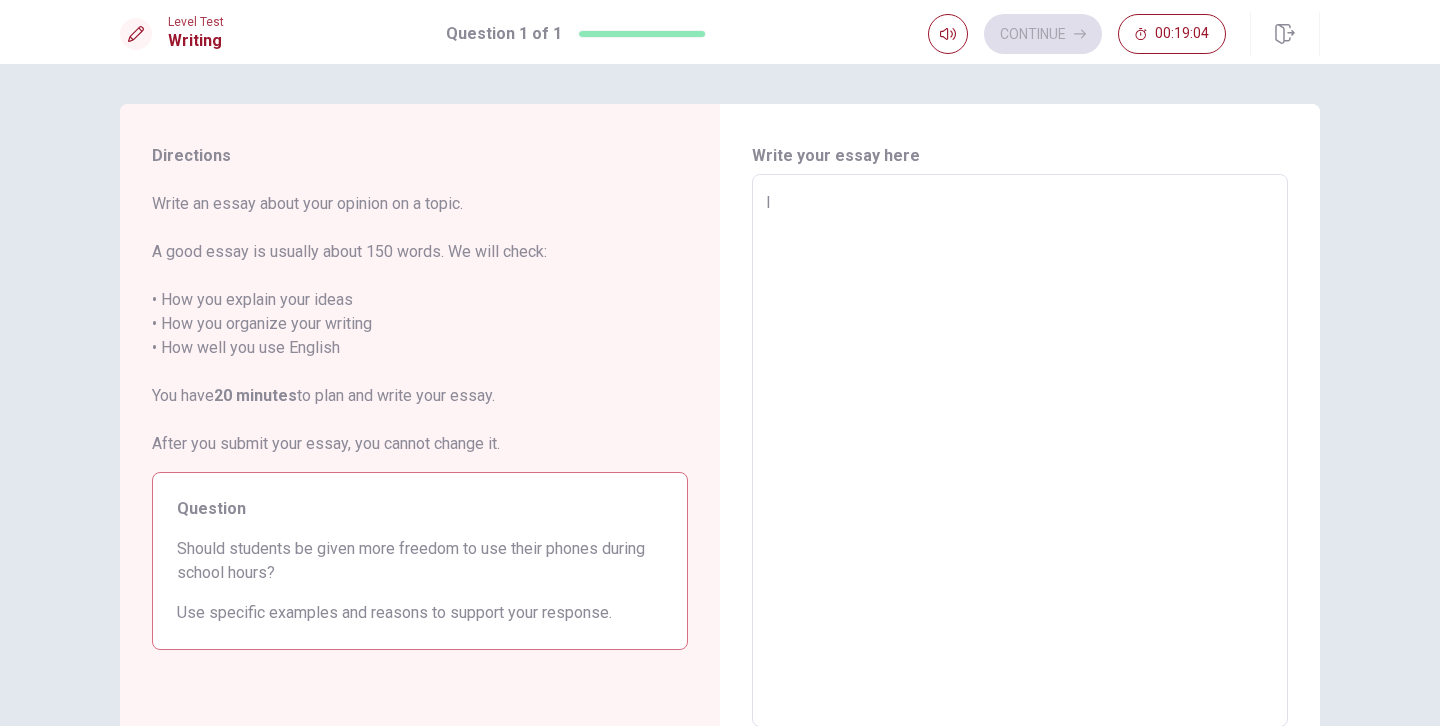 type on "x" 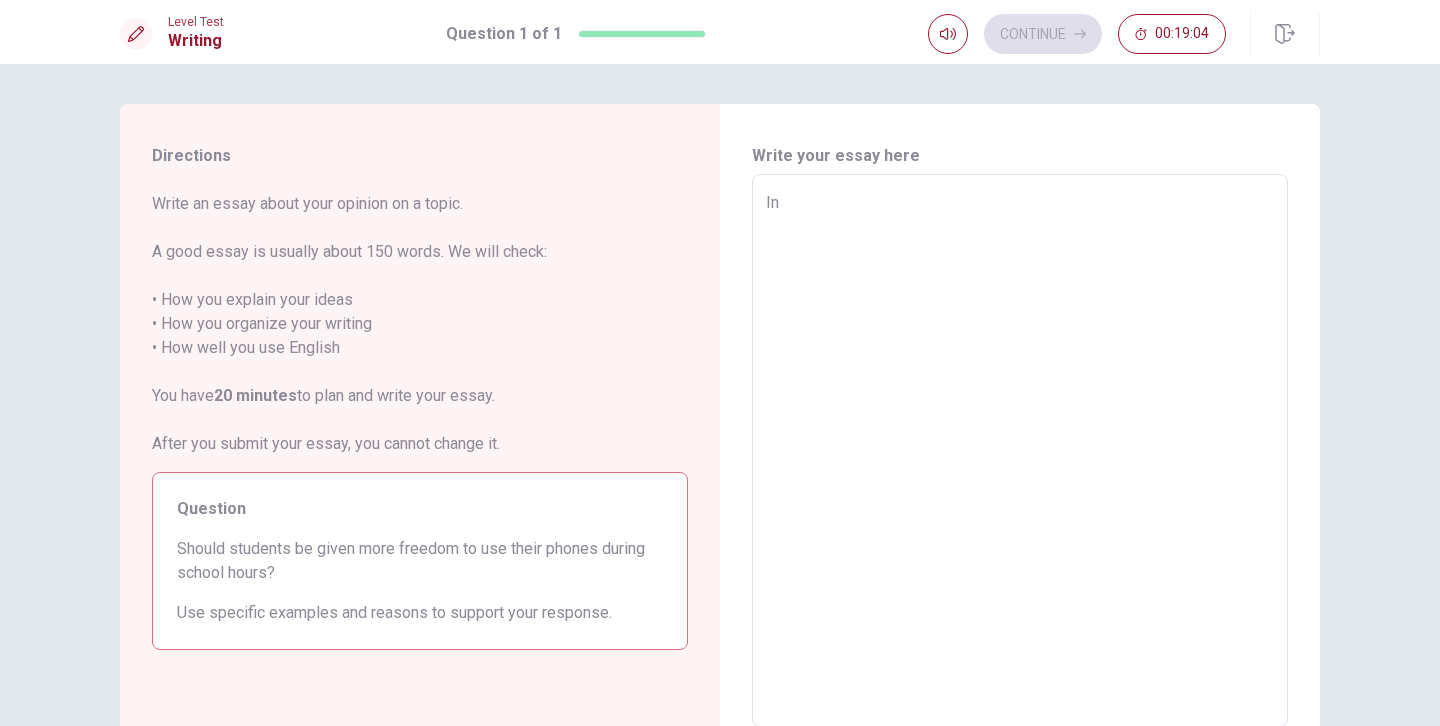 type on "x" 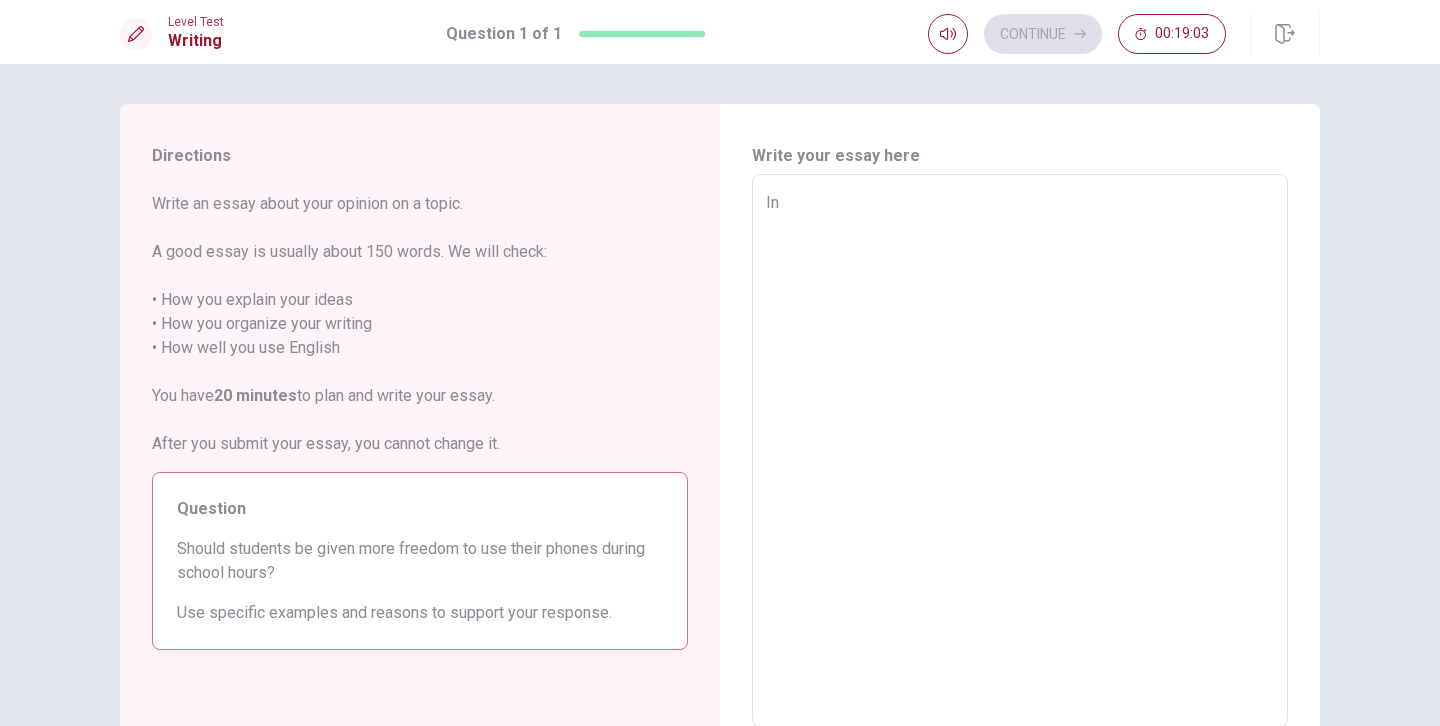 type on "In" 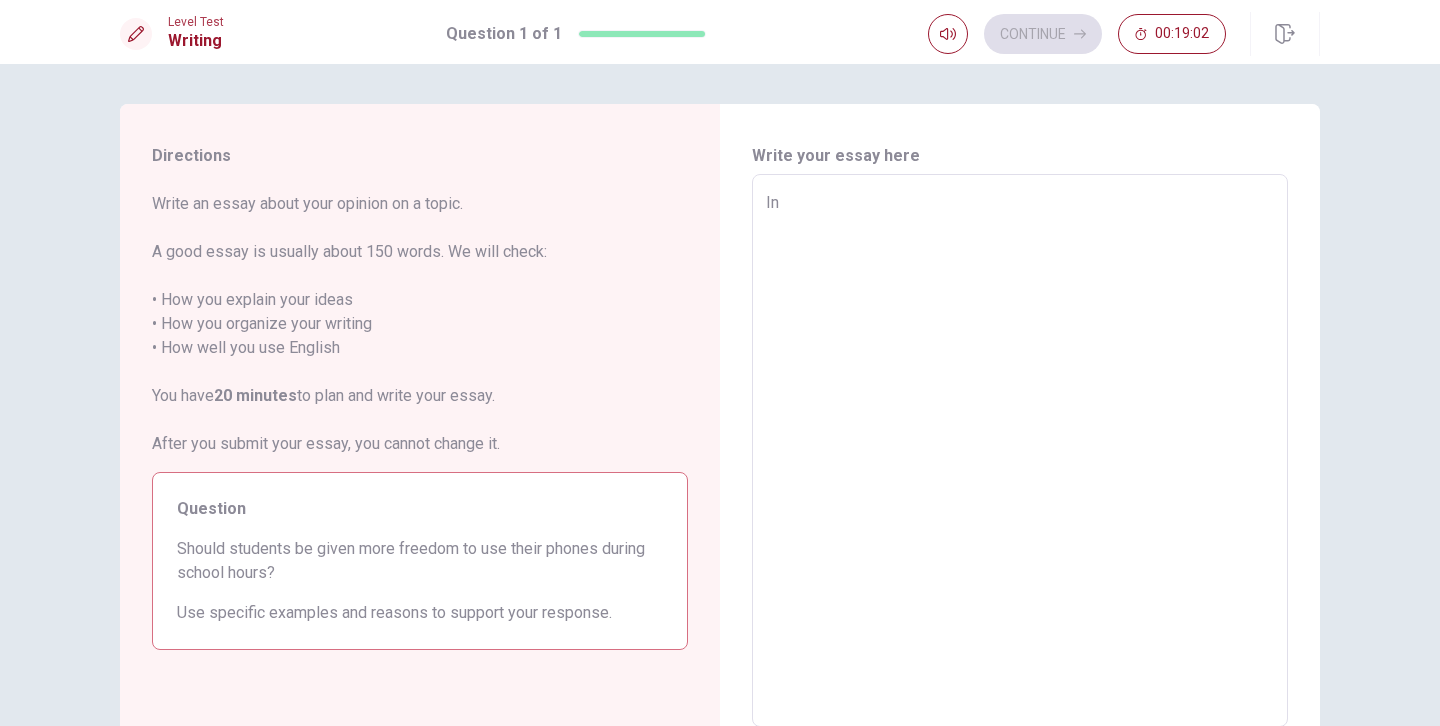 type on "x" 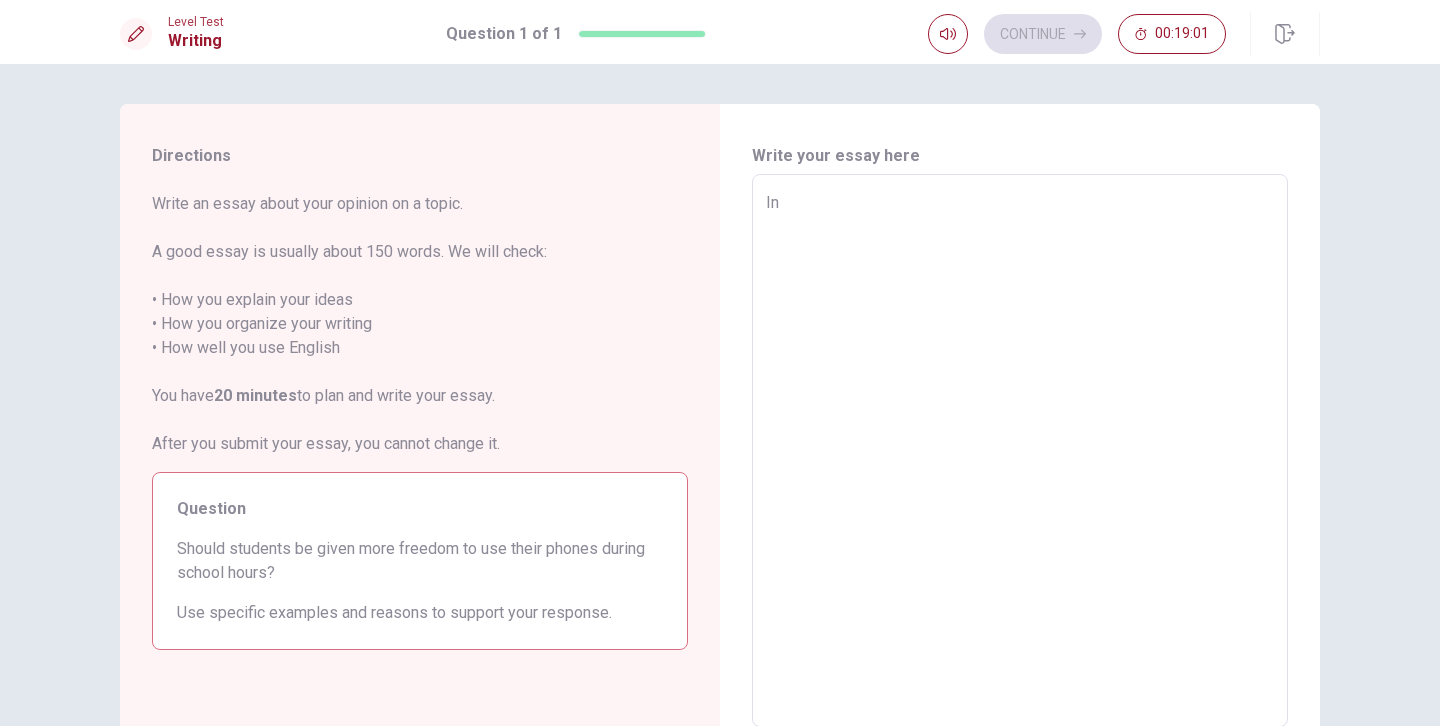 type on "In" 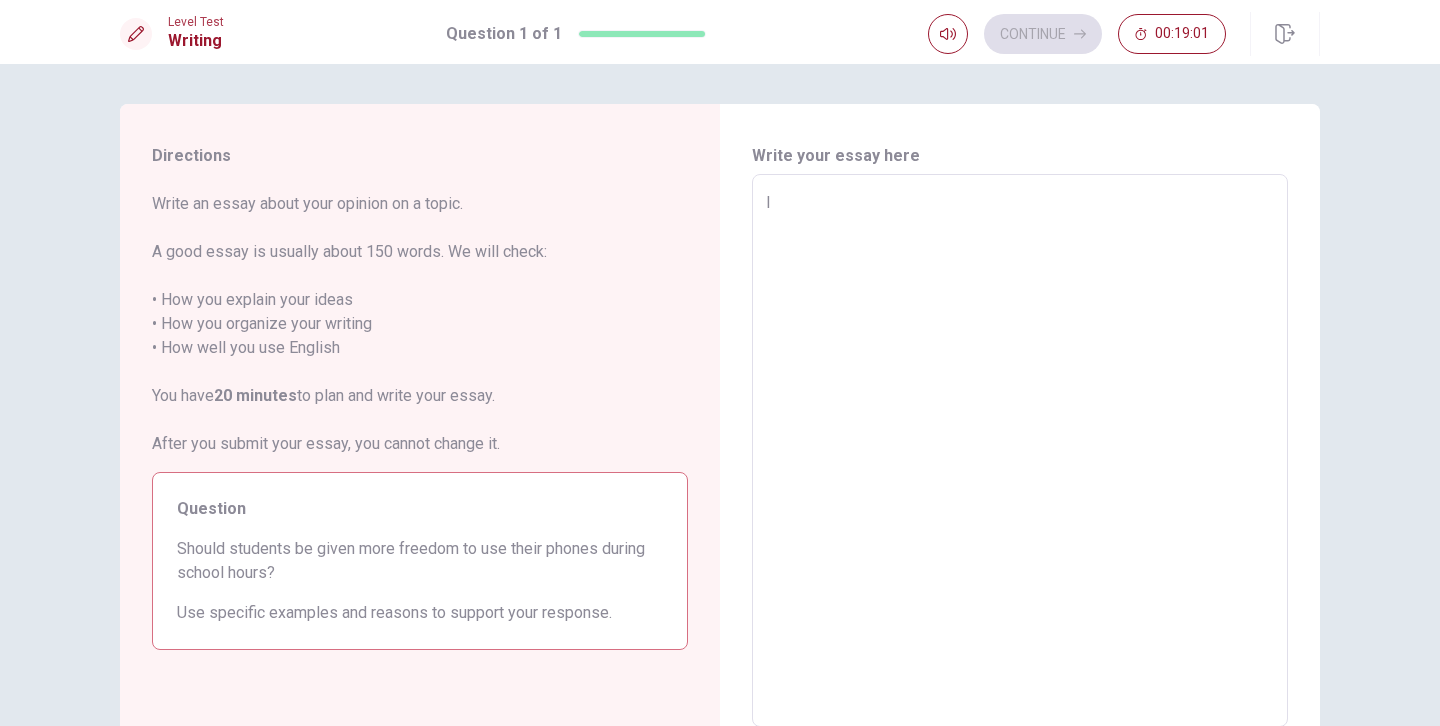 type on "x" 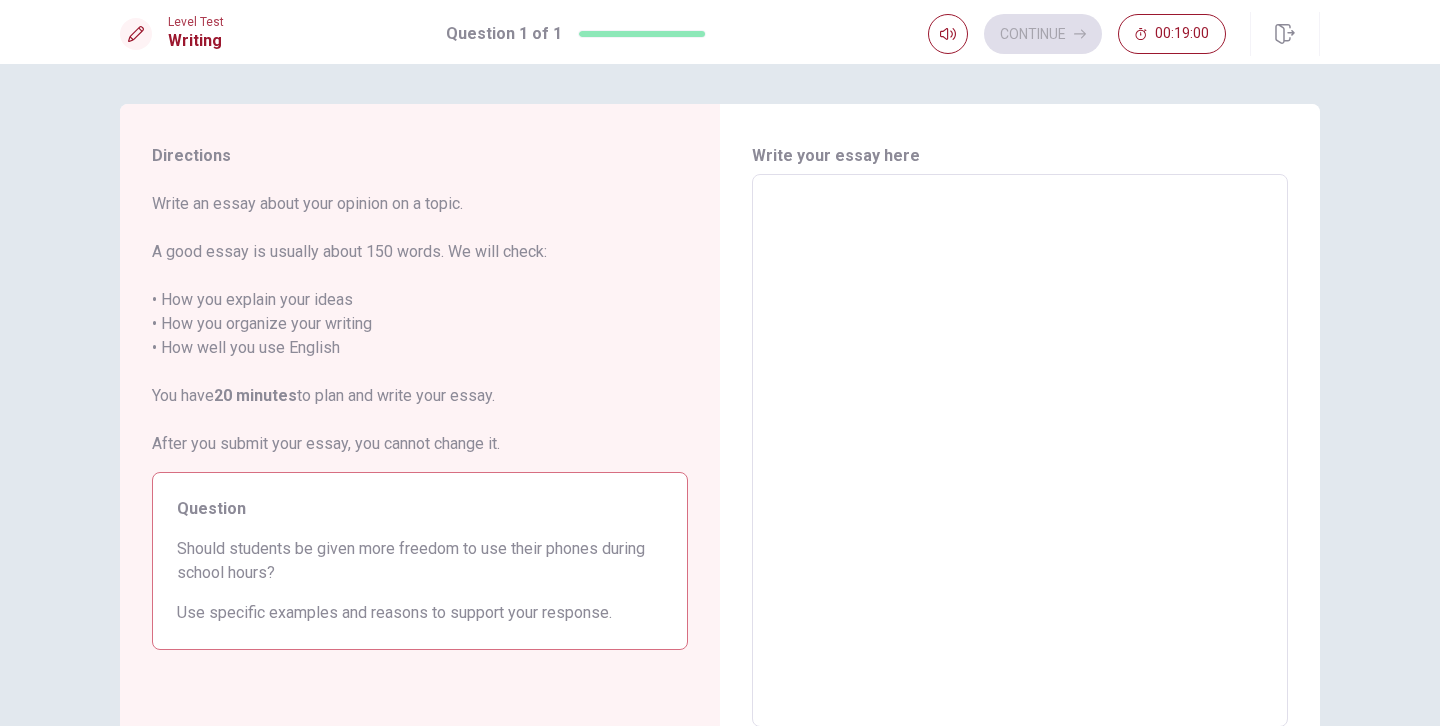 type on "N" 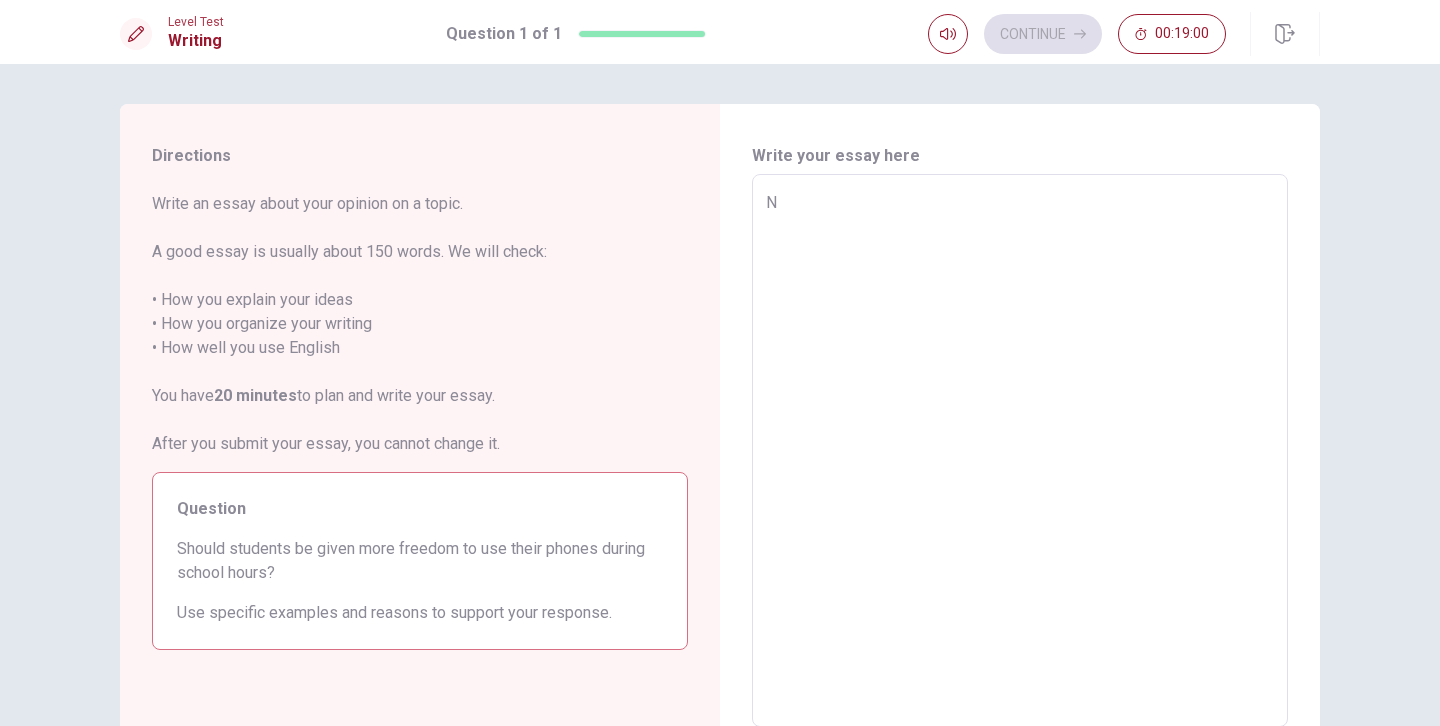 type on "x" 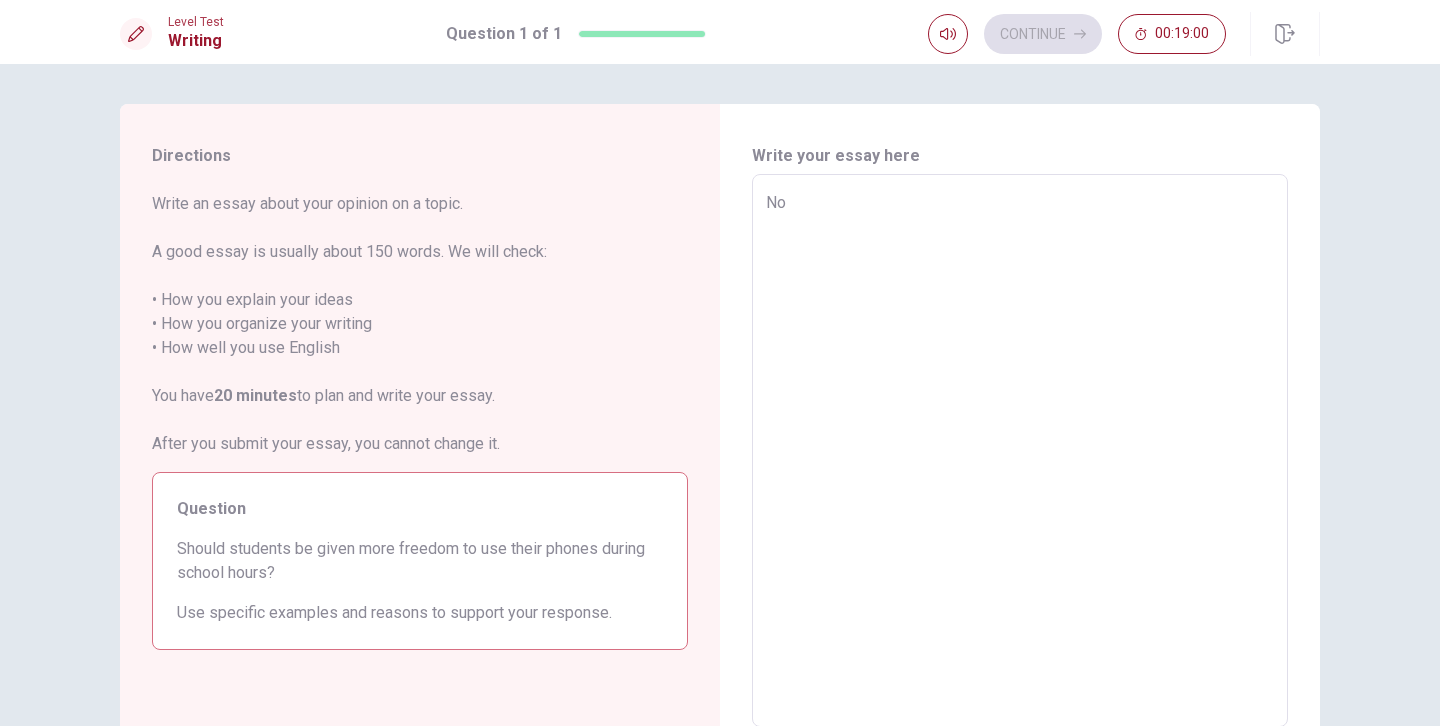 type on "x" 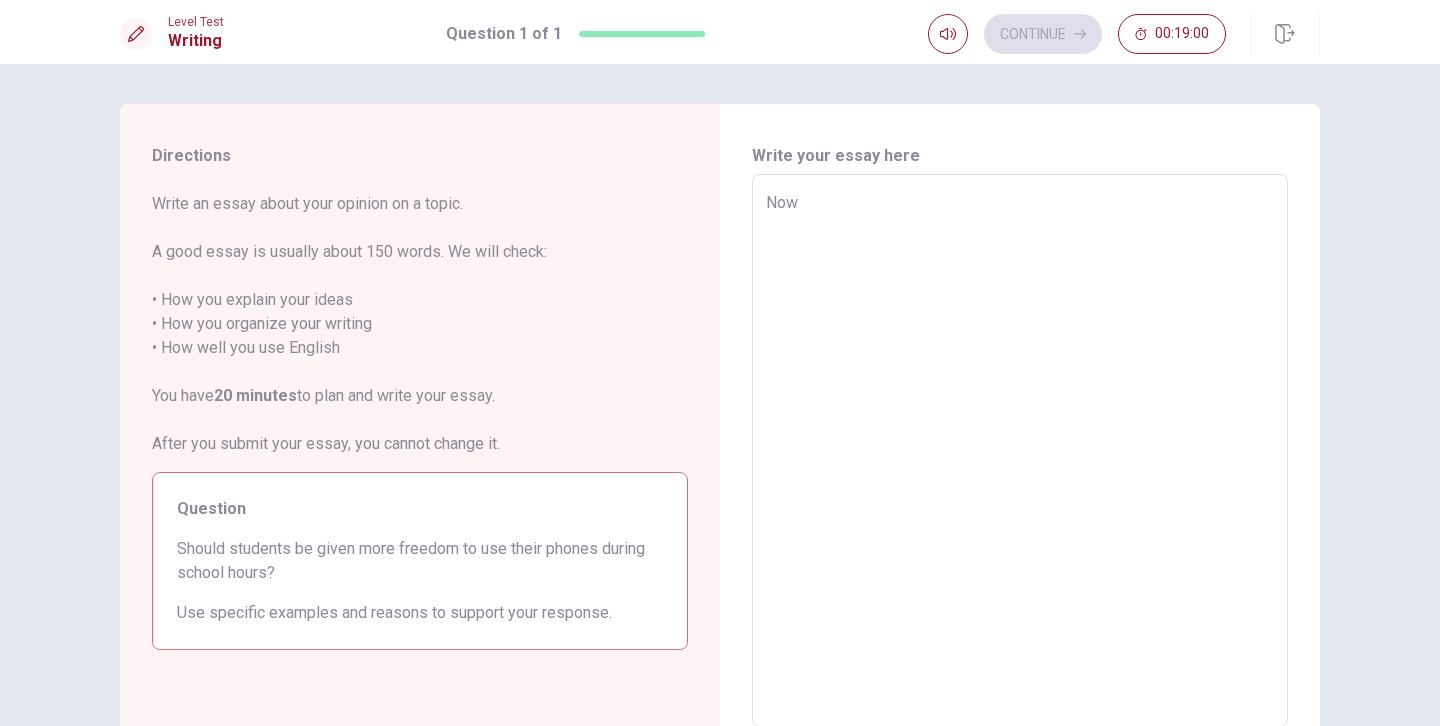 type on "x" 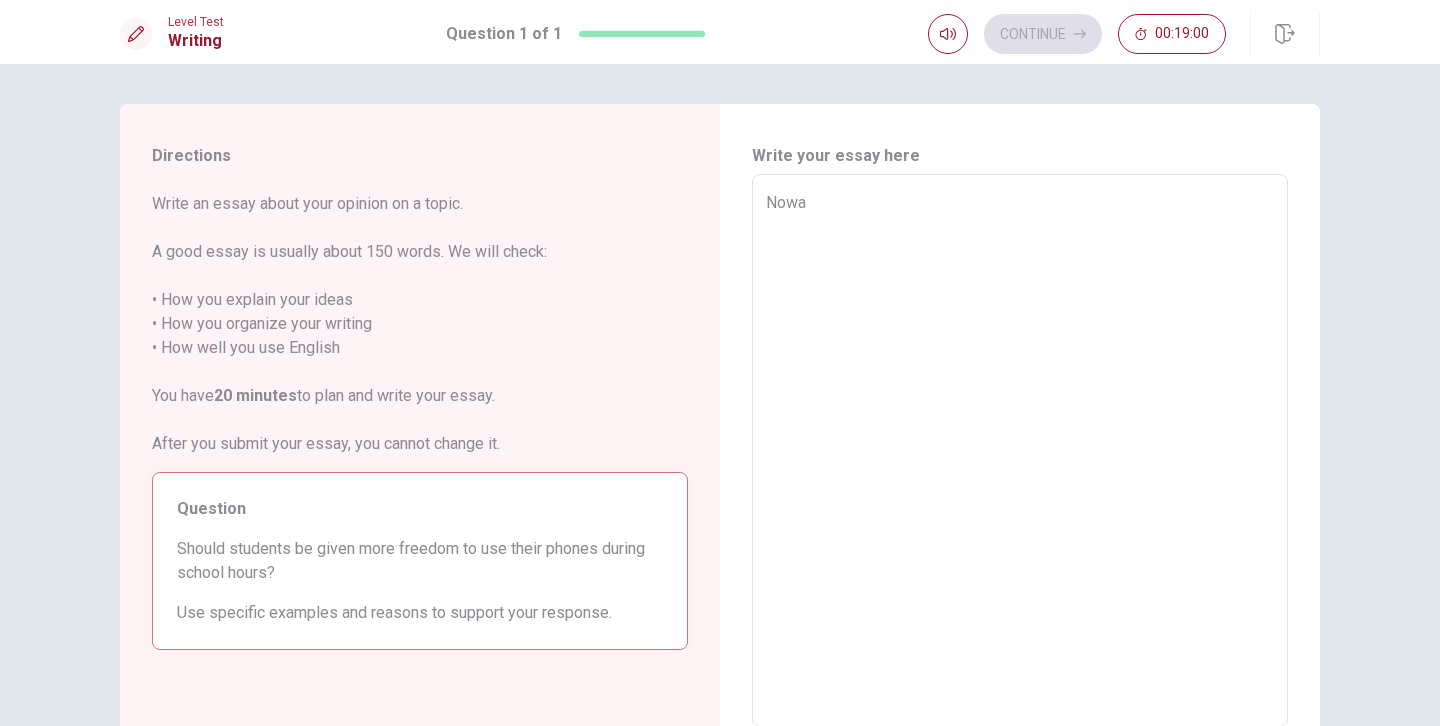 type on "x" 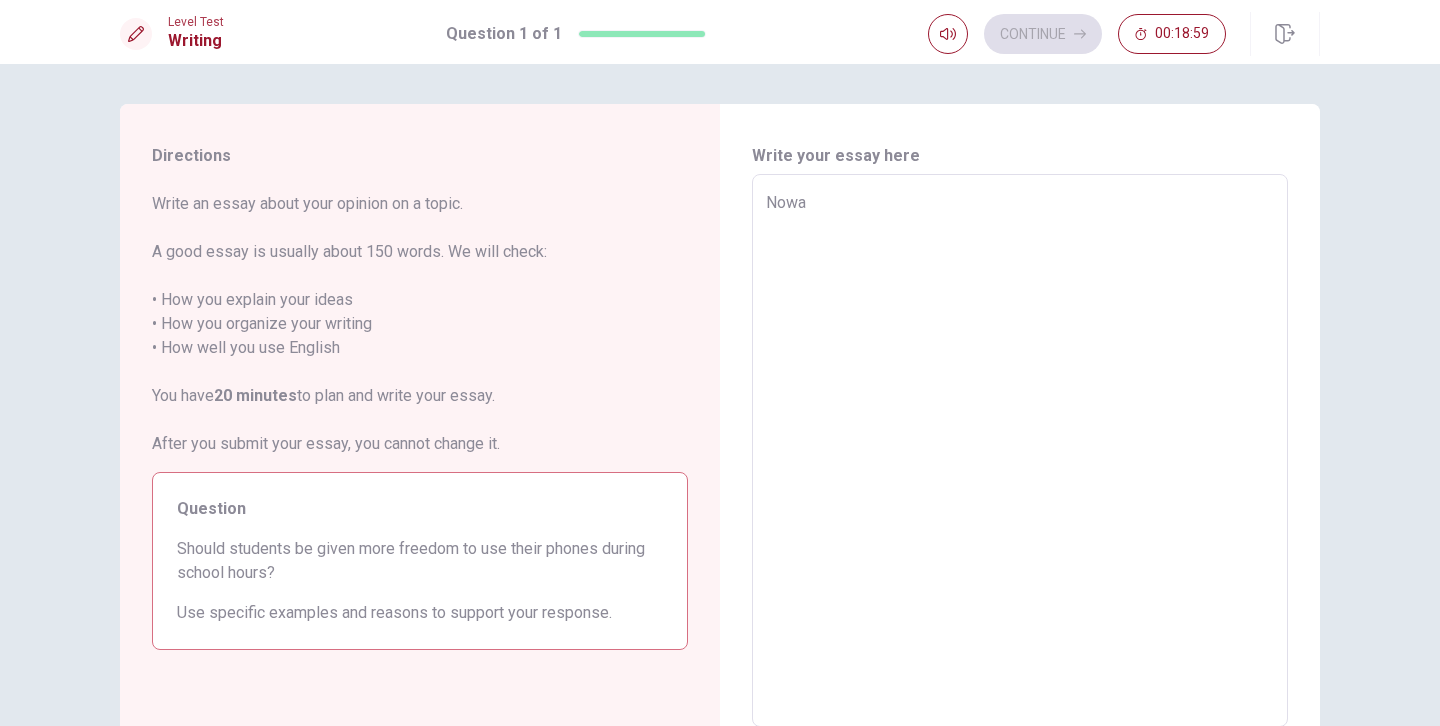 type on "Nowad" 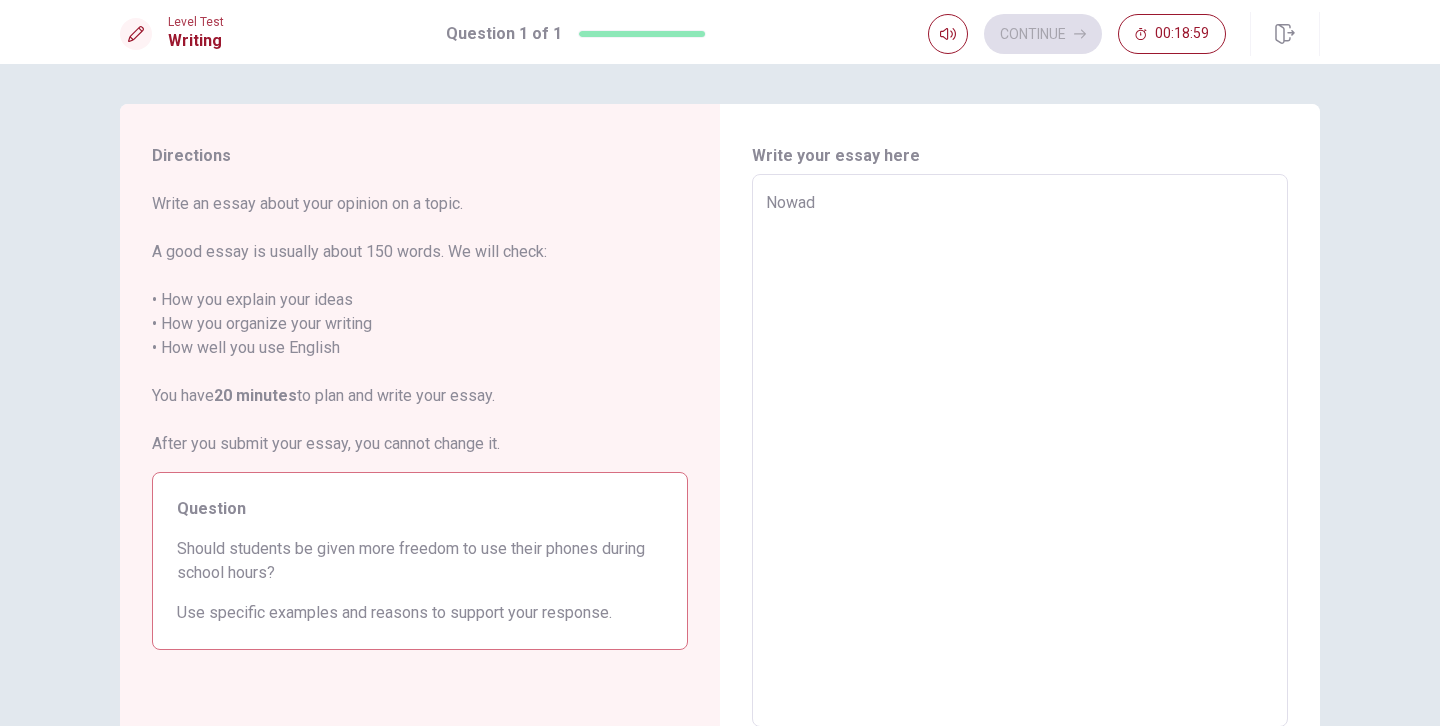 type on "x" 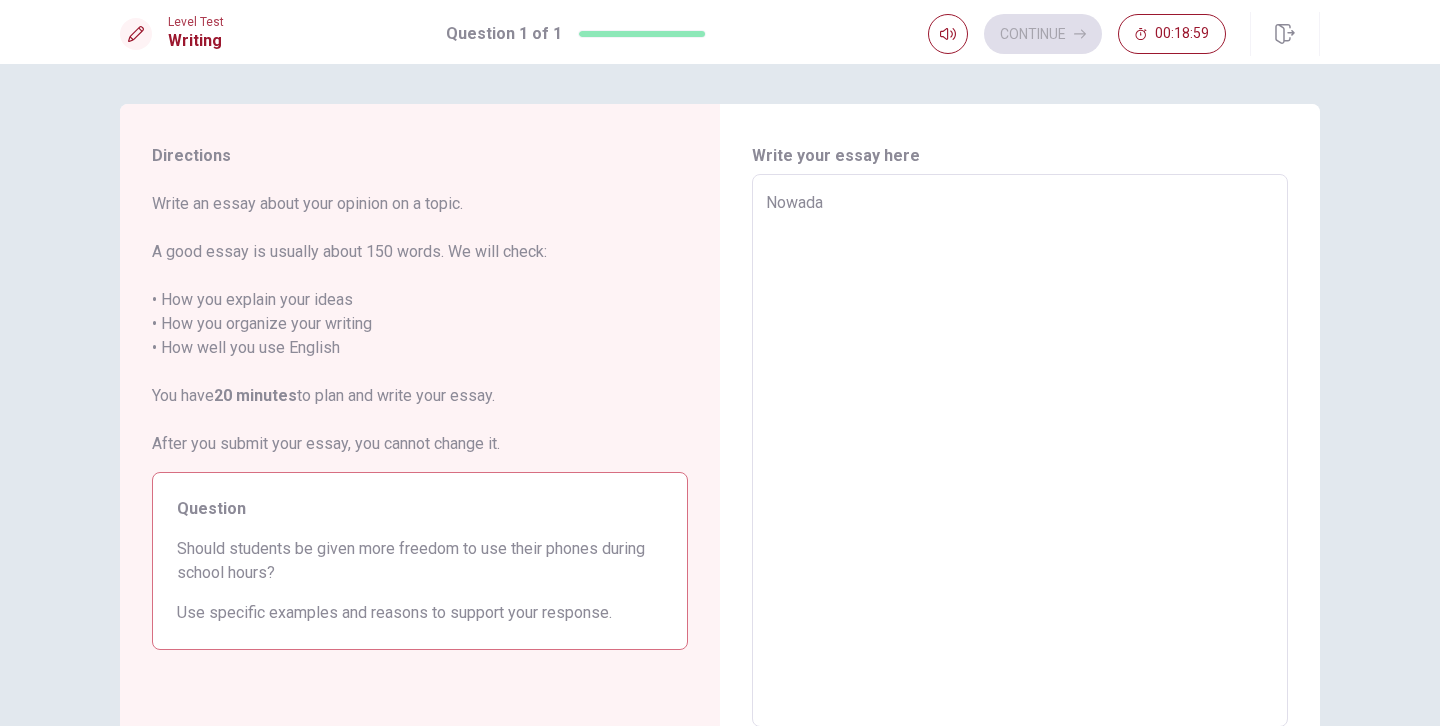 type on "x" 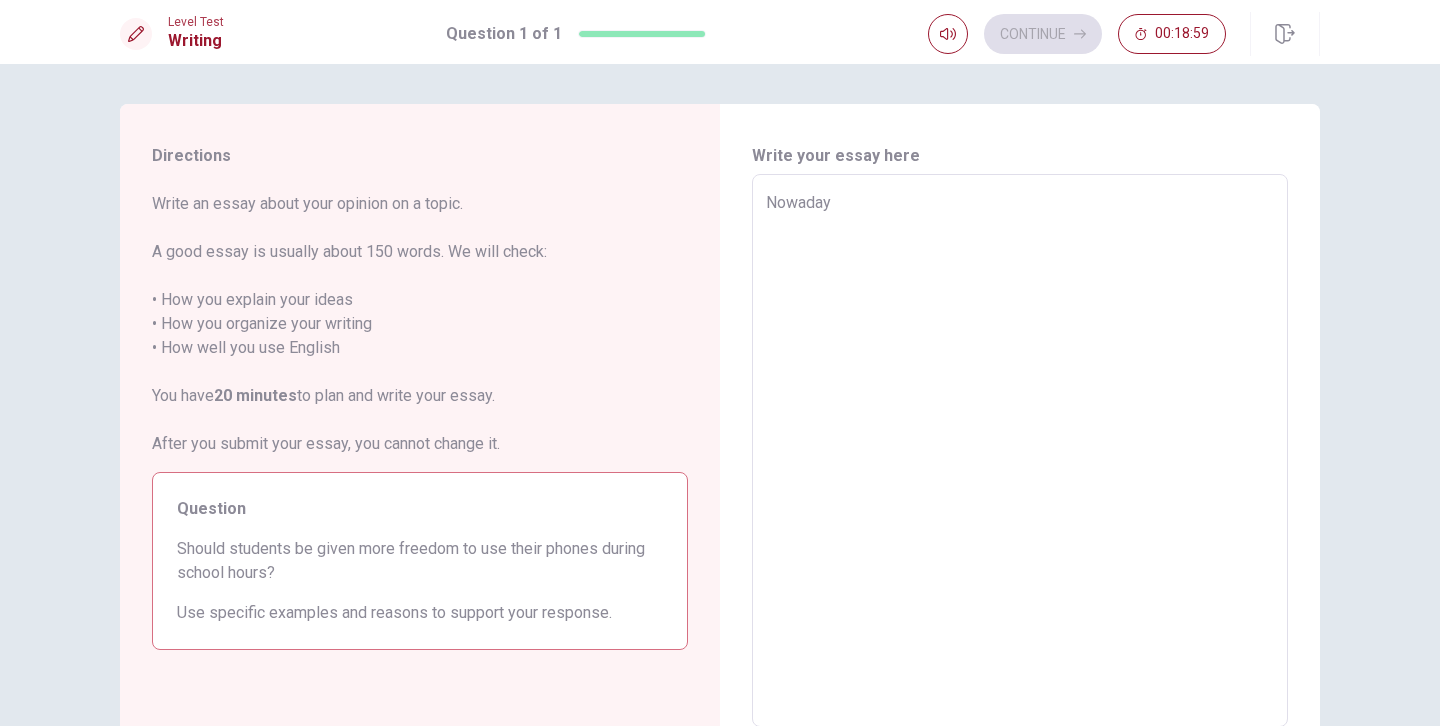type on "x" 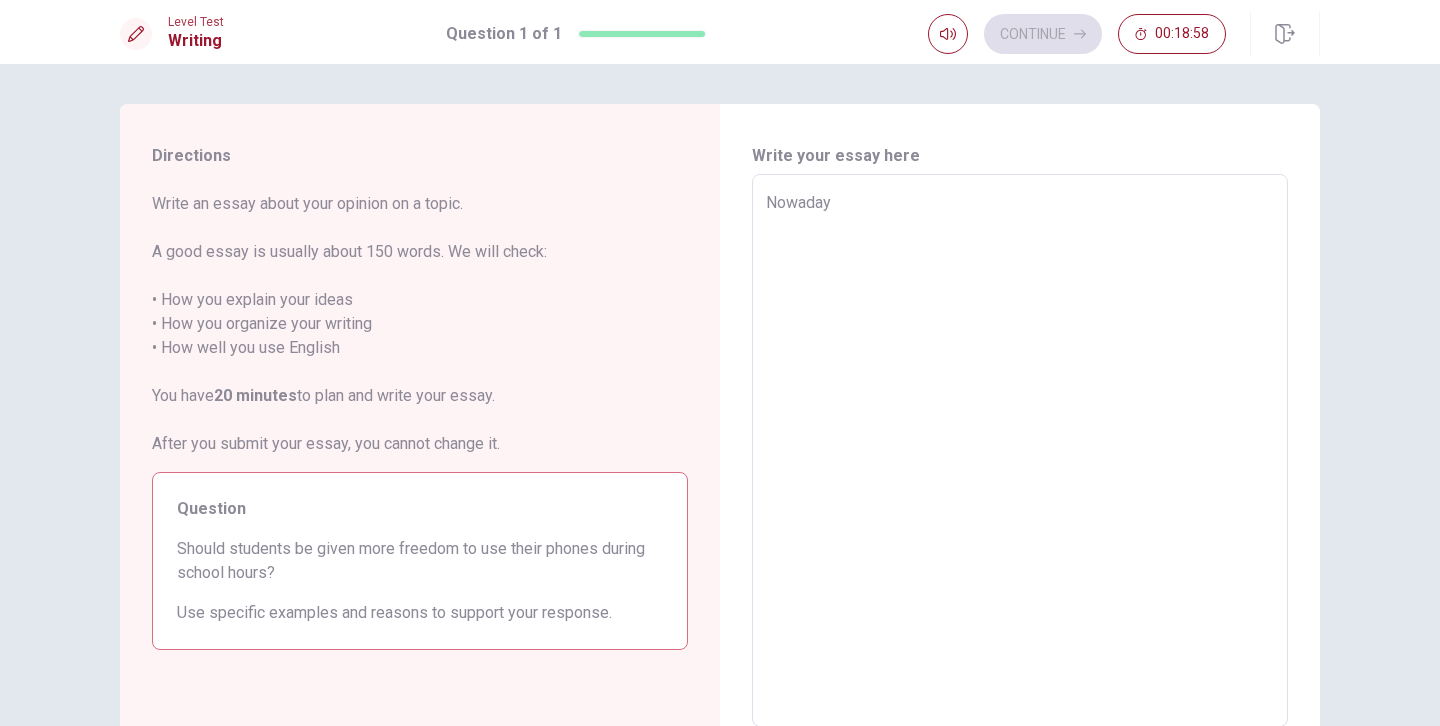 type on "Nowadays" 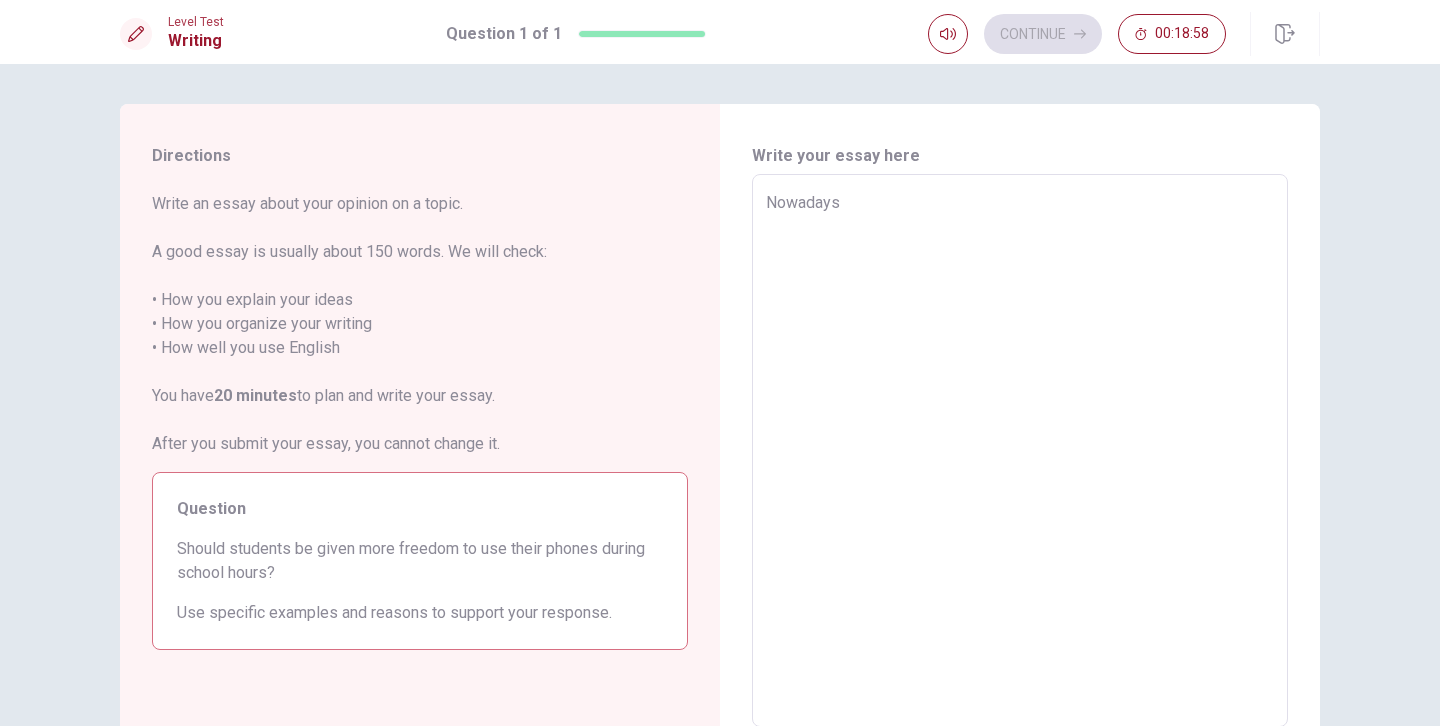 type on "Nowadays" 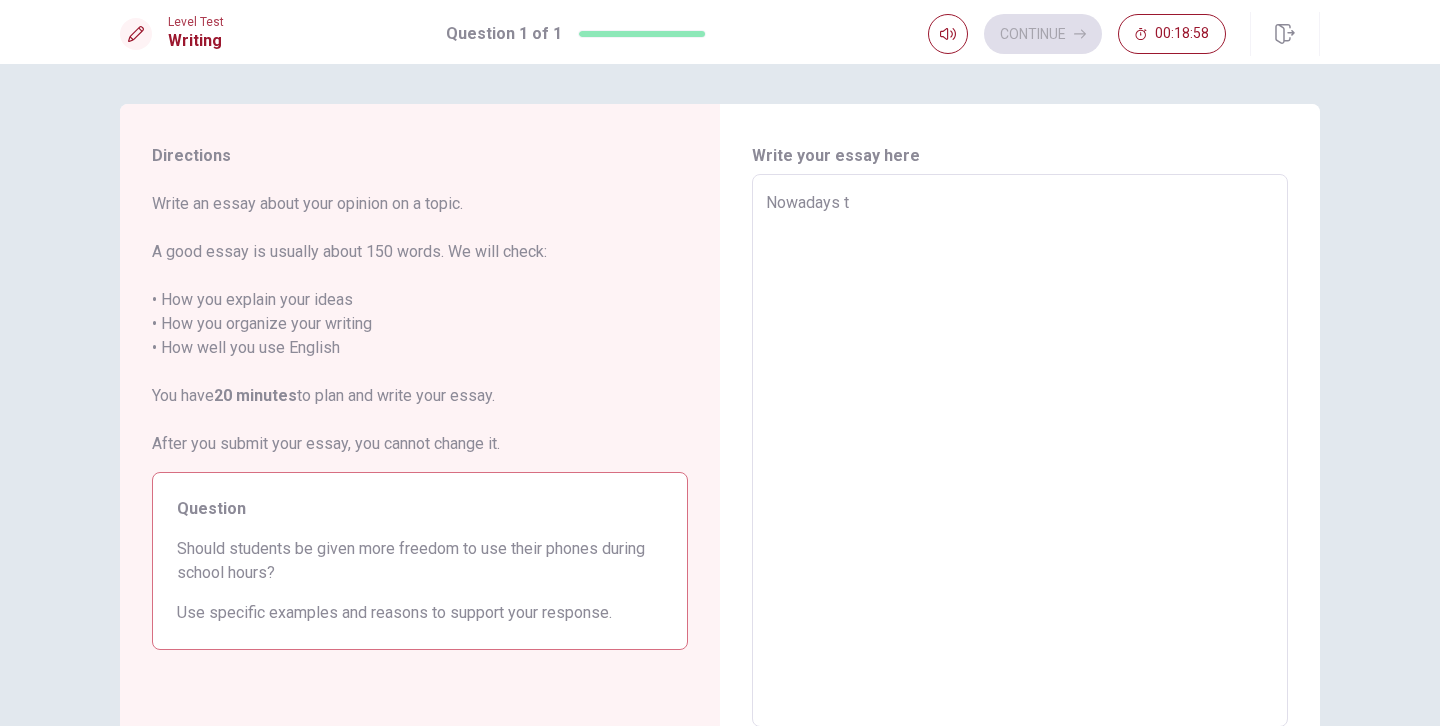 type on "x" 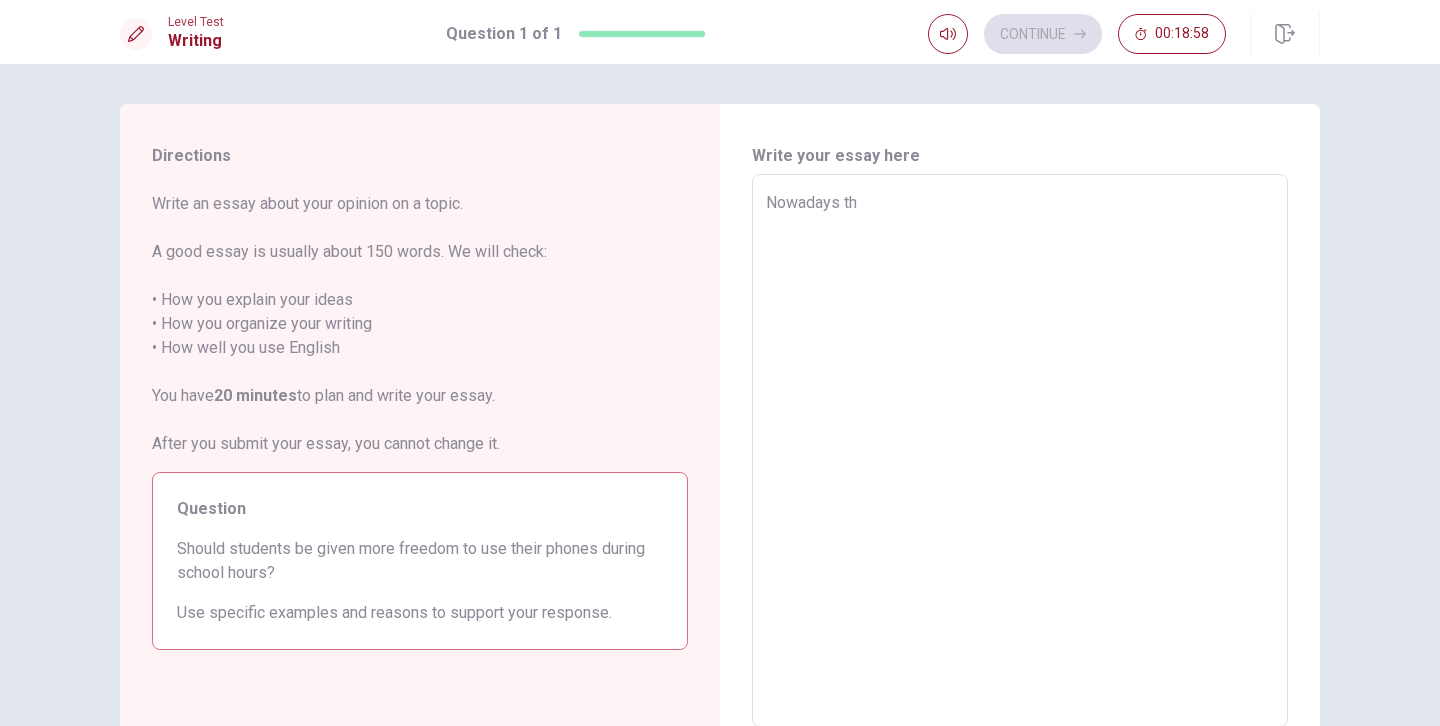 type on "x" 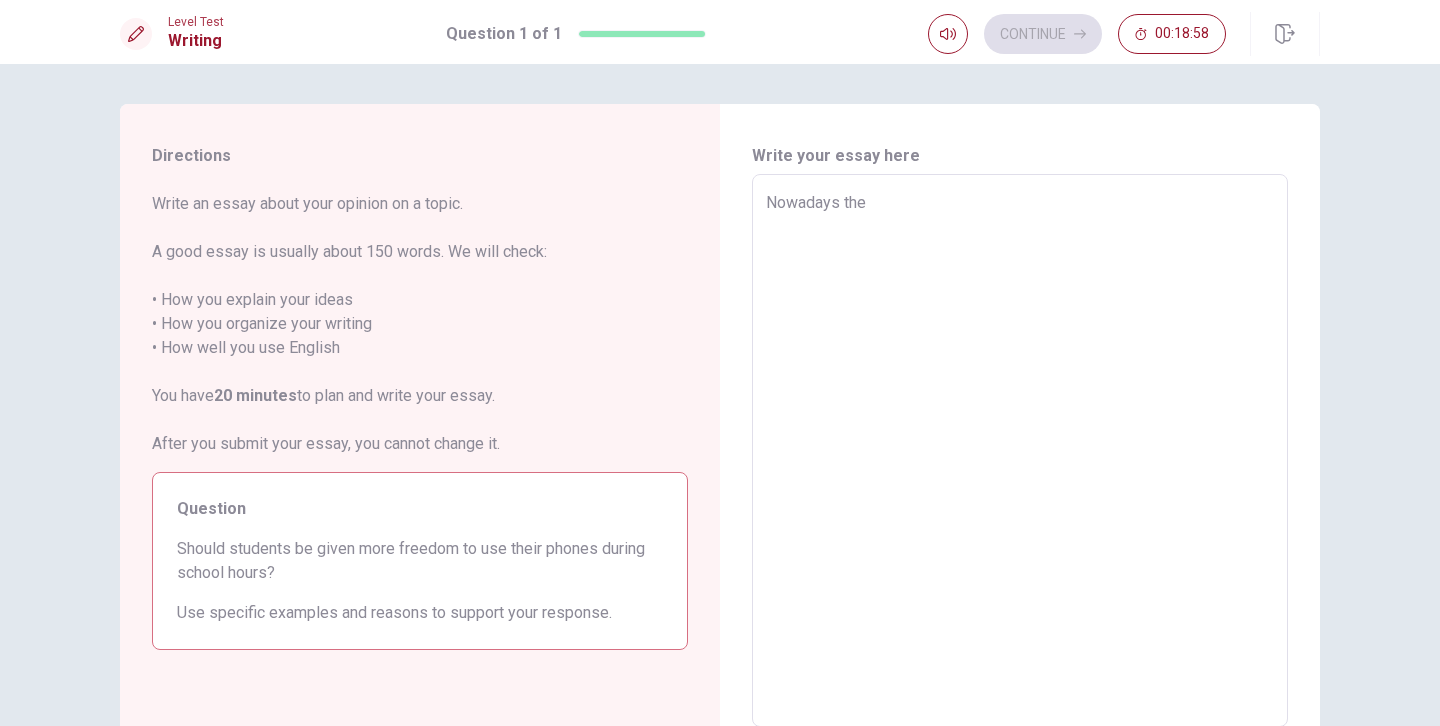 type on "Nowadays the" 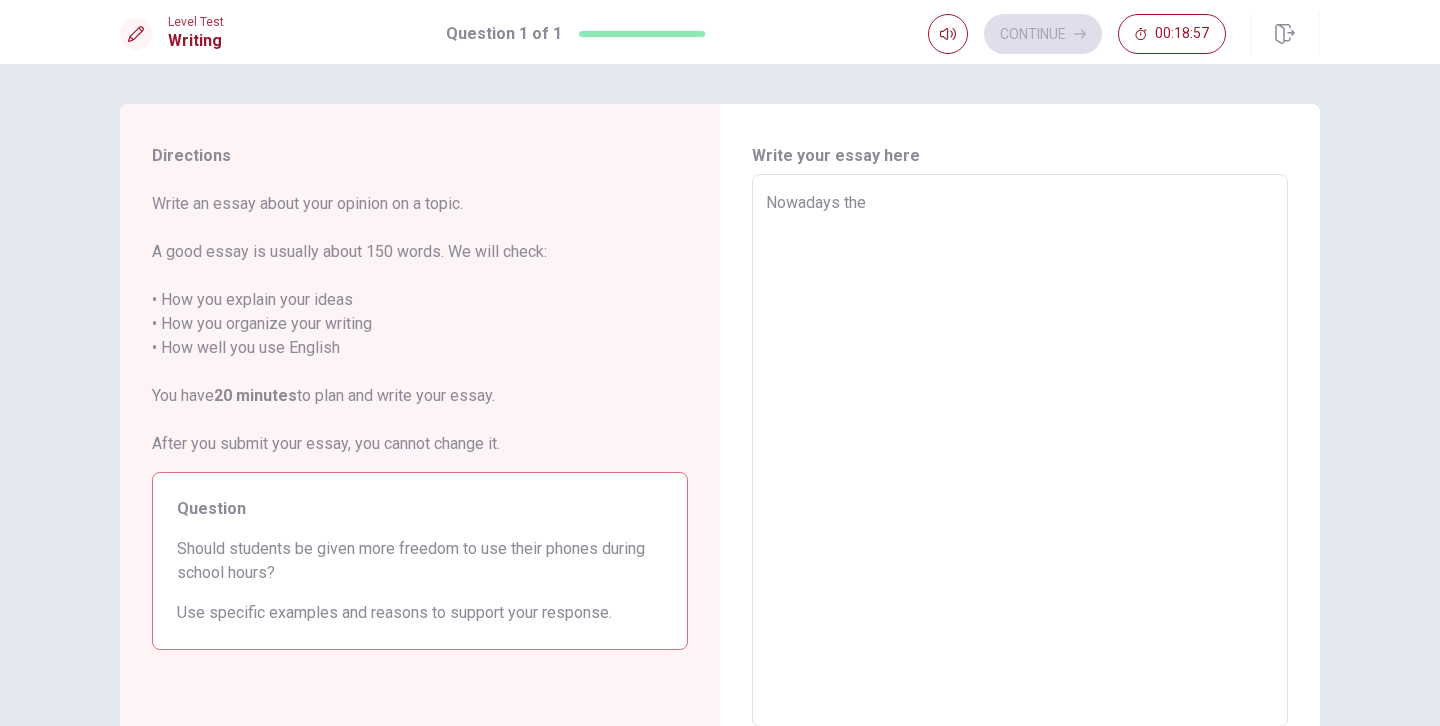 type on "Nowadays the" 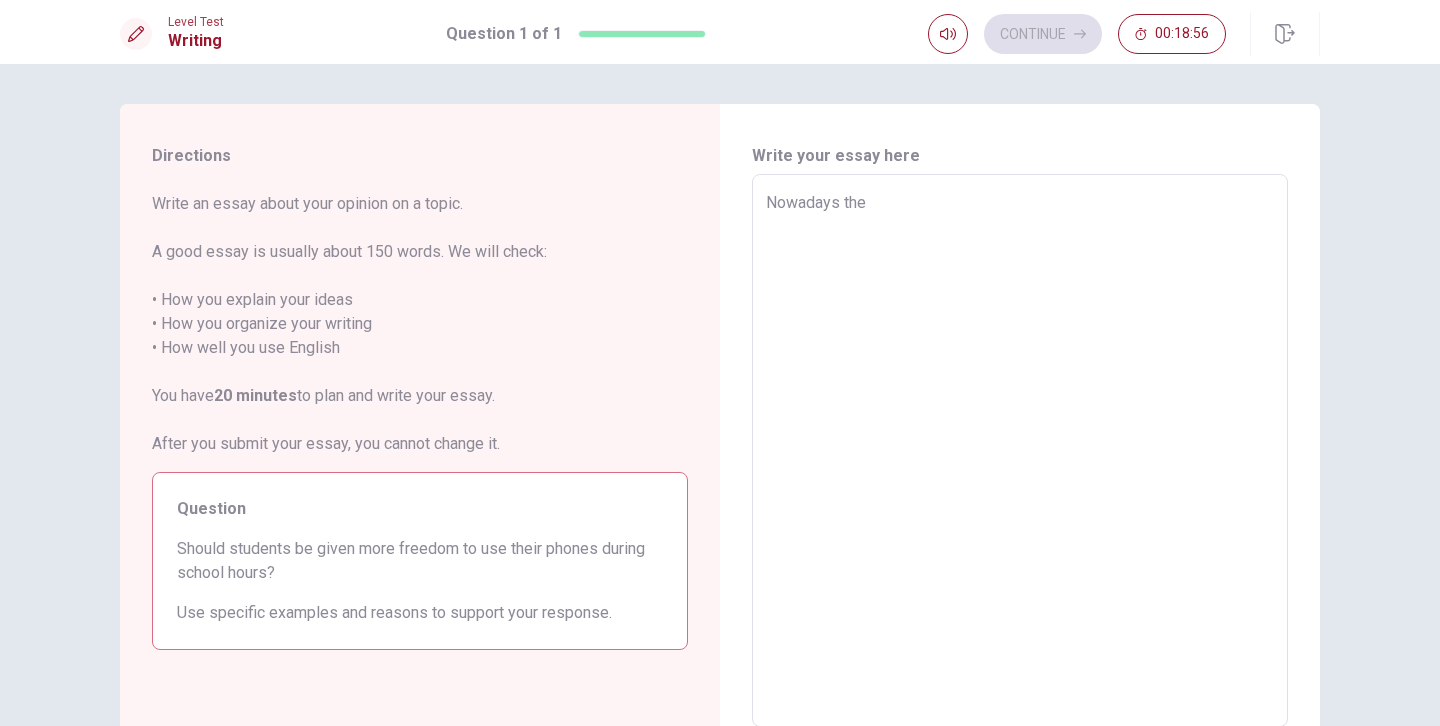 type on "Nowadays the u" 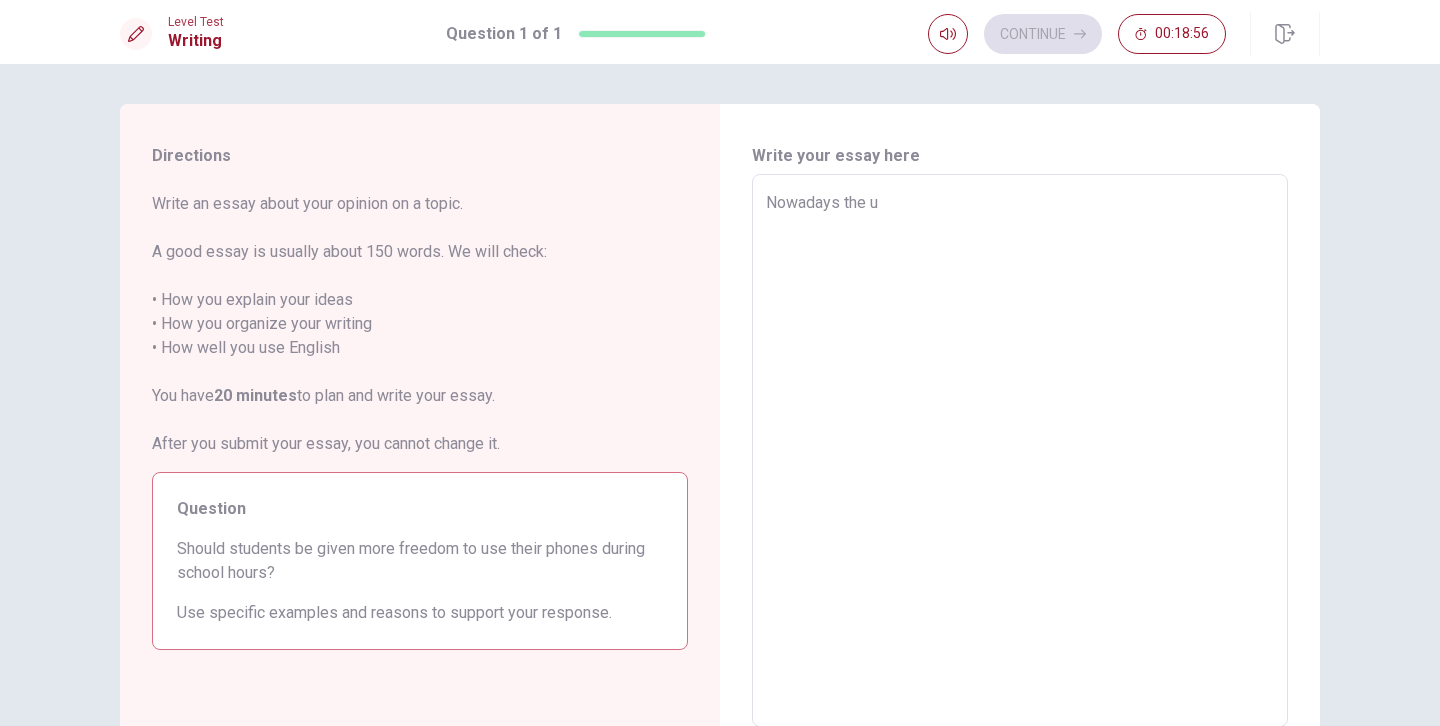 type on "x" 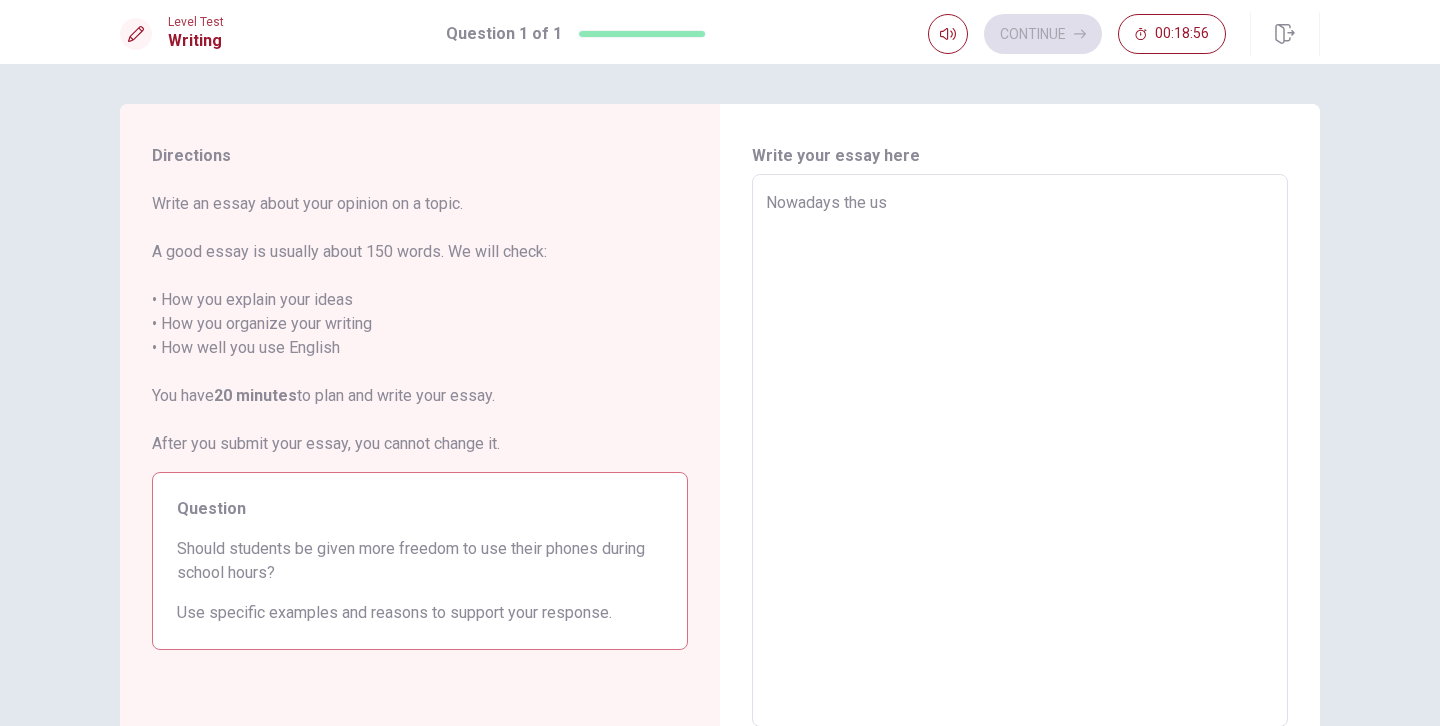 type on "x" 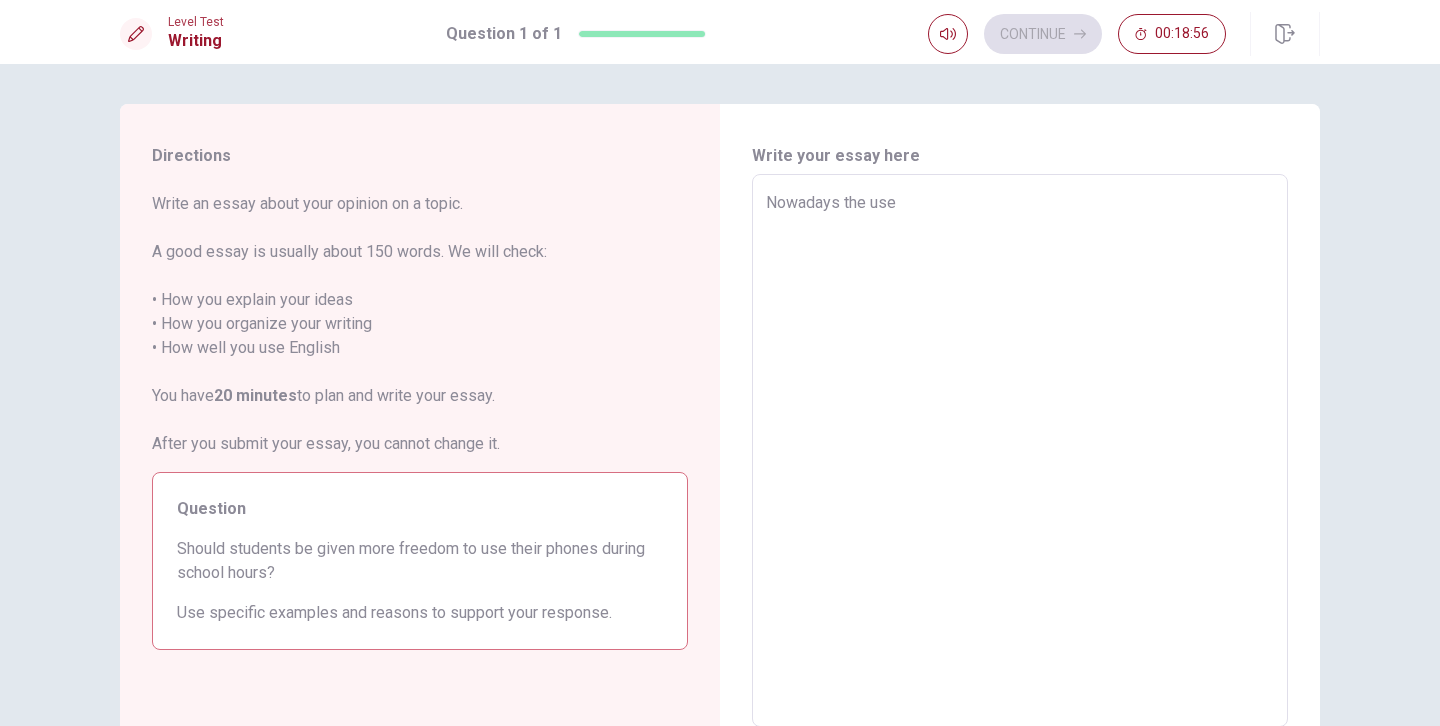 type on "x" 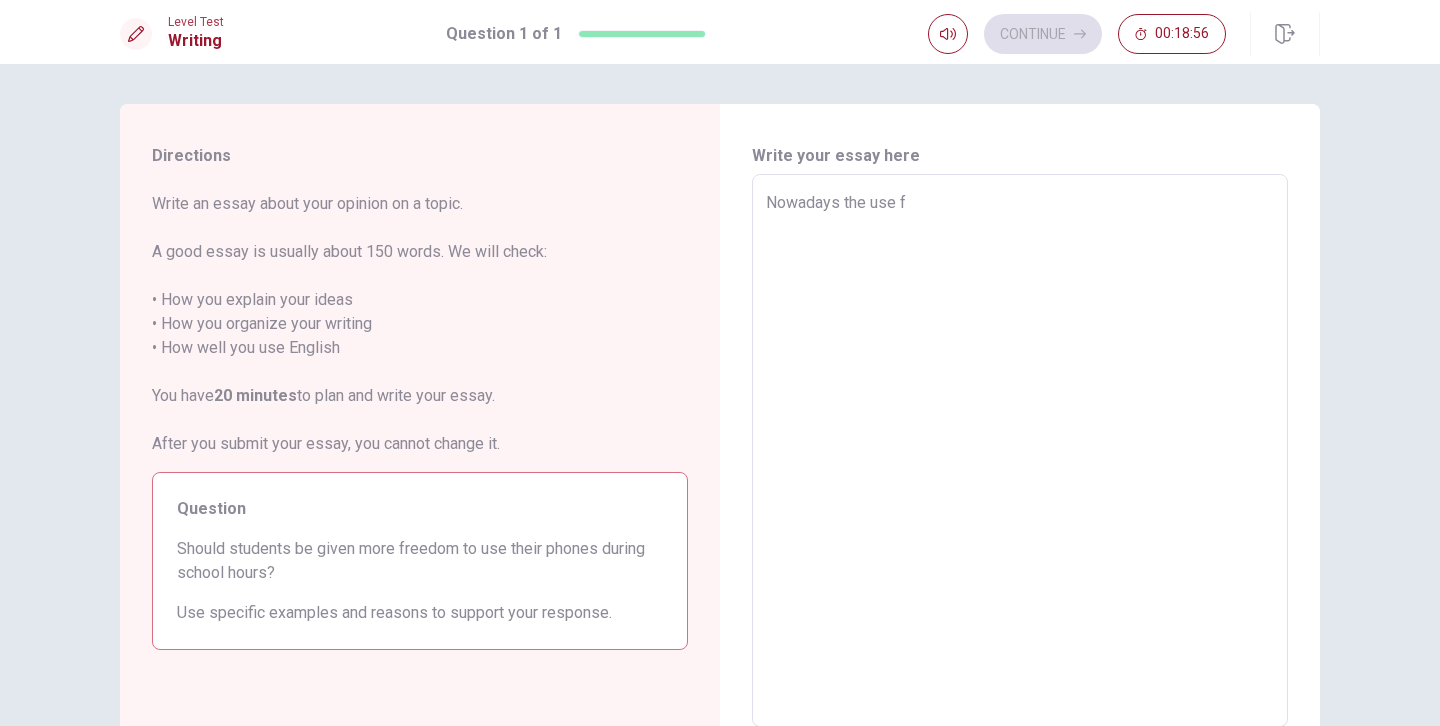 type on "x" 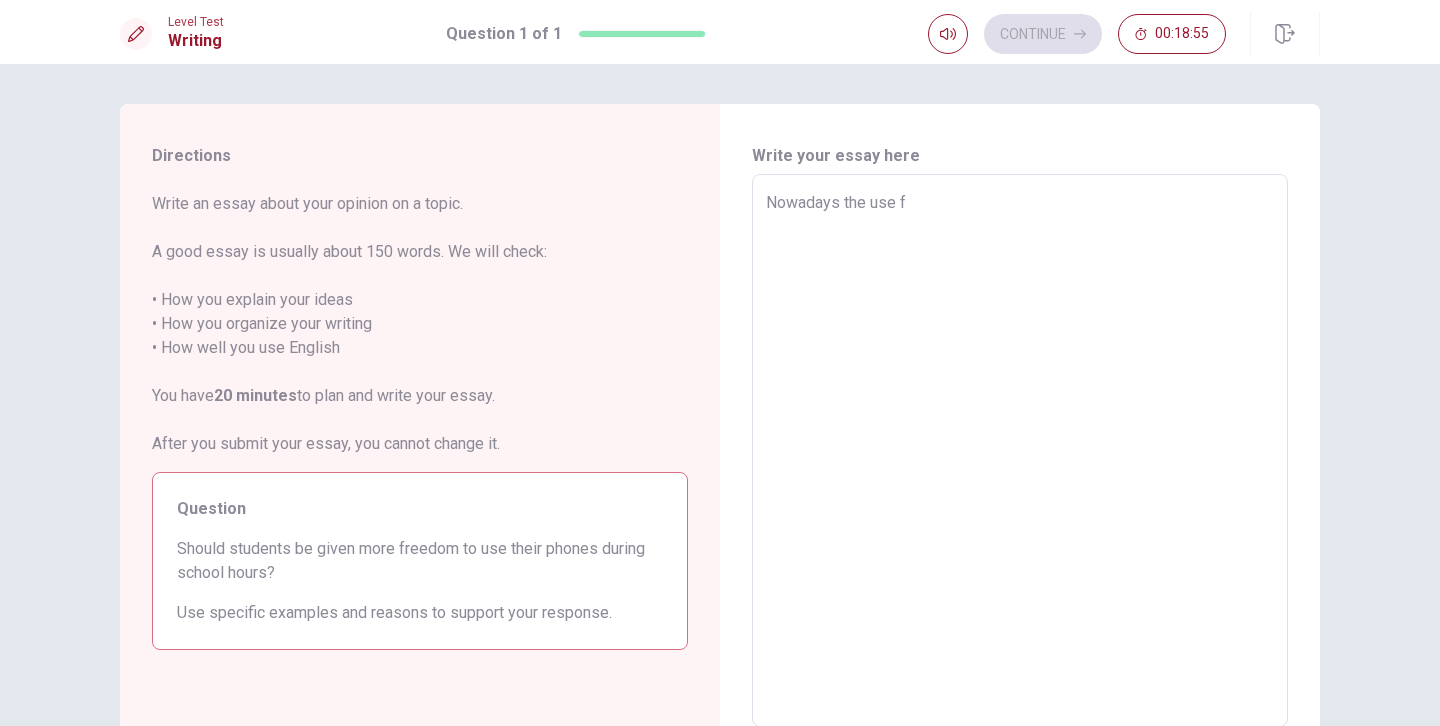 type on "Nowadays the use" 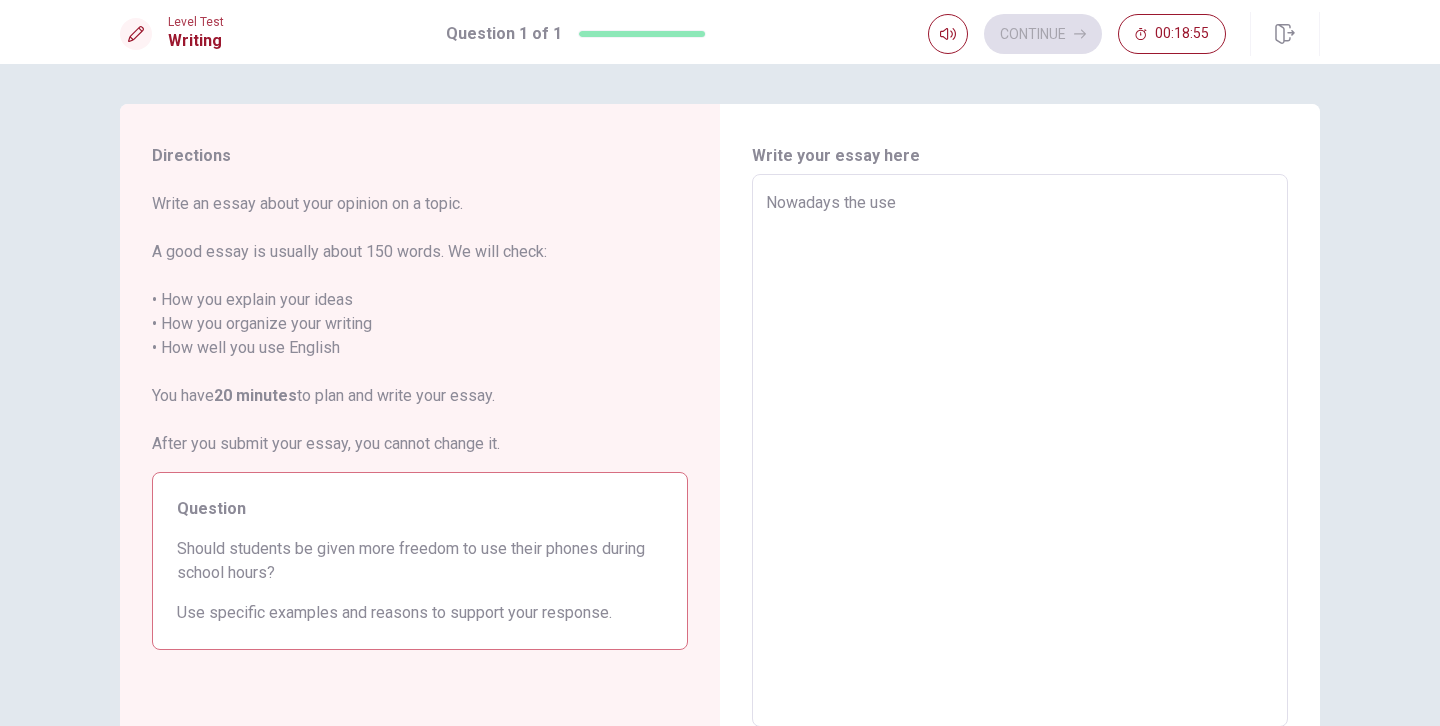 type on "x" 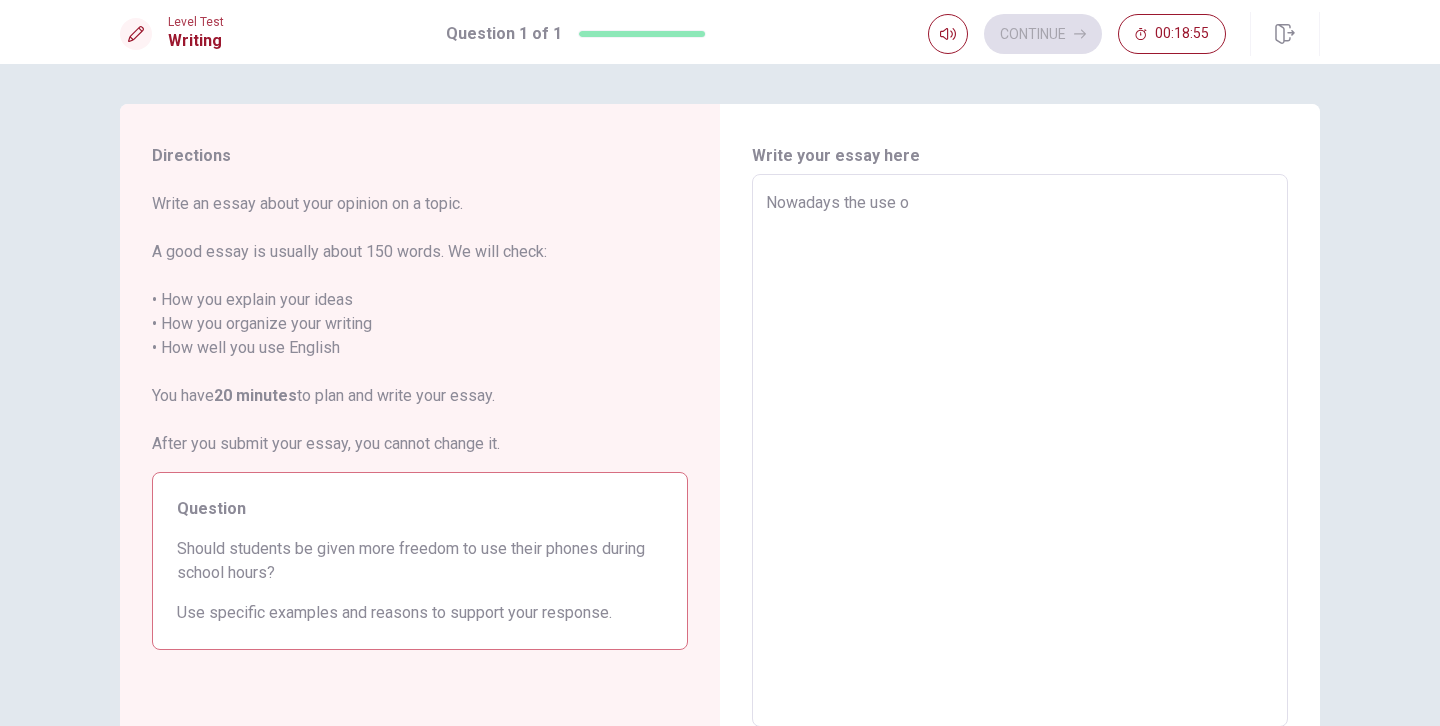 type on "x" 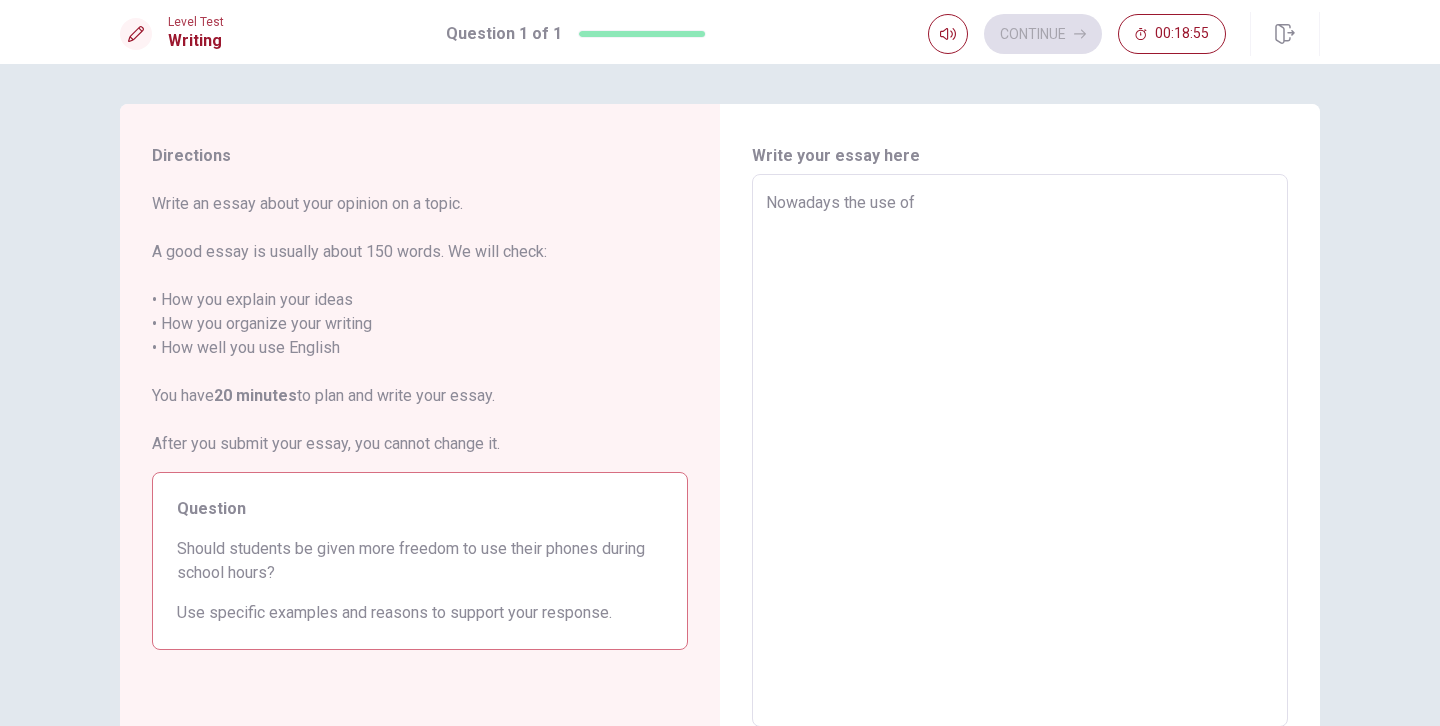type on "x" 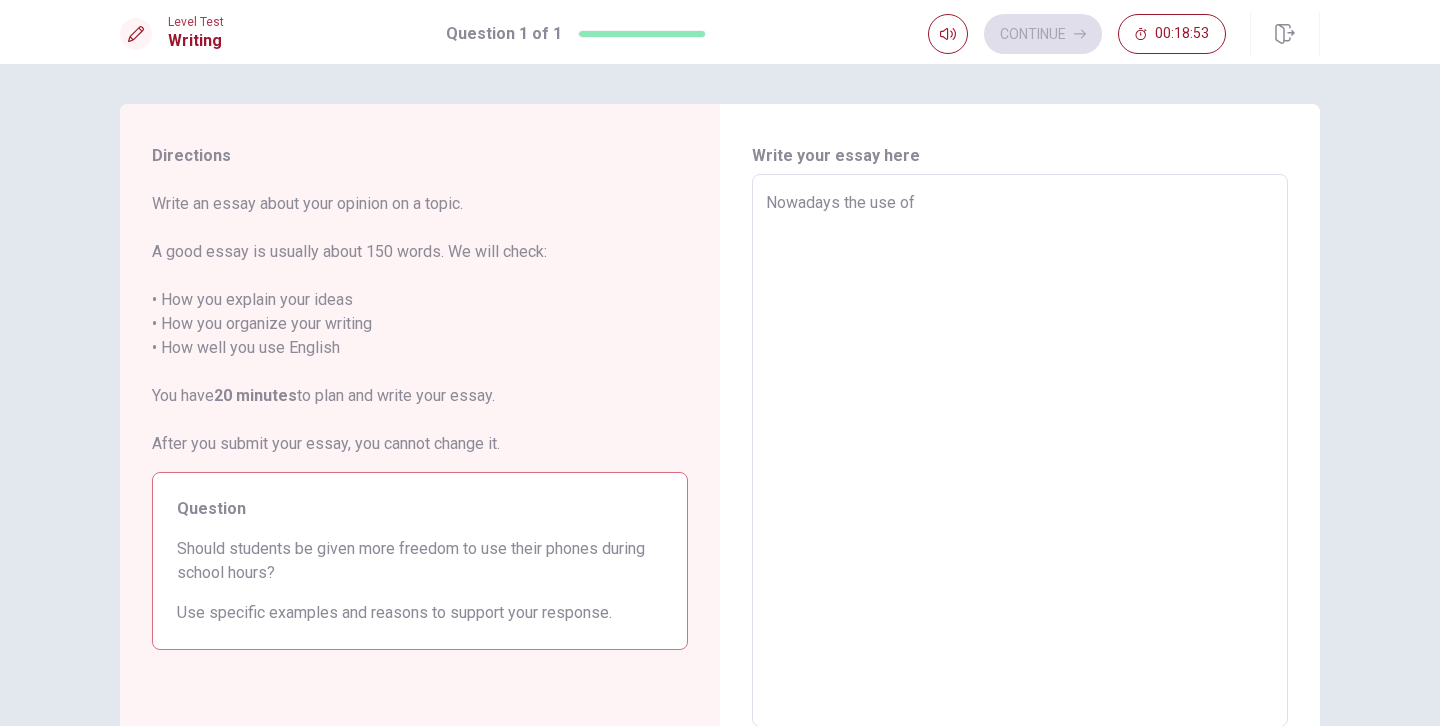 type on "x" 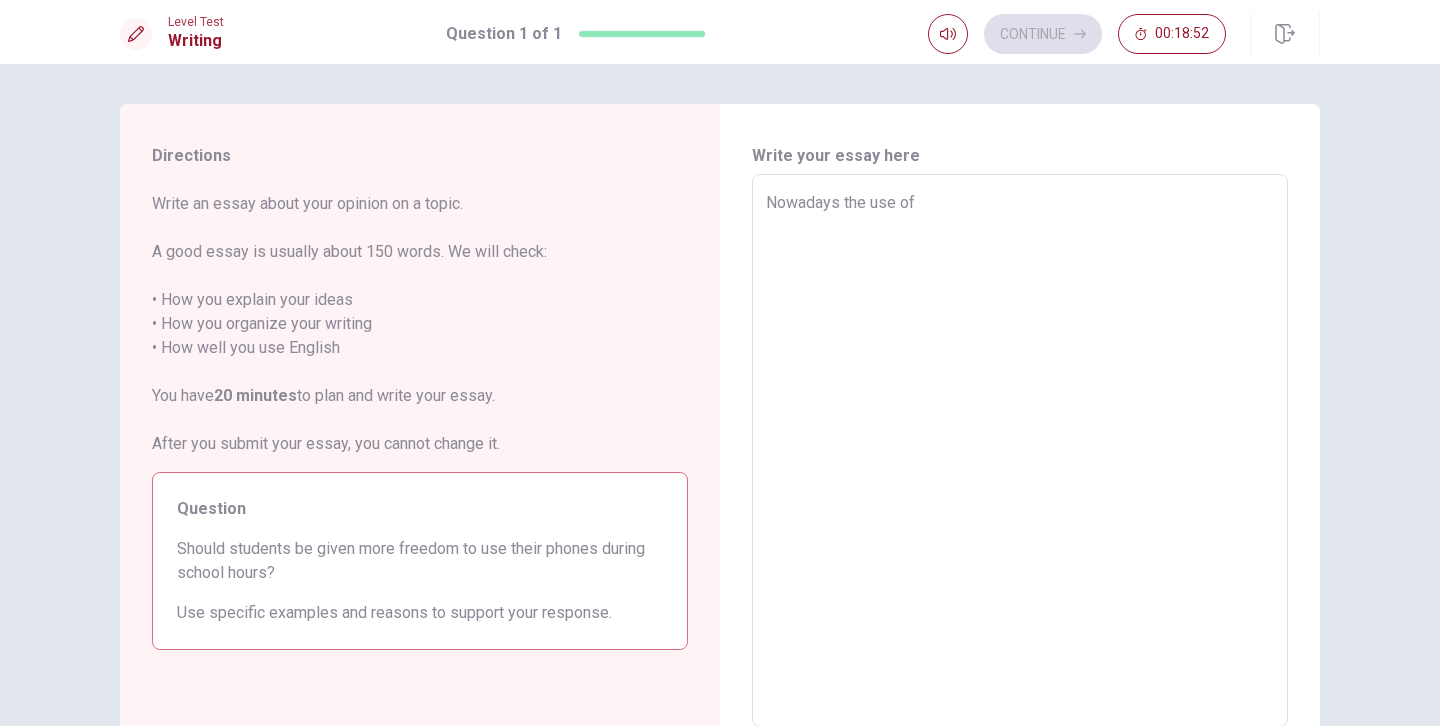 type on "Nowadays the use of c" 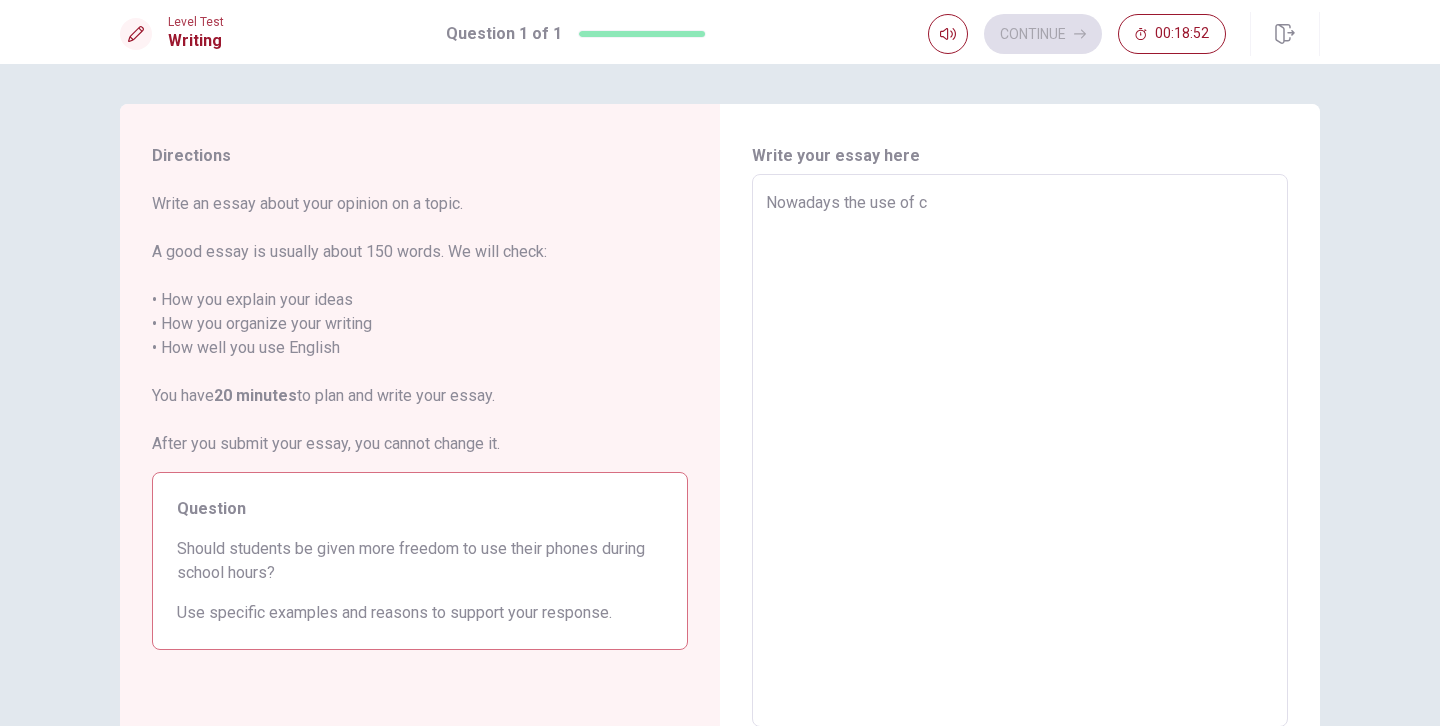 type on "x" 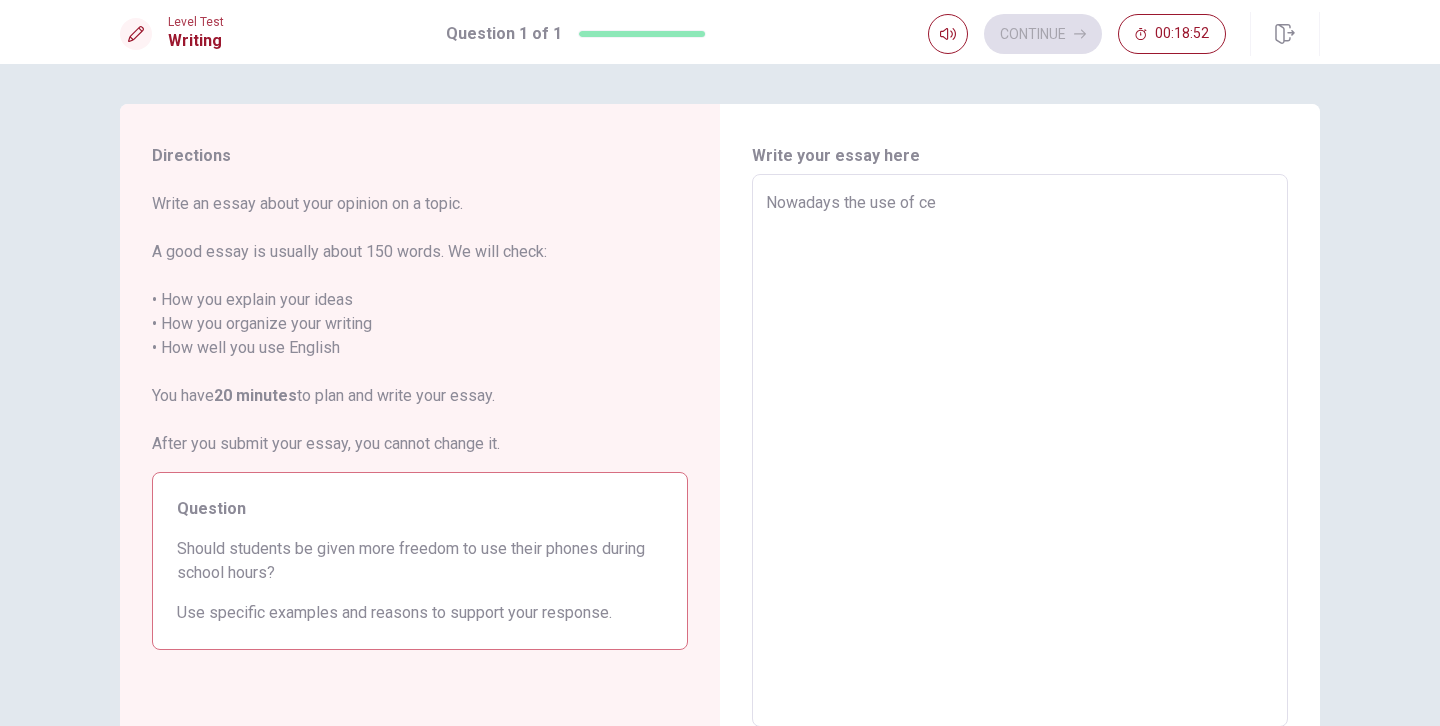 type on "x" 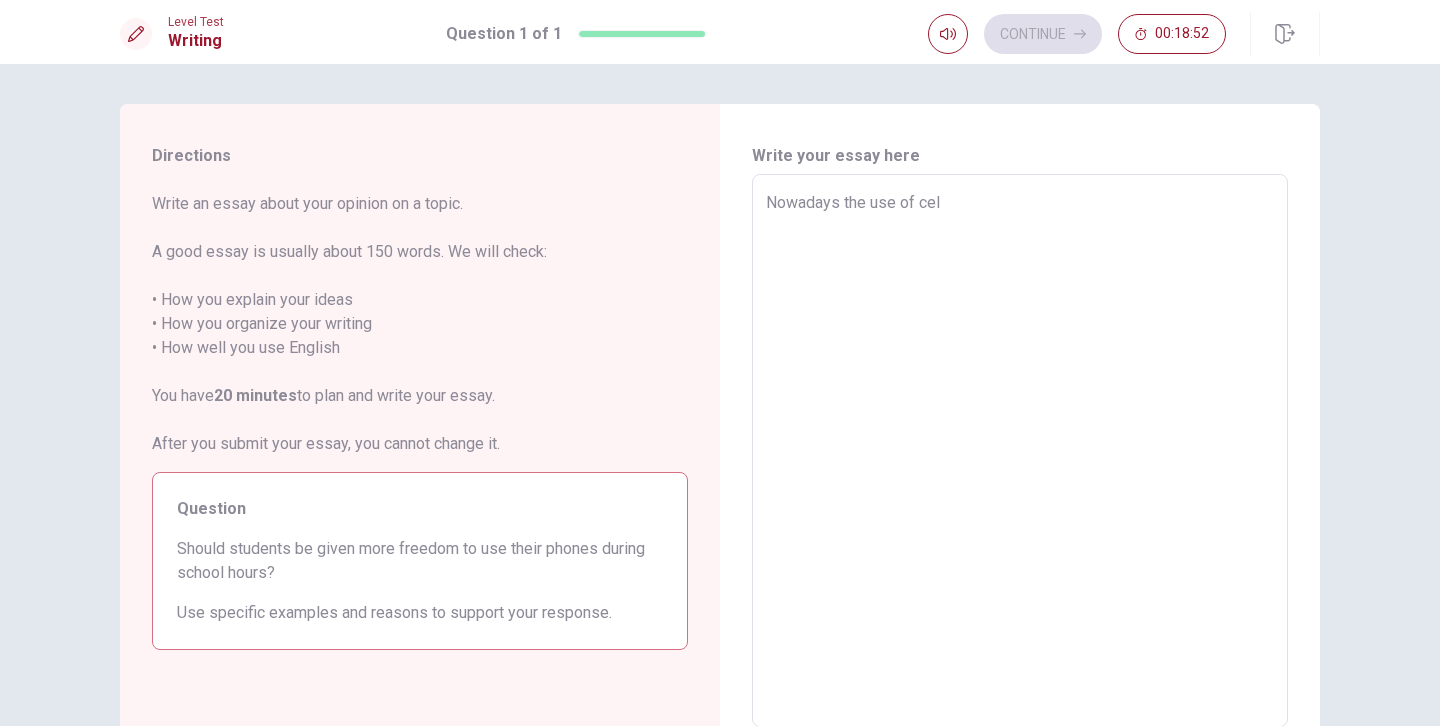 type on "x" 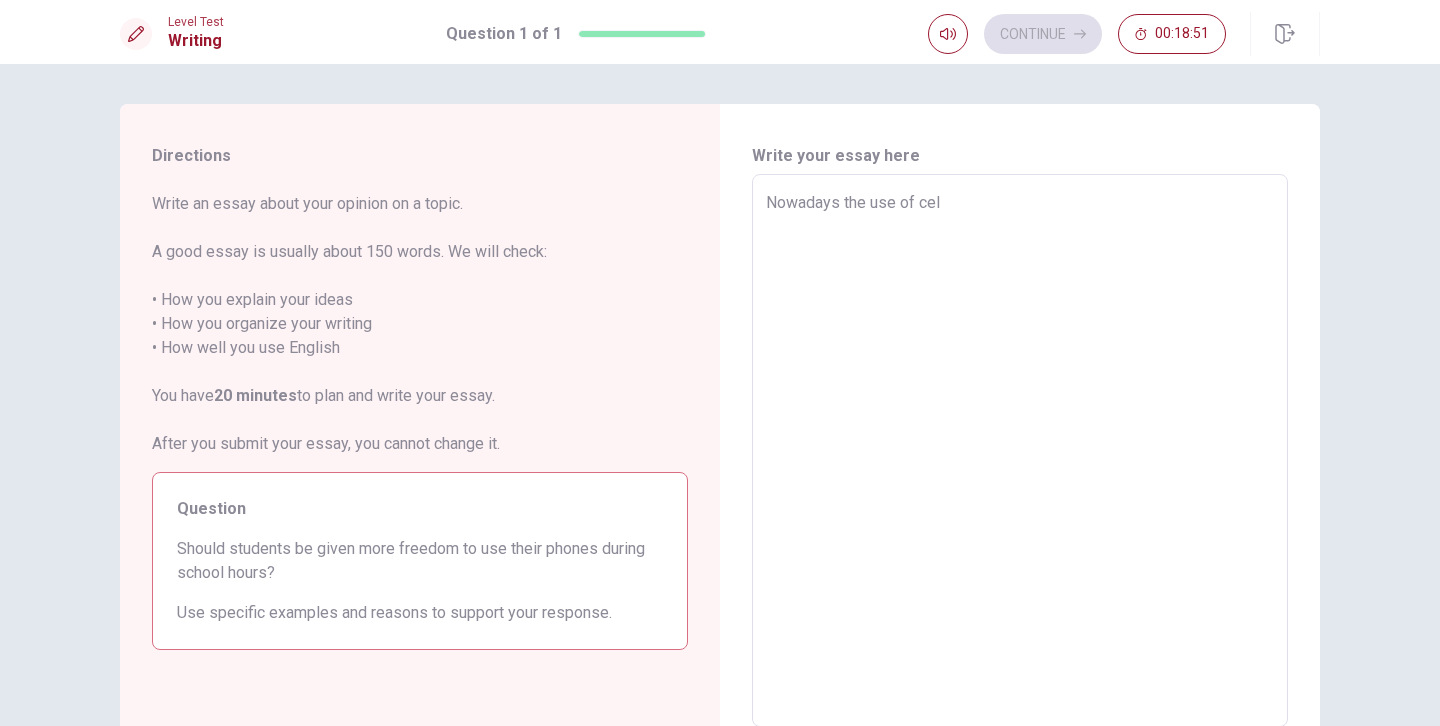 type on "Nowadays the use of cell" 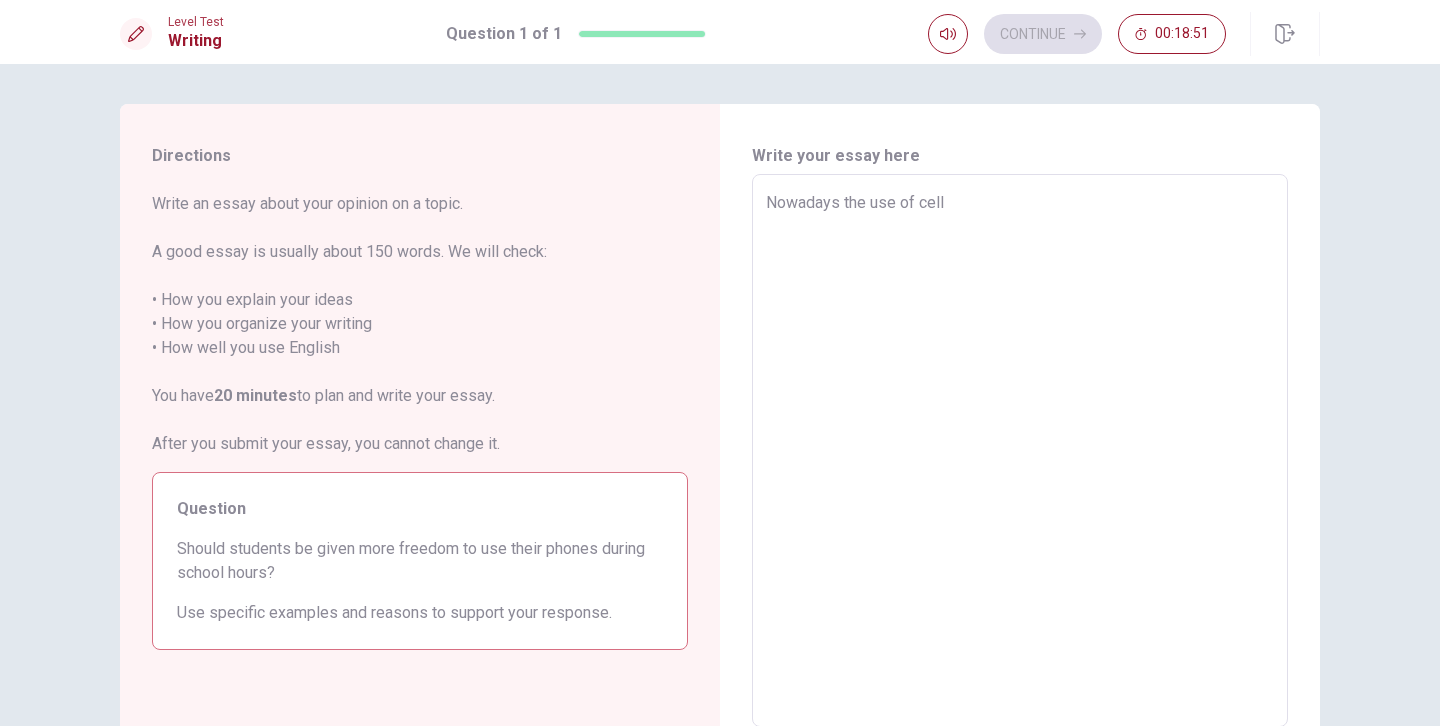 type on "Nowadays the use of cellp" 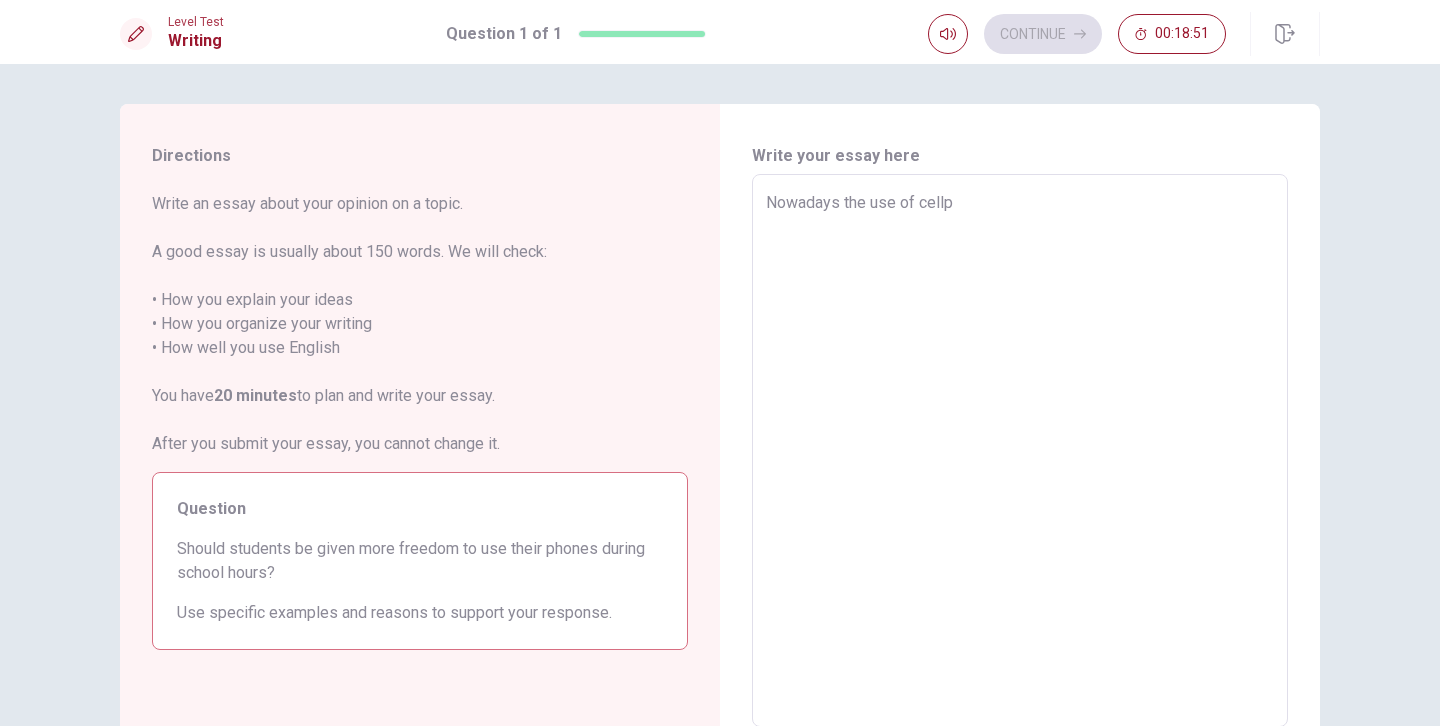 type on "x" 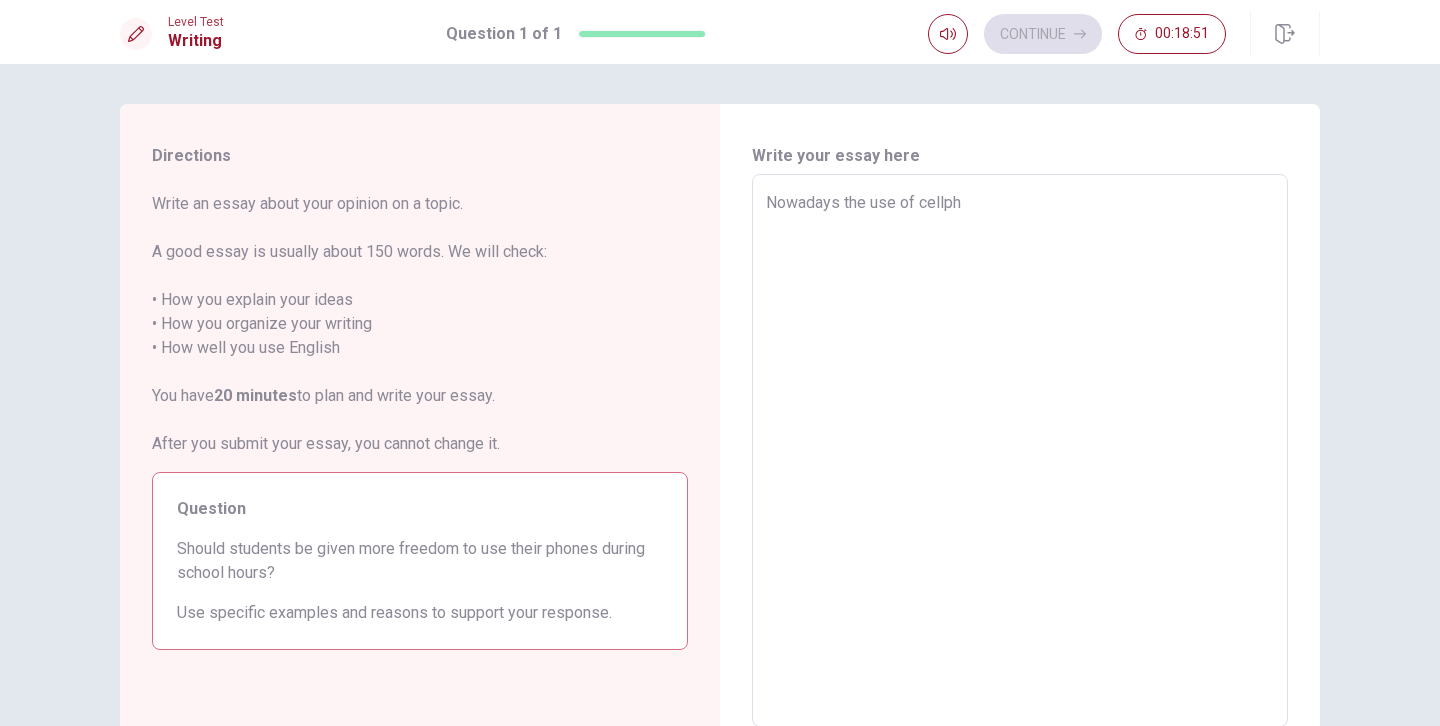 type on "x" 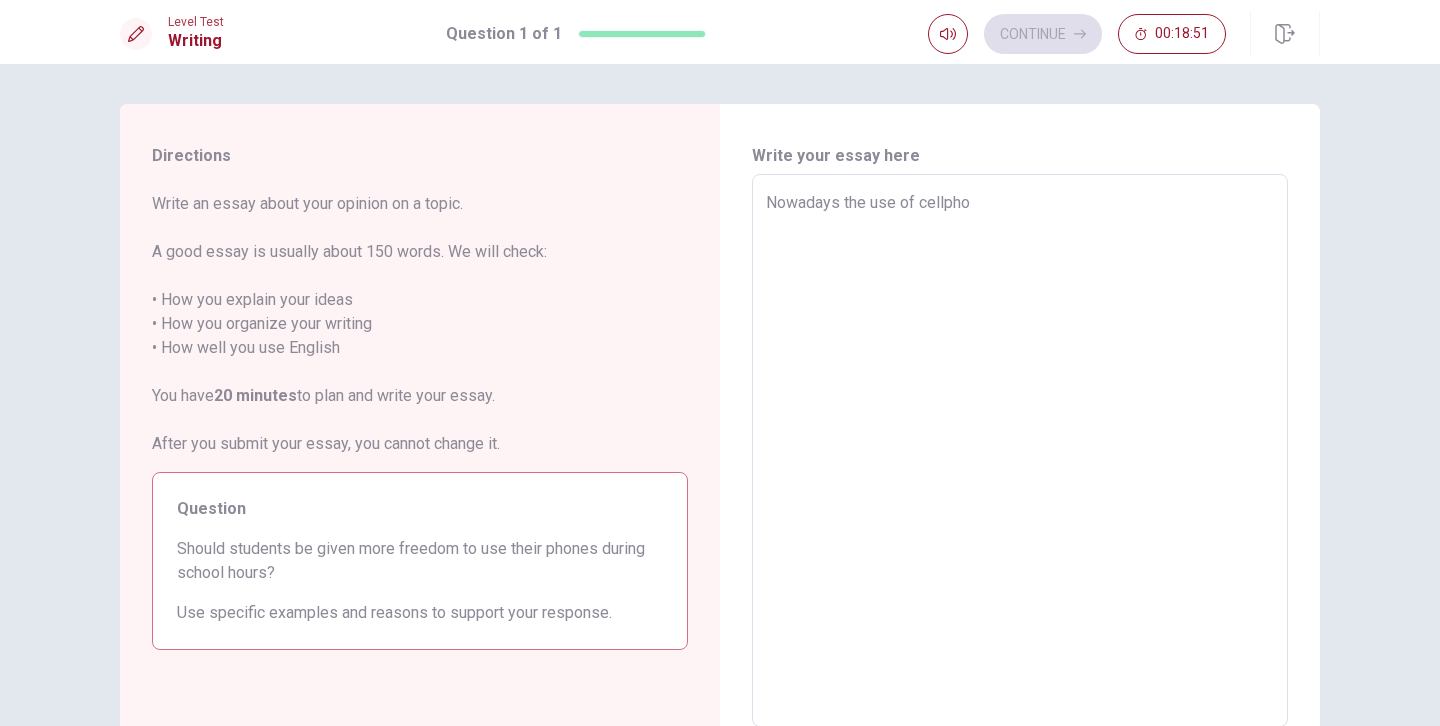 type on "x" 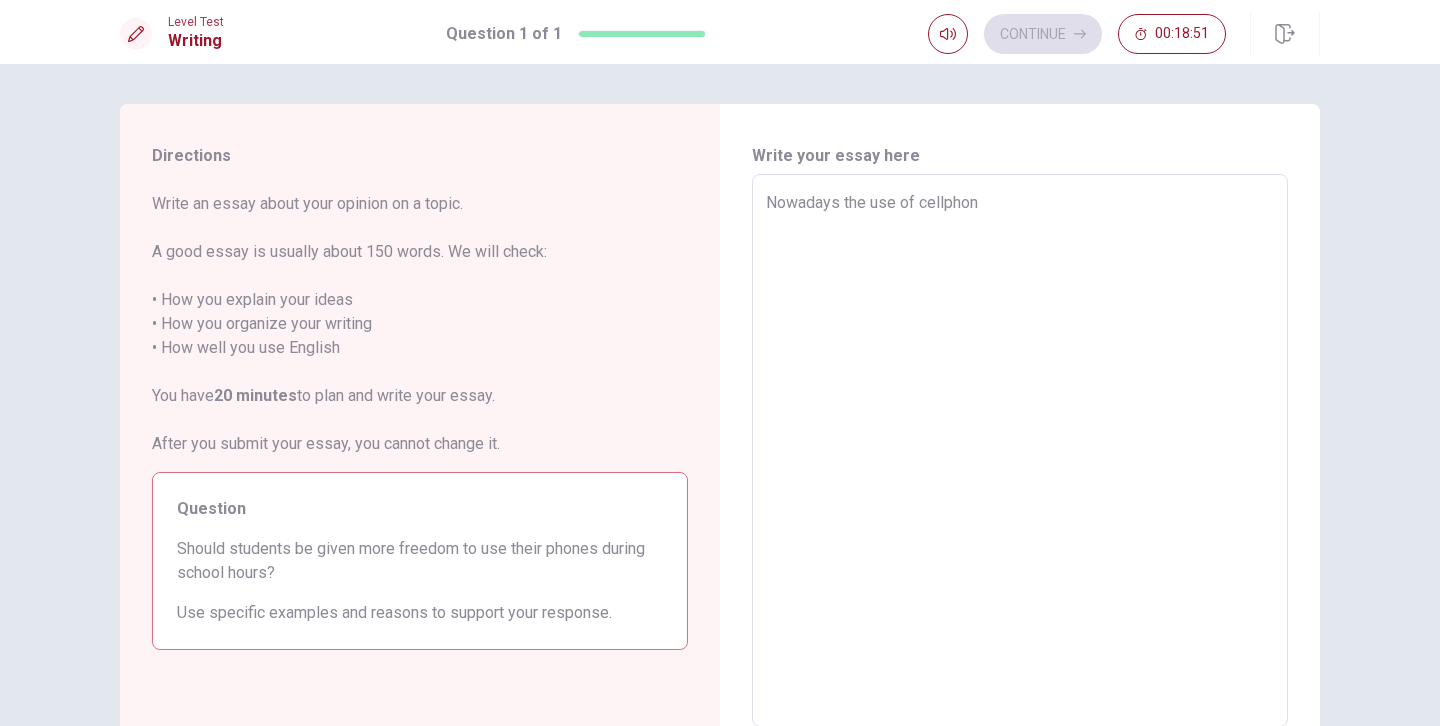 type on "x" 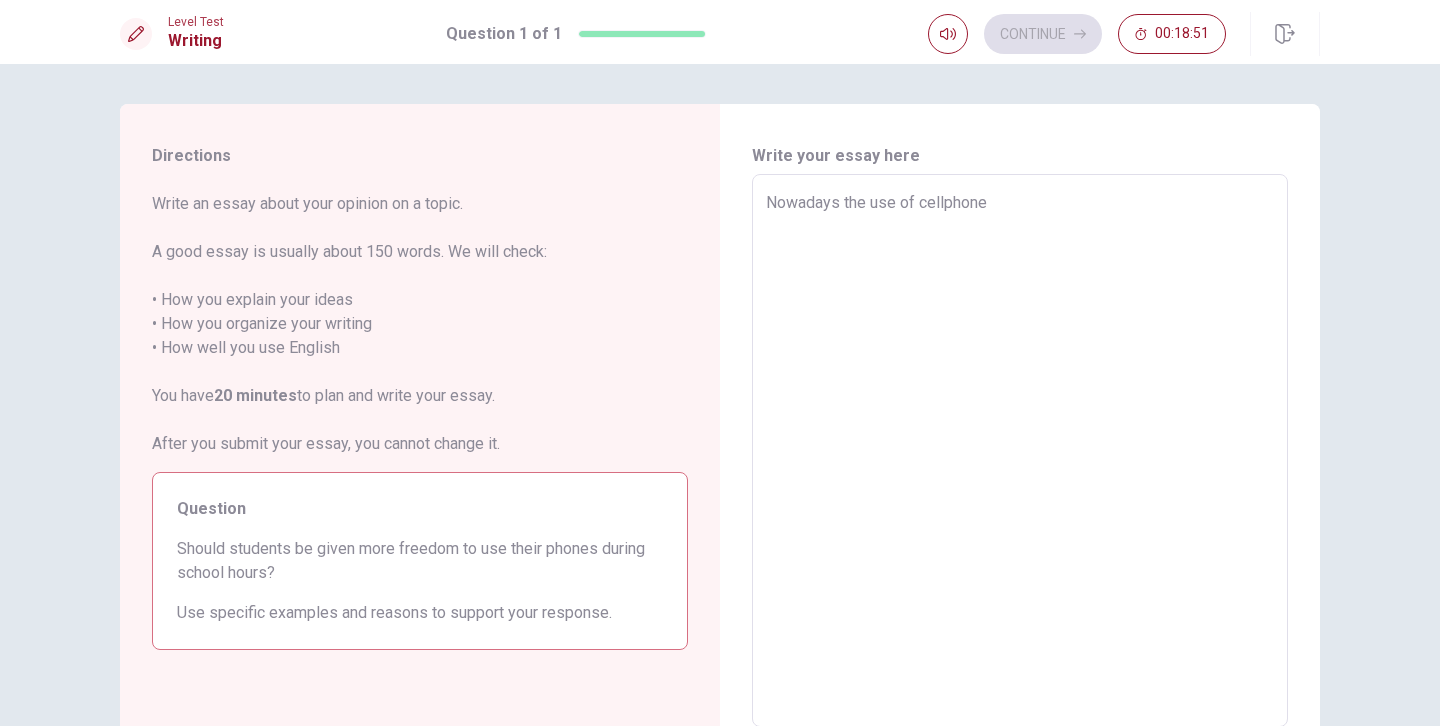 type on "x" 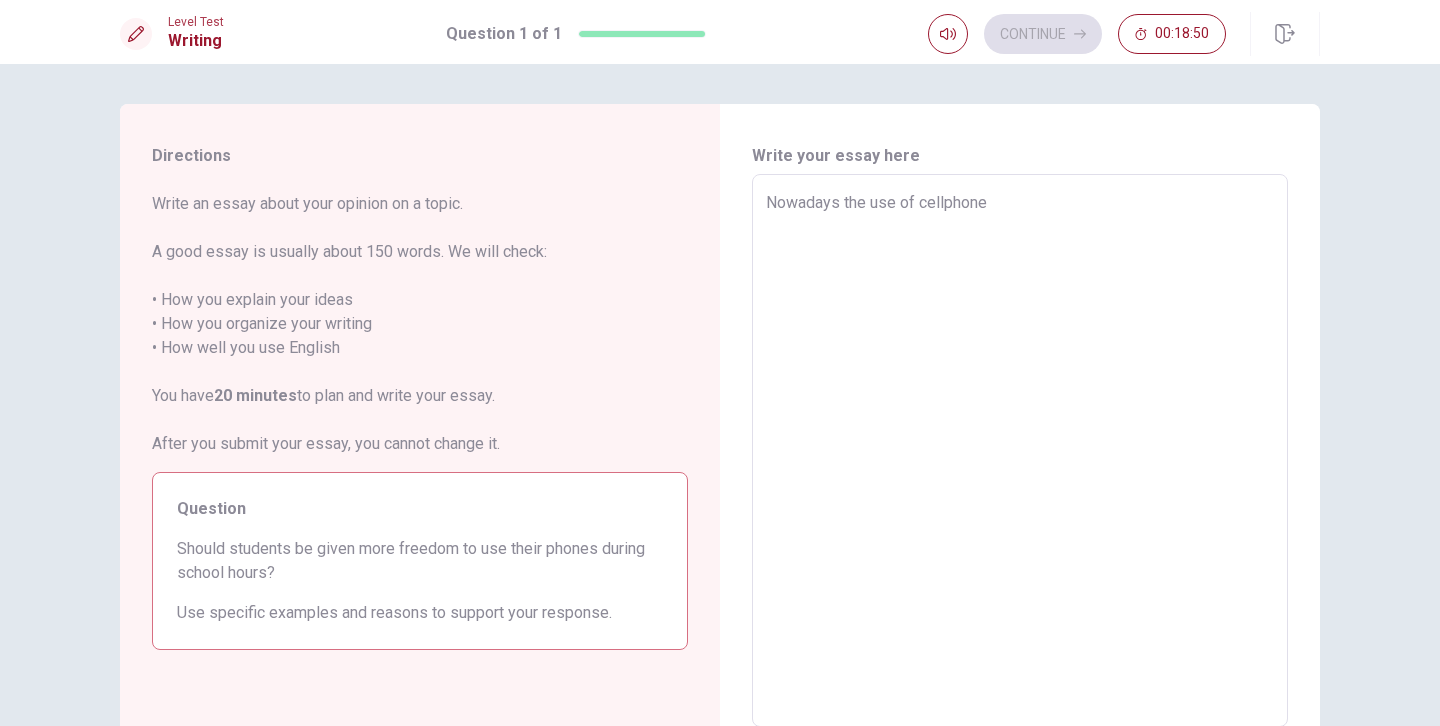 type on "Nowadays the use of cellphones" 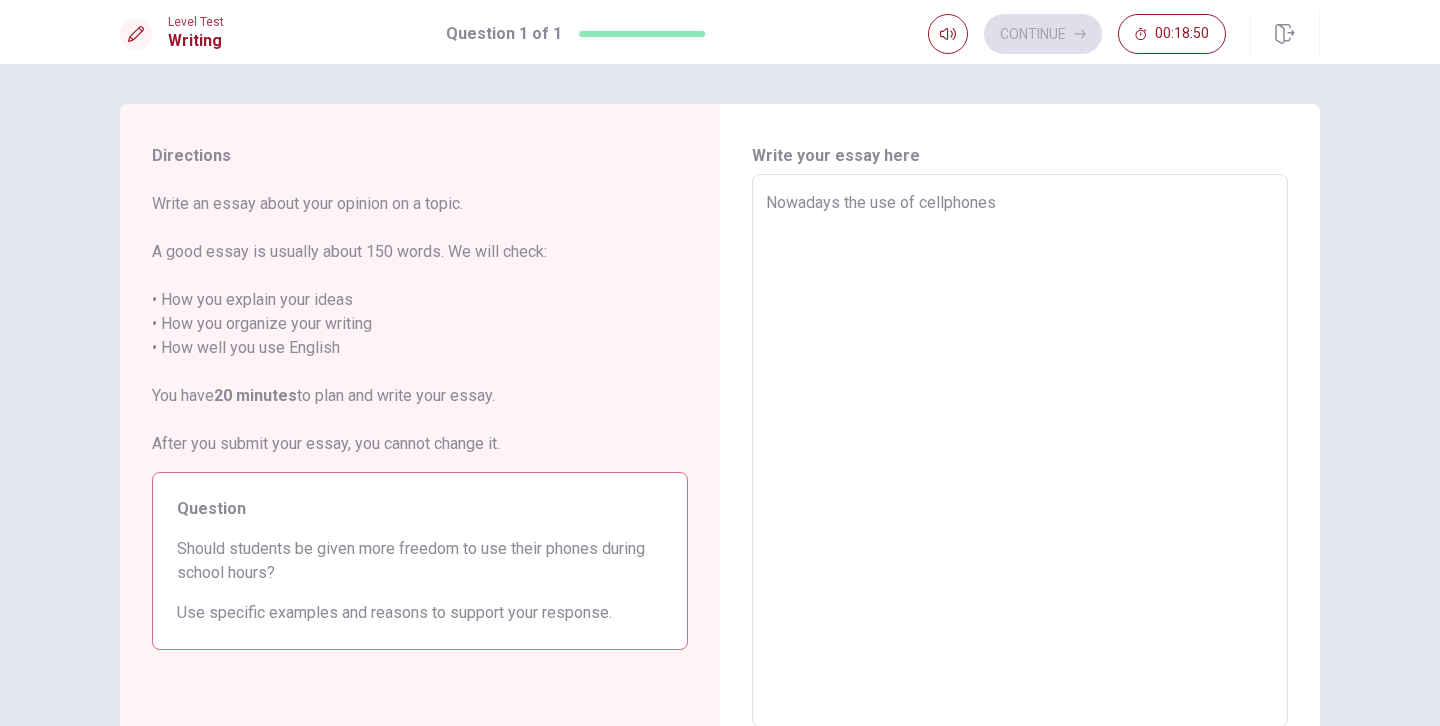 type on "x" 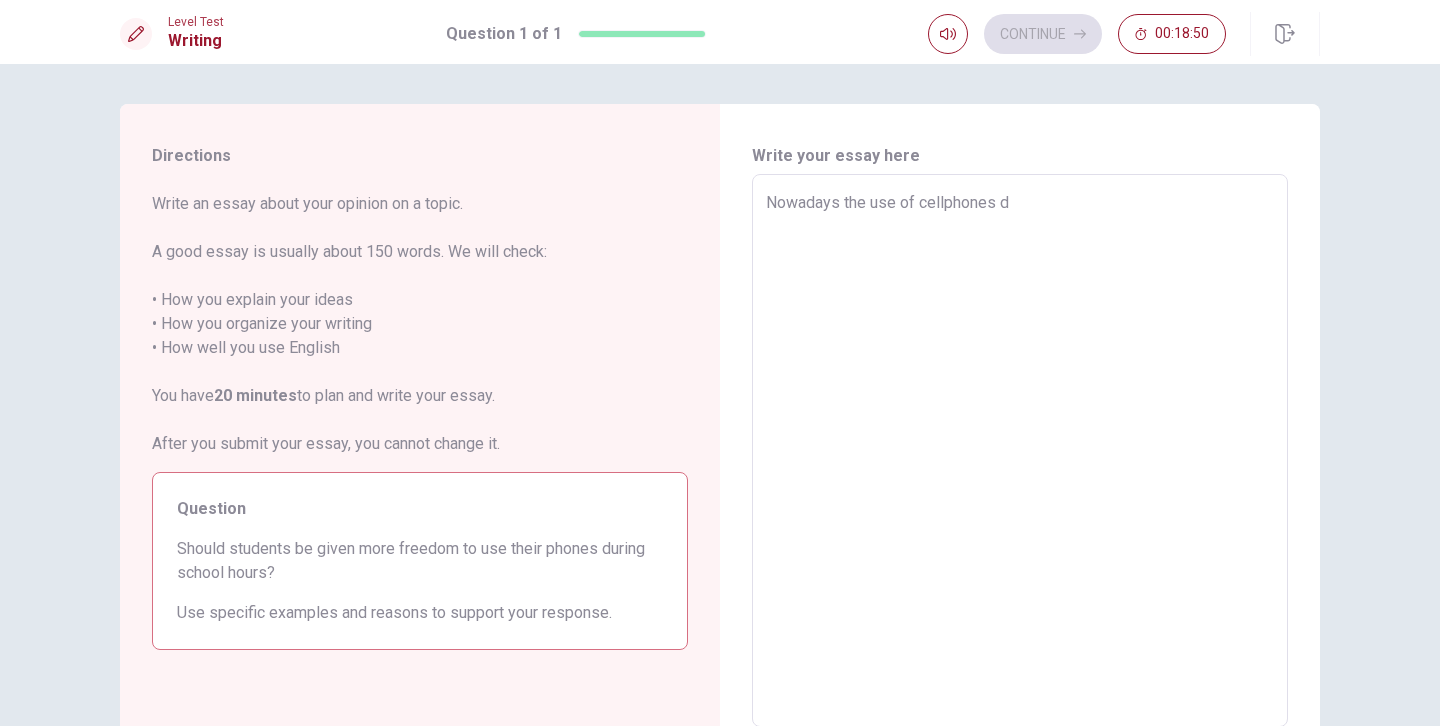 type on "x" 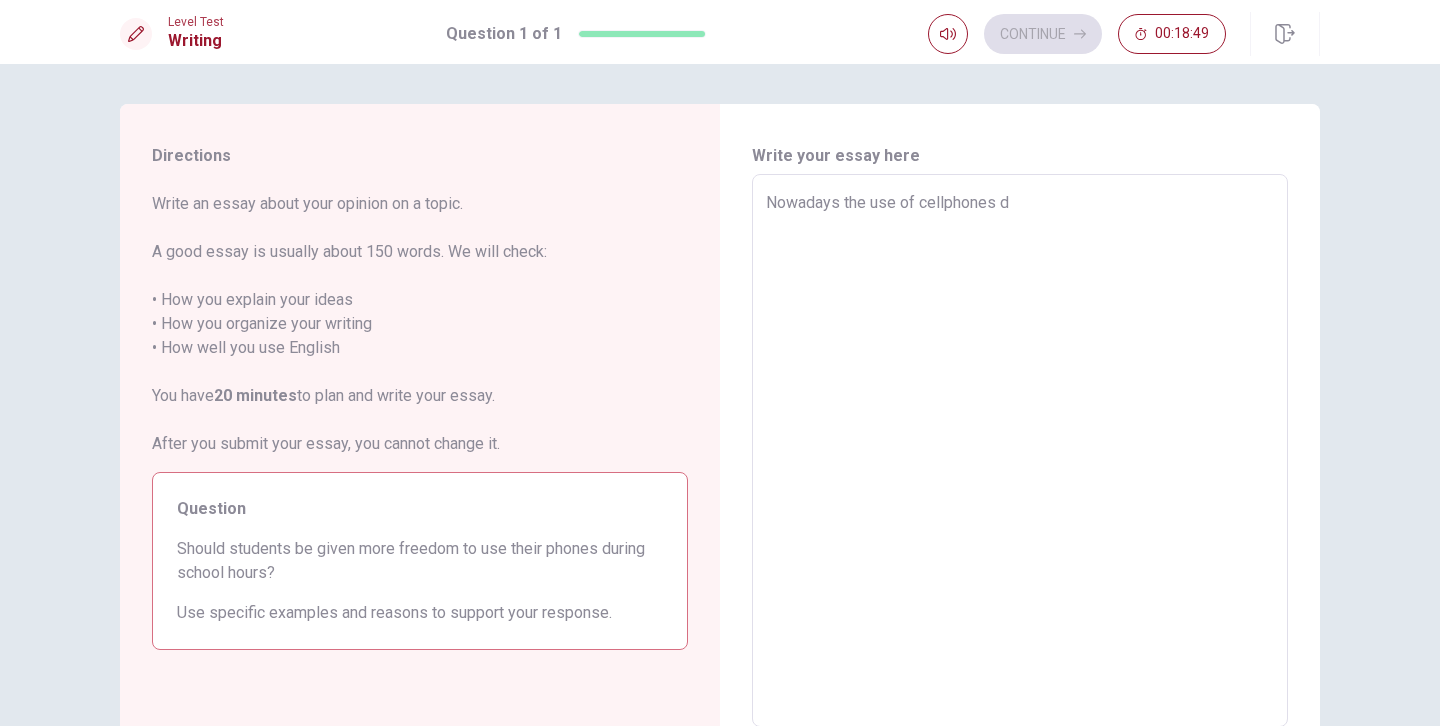 type on "Nowadays the use of cellphones de" 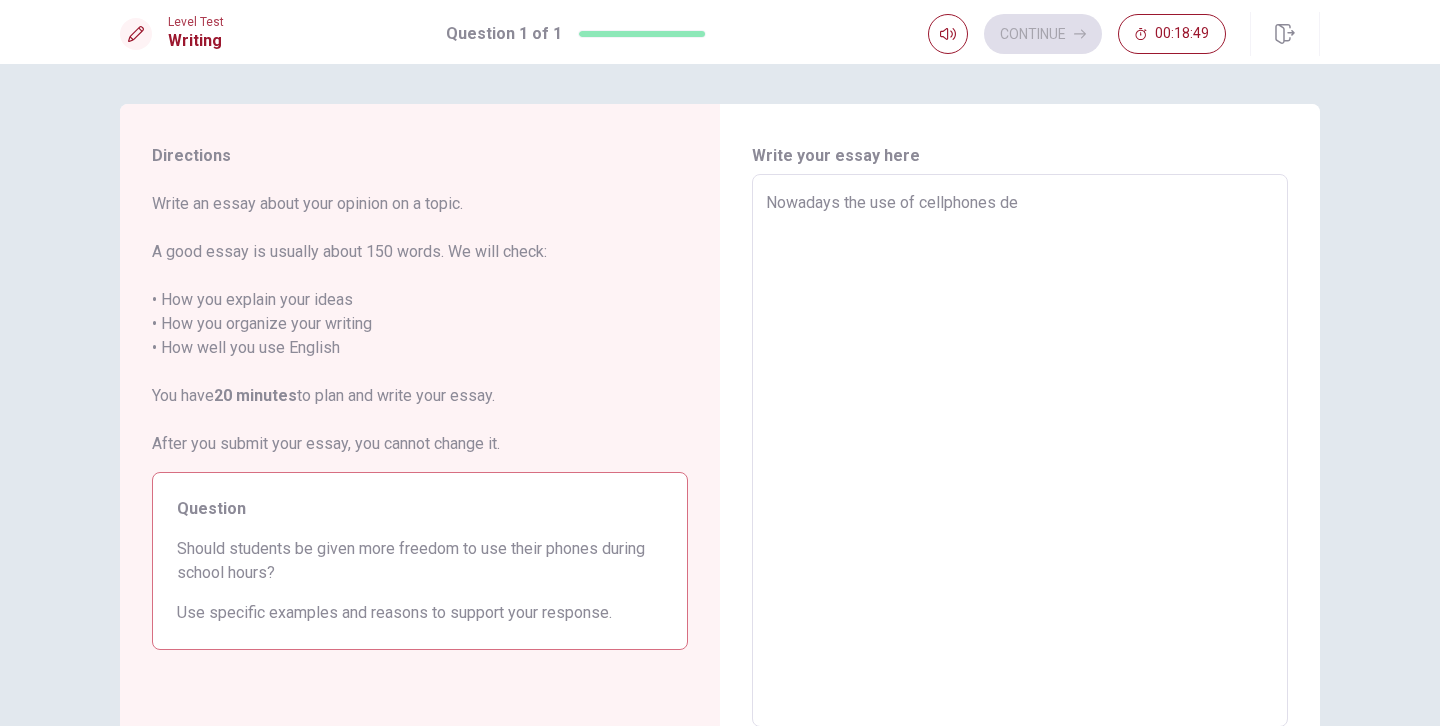 type on "x" 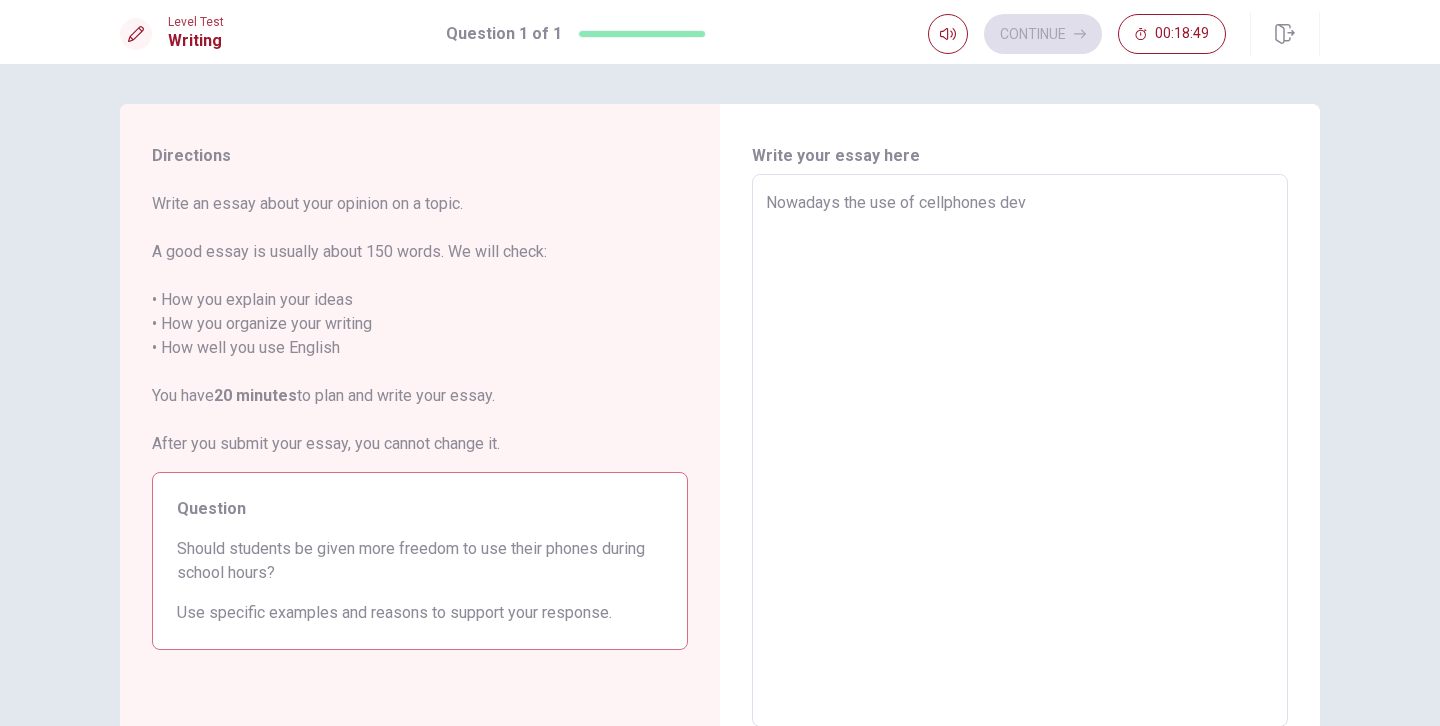 type on "x" 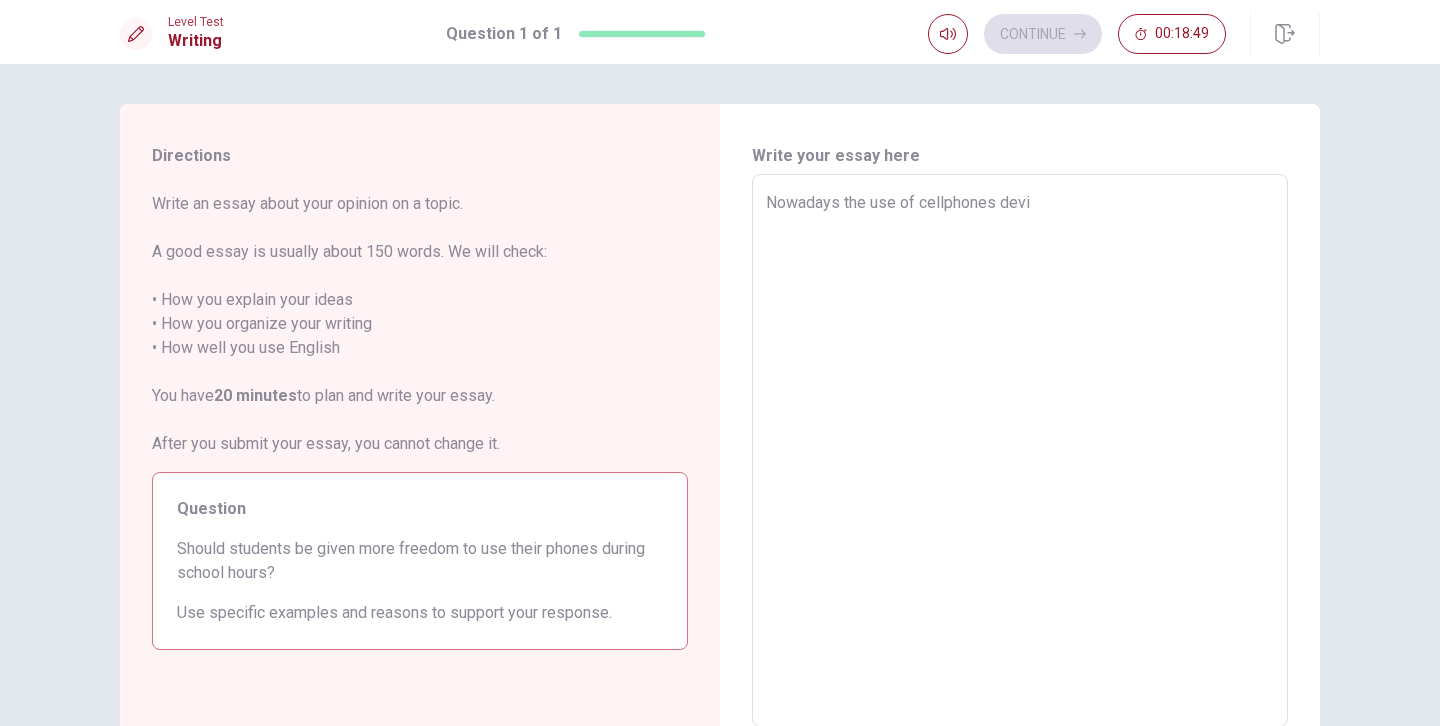 type on "x" 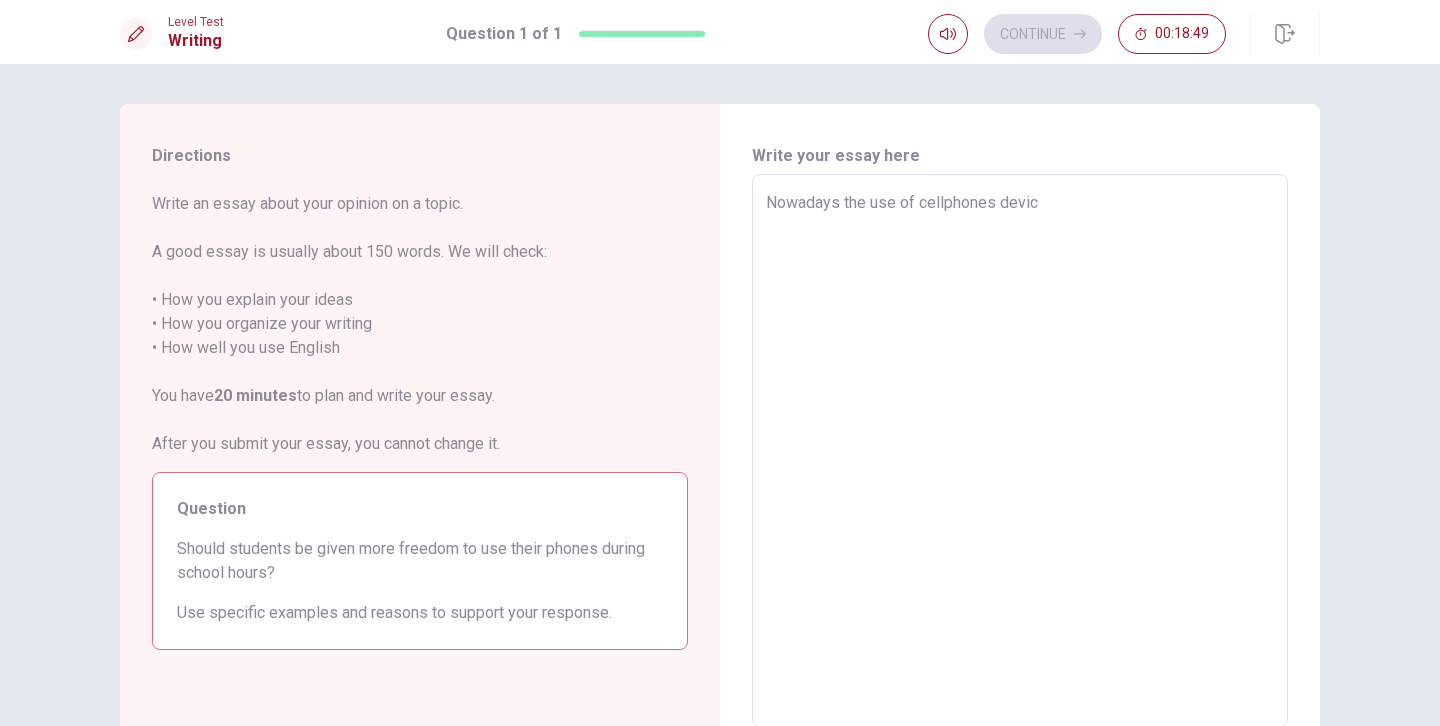 type on "x" 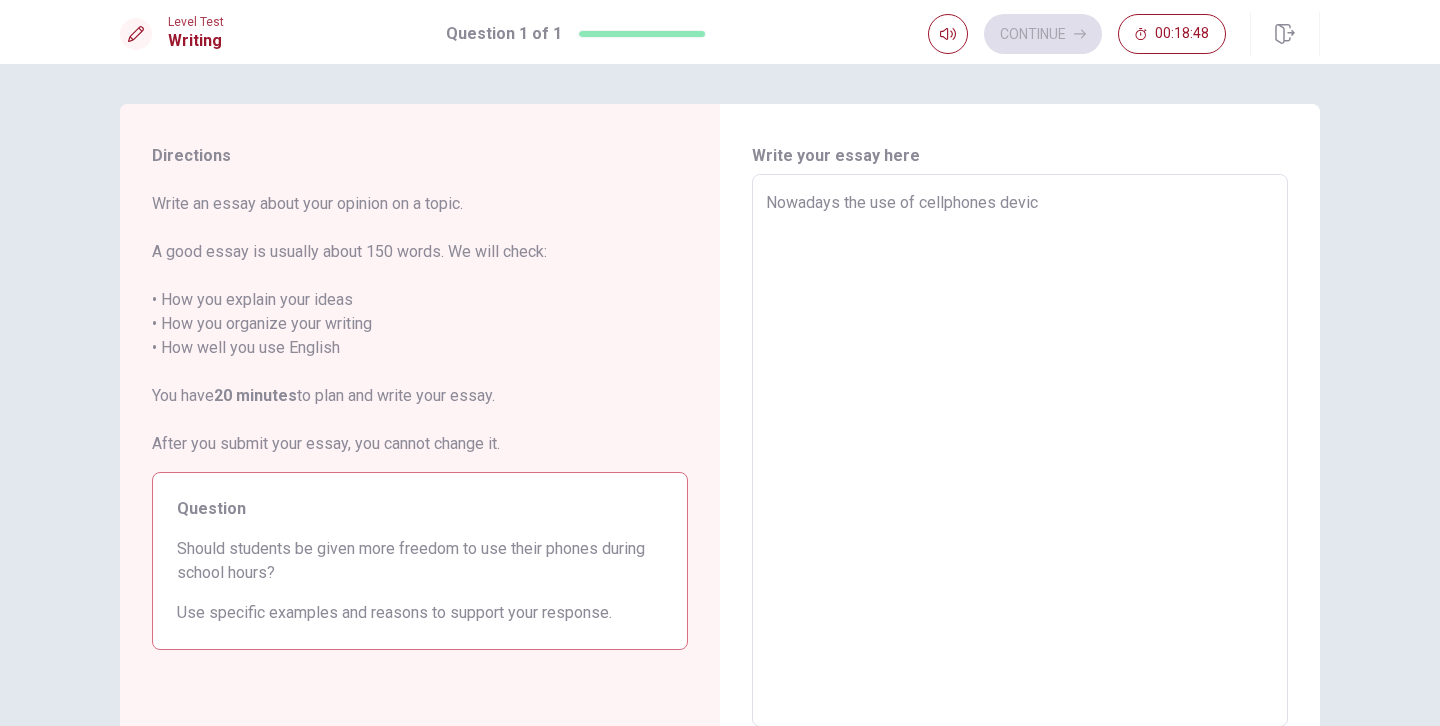 type on "Nowadays the use of cellphones device" 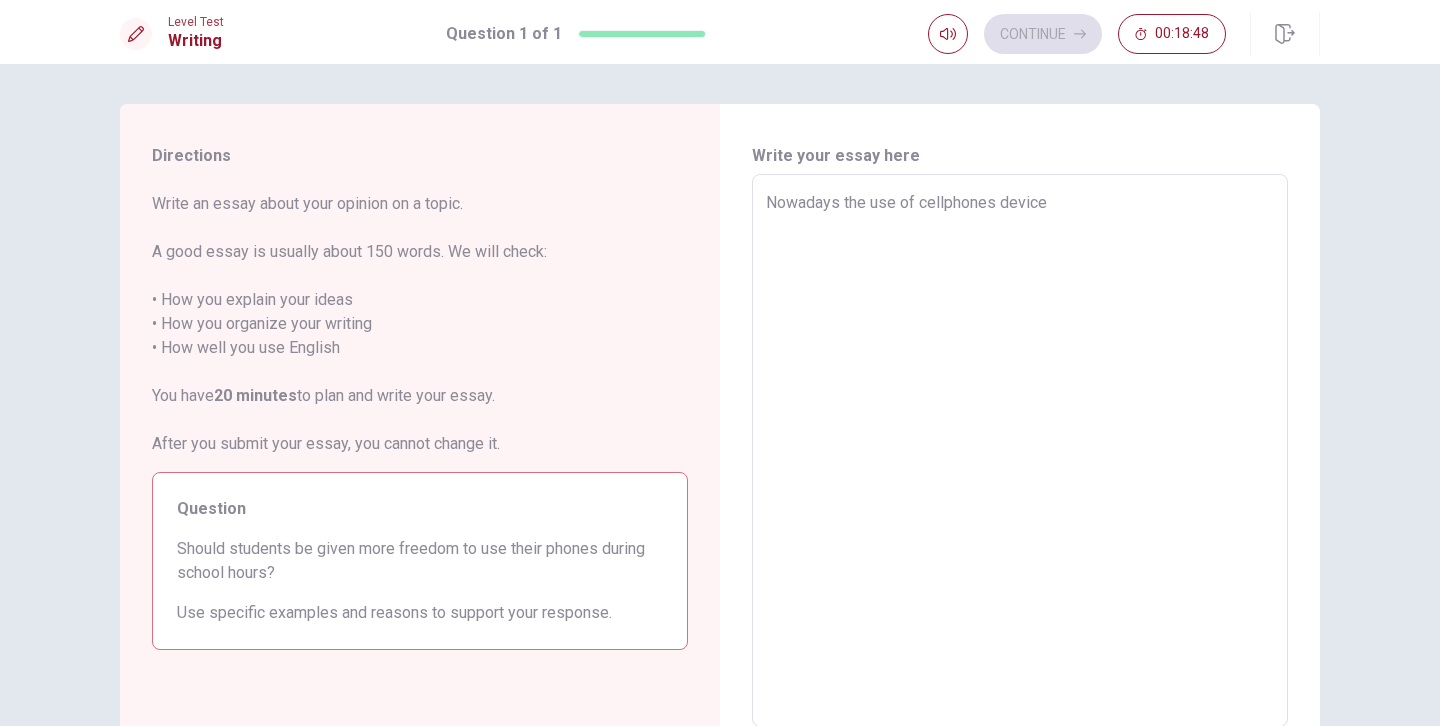 type on "x" 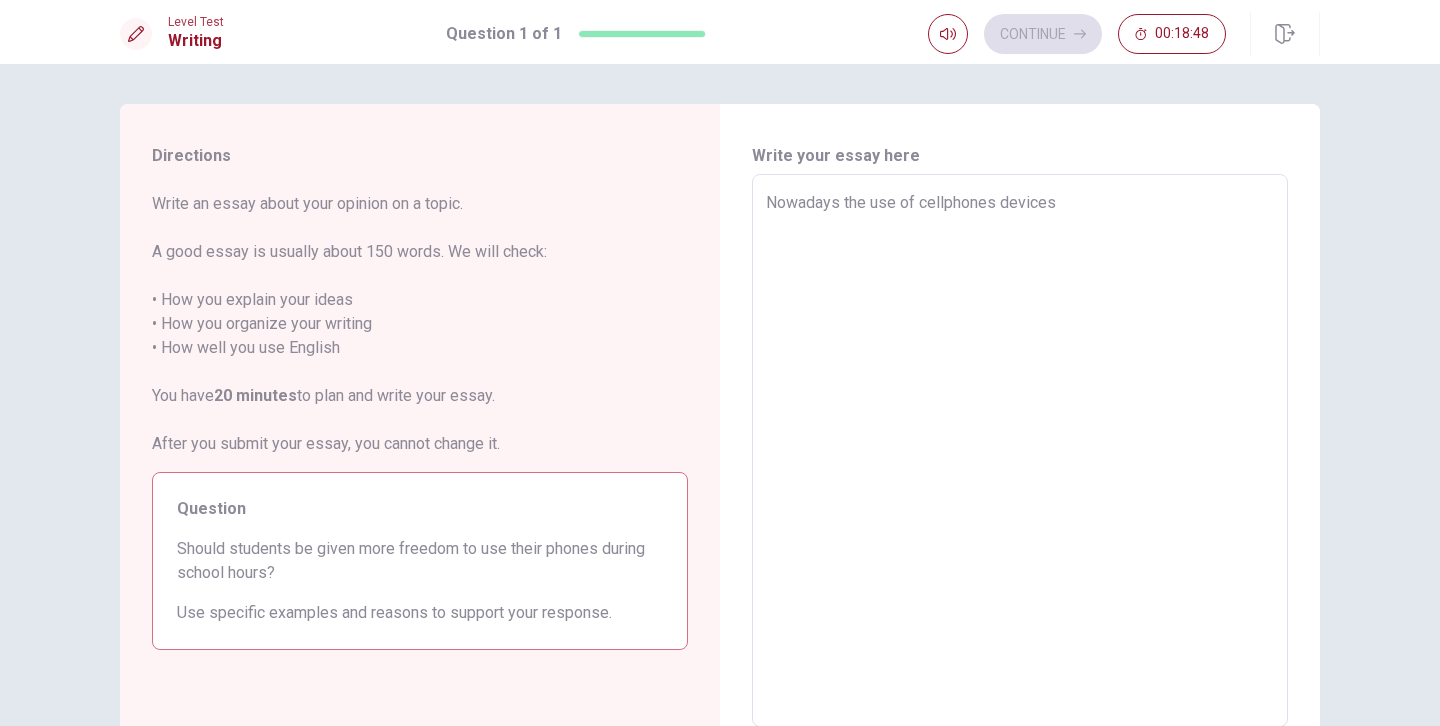 type on "x" 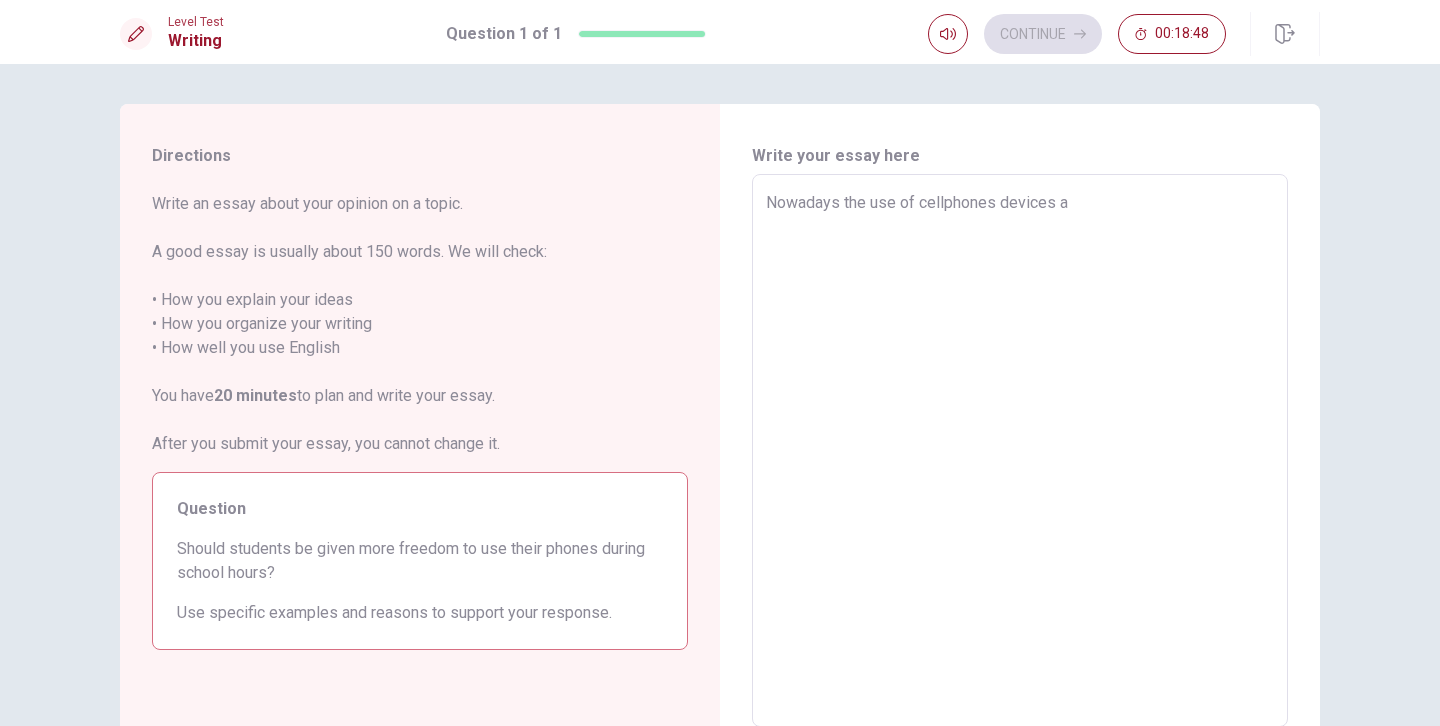 type on "x" 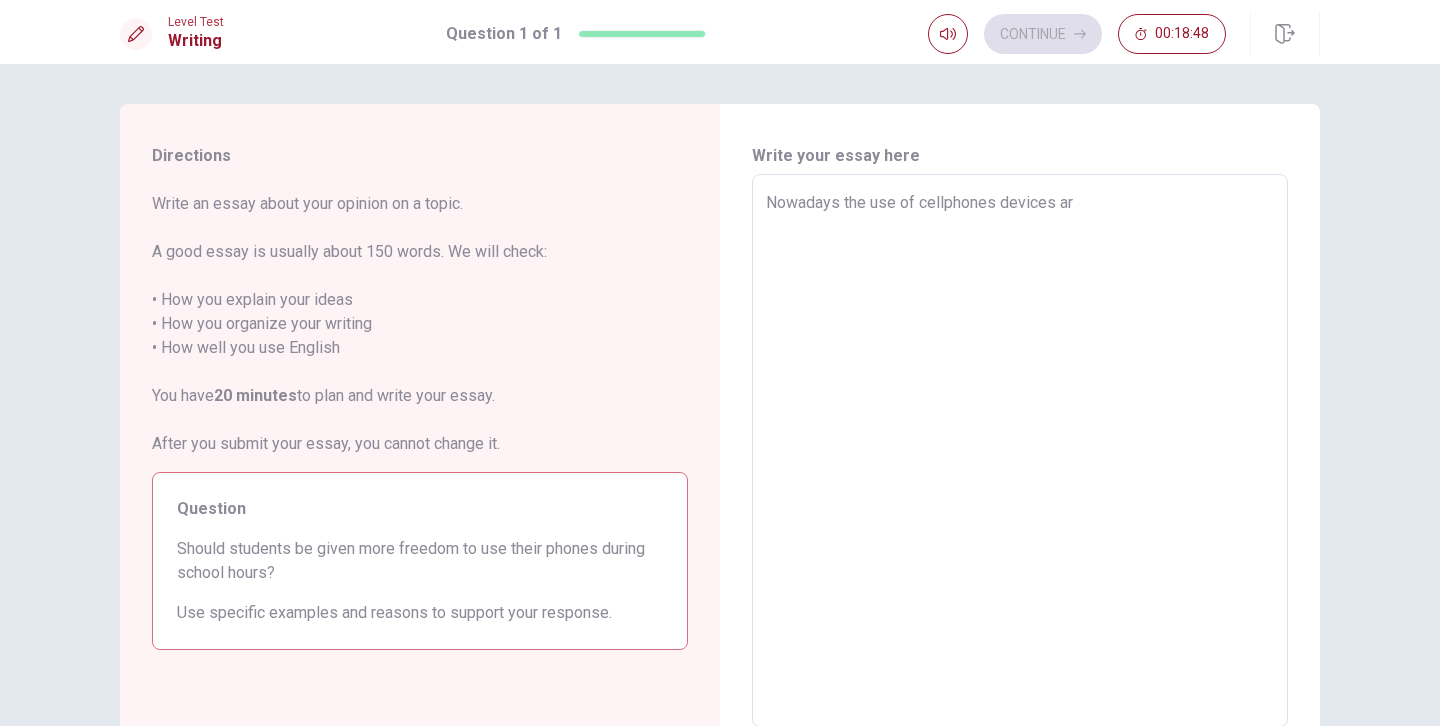 type on "x" 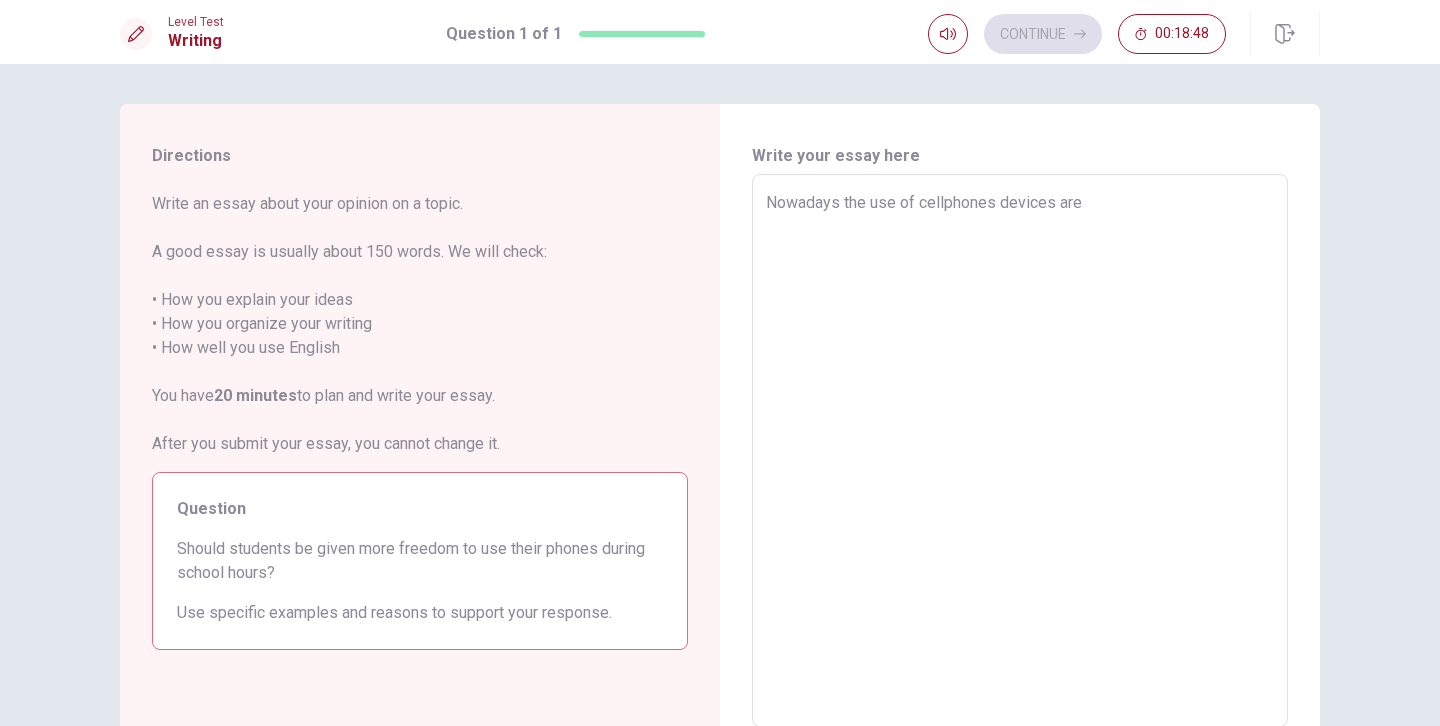 type on "x" 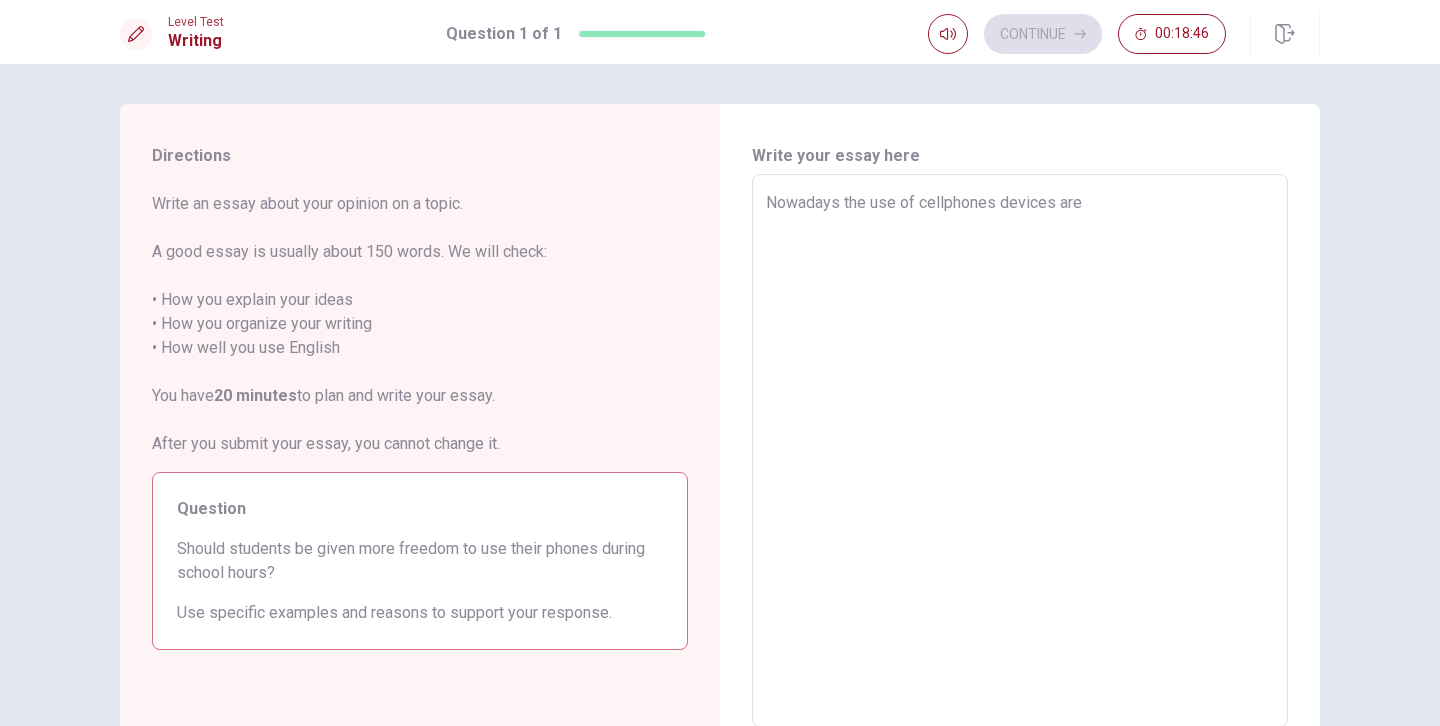 type on "x" 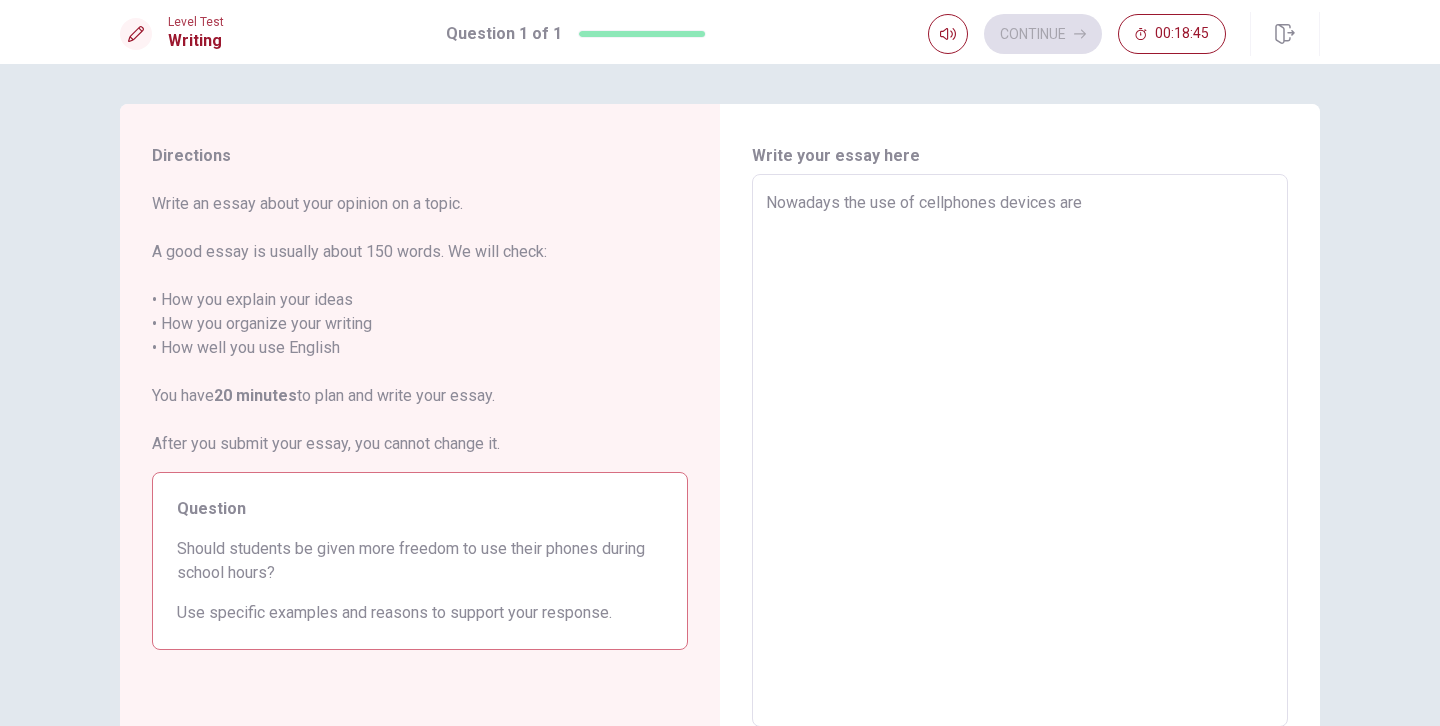 type on "Nowadays the use of cellphones devices are" 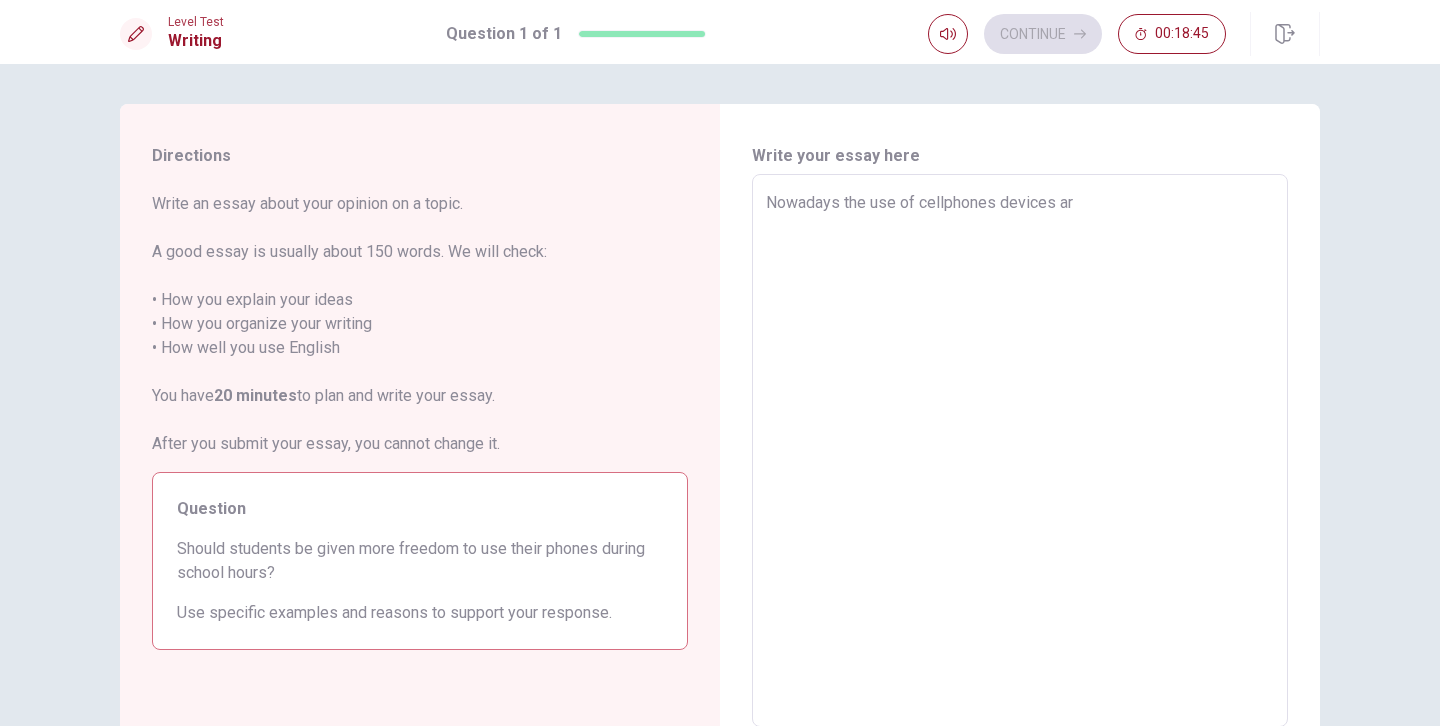 type on "x" 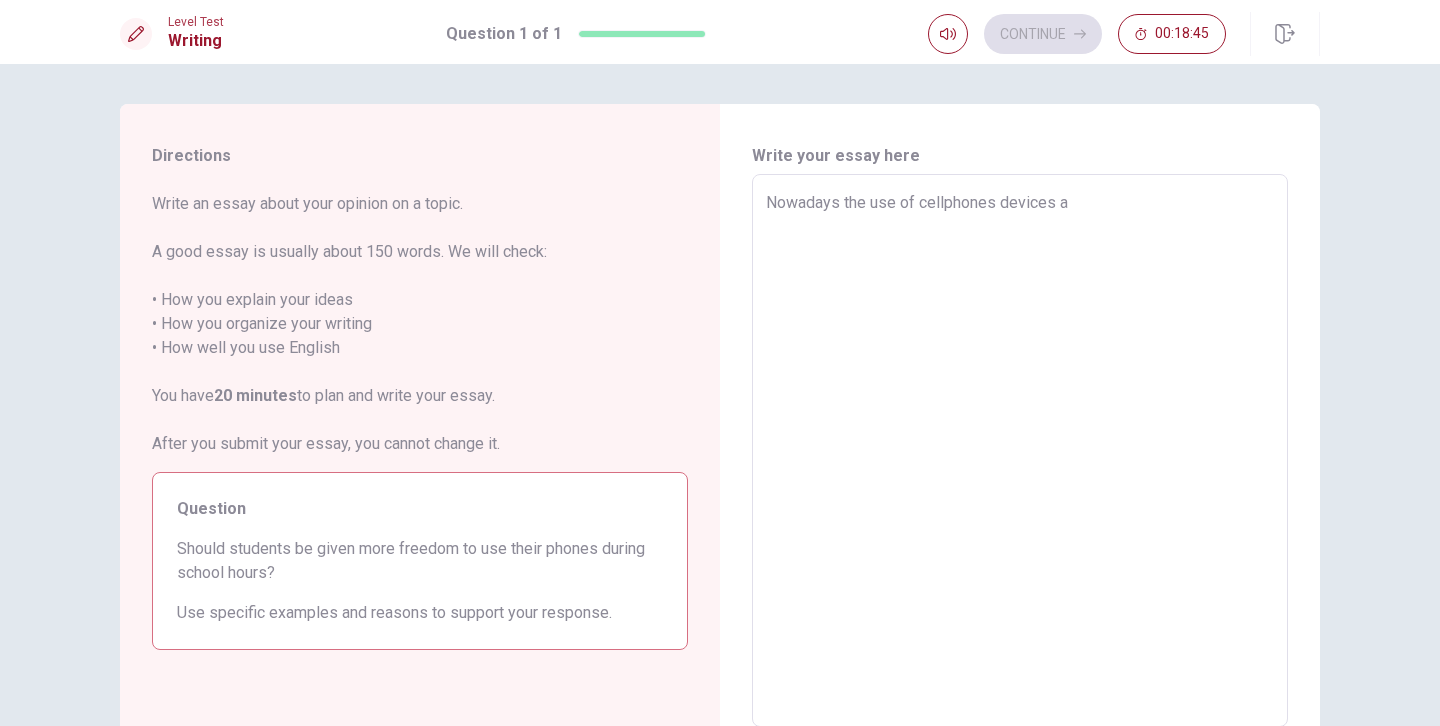 type on "x" 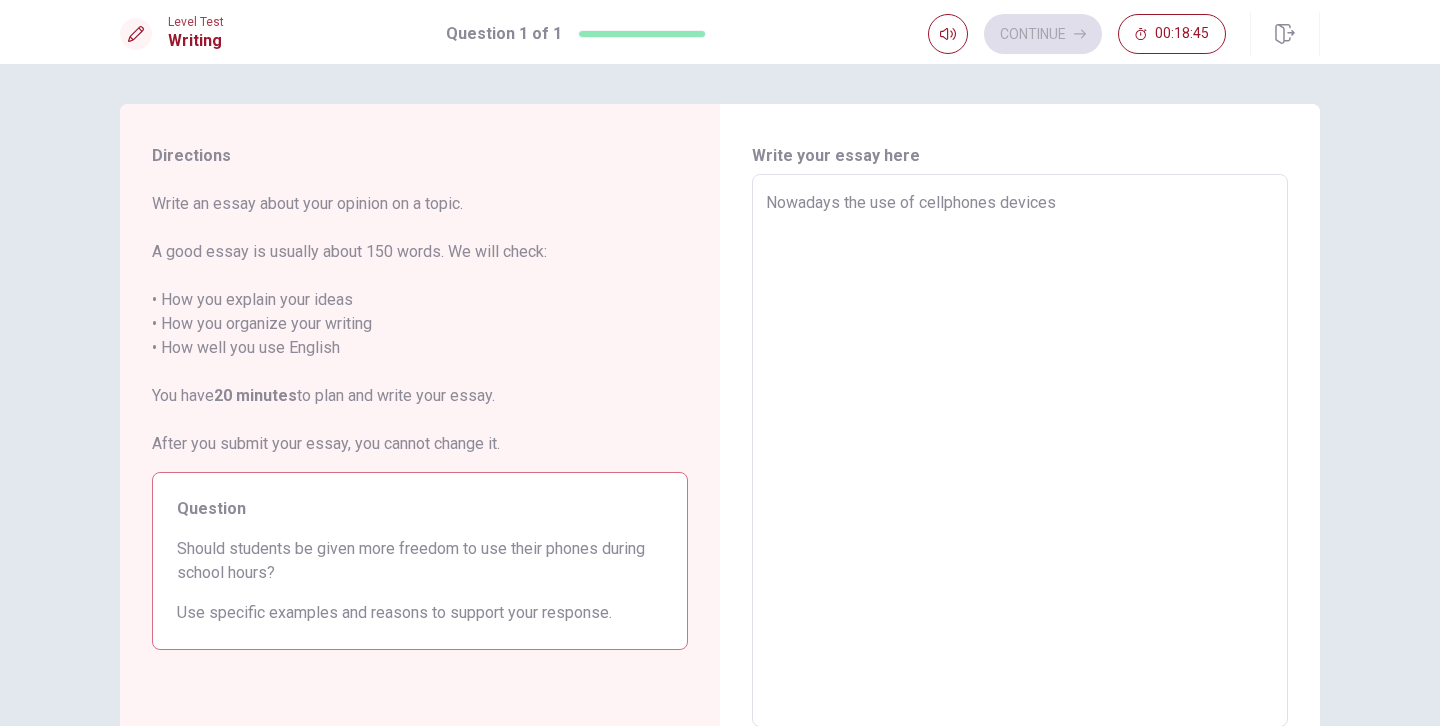 type on "x" 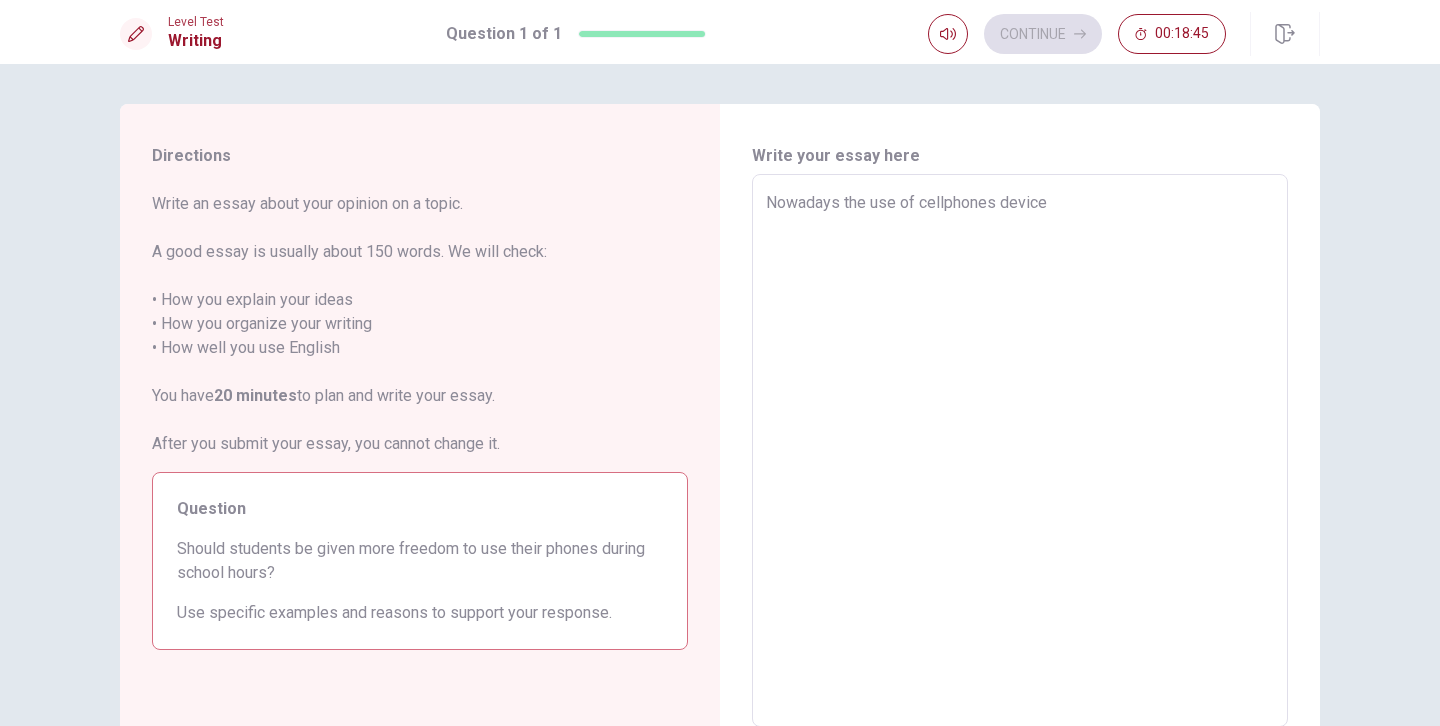 type on "x" 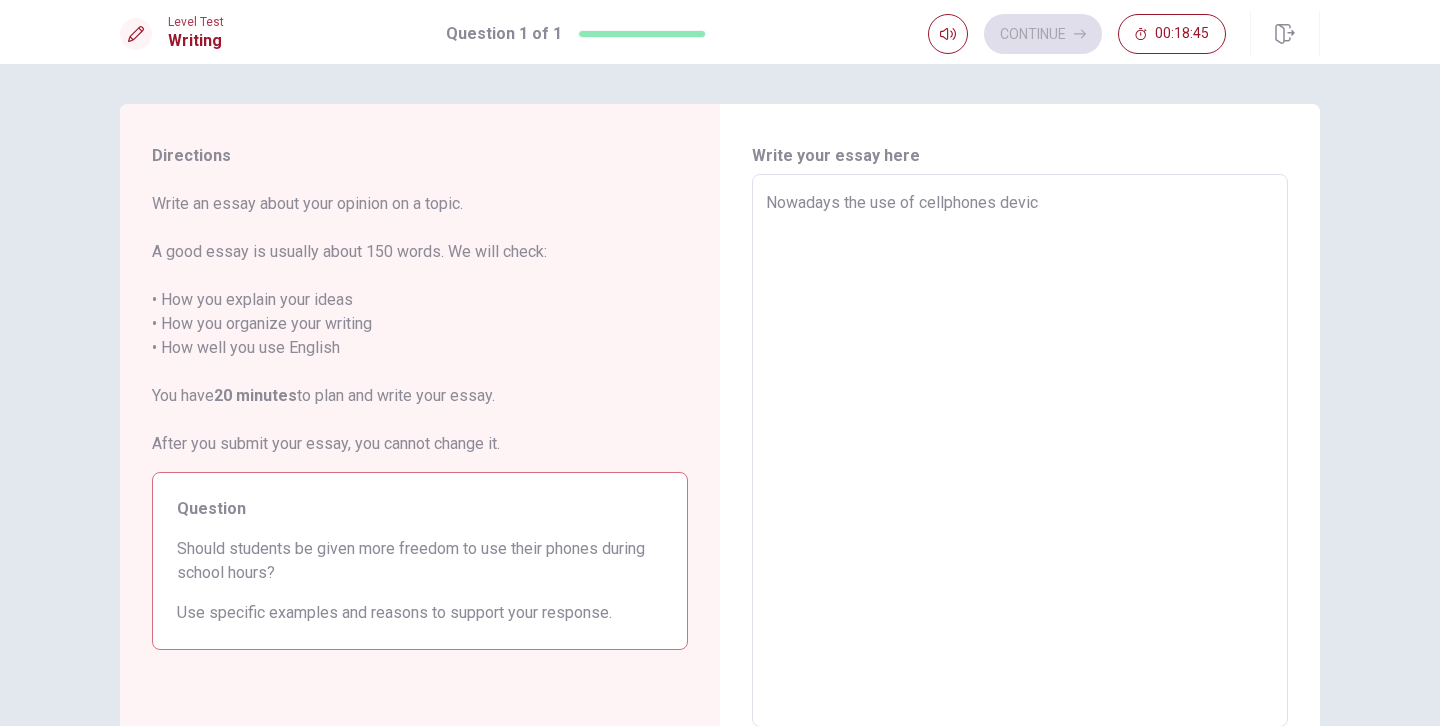type on "x" 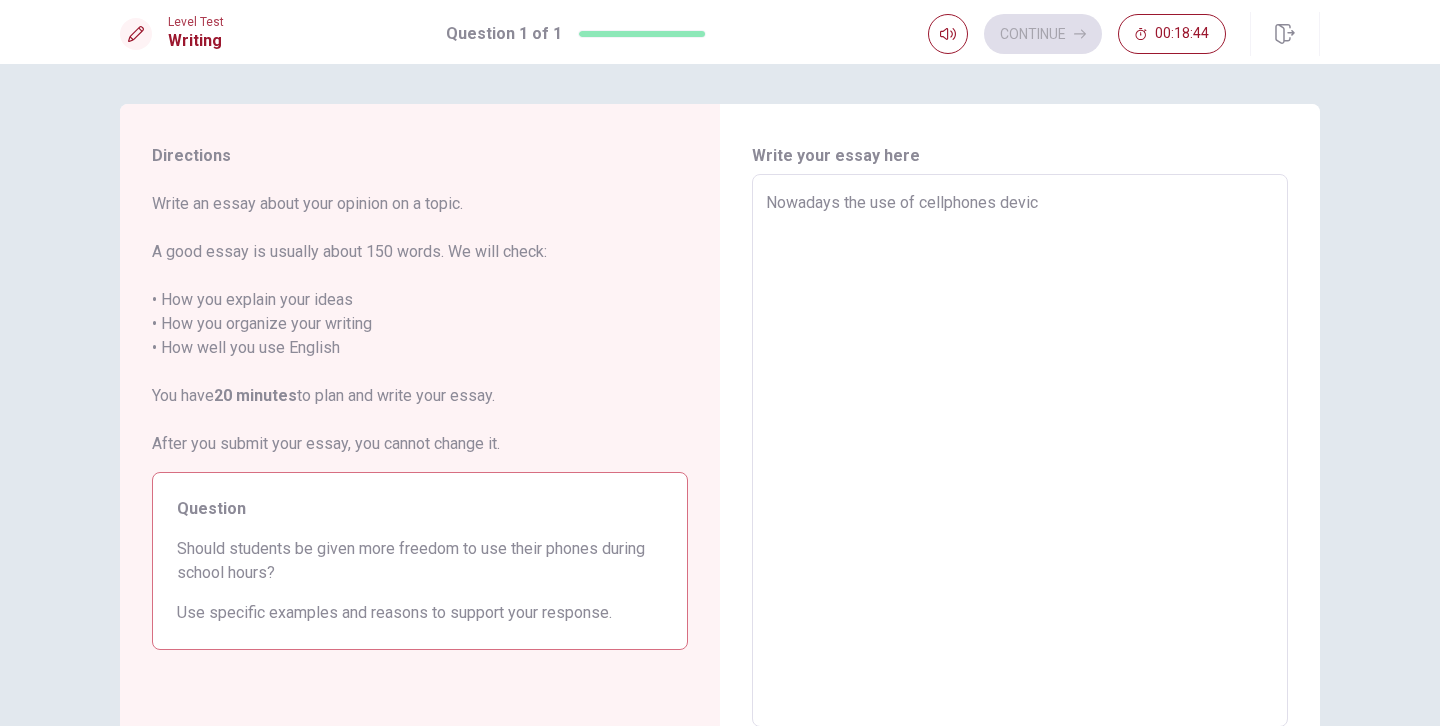 type on "Nowadays the use of cellphones devi" 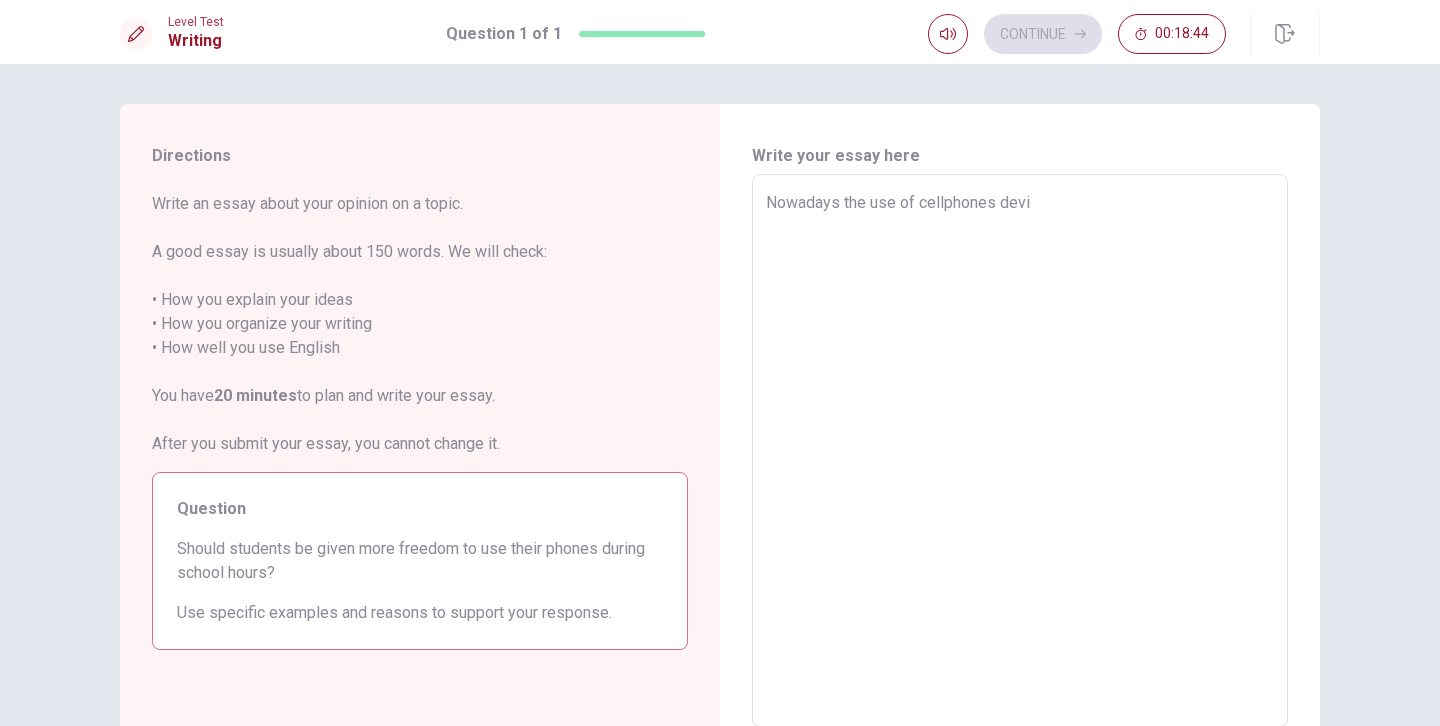 type on "x" 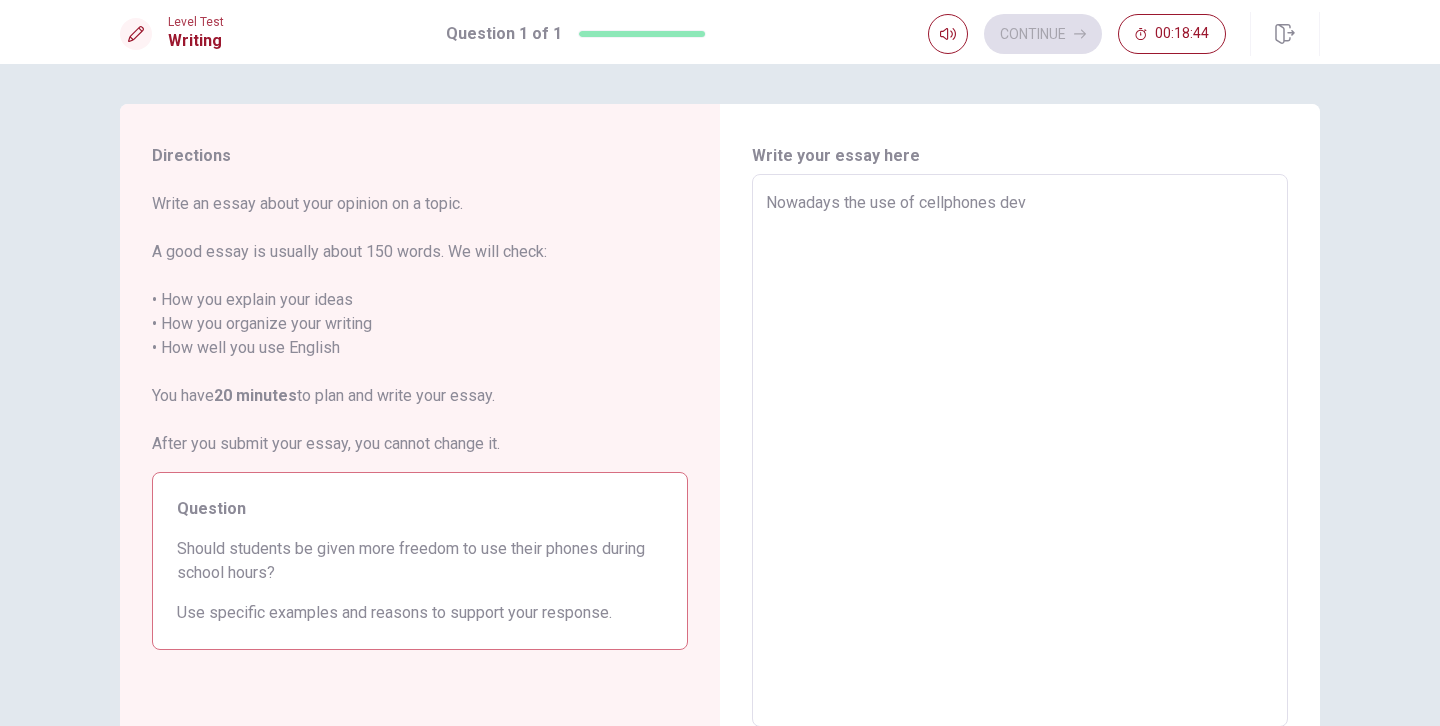 type on "x" 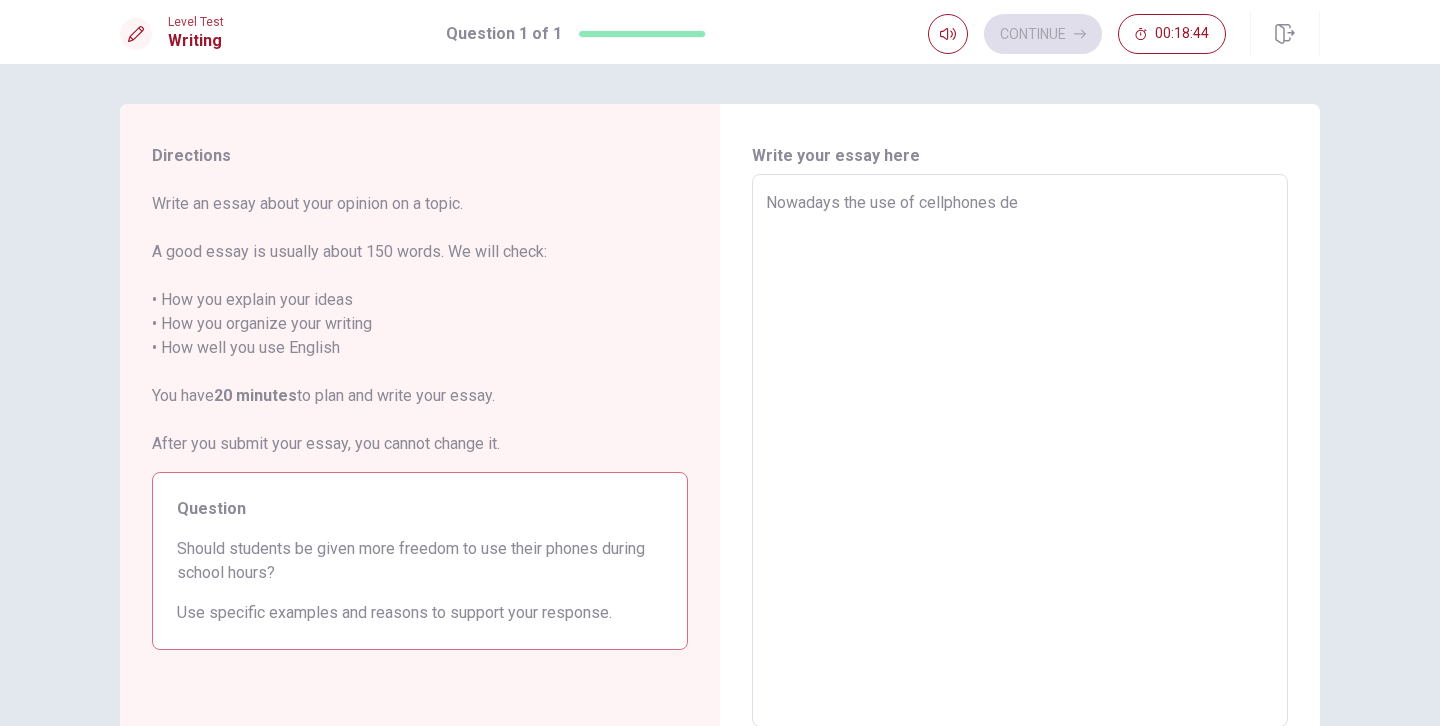 type on "x" 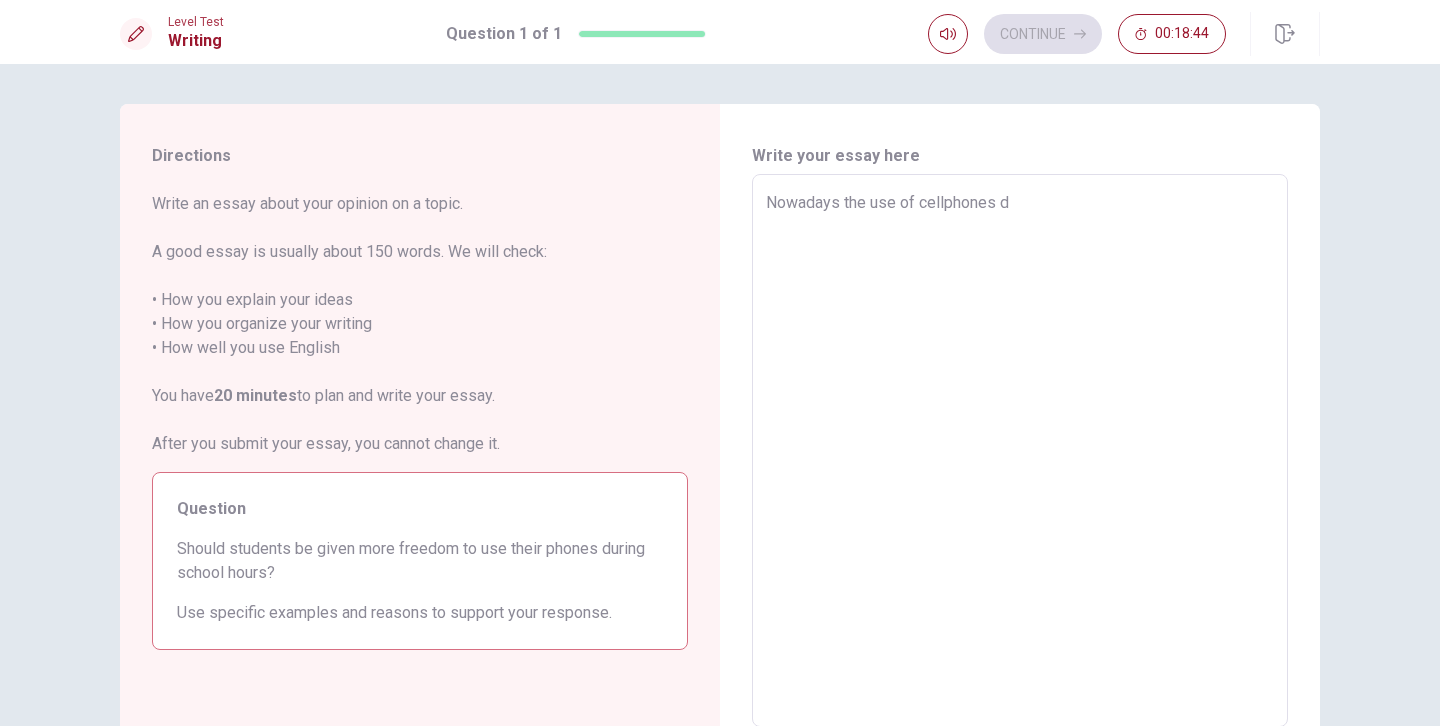 type on "x" 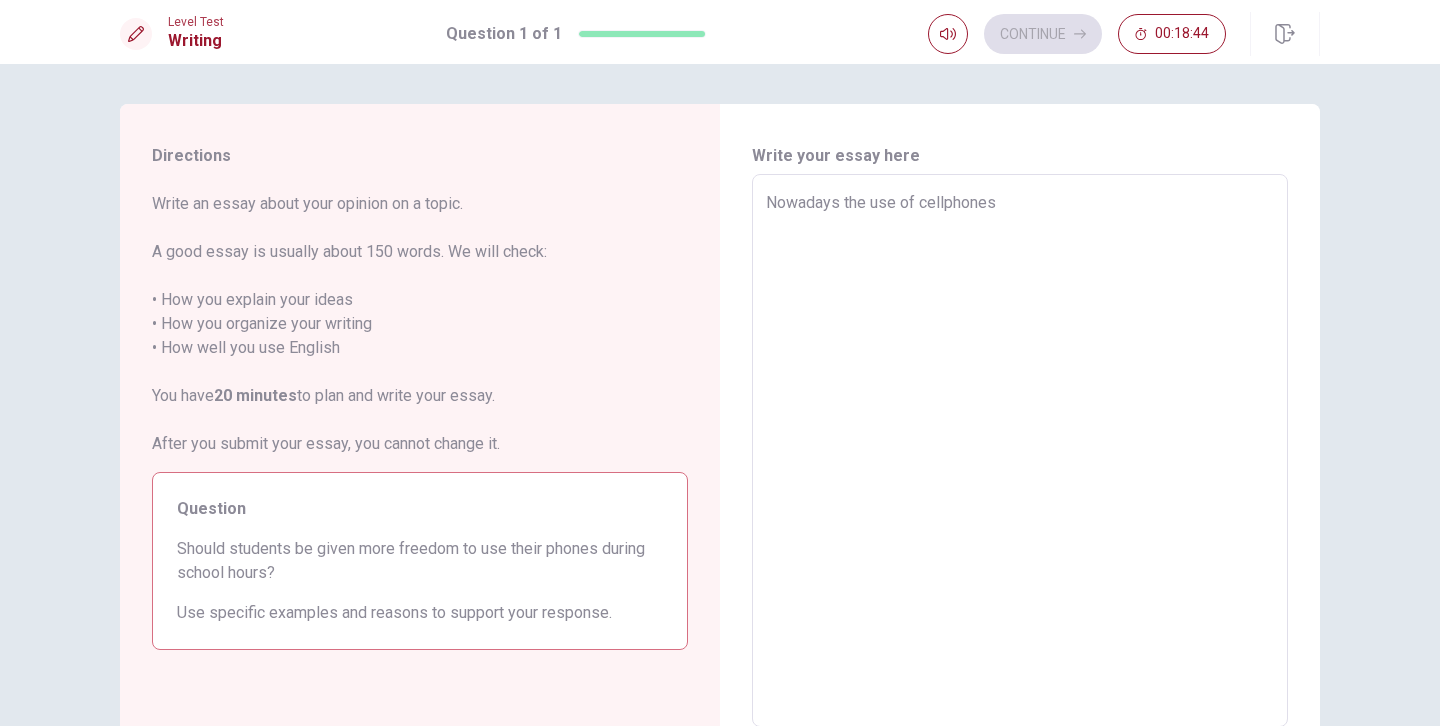 type on "x" 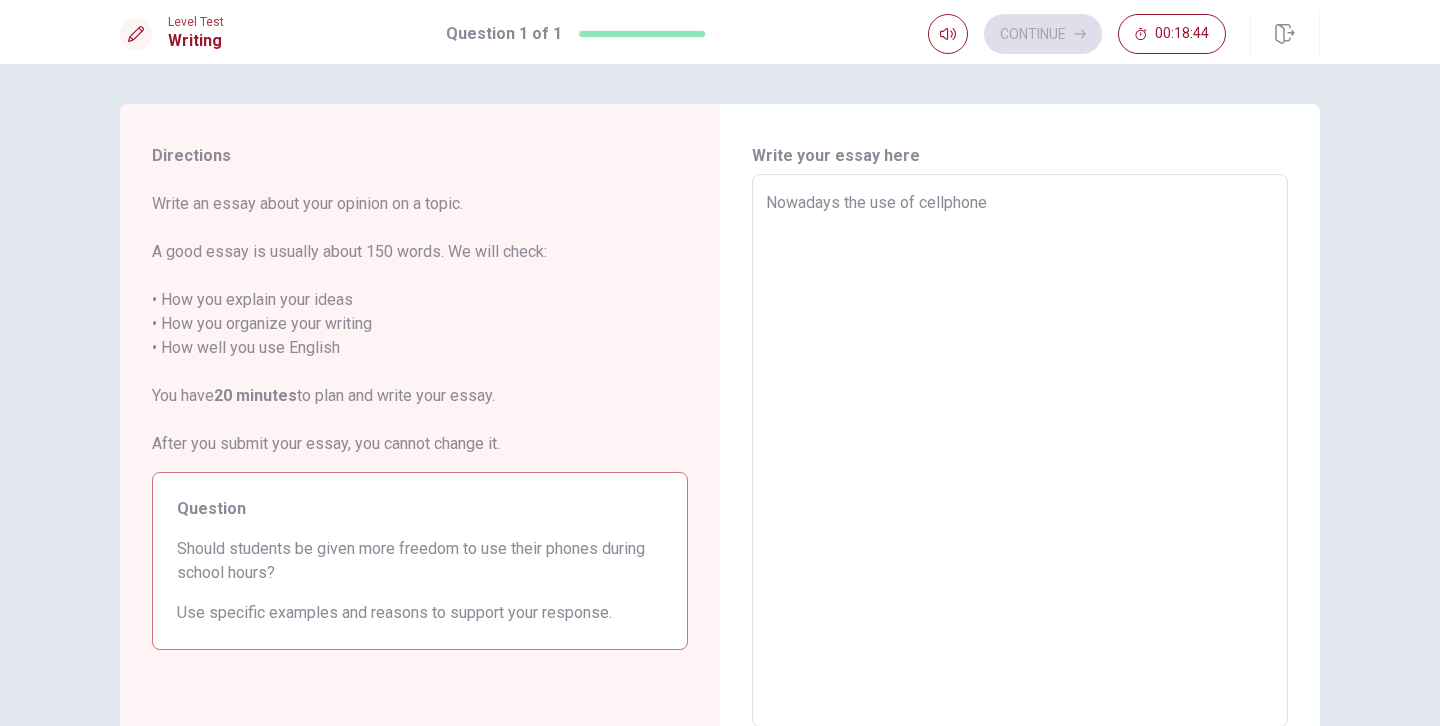 type on "x" 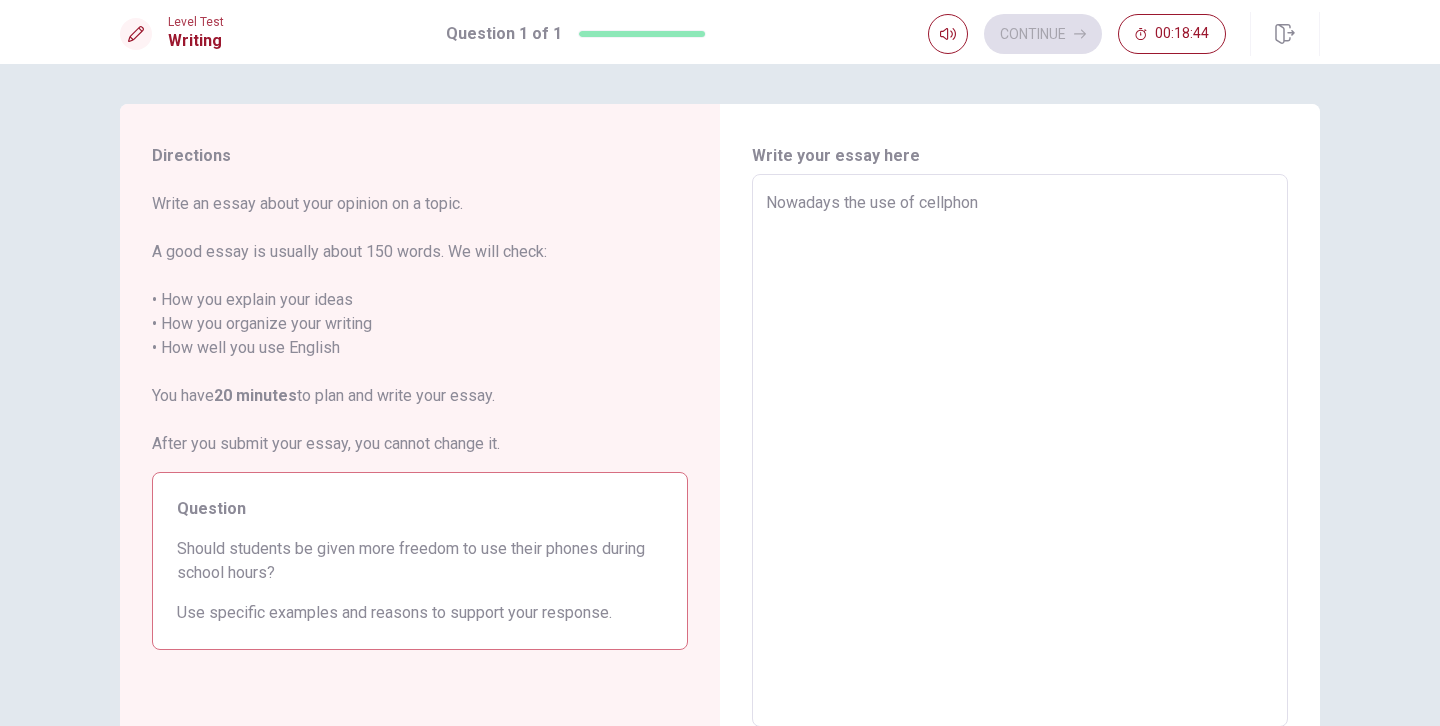type on "x" 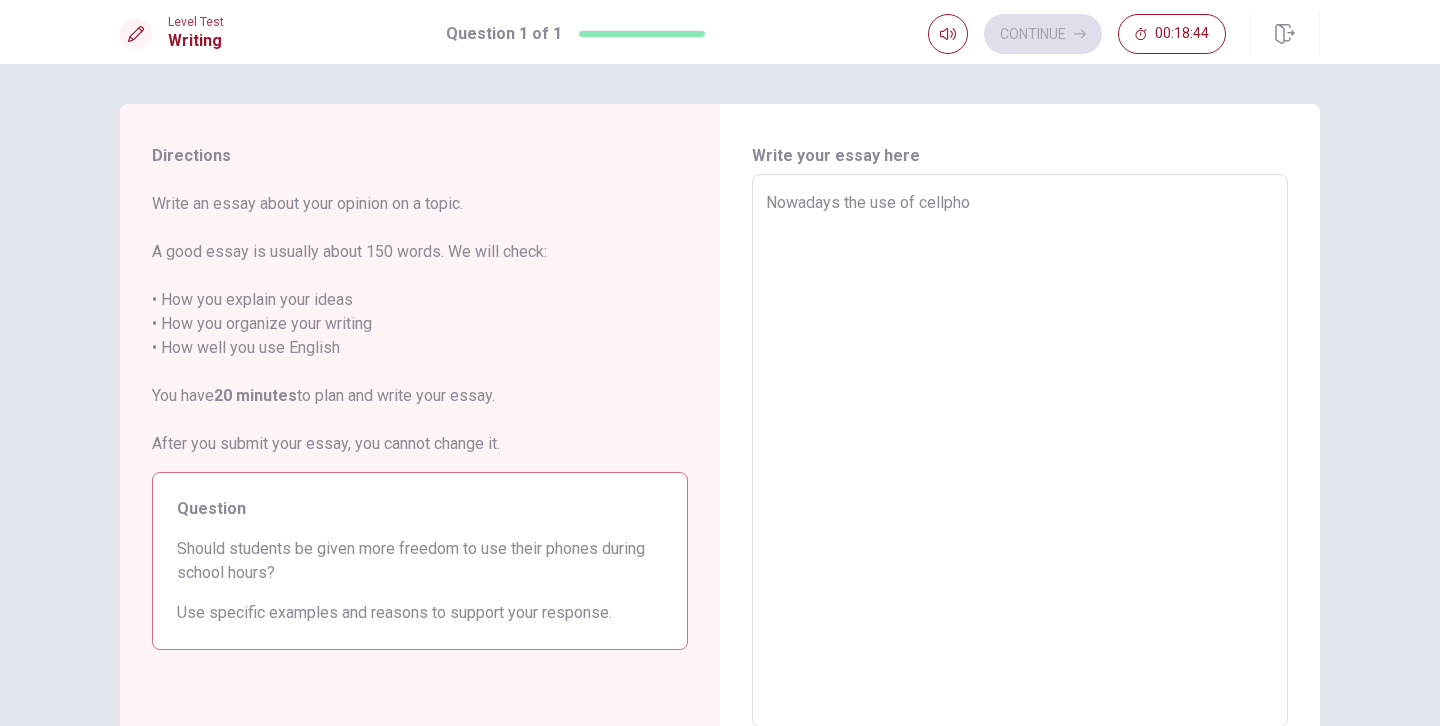 type on "x" 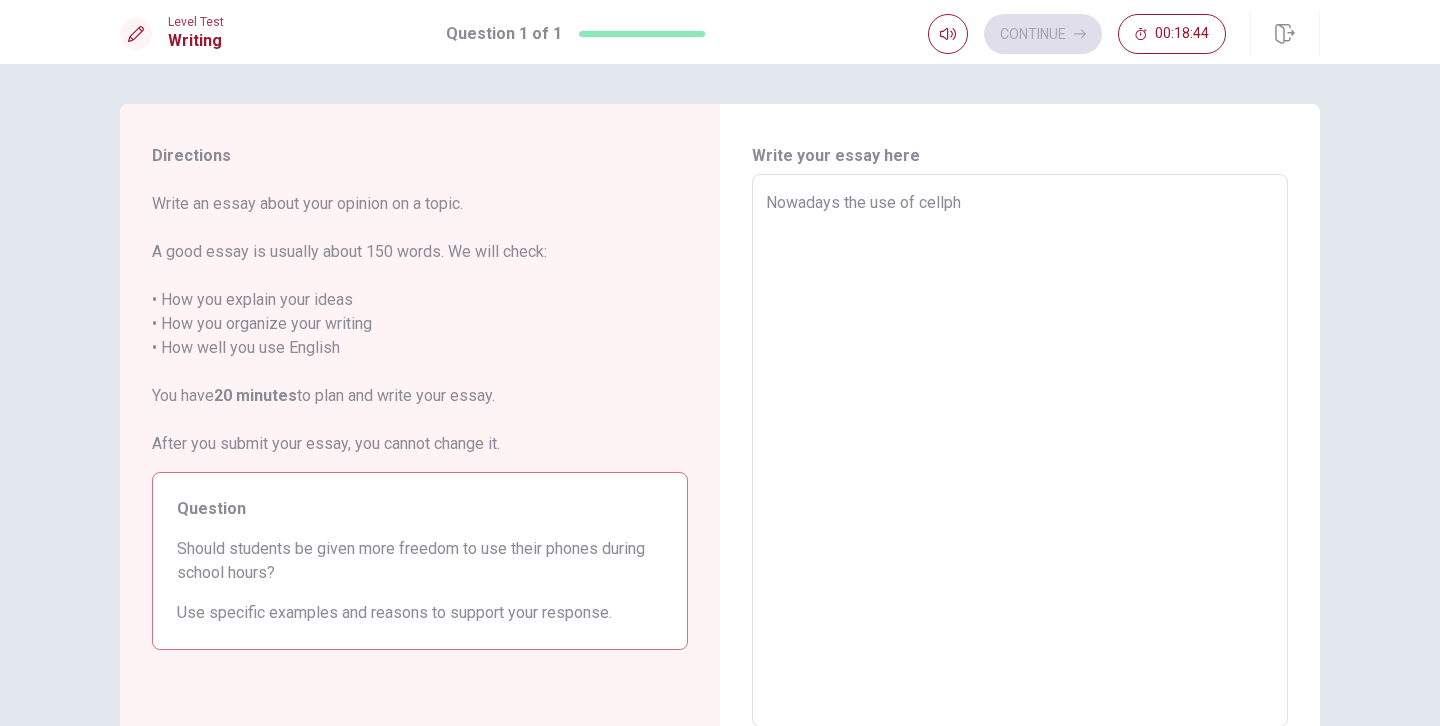 type on "x" 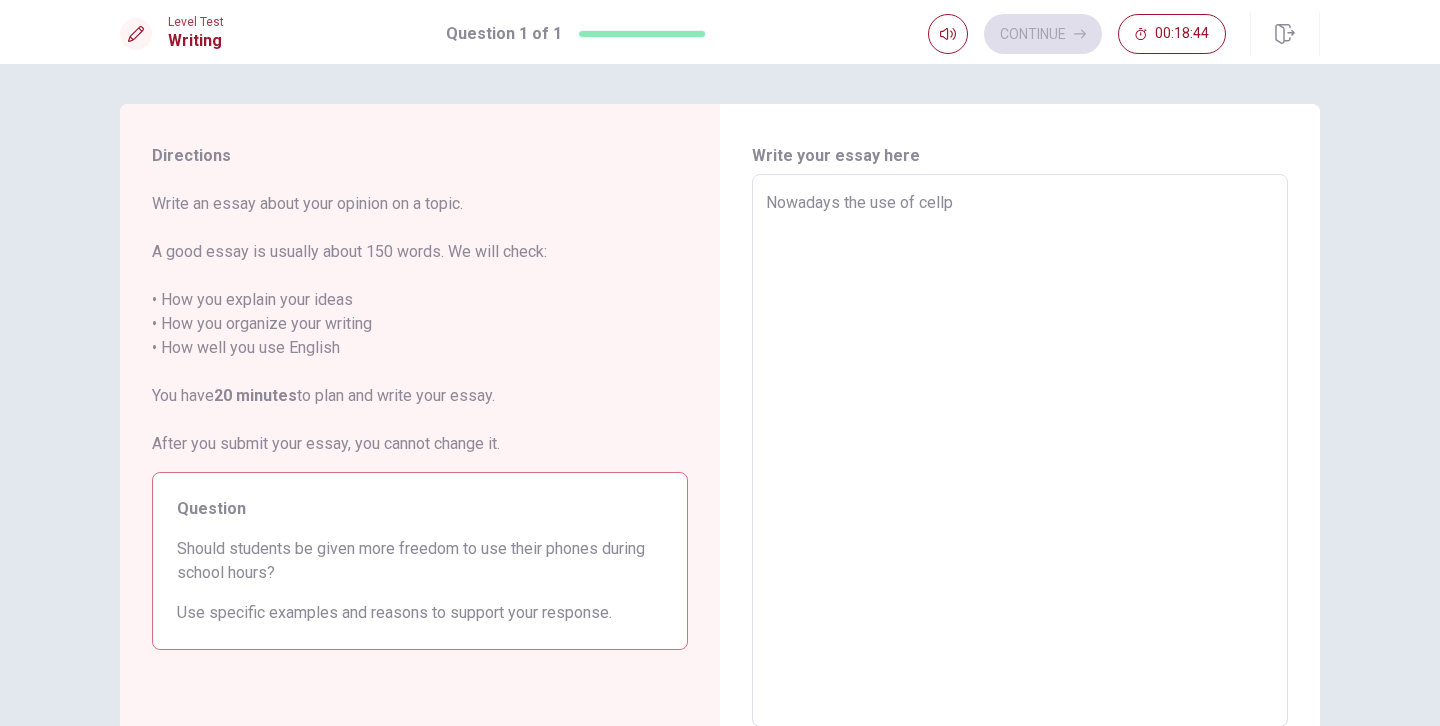 type on "x" 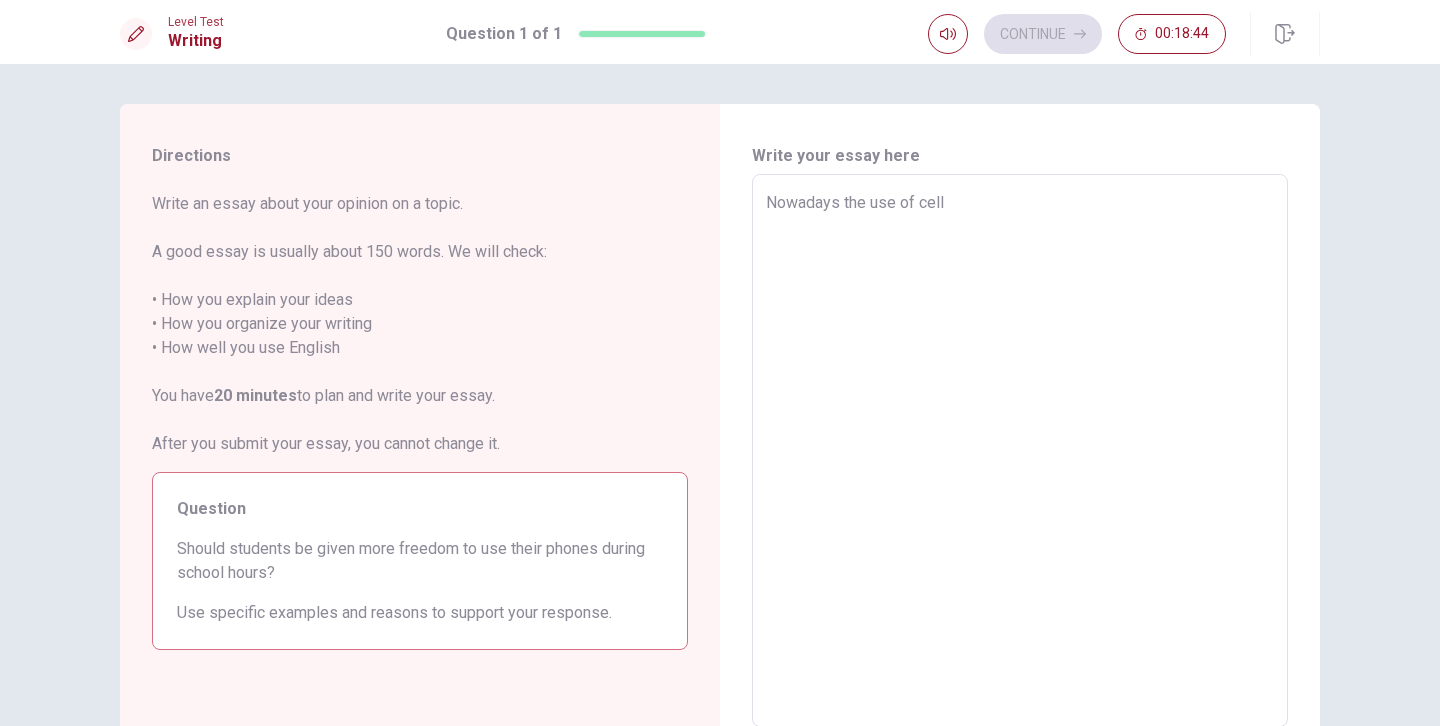 type on "x" 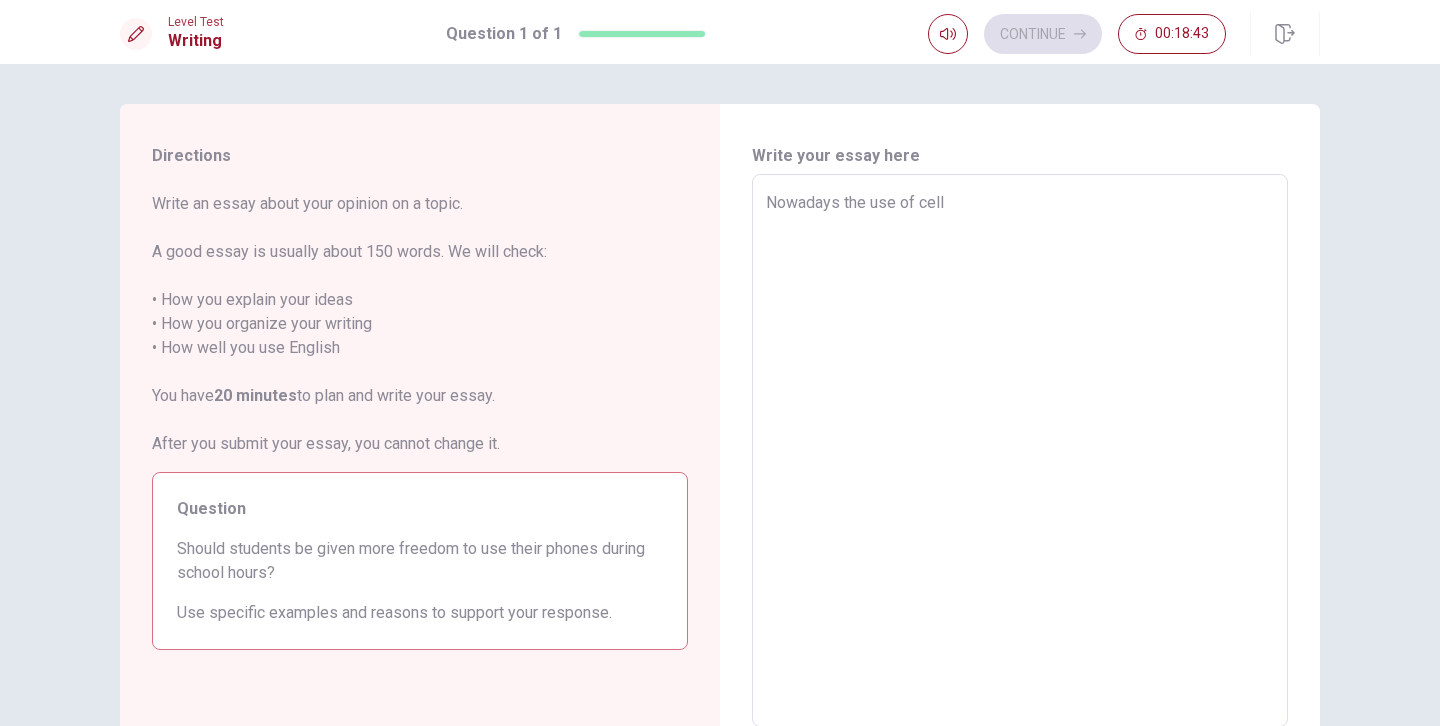 type on "Nowadays the use of cel" 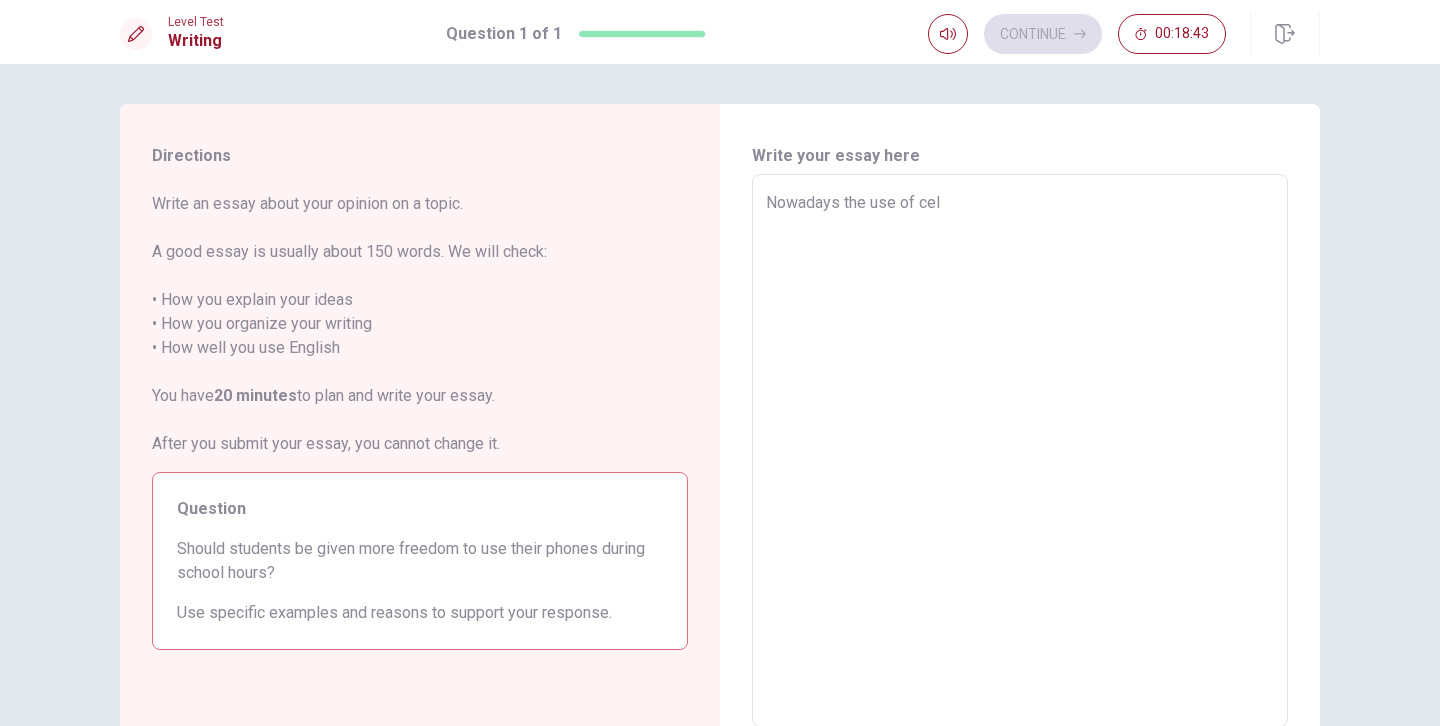 type on "x" 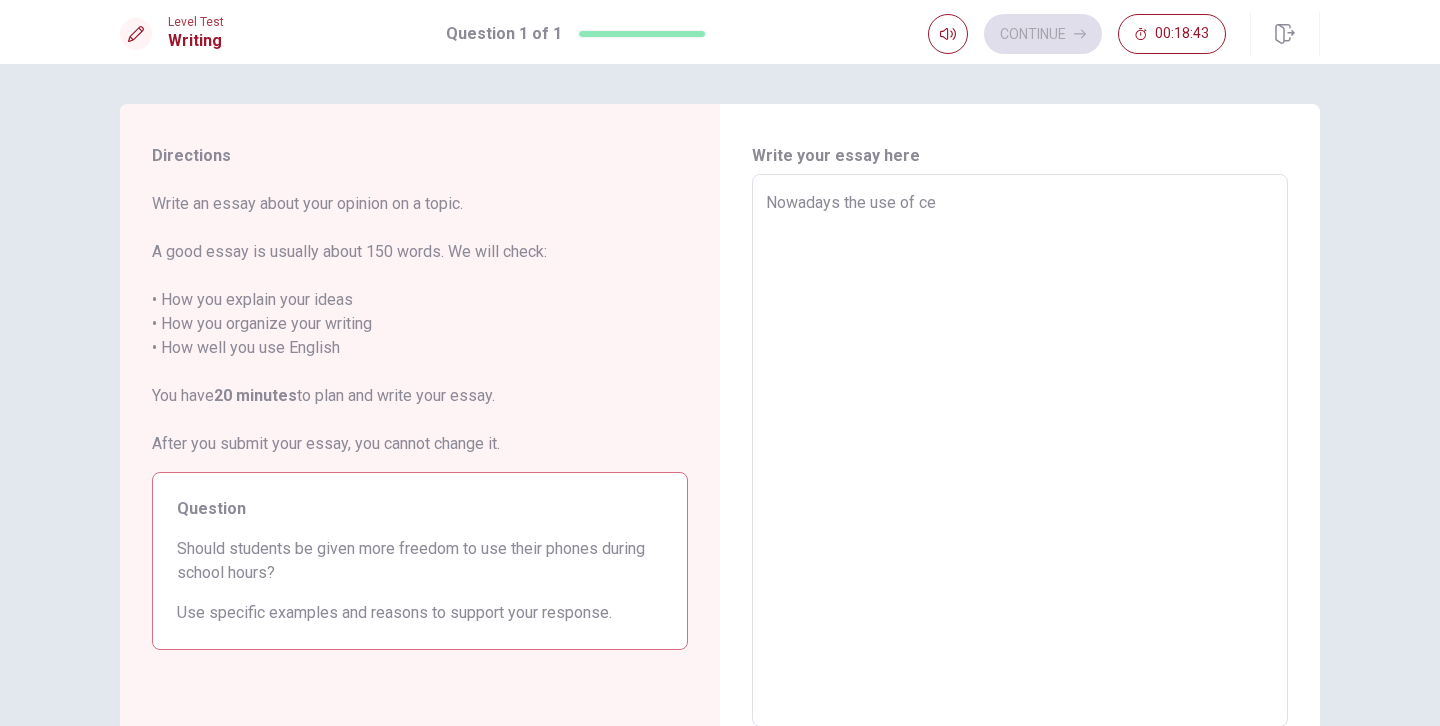 type on "x" 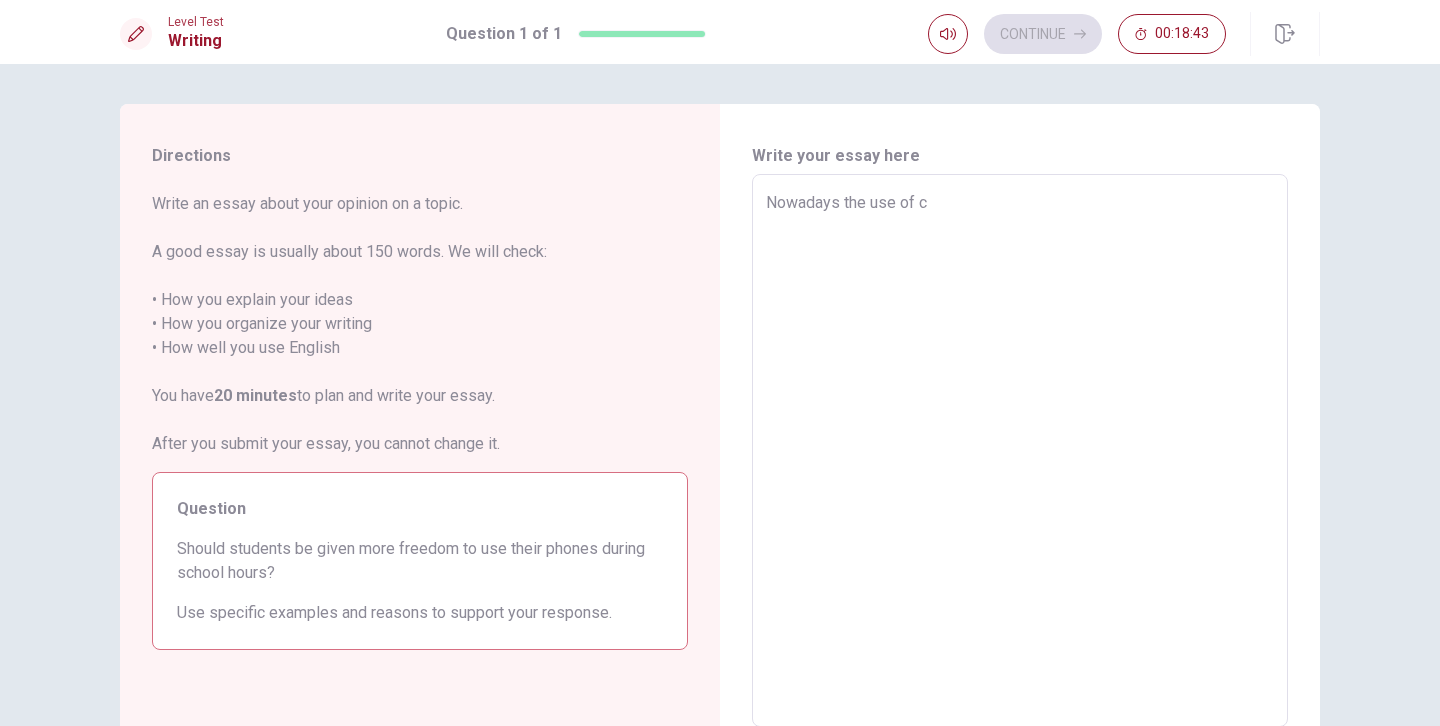 type on "x" 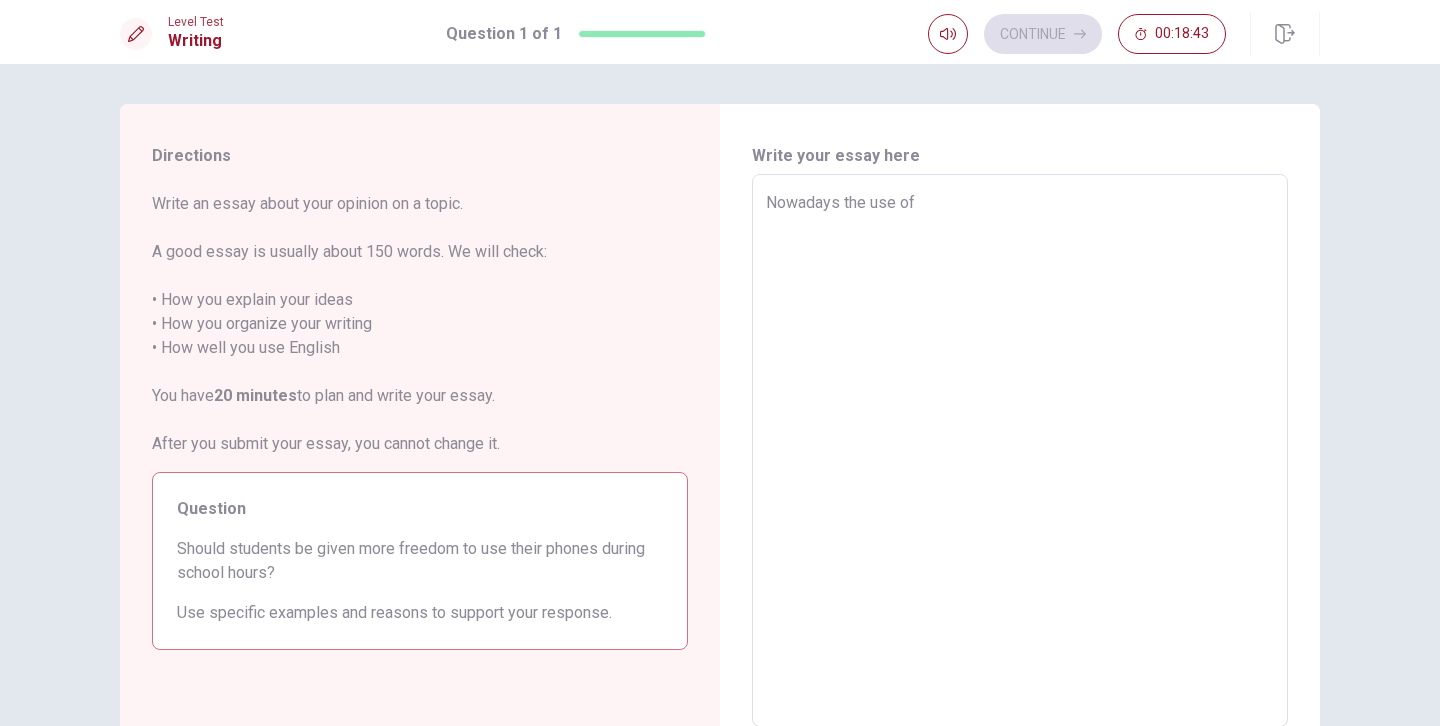 type on "x" 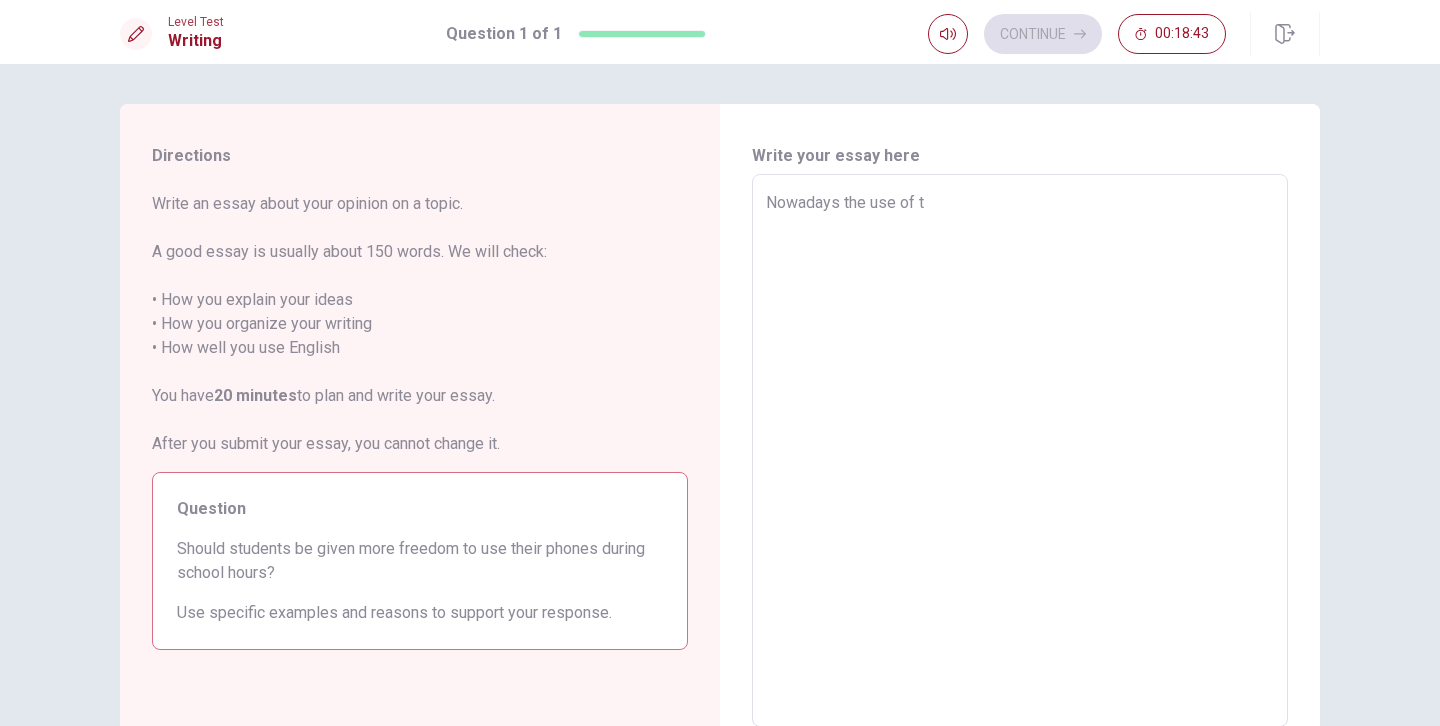 type on "x" 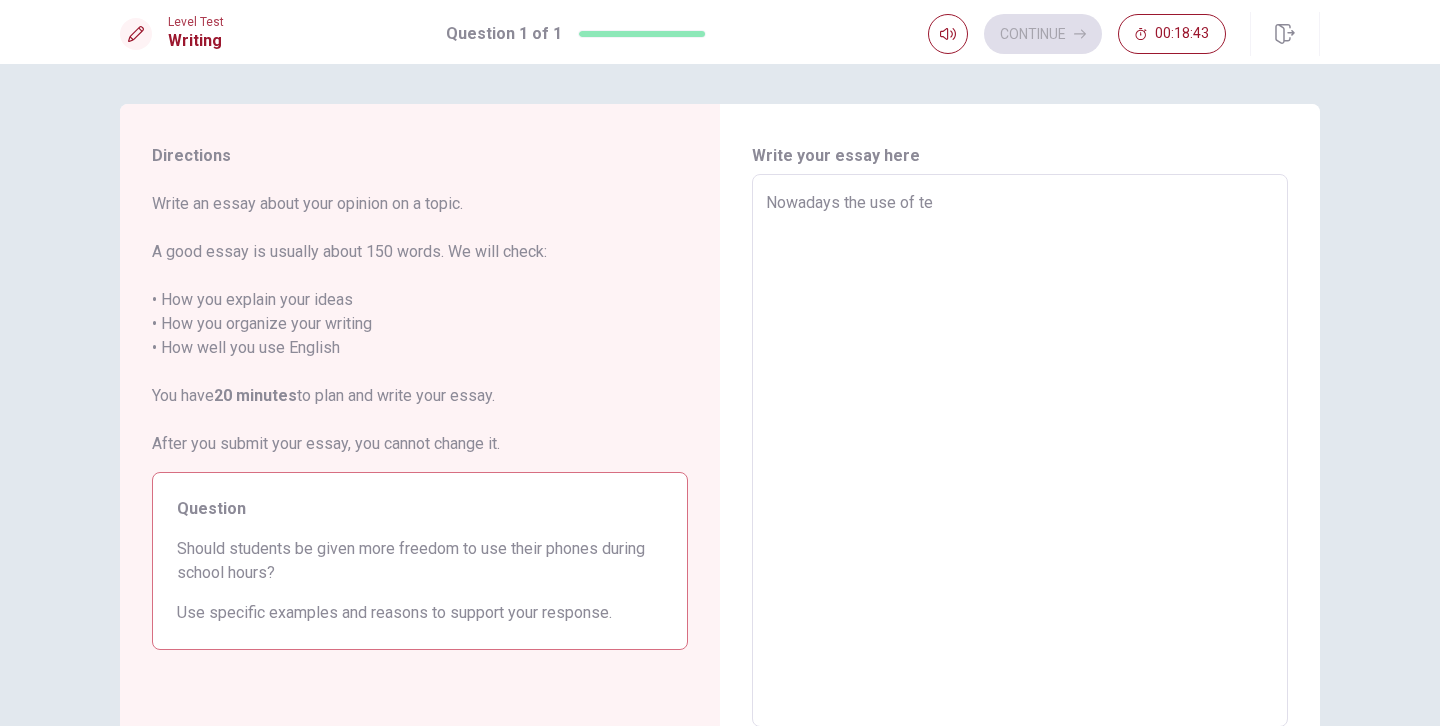 type on "x" 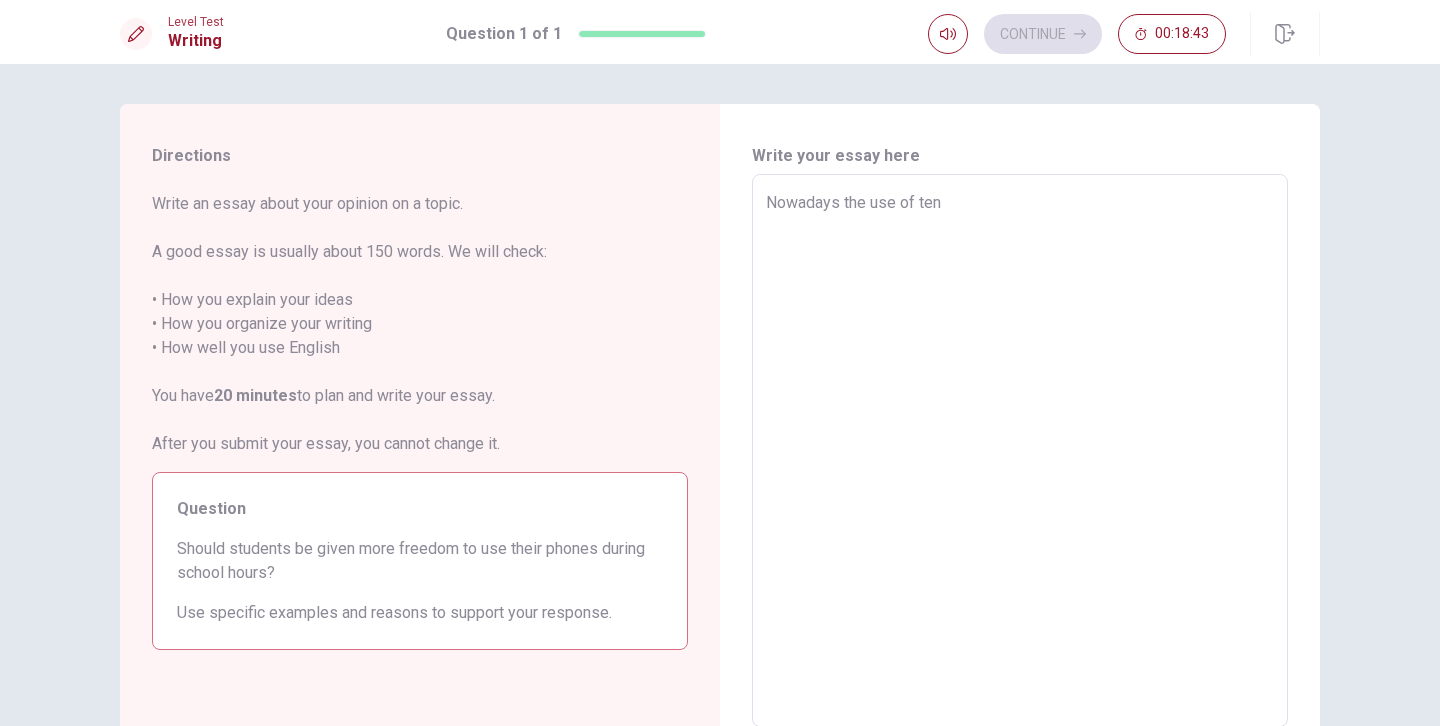 type on "x" 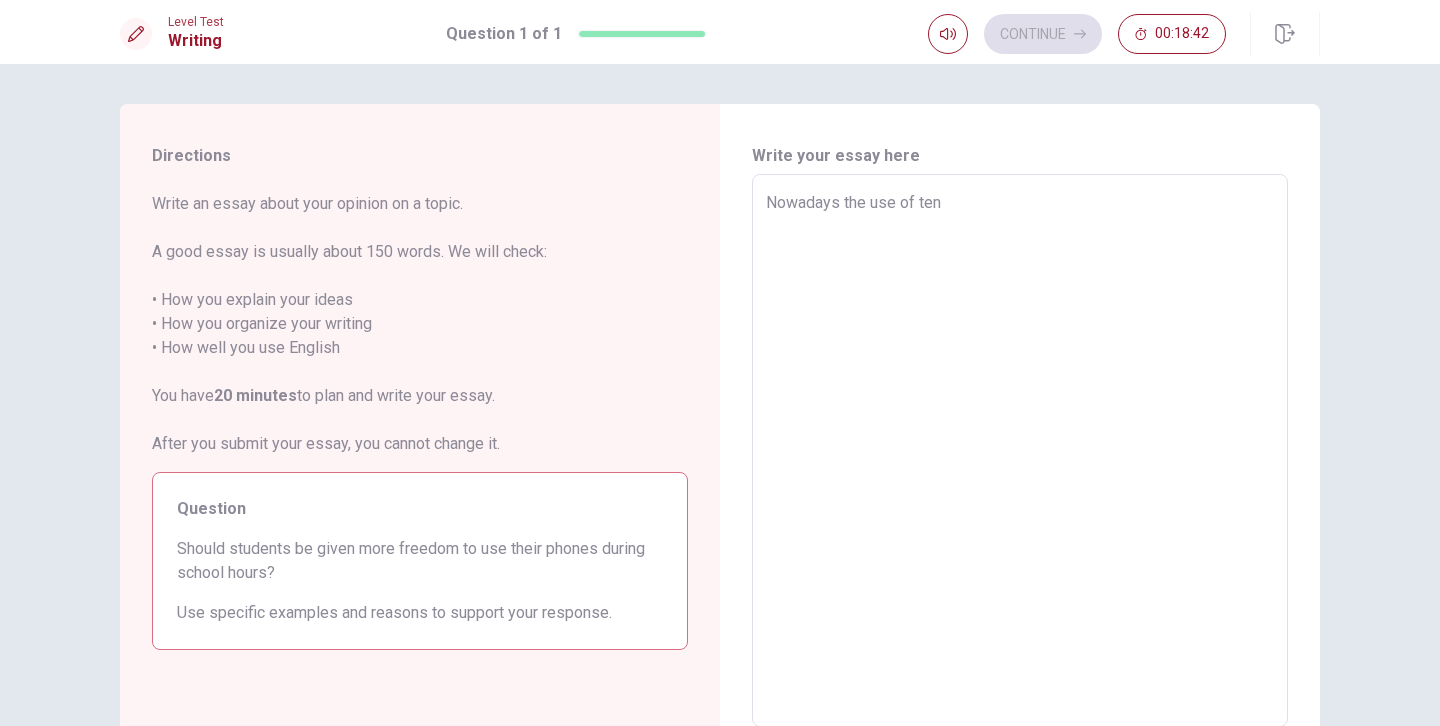 type on "Nowadays the use of tenc" 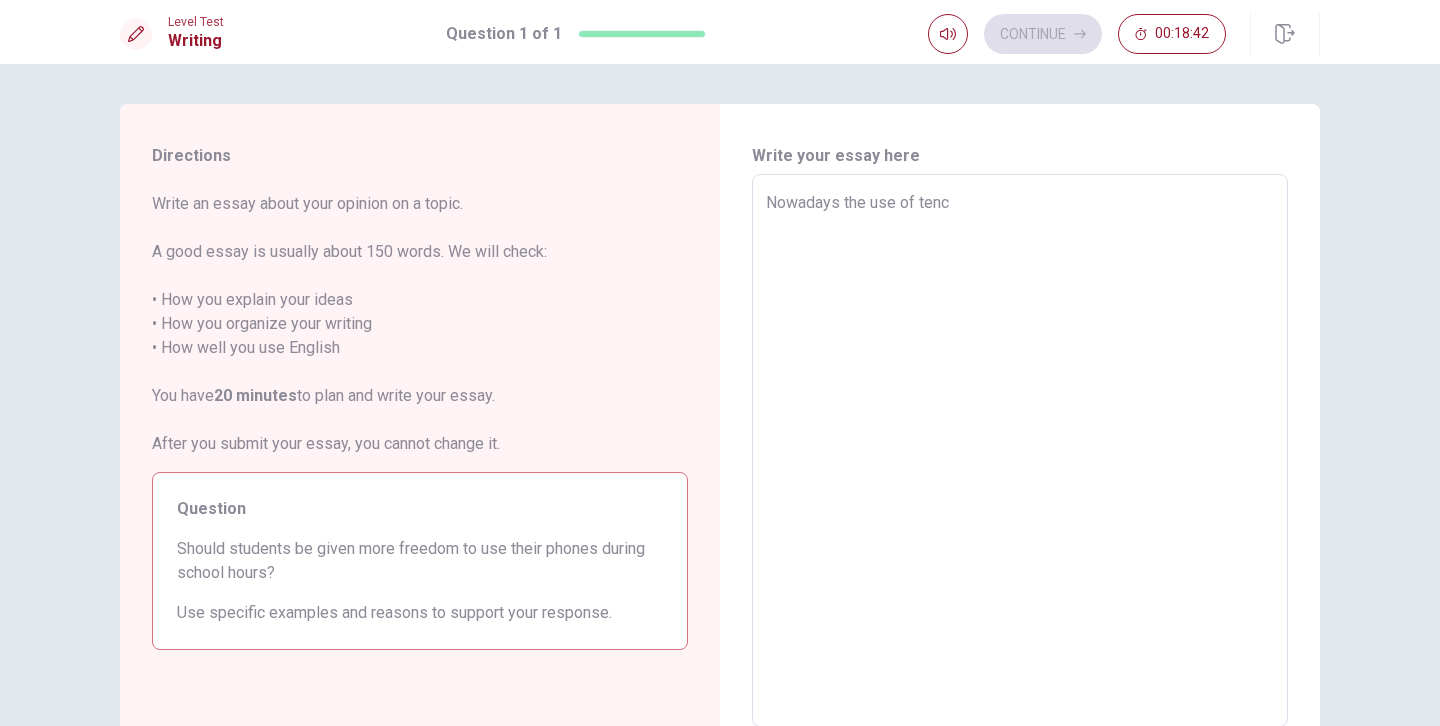 type on "x" 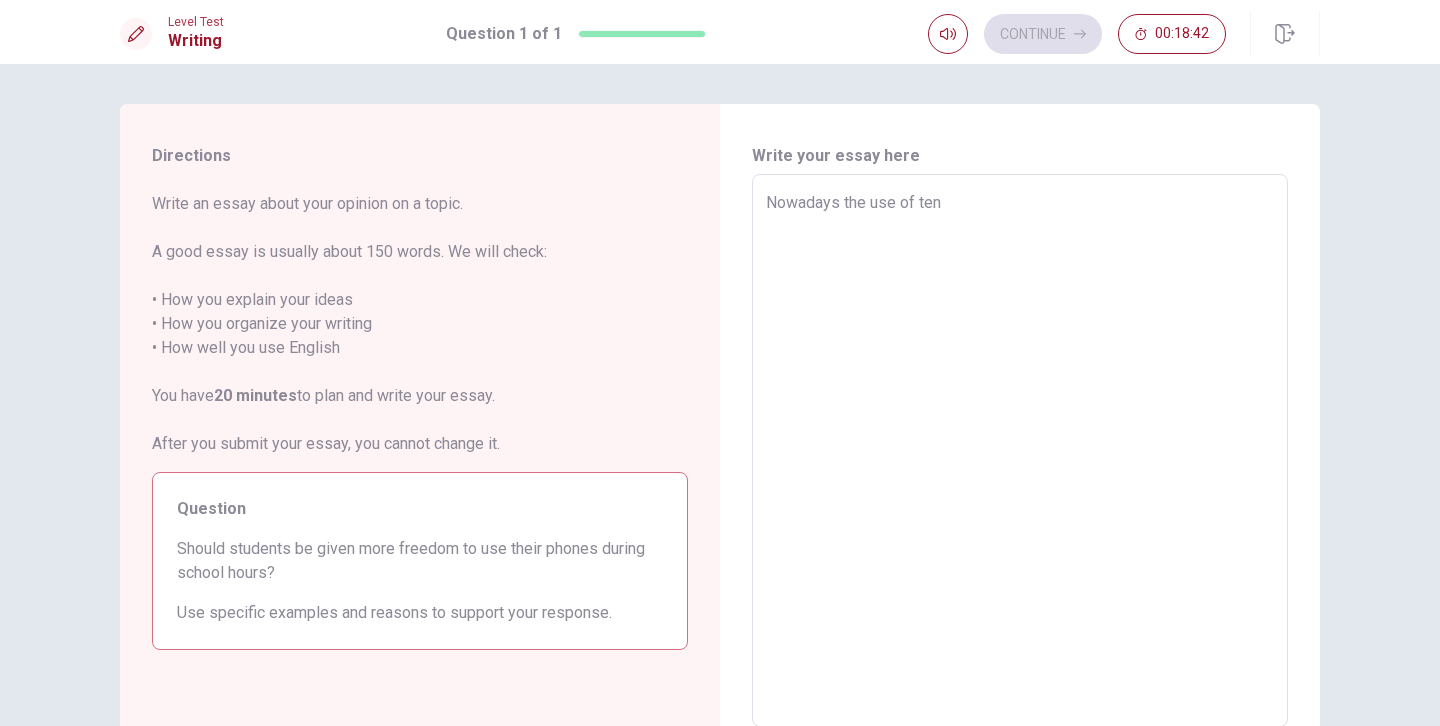 type on "x" 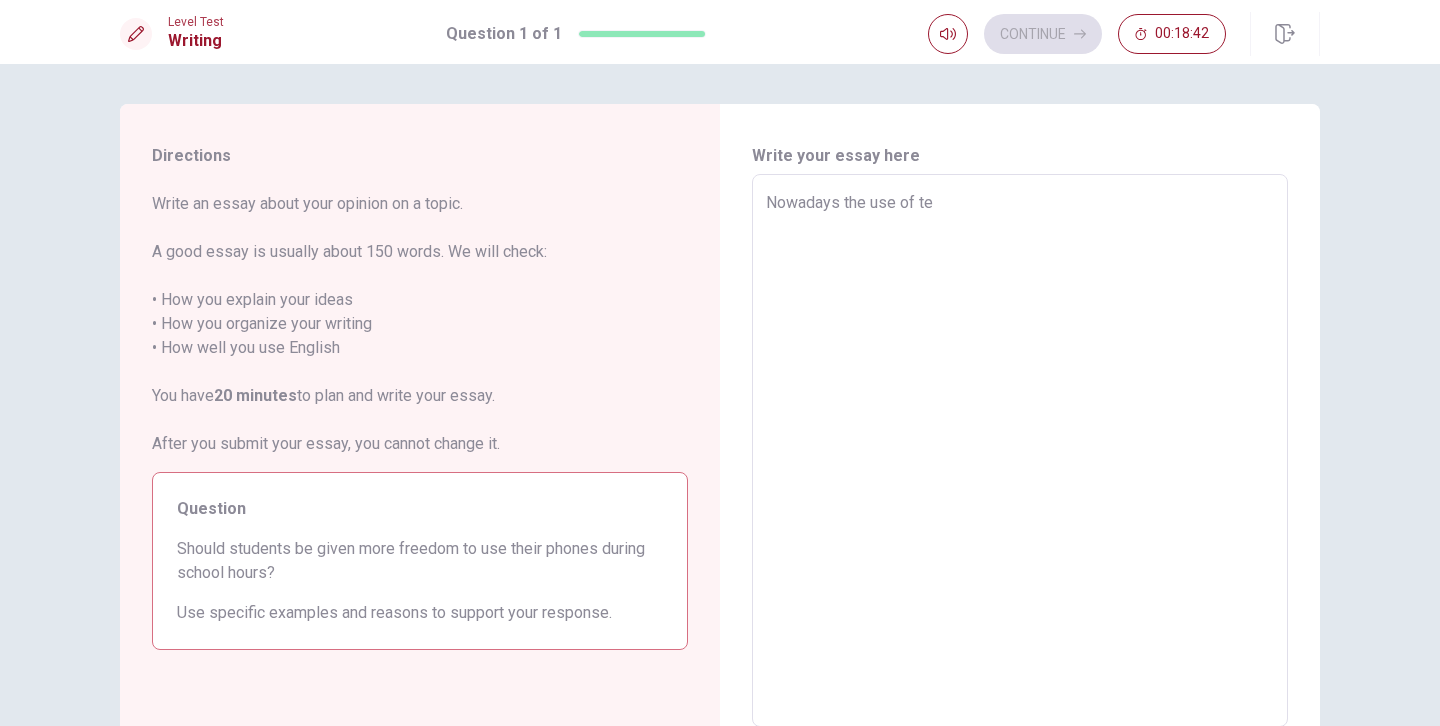 type on "x" 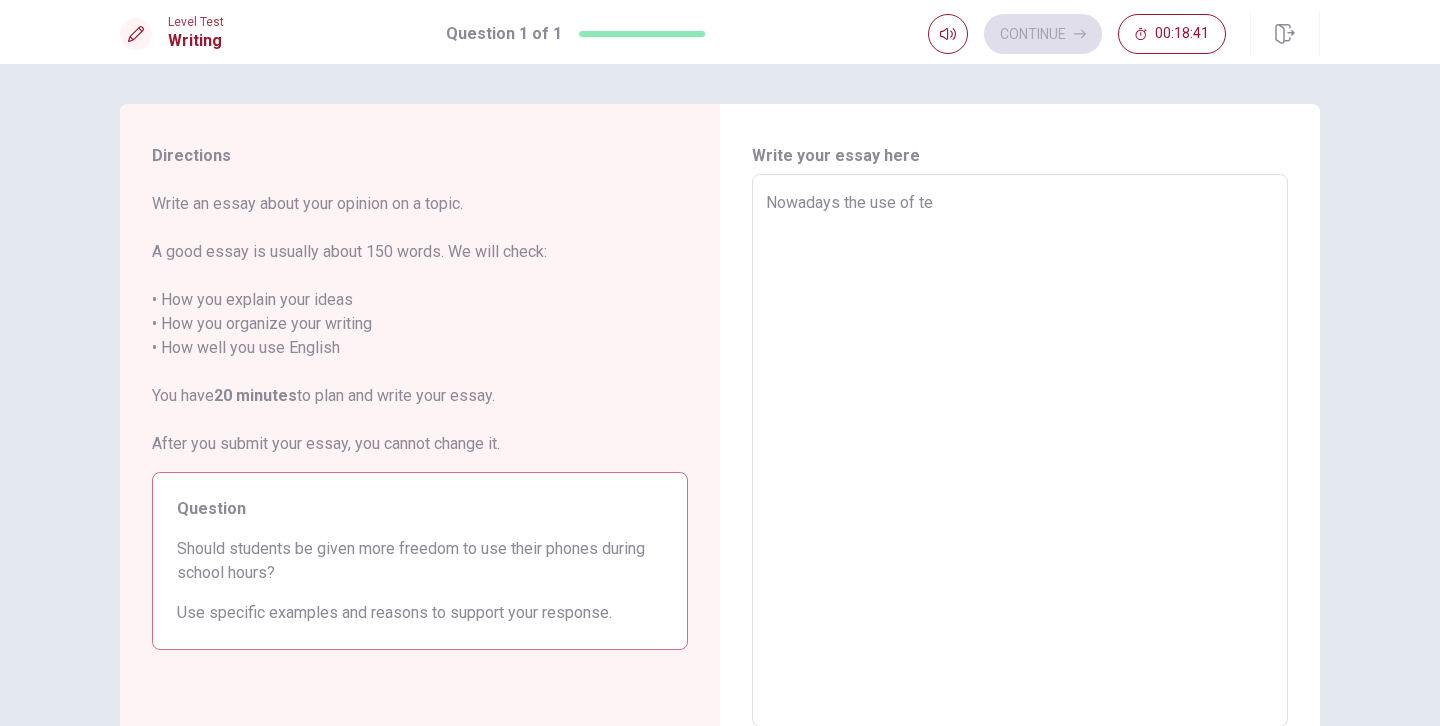 type on "Nowadays the use of t" 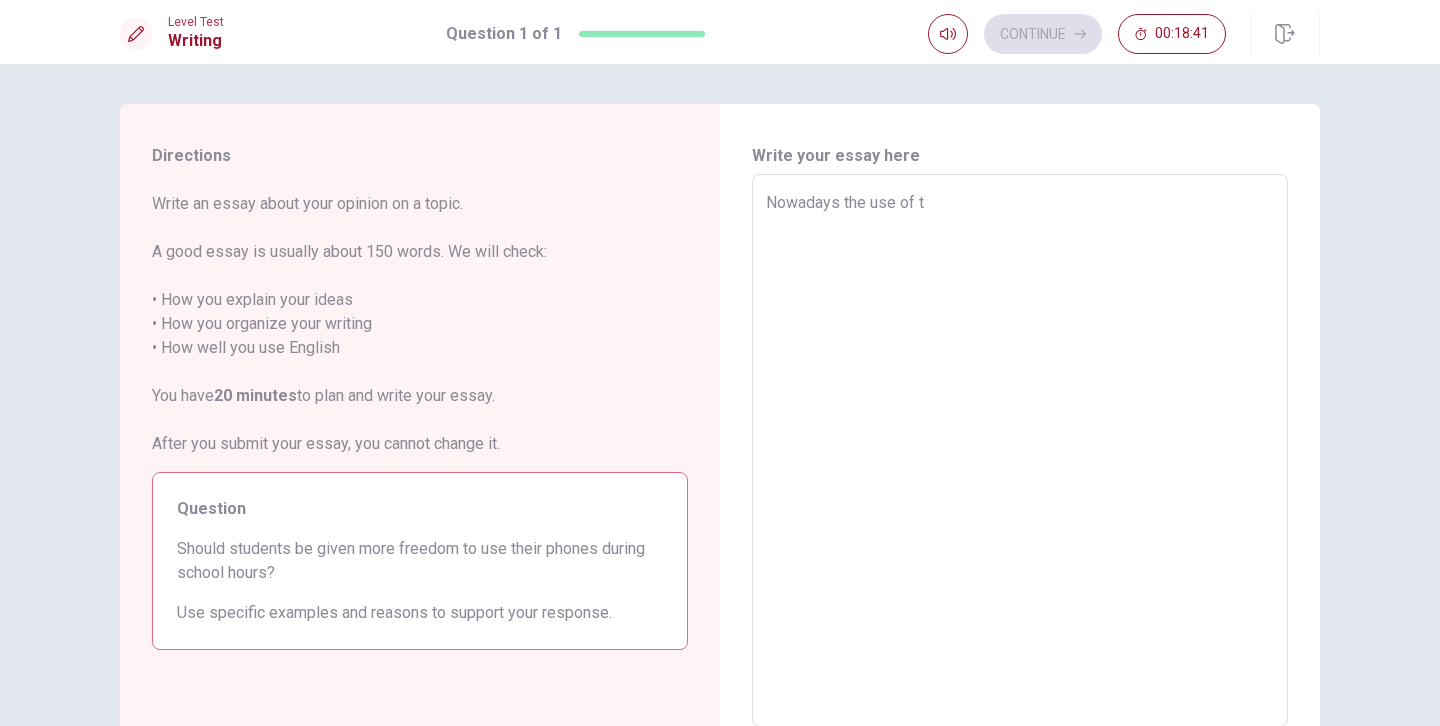 type on "x" 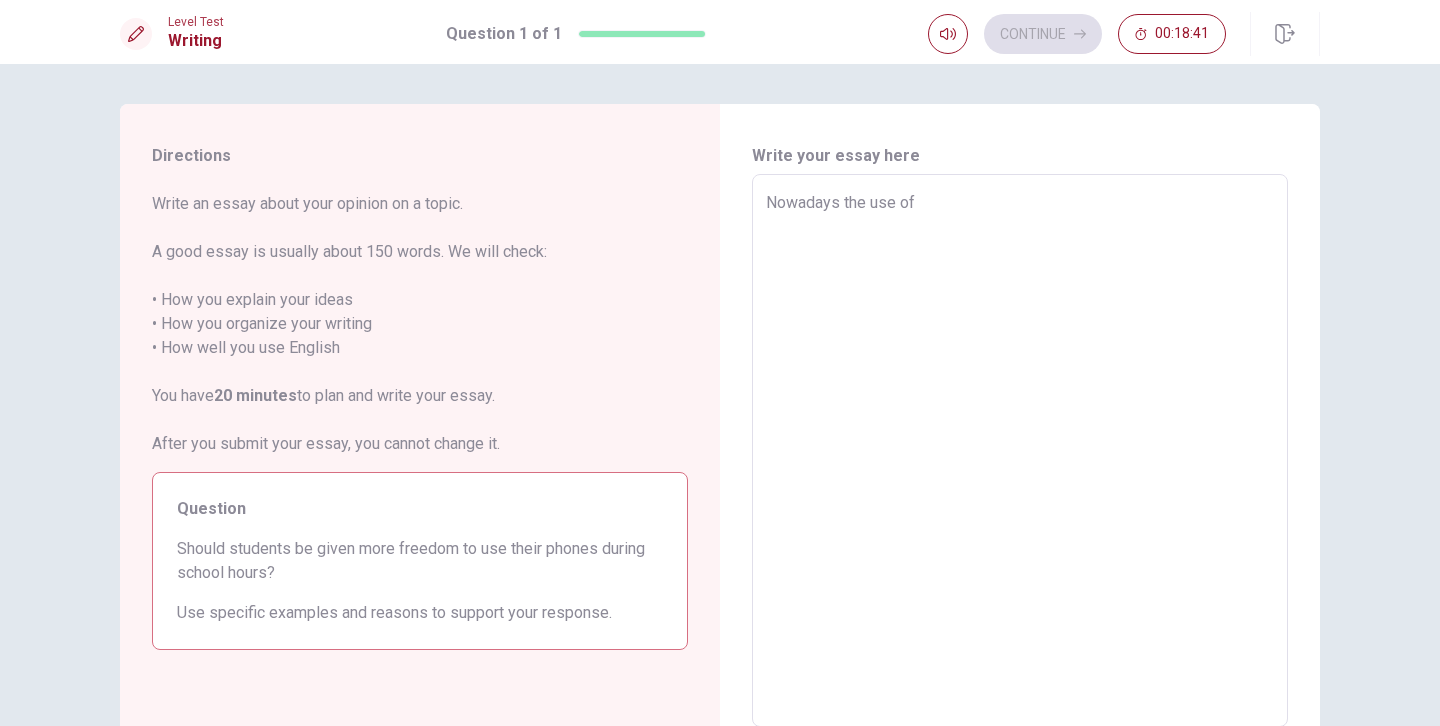 type on "x" 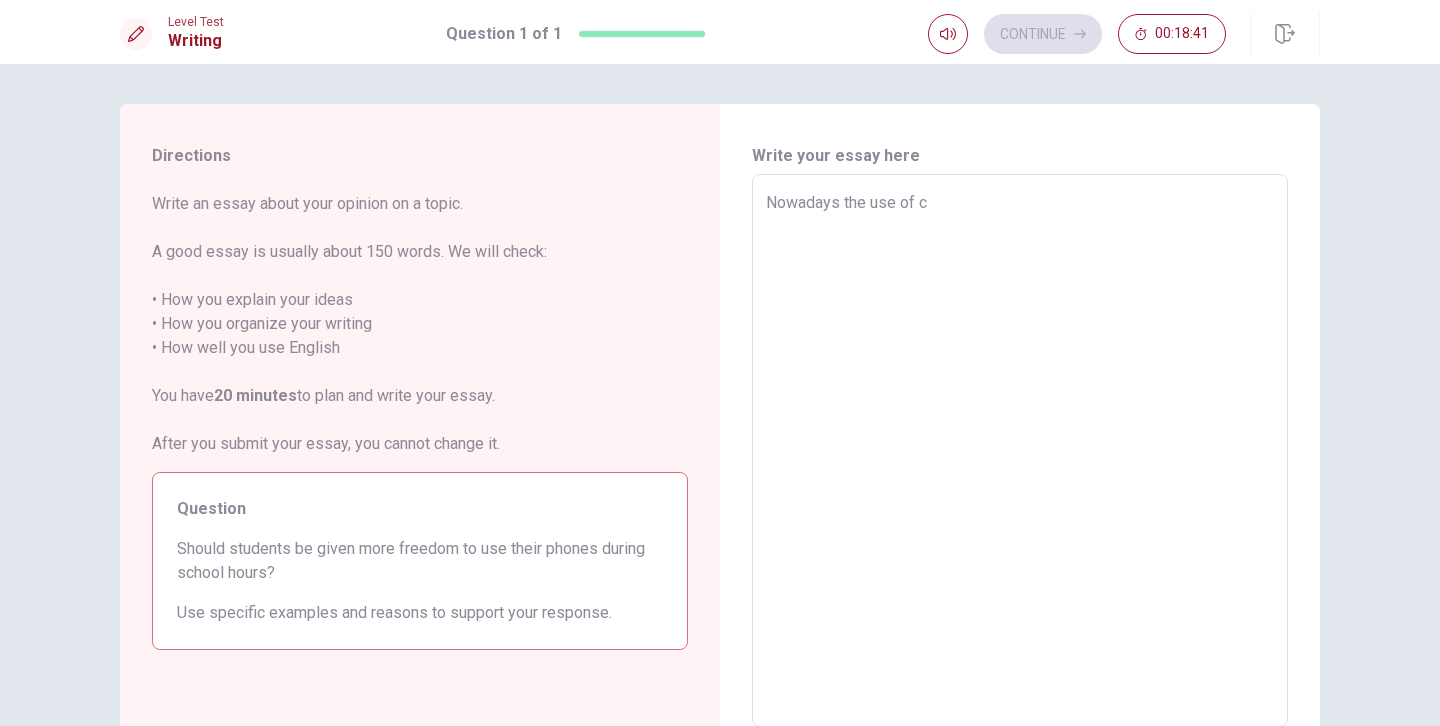 type on "x" 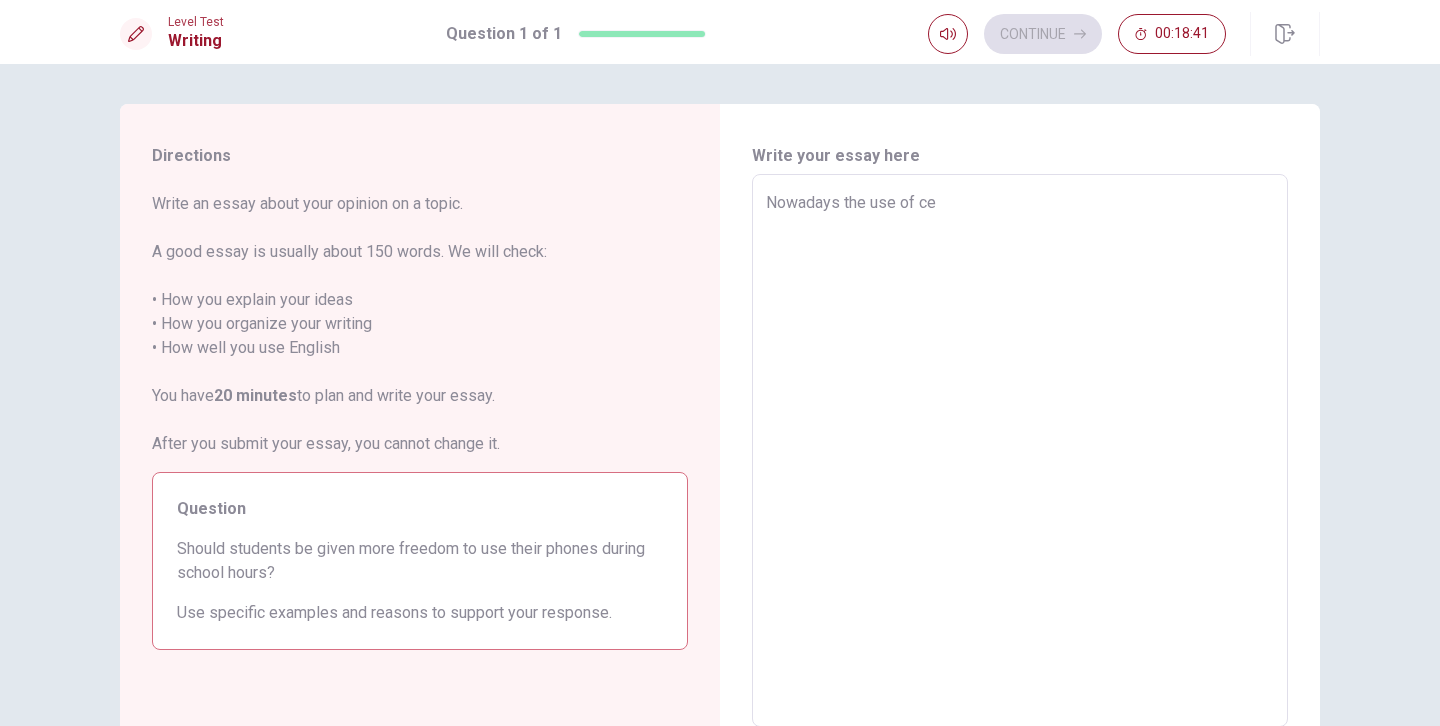 type on "x" 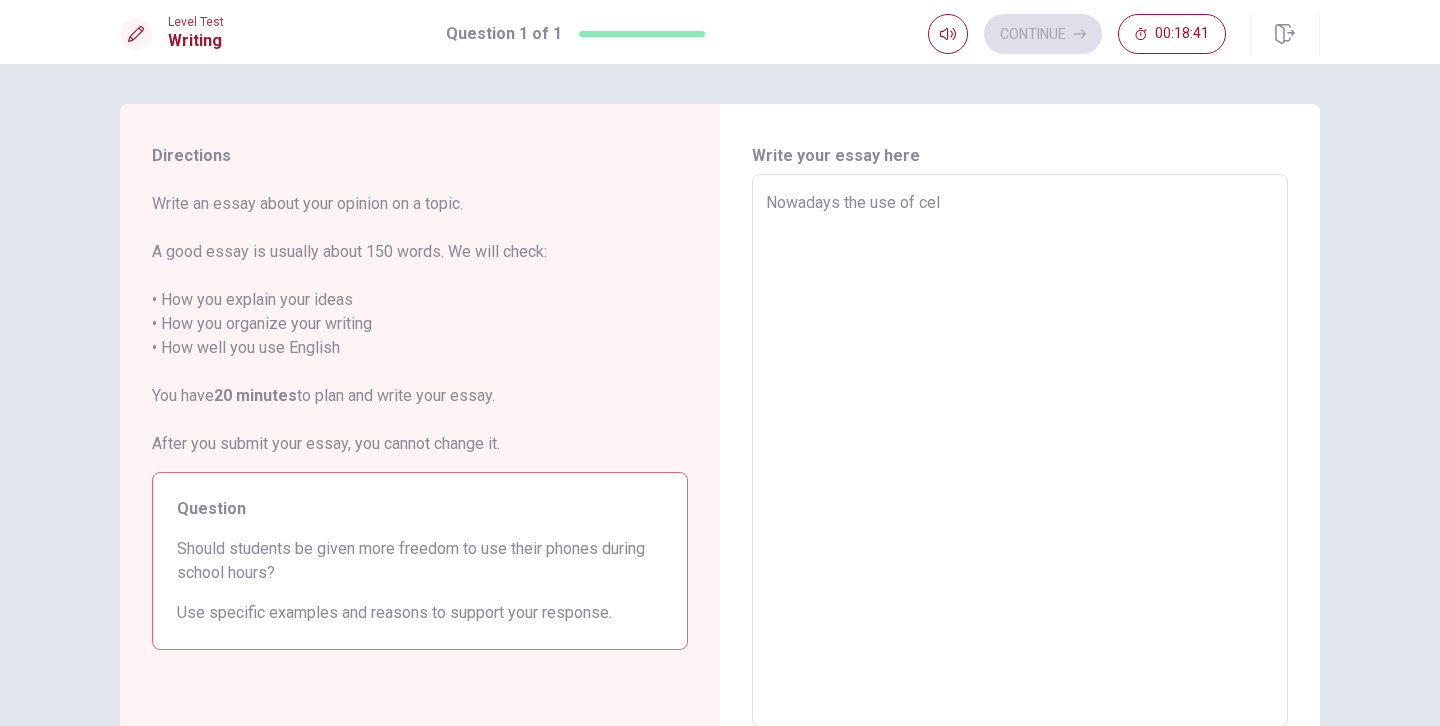 type on "x" 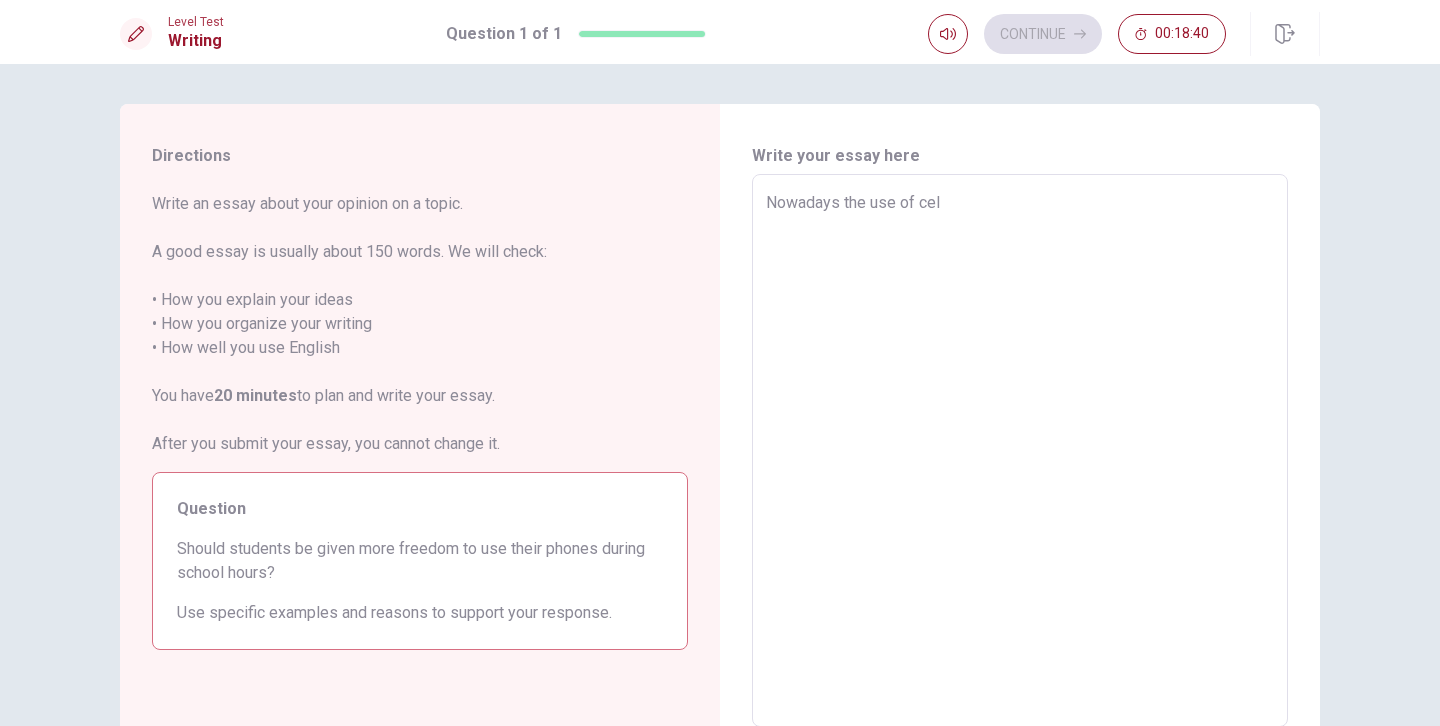 type on "Nowadays the use of cell" 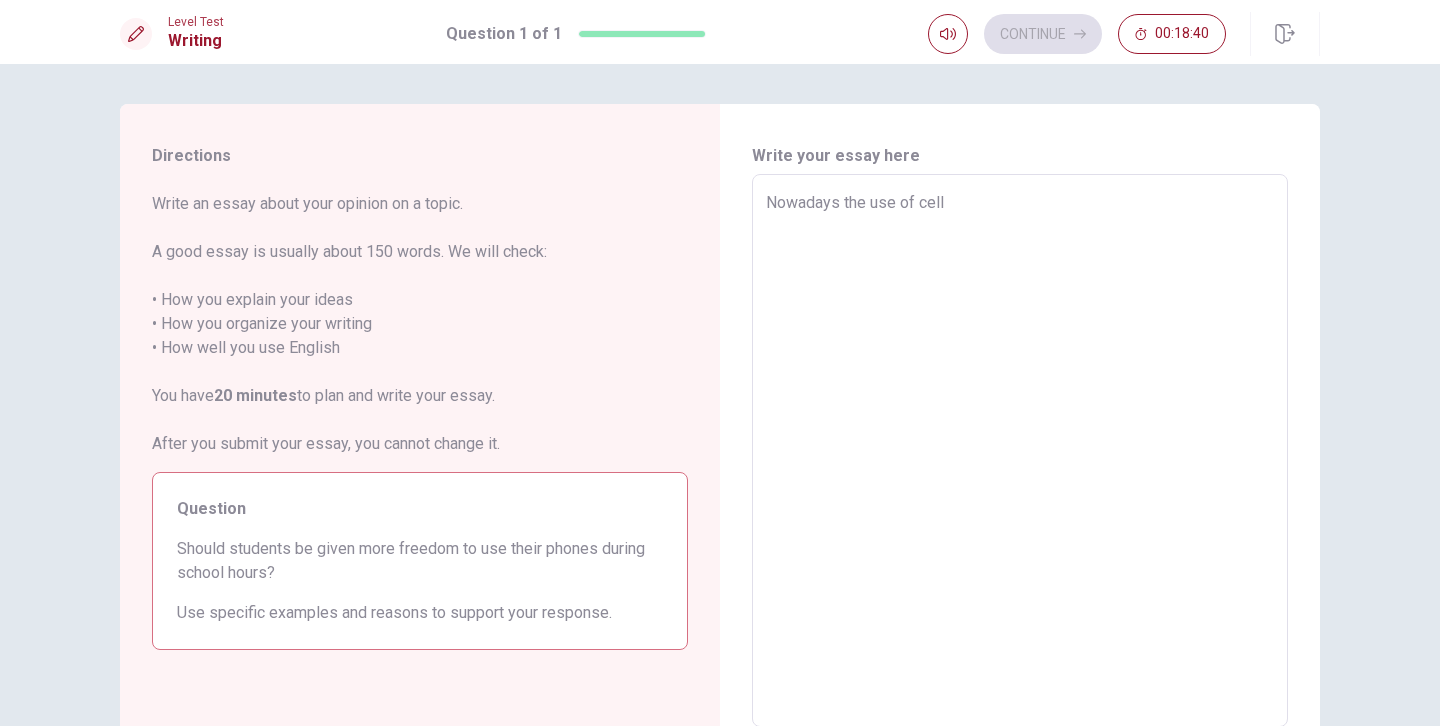 type on "x" 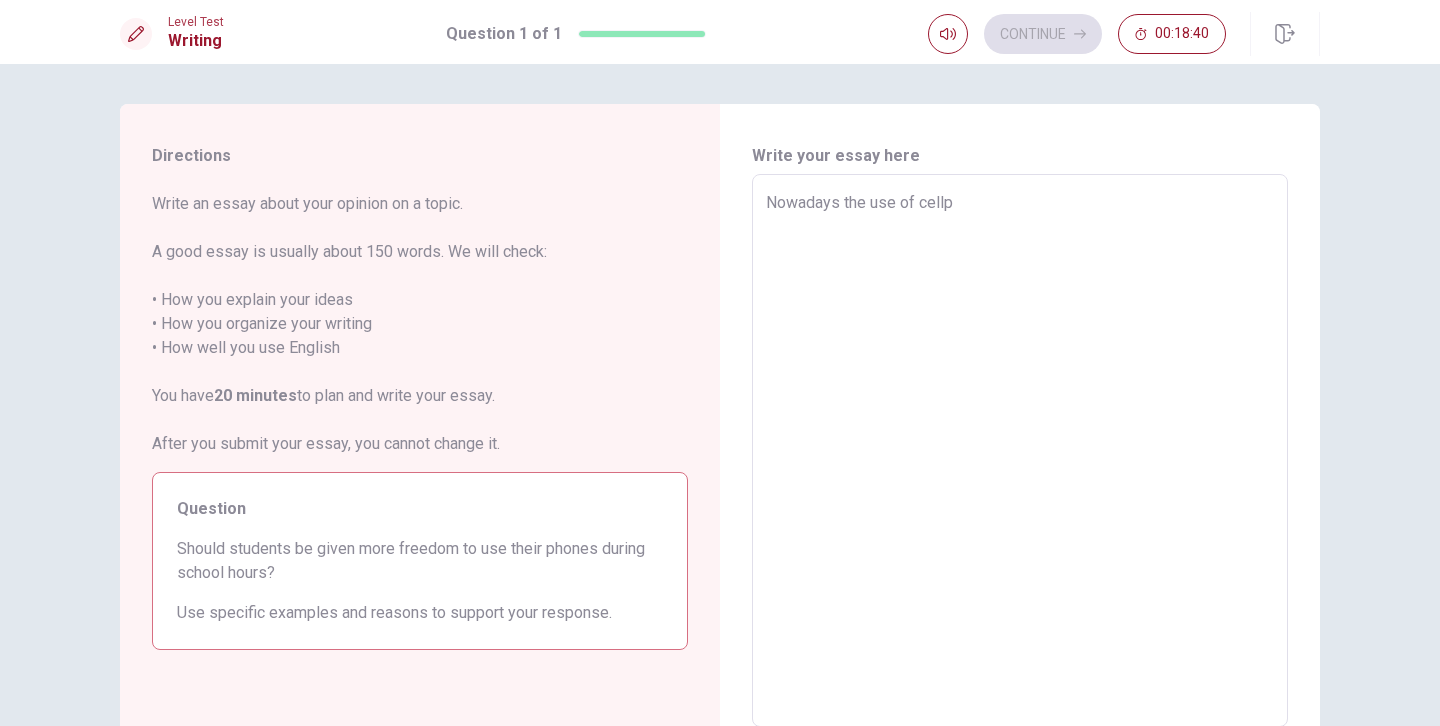 type on "x" 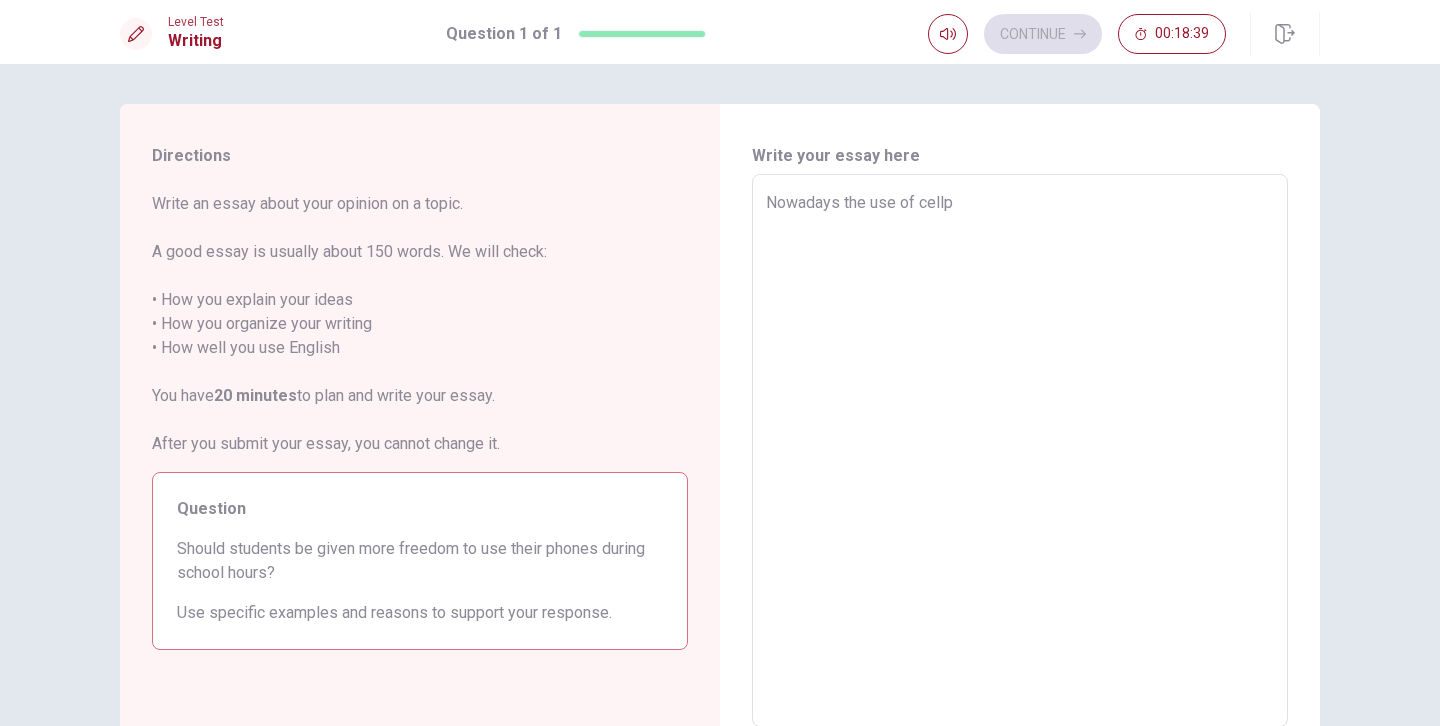 type on "Nowadays the use of cellph" 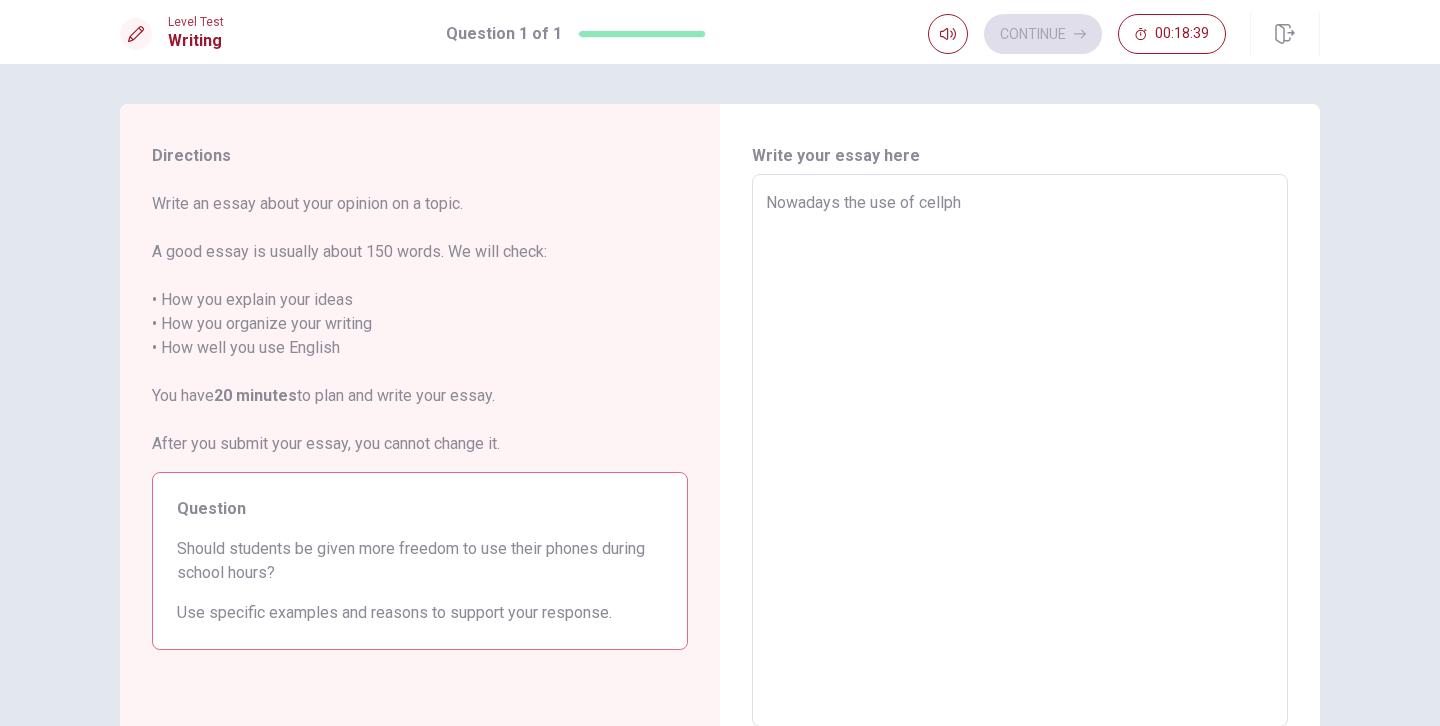 type on "x" 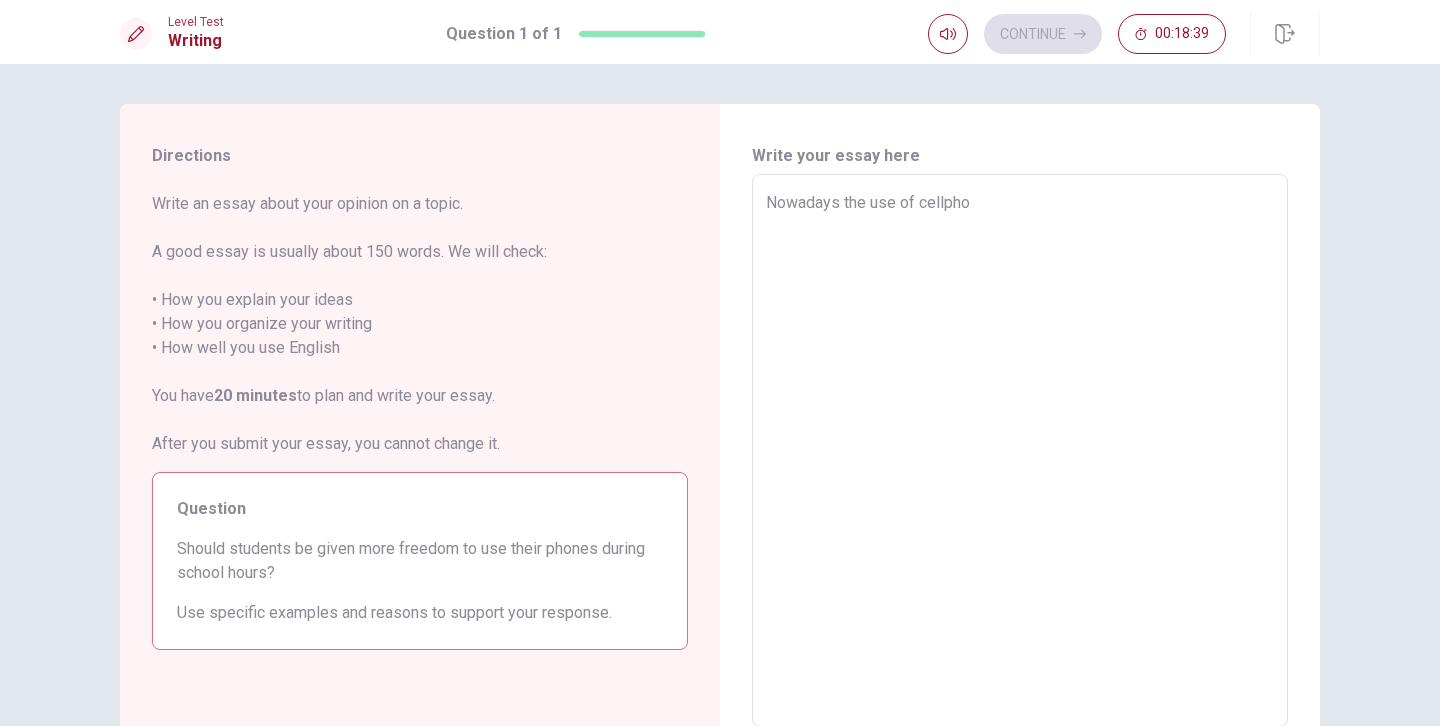 type on "x" 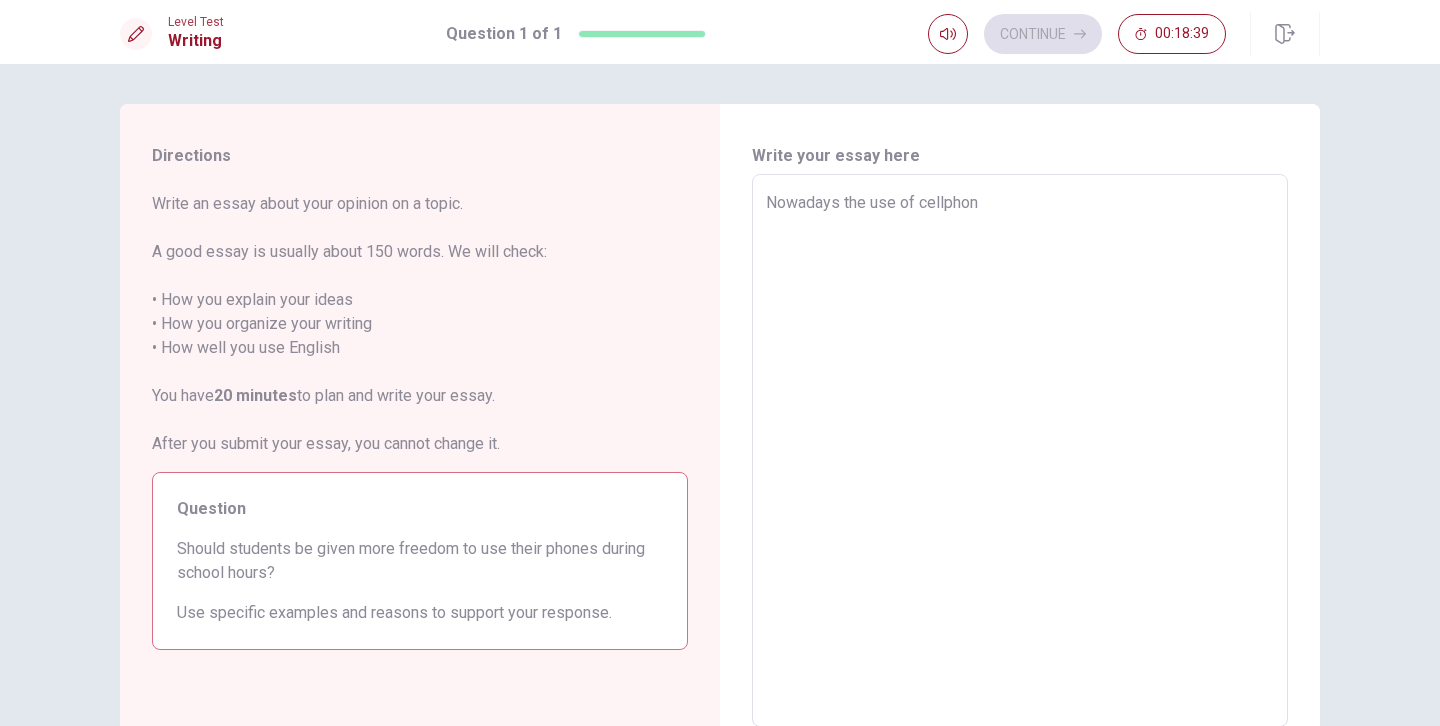 type on "x" 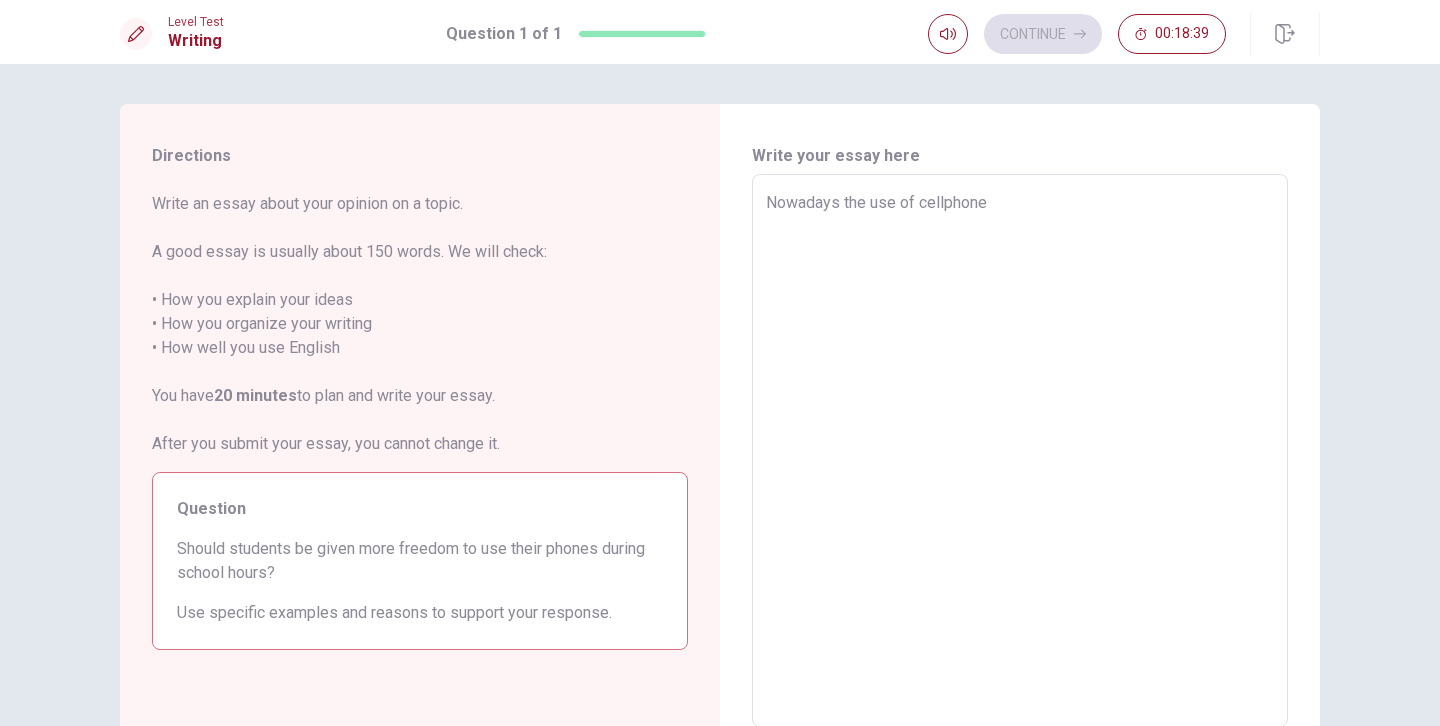 type on "x" 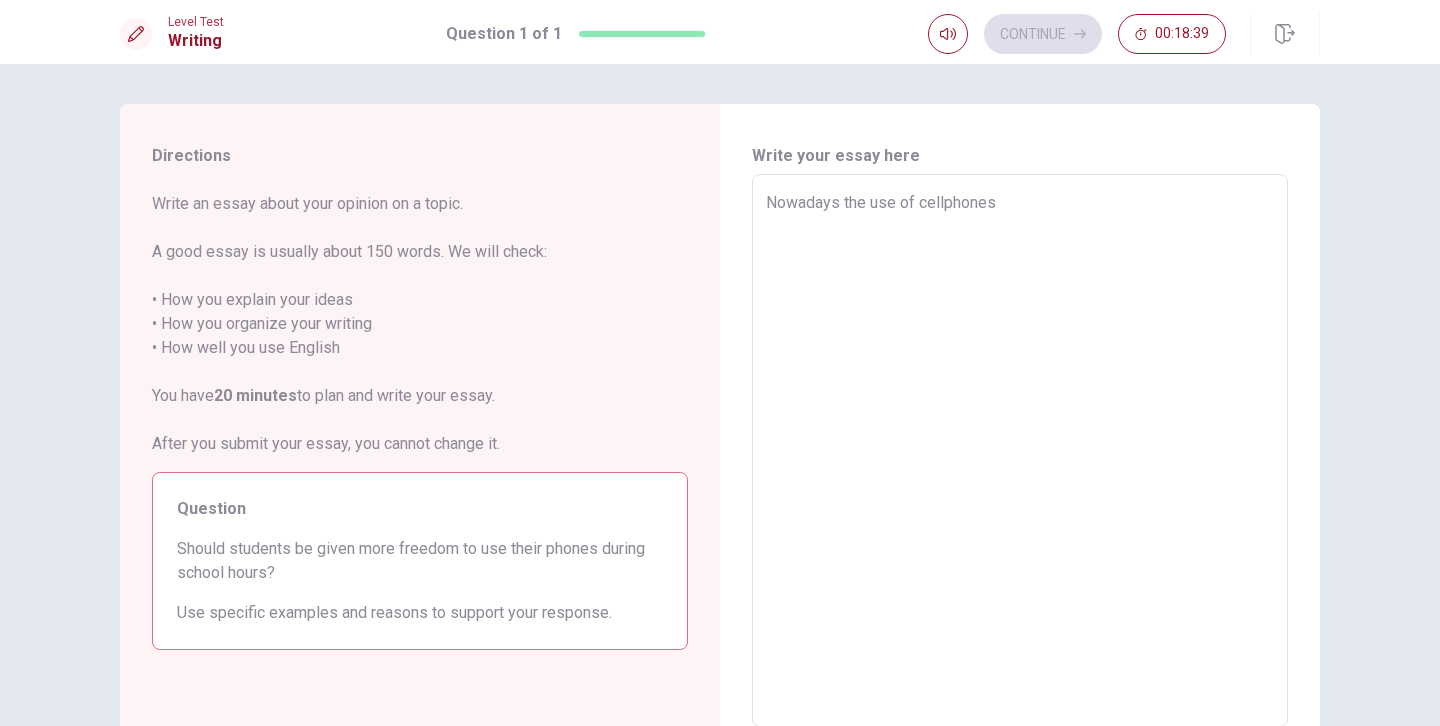 type on "x" 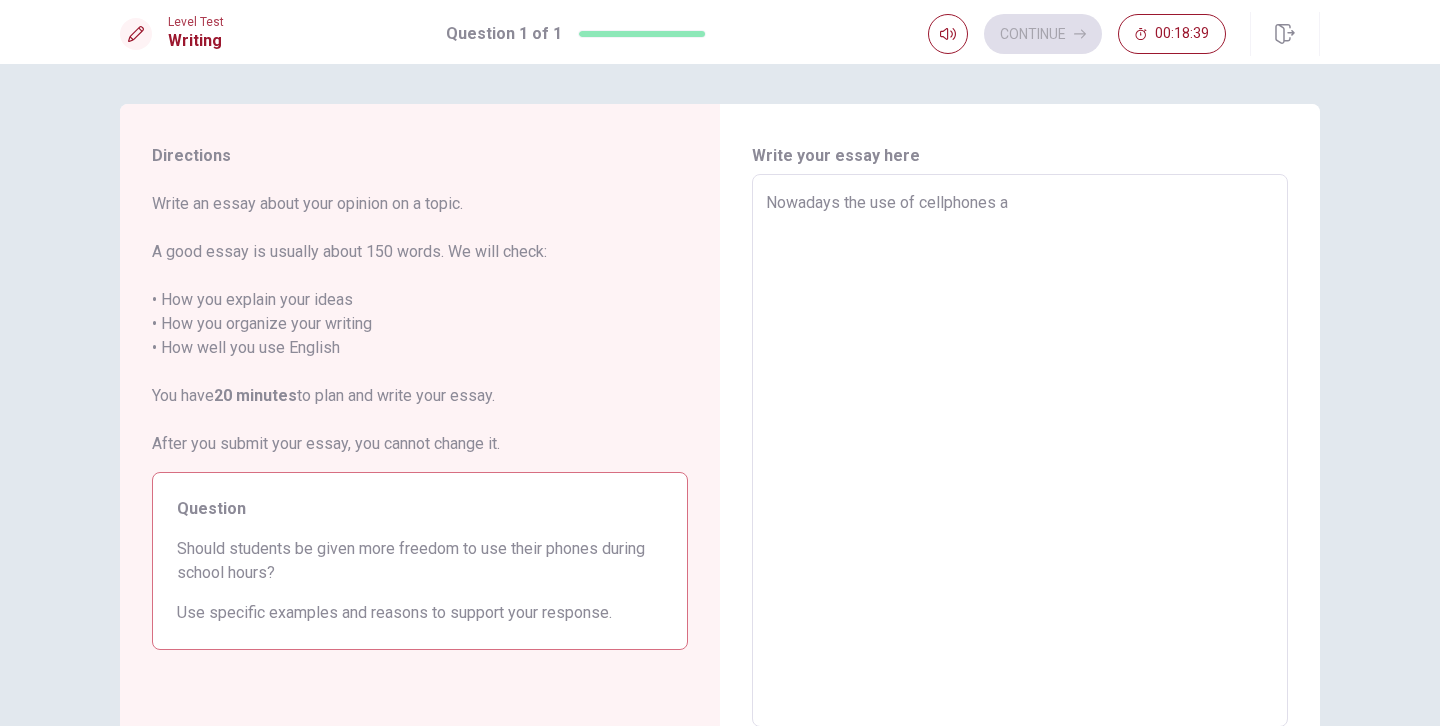 type on "x" 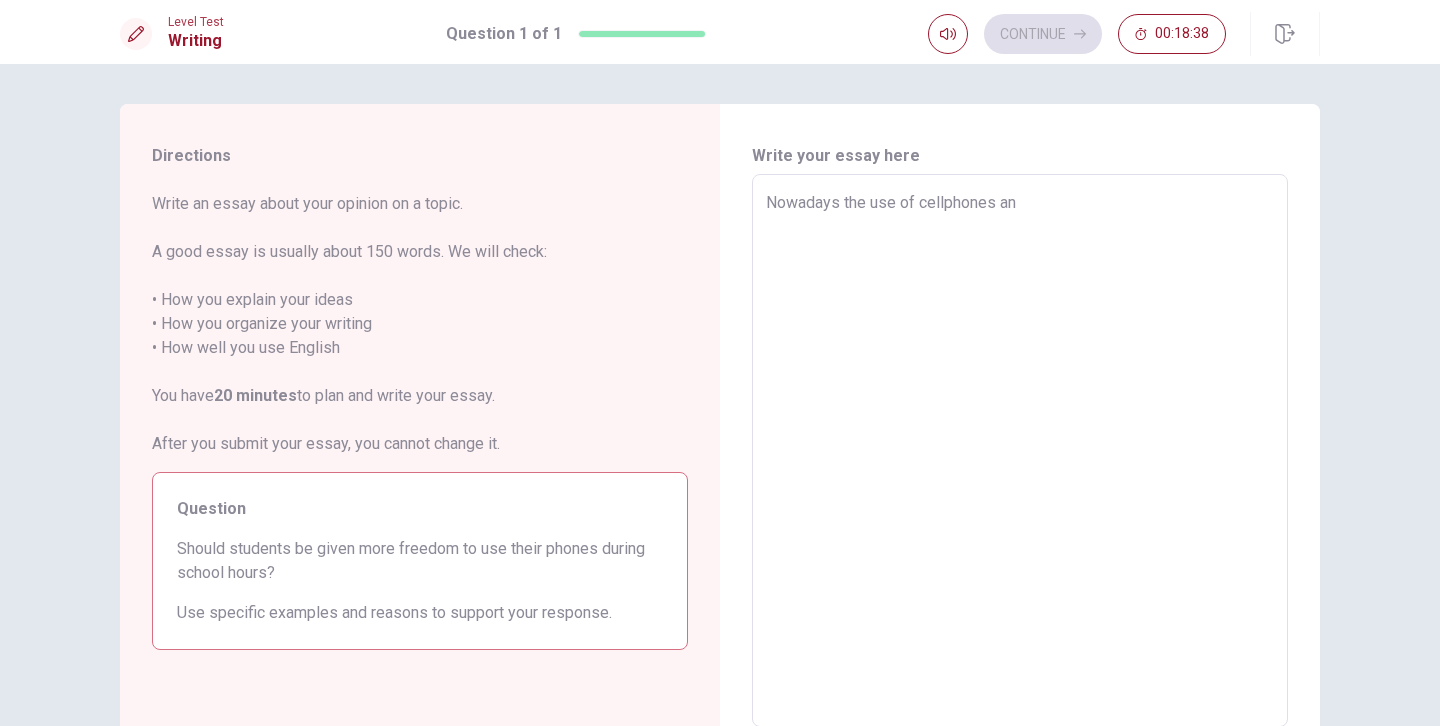 type on "Nowadays the use of cellphones and" 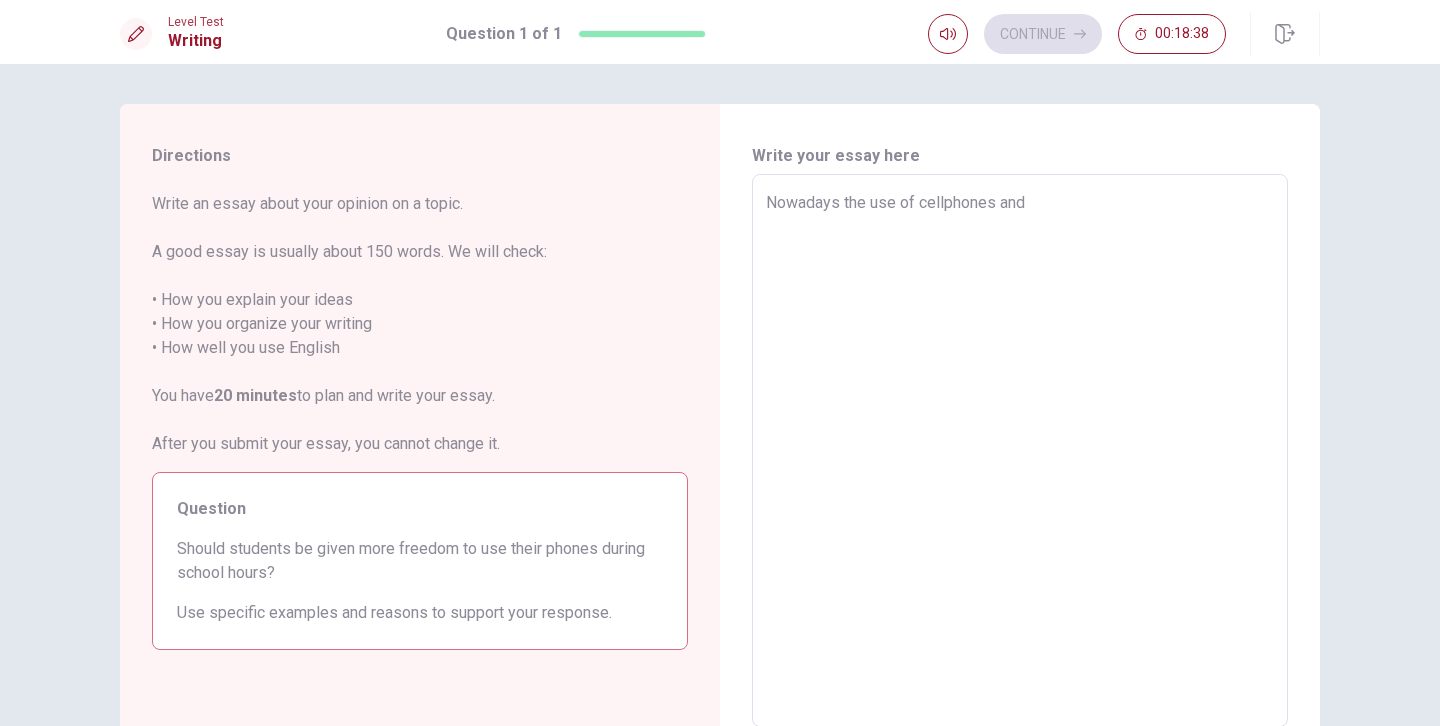 type on "x" 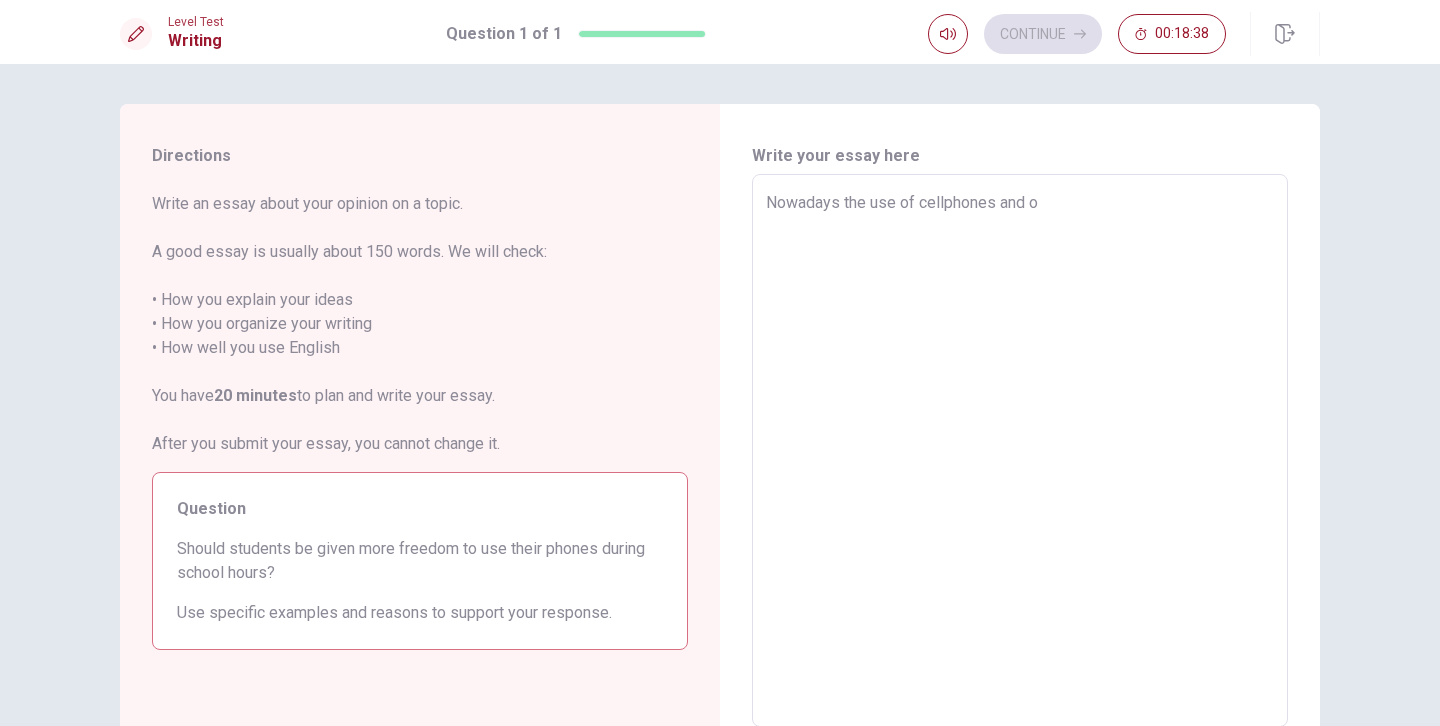 type on "x" 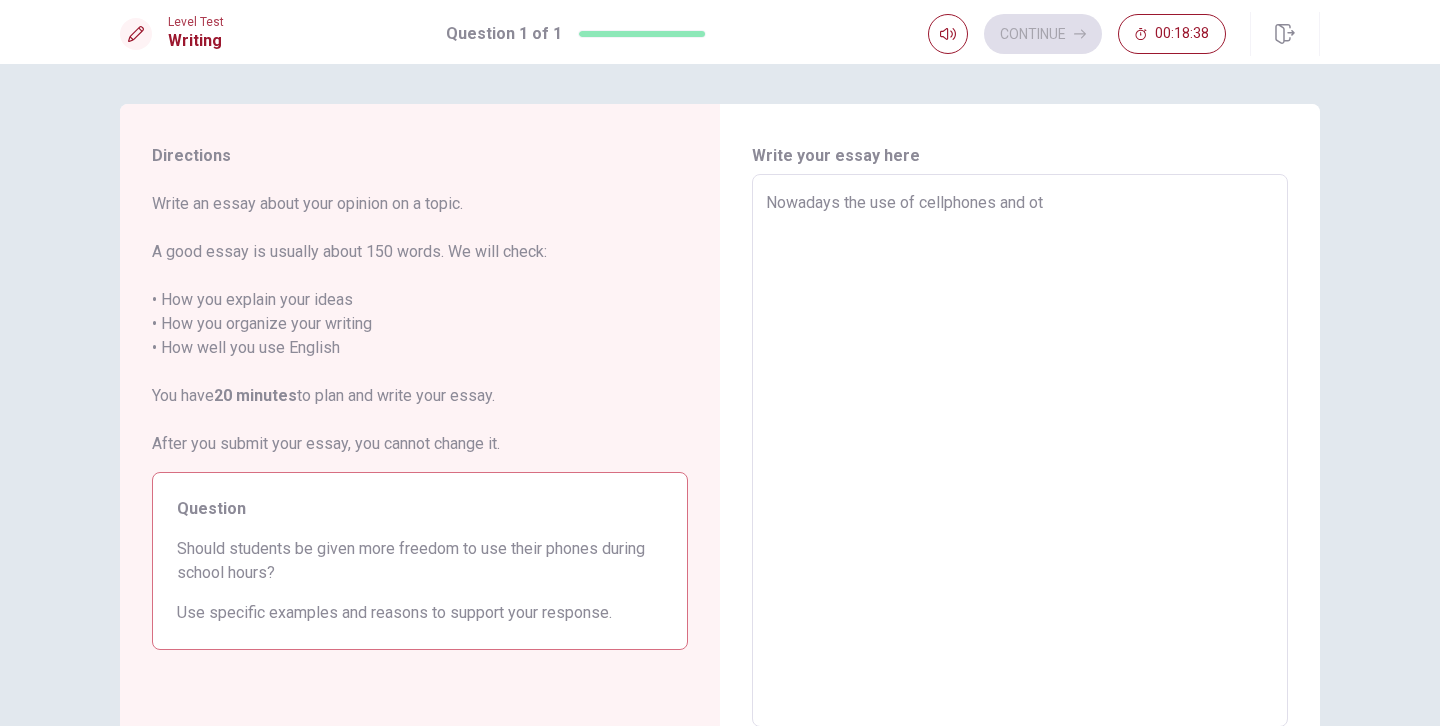 type on "x" 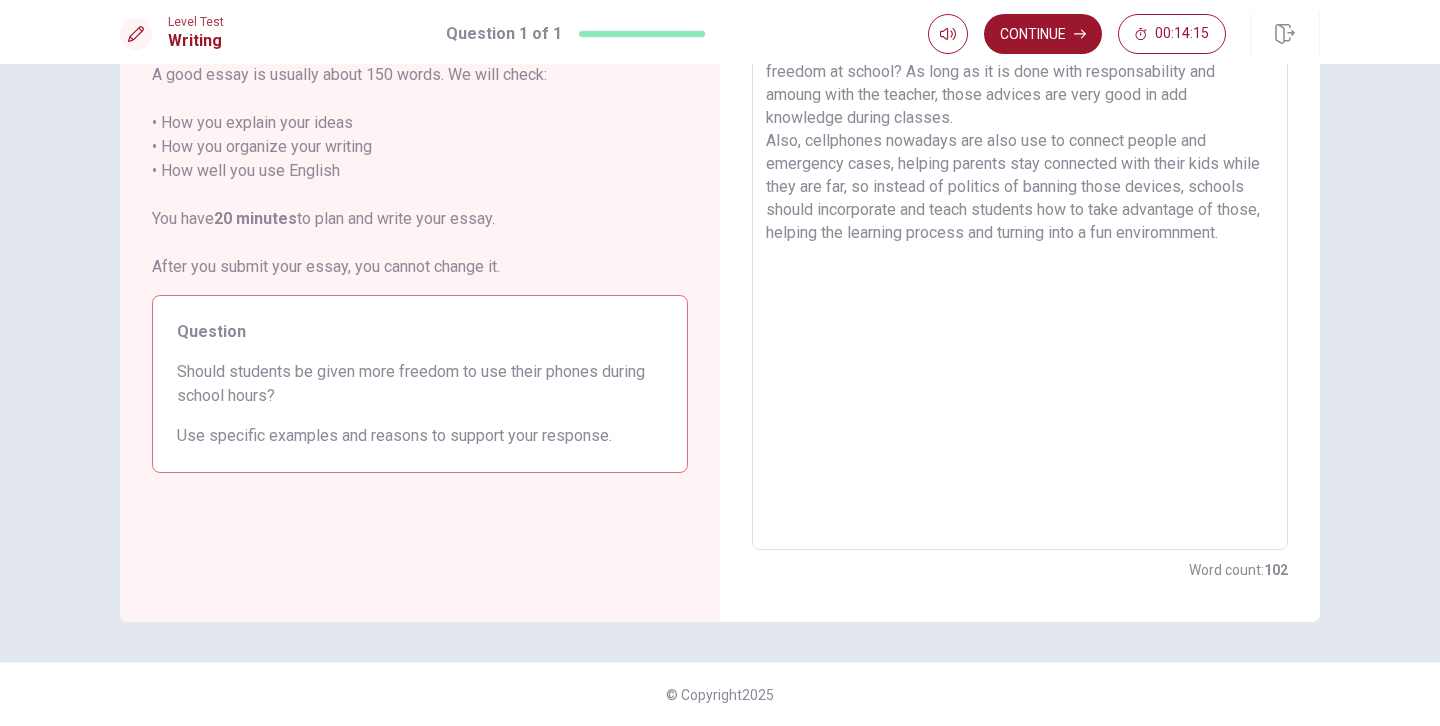 scroll, scrollTop: 0, scrollLeft: 0, axis: both 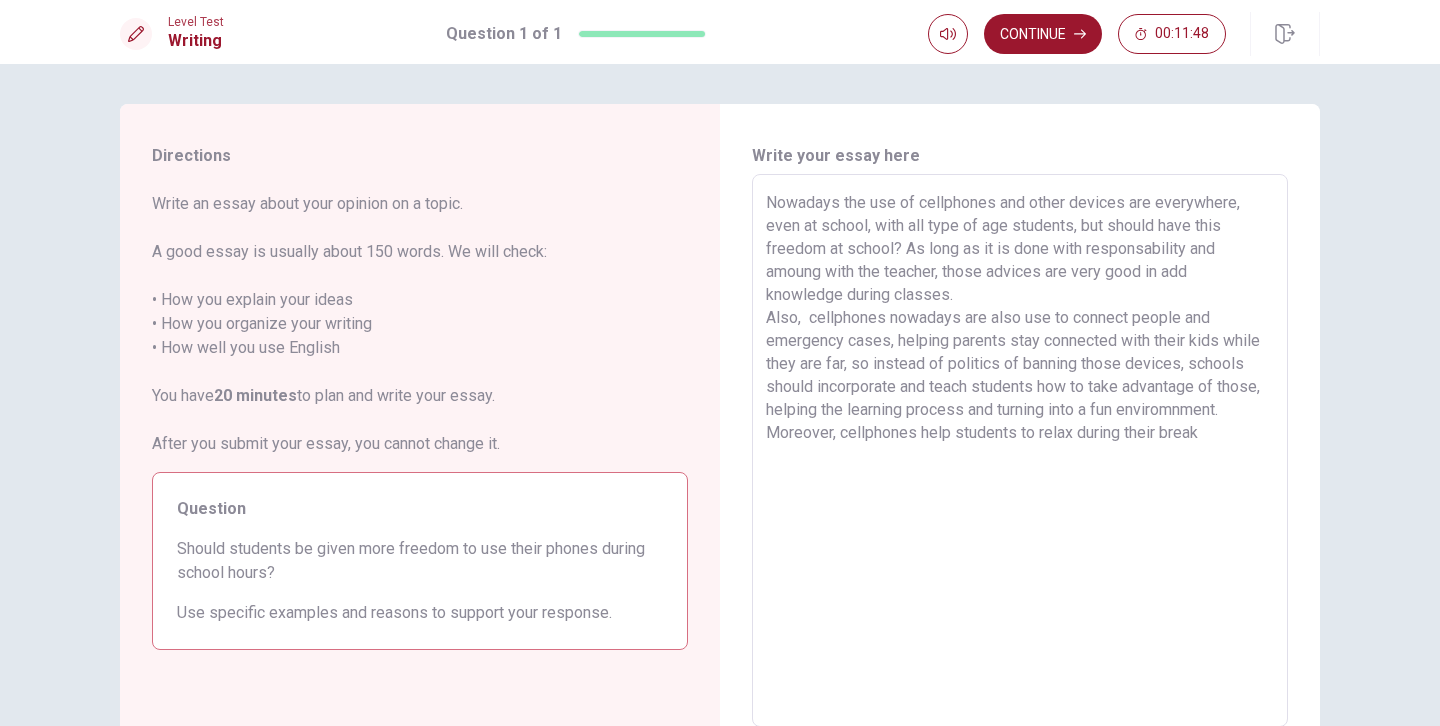 drag, startPoint x: 869, startPoint y: 432, endPoint x: 893, endPoint y: 450, distance: 30 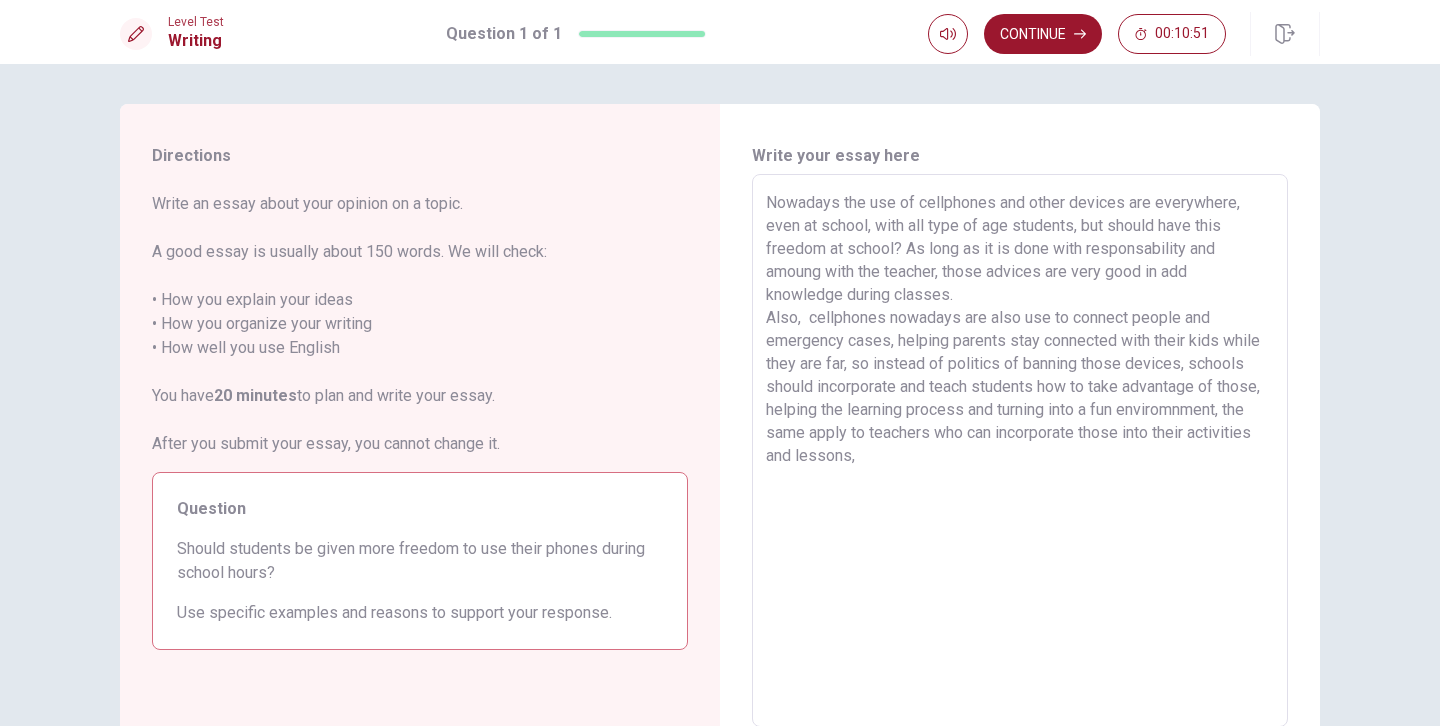 click on "Nowadays the use of cellphones and other devices are everywhere, even at school, with all type of age students, but should have this freedom at school? As long as it is done with responsability and amoung with the teacher, those advices are very good in add knowledge during classes.
Also,  cellphones nowadays are also use to connect people and emergency cases, helping parents stay connected with their kids while they are far, so instead of politics of banning those devices, schools should incorporate and teach students how to take advantage of those, helping the learning process and turning into a fun enviromnment, the same apply to teachers who can incorporate those into their activities and lessons," at bounding box center [1020, 451] 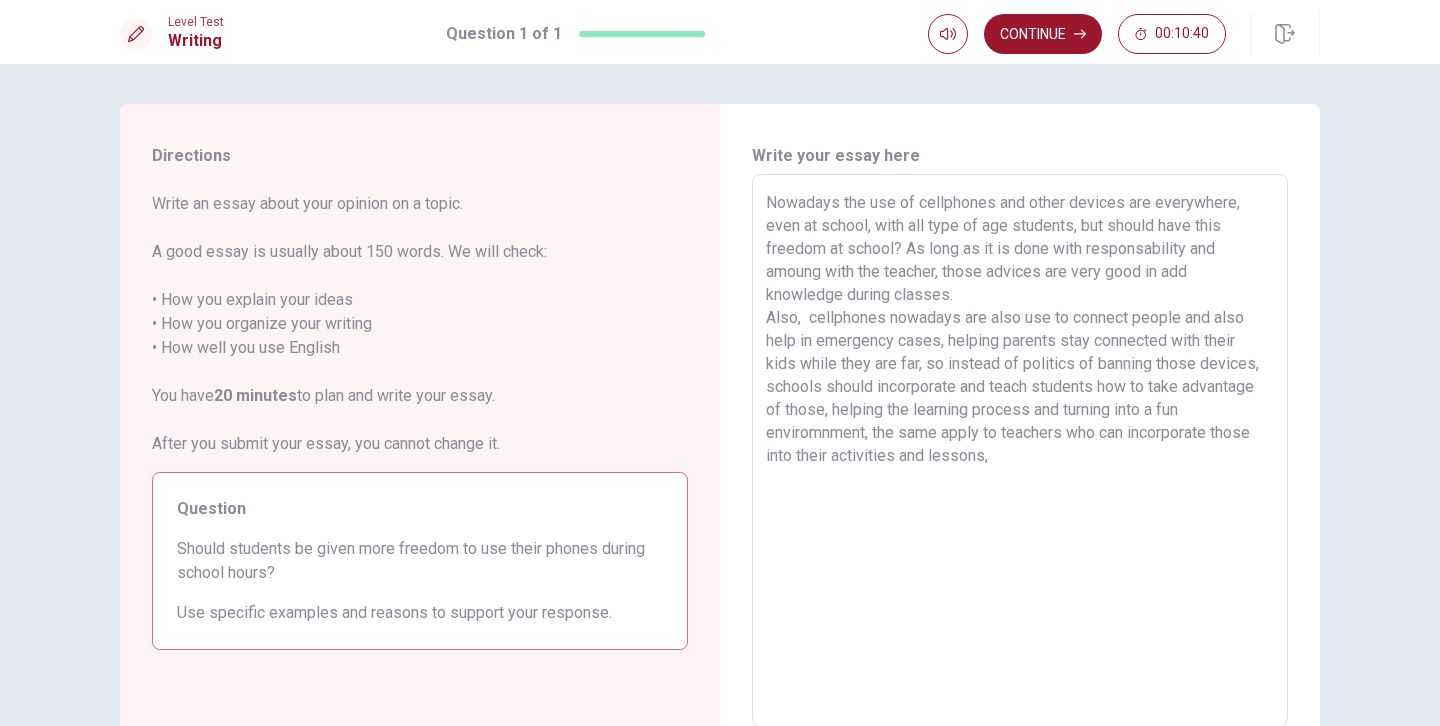 click on "Nowadays the use of cellphones and other devices are everywhere, even at school, with all type of age students, but should have this freedom at school? As long as it is done with responsability and amoung with the teacher, those advices are very good in add knowledge during classes.
Also,  cellphones nowadays are also use to connect people and also help in emergency cases, helping parents stay connected with their kids while they are far, so instead of politics of banning those devices, schools should incorporate and teach students how to take advantage of those, helping the learning process and turning into a fun enviromnment, the same apply to teachers who can incorporate those into their activities and lessons," at bounding box center [1020, 451] 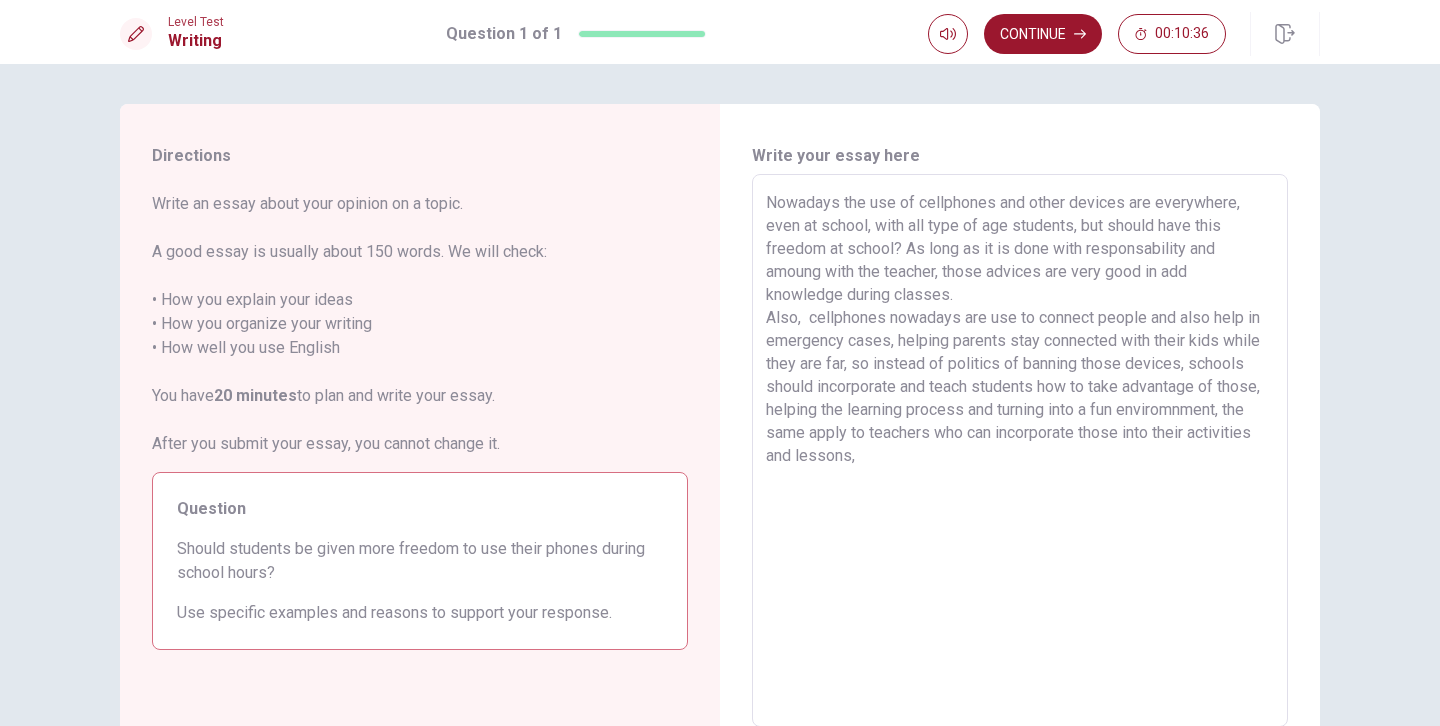 click on "Nowadays the use of cellphones and other devices are everywhere, even at school, with all type of age students, but should have this freedom at school? As long as it is done with responsability and amoung with the teacher, those advices are very good in add knowledge during classes.
Also,  cellphones nowadays are use to connect people and also help in emergency cases, helping parents stay connected with their kids while they are far, so instead of politics of banning those devices, schools should incorporate and teach students how to take advantage of those, helping the learning process and turning into a fun enviromnment, the same apply to teachers who can incorporate those into their activities and lessons," at bounding box center [1020, 451] 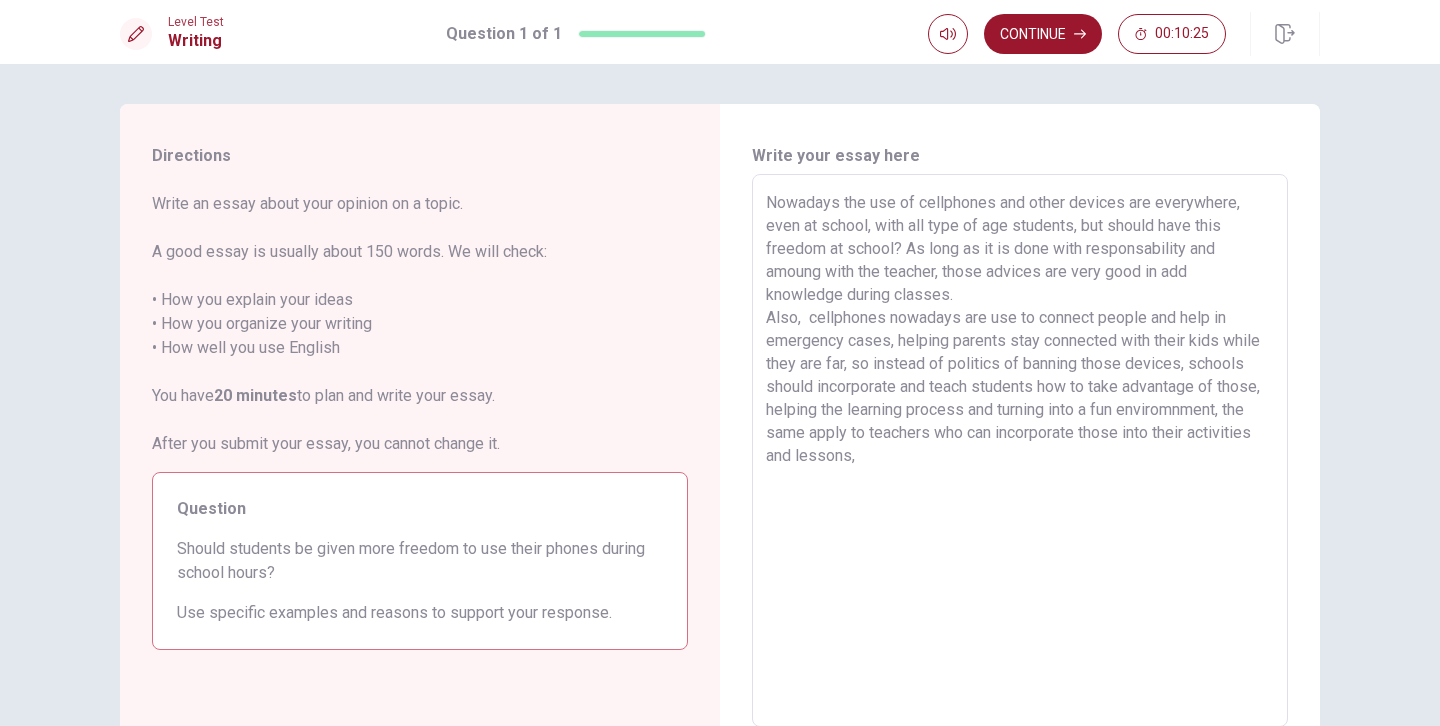 click on "Nowadays the use of cellphones and other devices are everywhere, even at school, with all type of age students, but should have this freedom at school? As long as it is done with responsability and amoung with the teacher, those advices are very good in add knowledge during classes.
Also,  cellphones nowadays are use to connect people and help in emergency cases, helping parents stay connected with their kids while they are far, so instead of politics of banning those devices, schools should incorporate and teach students how to take advantage of those, helping the learning process and turning into a fun enviromnment, the same apply to teachers who can incorporate those into their activities and lessons," at bounding box center (1020, 451) 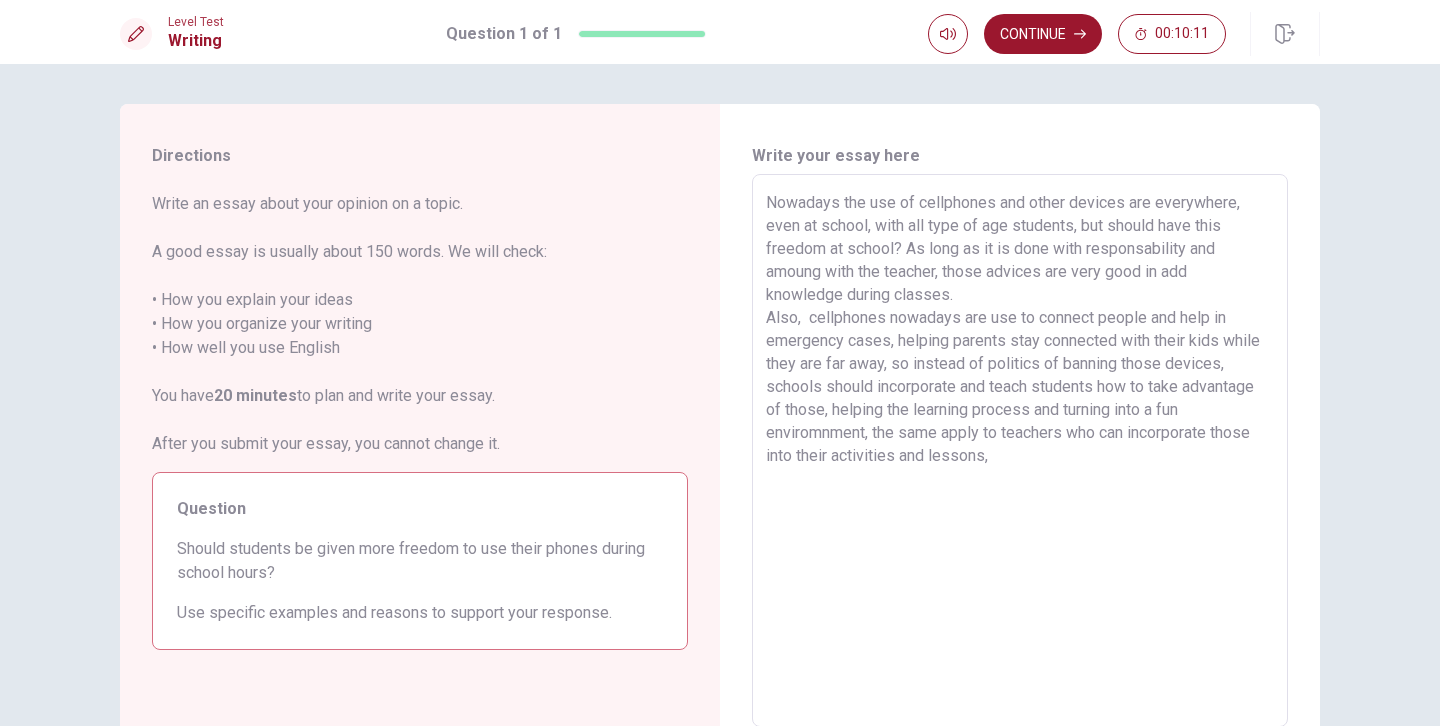 drag, startPoint x: 1032, startPoint y: 364, endPoint x: 984, endPoint y: 353, distance: 49.24429 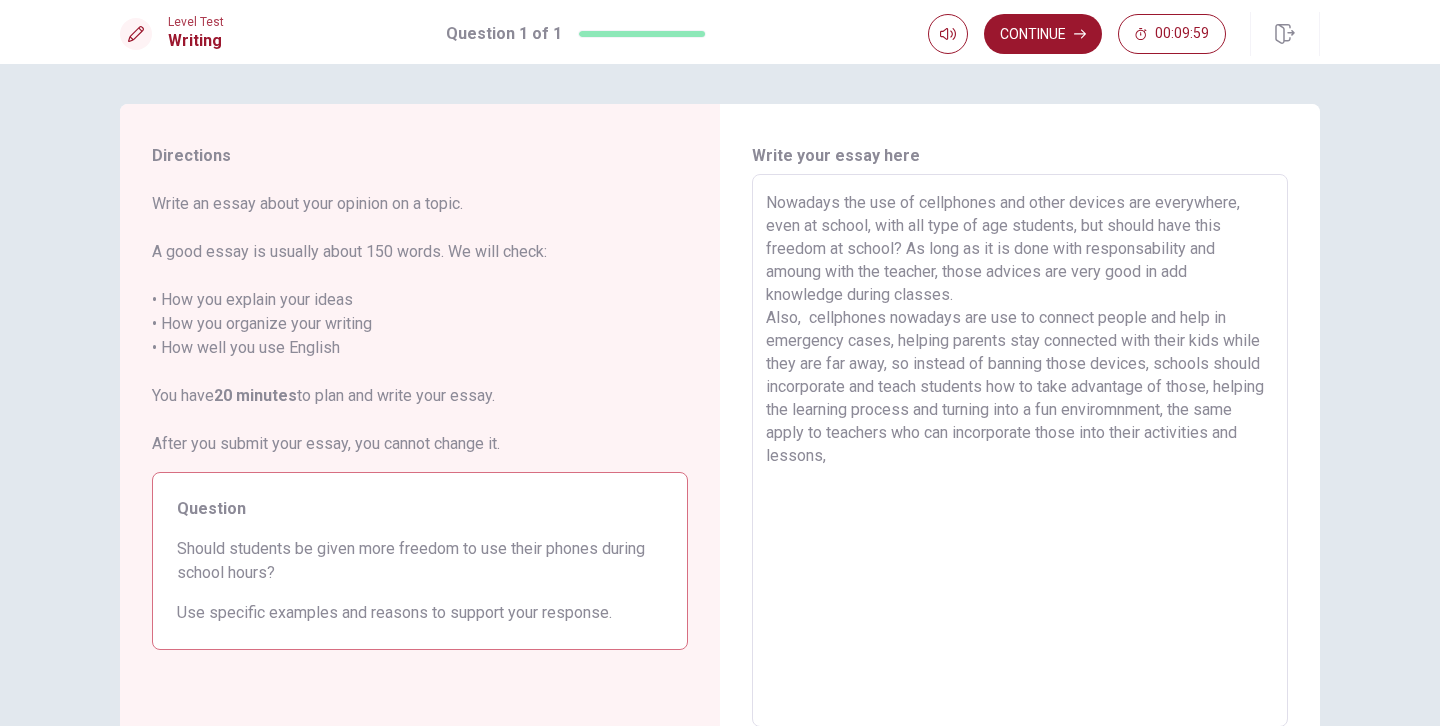 click on "Nowadays the use of cellphones and other devices are everywhere, even at school, with all type of age students, but should have this freedom at school? As long as it is done with responsability and amoung with the teacher, those advices are very good in add knowledge during classes.
Also,  cellphones nowadays are use to connect people and help in emergency cases, helping parents stay connected with their kids while they are far away, so instead of banning those devices, schools should incorporate and teach students how to take advantage of those, helping the learning process and turning into a fun enviromnment, the same apply to teachers who can incorporate those into their activities and lessons," at bounding box center [1020, 451] 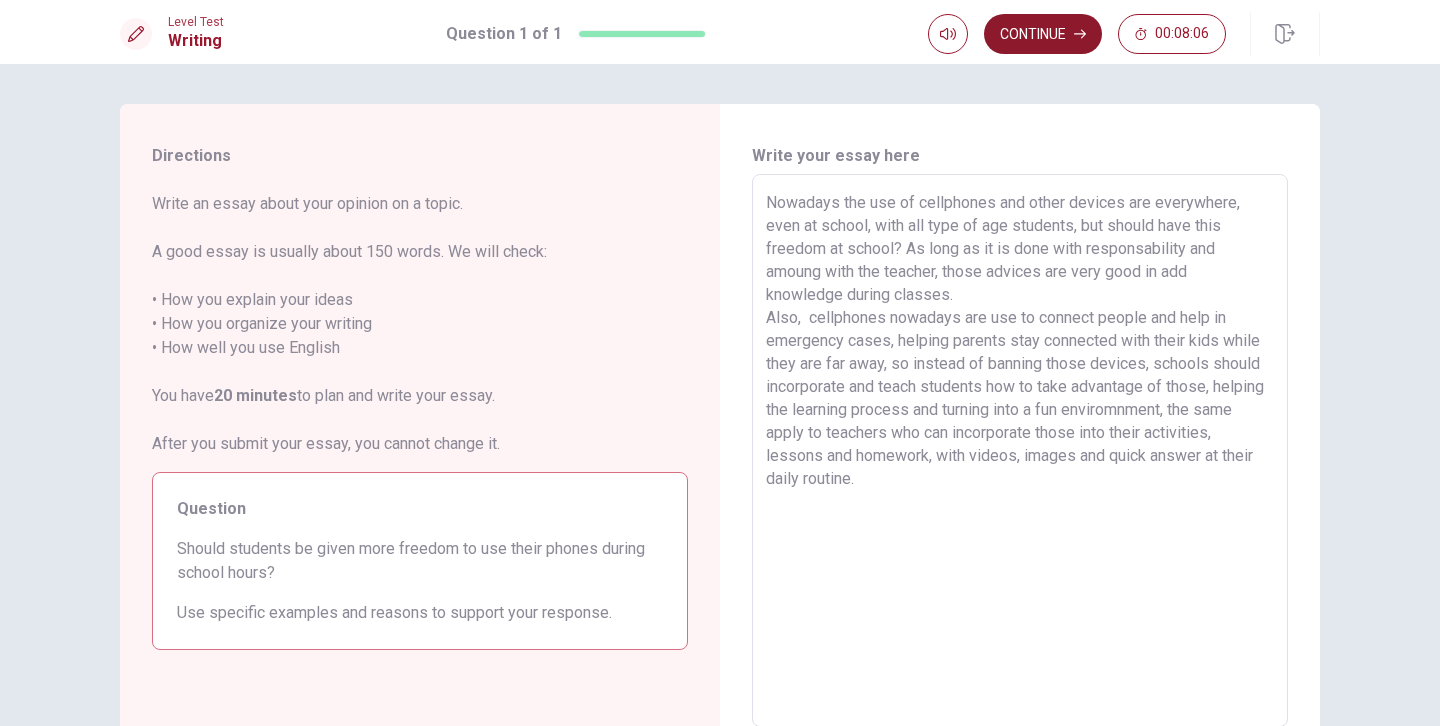 click on "Continue" at bounding box center [1043, 34] 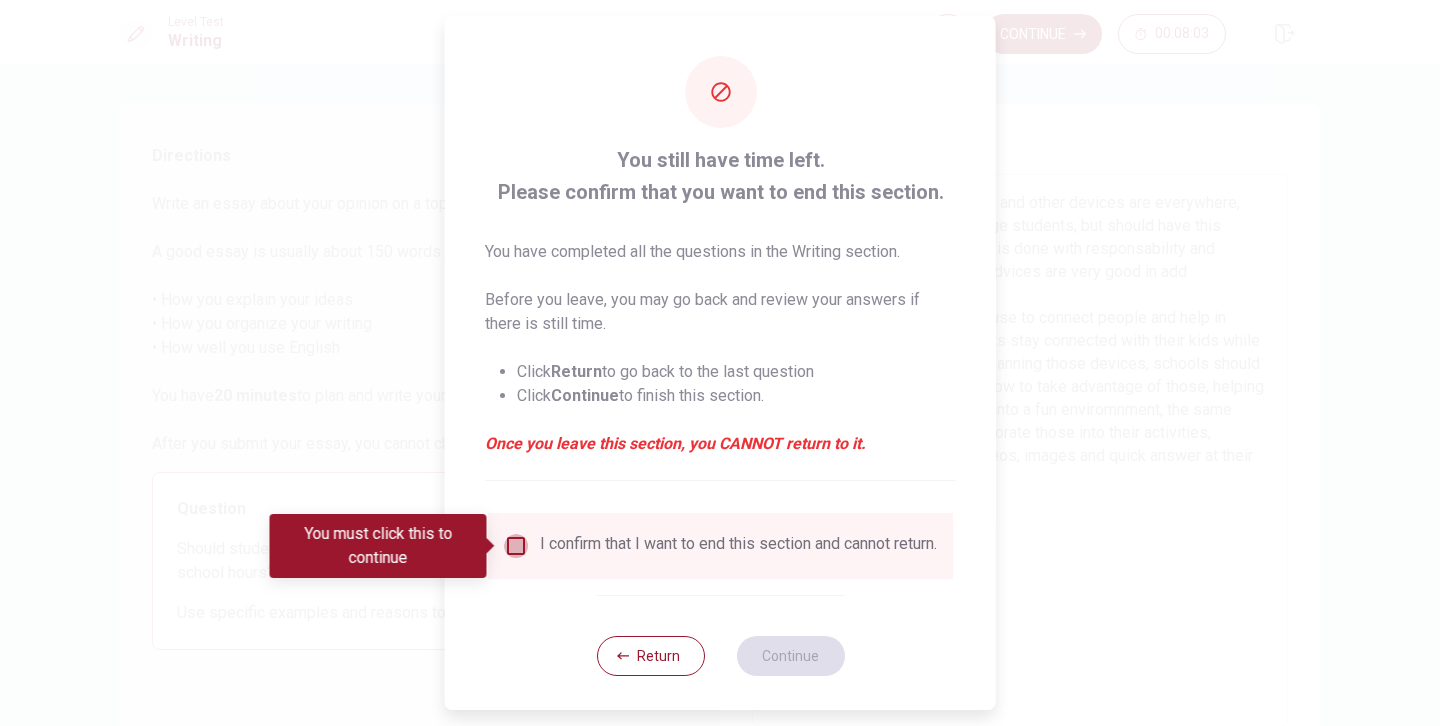 click at bounding box center (516, 546) 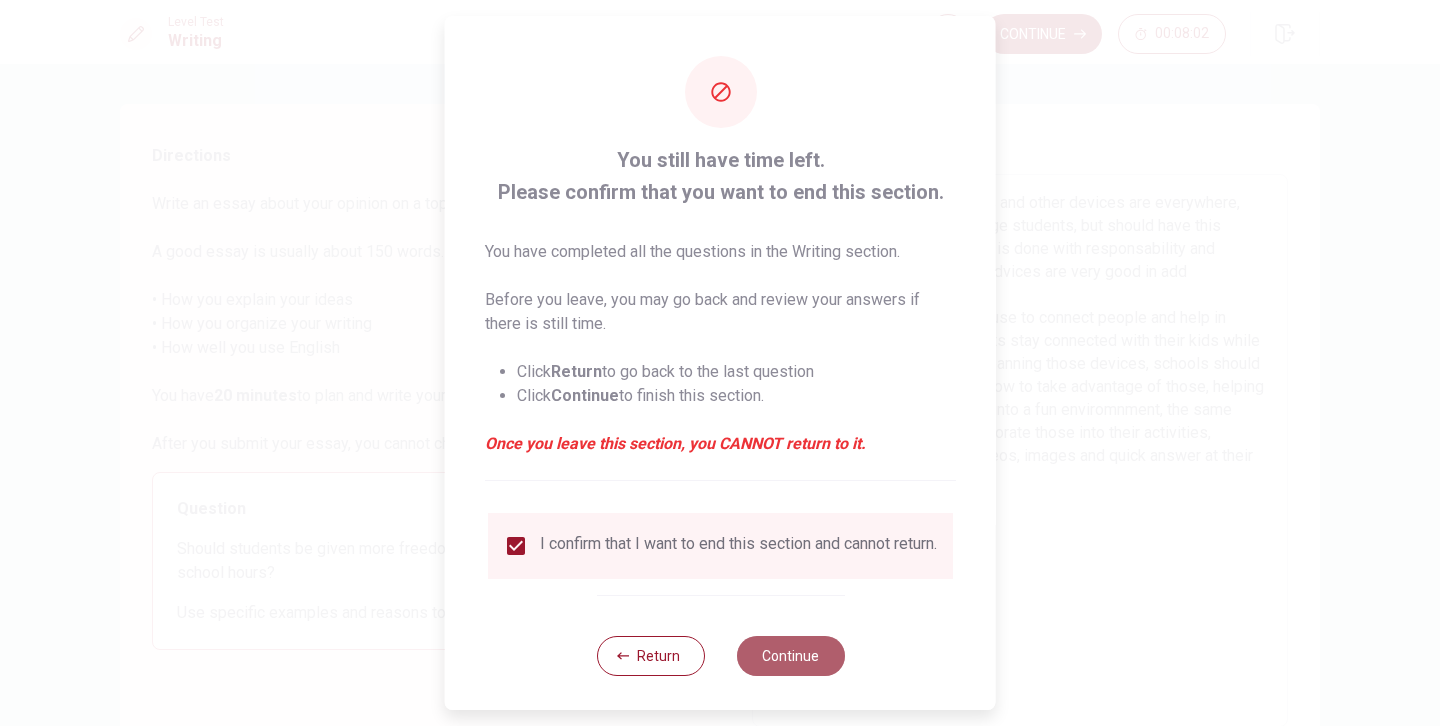 click on "Continue" at bounding box center (790, 656) 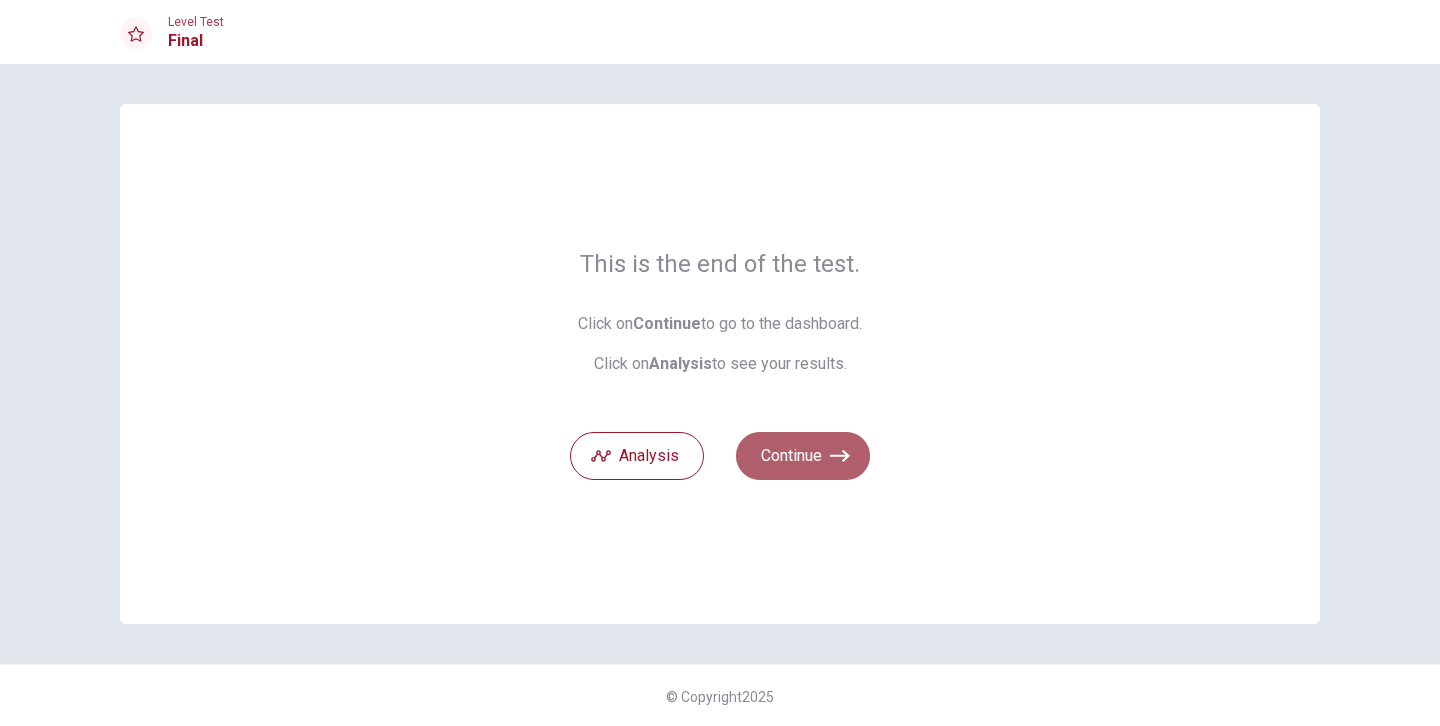 click on "Continue" at bounding box center (803, 456) 